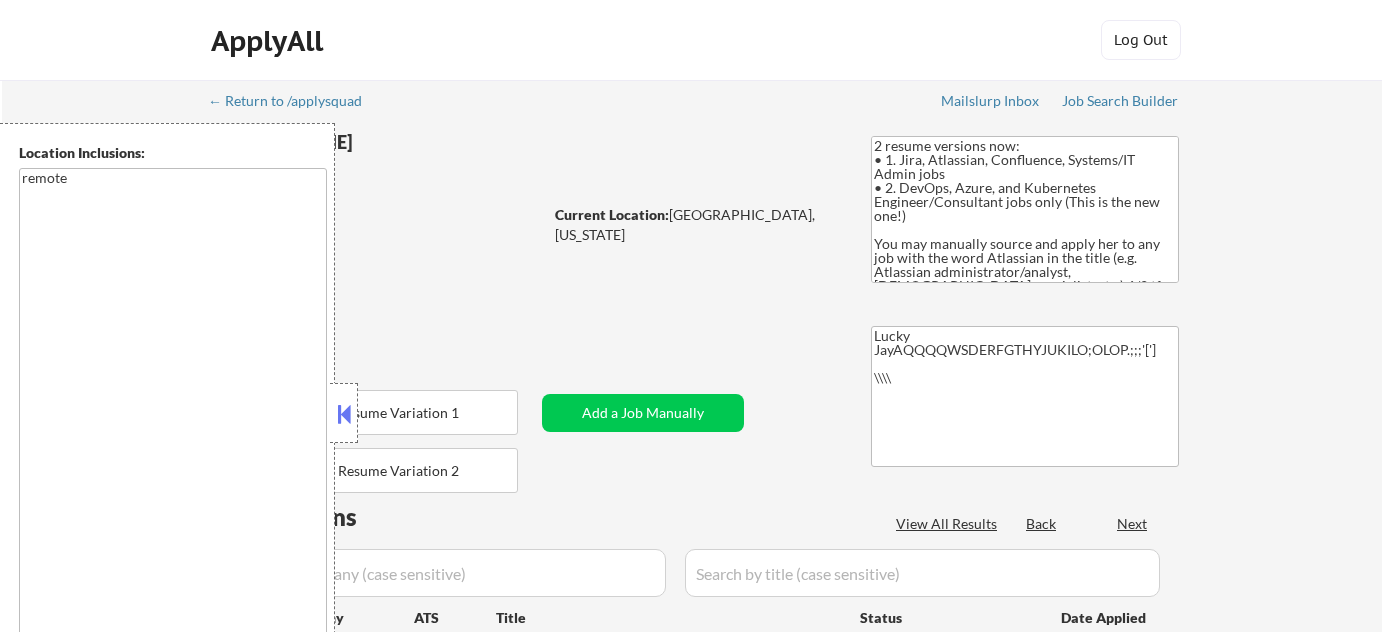 scroll, scrollTop: 0, scrollLeft: 0, axis: both 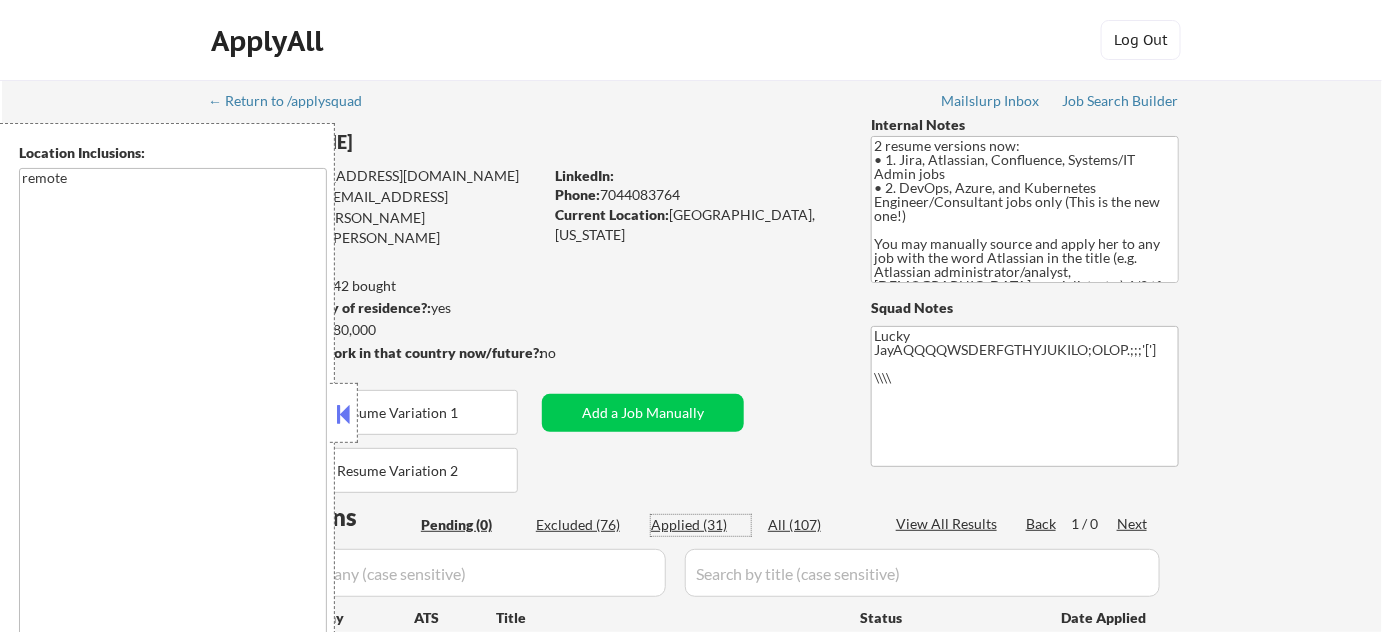 click on "Applied (31)" at bounding box center [701, 525] 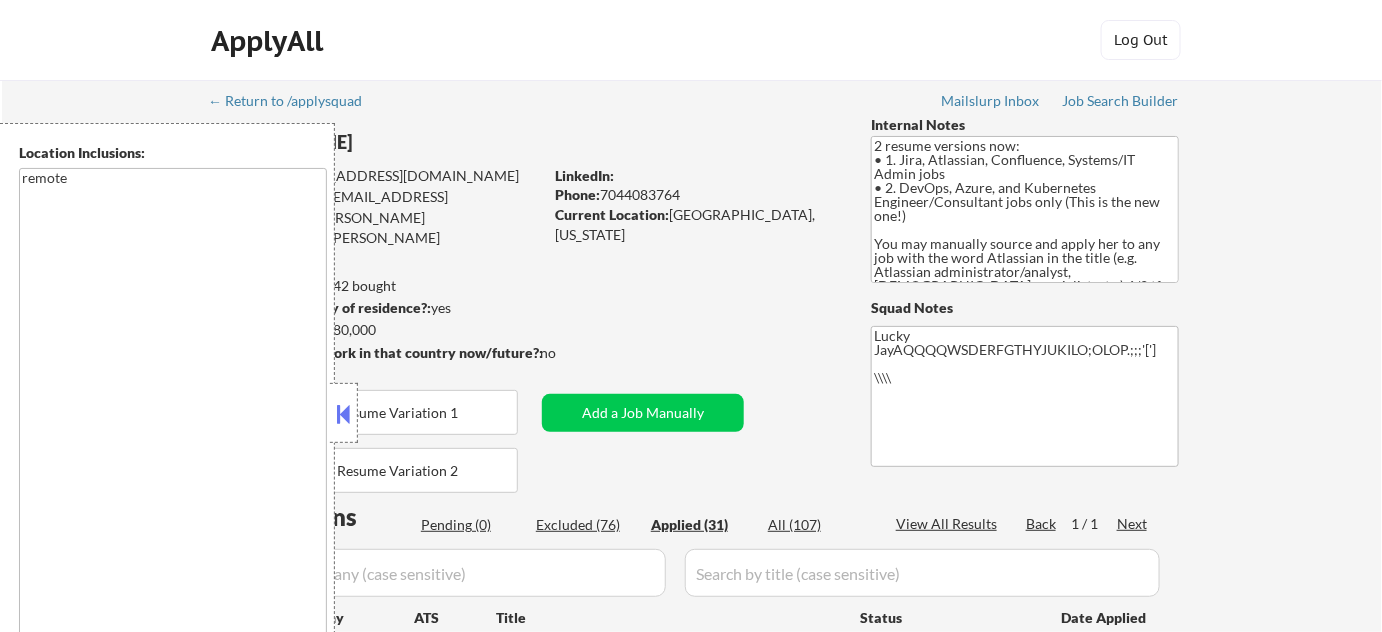 select on ""applied"" 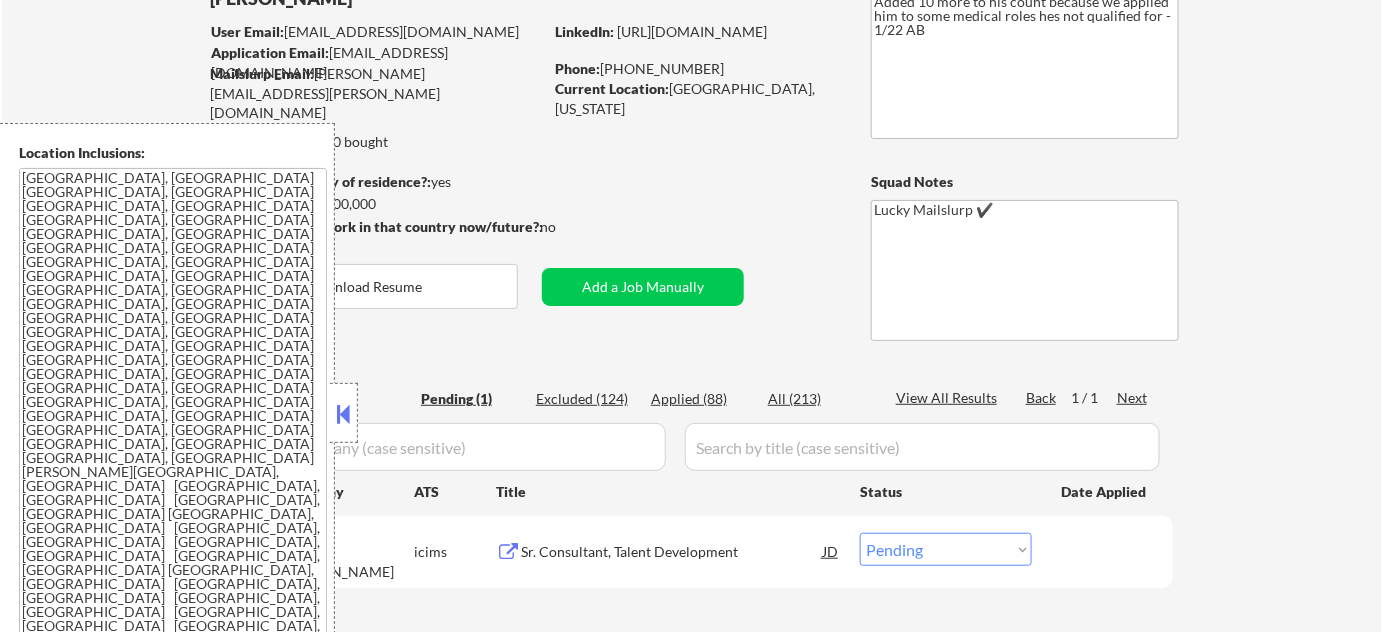 scroll, scrollTop: 272, scrollLeft: 0, axis: vertical 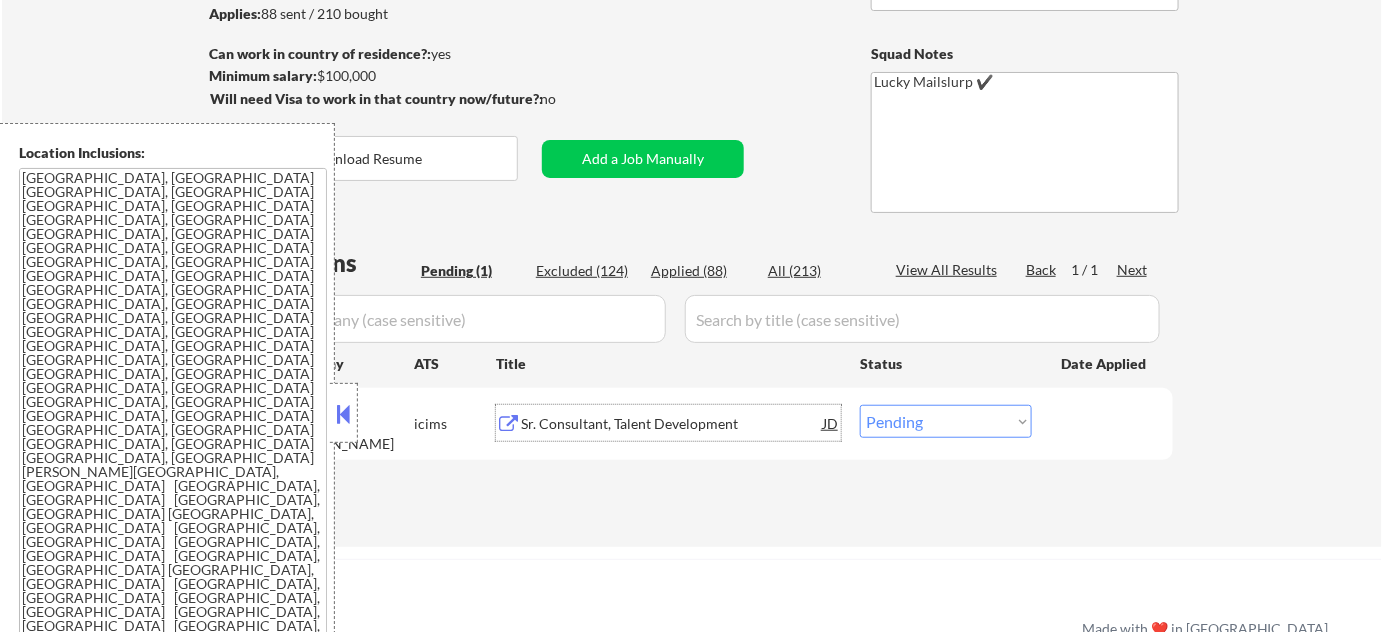 click on "Sr. Consultant, Talent Development" at bounding box center [672, 424] 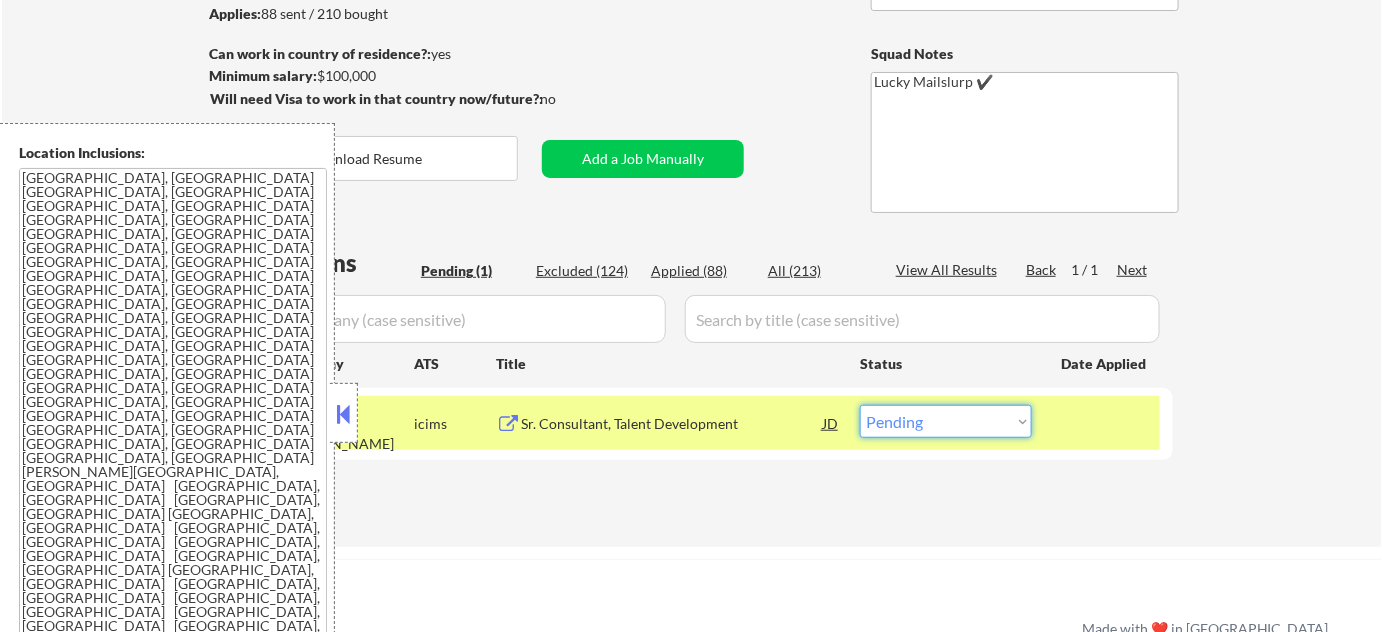 click on "Choose an option... Pending Applied Excluded (Questions) Excluded (Expired) Excluded (Location) Excluded (Bad Match) Excluded (Blocklist) Excluded (Salary) Excluded (Other)" at bounding box center [946, 421] 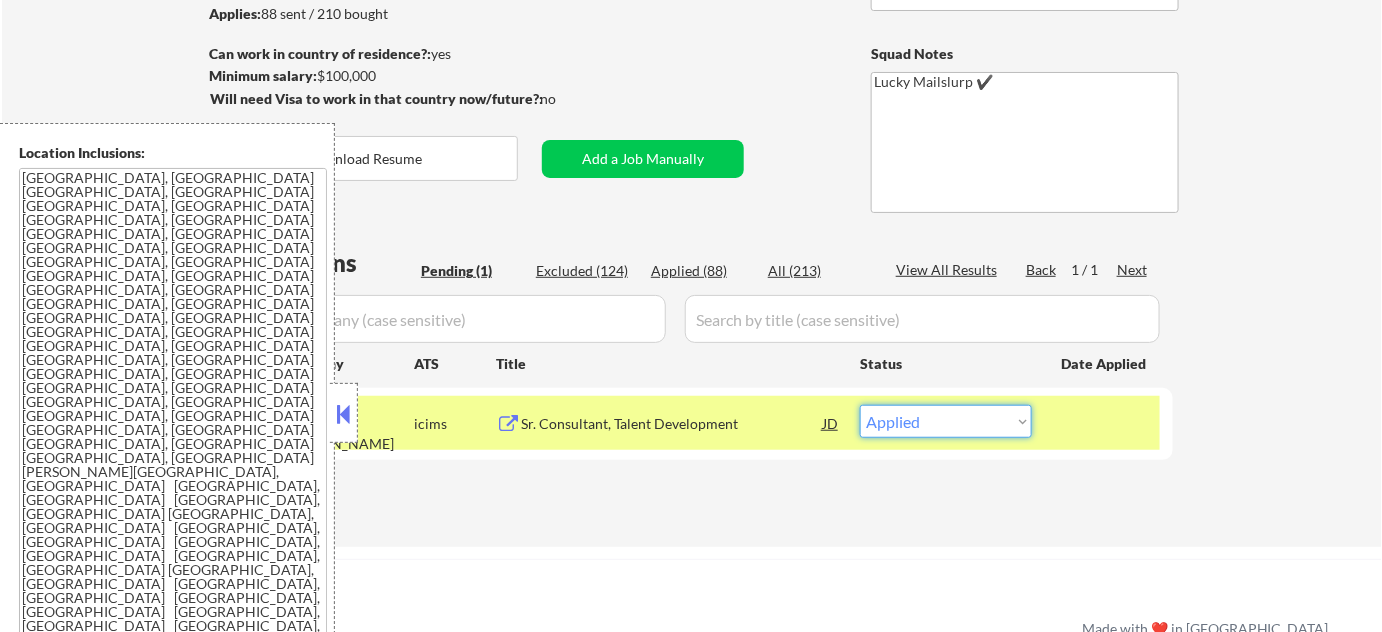 click on "Choose an option... Pending Applied Excluded (Questions) Excluded (Expired) Excluded (Location) Excluded (Bad Match) Excluded (Blocklist) Excluded (Salary) Excluded (Other)" at bounding box center (946, 421) 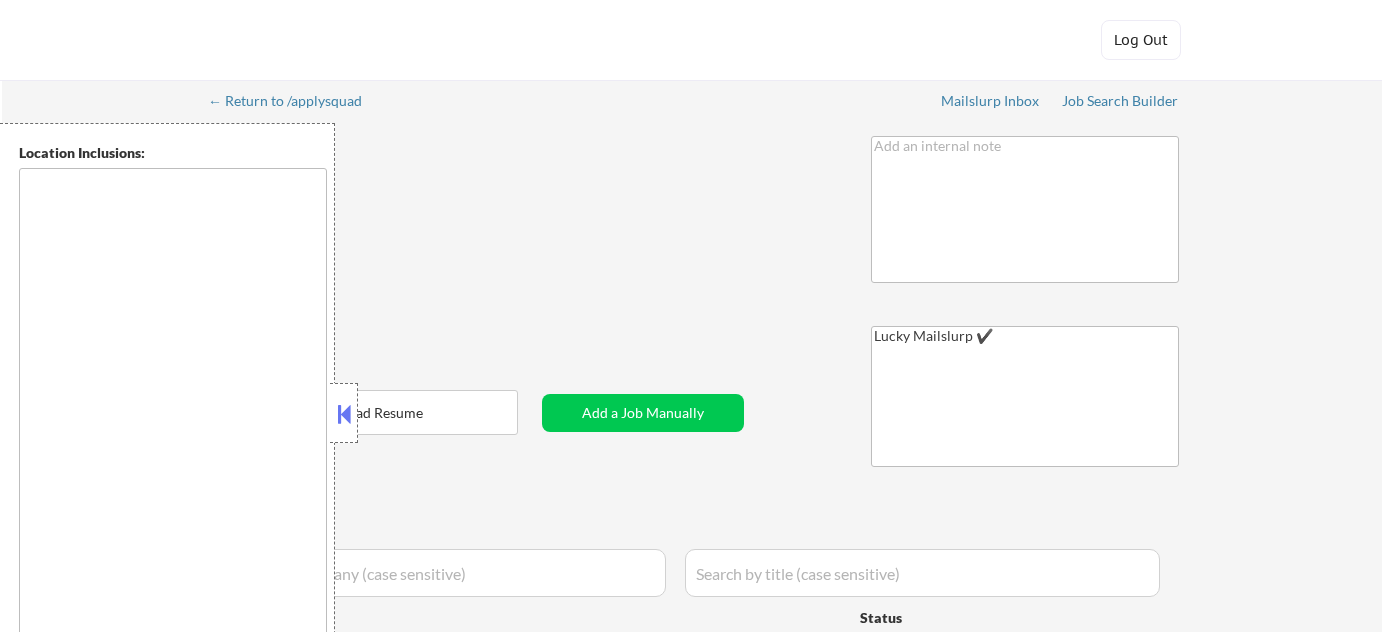 type on "[GEOGRAPHIC_DATA], [GEOGRAPHIC_DATA]   [GEOGRAPHIC_DATA], [GEOGRAPHIC_DATA]   [GEOGRAPHIC_DATA], [GEOGRAPHIC_DATA]   [GEOGRAPHIC_DATA], [GEOGRAPHIC_DATA]   [PERSON_NAME][GEOGRAPHIC_DATA], [GEOGRAPHIC_DATA]   [GEOGRAPHIC_DATA], [GEOGRAPHIC_DATA]   [GEOGRAPHIC_DATA], [GEOGRAPHIC_DATA]   [GEOGRAPHIC_DATA], [GEOGRAPHIC_DATA]   [GEOGRAPHIC_DATA], [GEOGRAPHIC_DATA], [GEOGRAPHIC_DATA]   [GEOGRAPHIC_DATA], [GEOGRAPHIC_DATA]   [GEOGRAPHIC_DATA], [GEOGRAPHIC_DATA]   [GEOGRAPHIC_DATA], [GEOGRAPHIC_DATA]   [GEOGRAPHIC_DATA], [GEOGRAPHIC_DATA]   [GEOGRAPHIC_DATA], [GEOGRAPHIC_DATA]   [GEOGRAPHIC_DATA], [GEOGRAPHIC_DATA]   [GEOGRAPHIC_DATA], [GEOGRAPHIC_DATA]   [GEOGRAPHIC_DATA], [GEOGRAPHIC_DATA]   [GEOGRAPHIC_DATA], [GEOGRAPHIC_DATA]   [GEOGRAPHIC_DATA], [GEOGRAPHIC_DATA]   [GEOGRAPHIC_DATA], [GEOGRAPHIC_DATA]   [GEOGRAPHIC_DATA], [GEOGRAPHIC_DATA]   [GEOGRAPHIC_DATA], [GEOGRAPHIC_DATA]   [PERSON_NAME][GEOGRAPHIC_DATA], [GEOGRAPHIC_DATA]   [GEOGRAPHIC_DATA], [GEOGRAPHIC_DATA]   [GEOGRAPHIC_DATA], [GEOGRAPHIC_DATA]   [GEOGRAPHIC_DATA], [GEOGRAPHIC_DATA]   [GEOGRAPHIC_DATA], [GEOGRAPHIC_DATA]   [GEOGRAPHIC_DATA], [GEOGRAPHIC_DATA]   [GEOGRAPHIC_DATA], [GEOGRAPHIC_DATA]   [GEOGRAPHIC_DATA], [GEOGRAPHIC_DATA]   [GEOGRAPHIC_DATA], [GEOGRAPHIC_DATA]   [GEOGRAPHIC_DATA], [GEOGRAPHIC_DATA]   [GEOGRAPHIC_DATA], [GEOGRAPHIC_DATA]   [GEOGRAPHIC_DATA], [GEOGRAPHIC_DATA]   [GEOGRAPHIC_DATA], [GEOGRAPHIC_DATA]   [GEOGRAPHIC_DATA], [GEOGRAPHIC_DATA]   [GEOGRAPHIC_DATA], [GEOGRAPHIC_DATA]   [GEOGRAPHIC_DATA], [GEOGRAPHIC_DATA]   [GEOGRAPHIC_DATA], [GEOGRAPHIC_DATA]   [GEOGRAPHIC_DATA], [GEOGRAPHIC_DATA]   [GEOGRAPHIC_DATA], [GEOGRAPHIC_DATA]   [GEOGRAPHIC_DATA], [GEOGRAPHIC_DATA]   [GEOGRAPHIC_DATA], [GEOGRAPHIC_DATA]   [GEOGRAPHIC_DATA], [GEOGRAPHIC_DATA]" 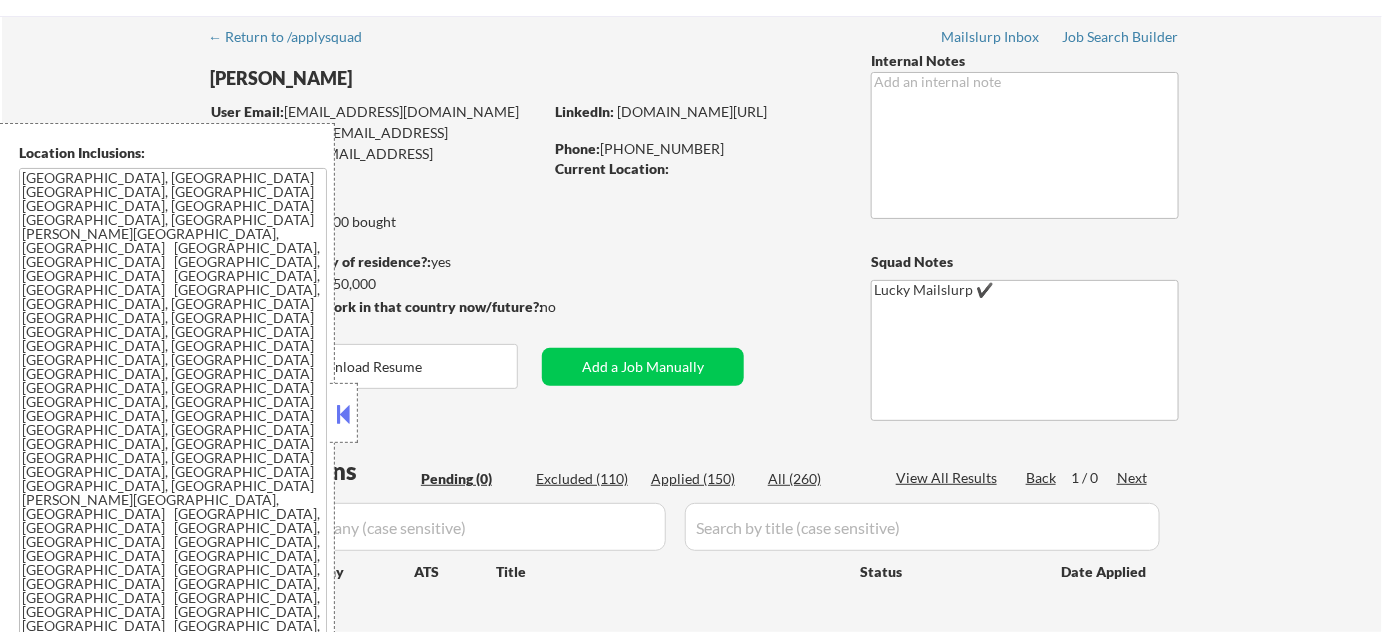 scroll, scrollTop: 181, scrollLeft: 0, axis: vertical 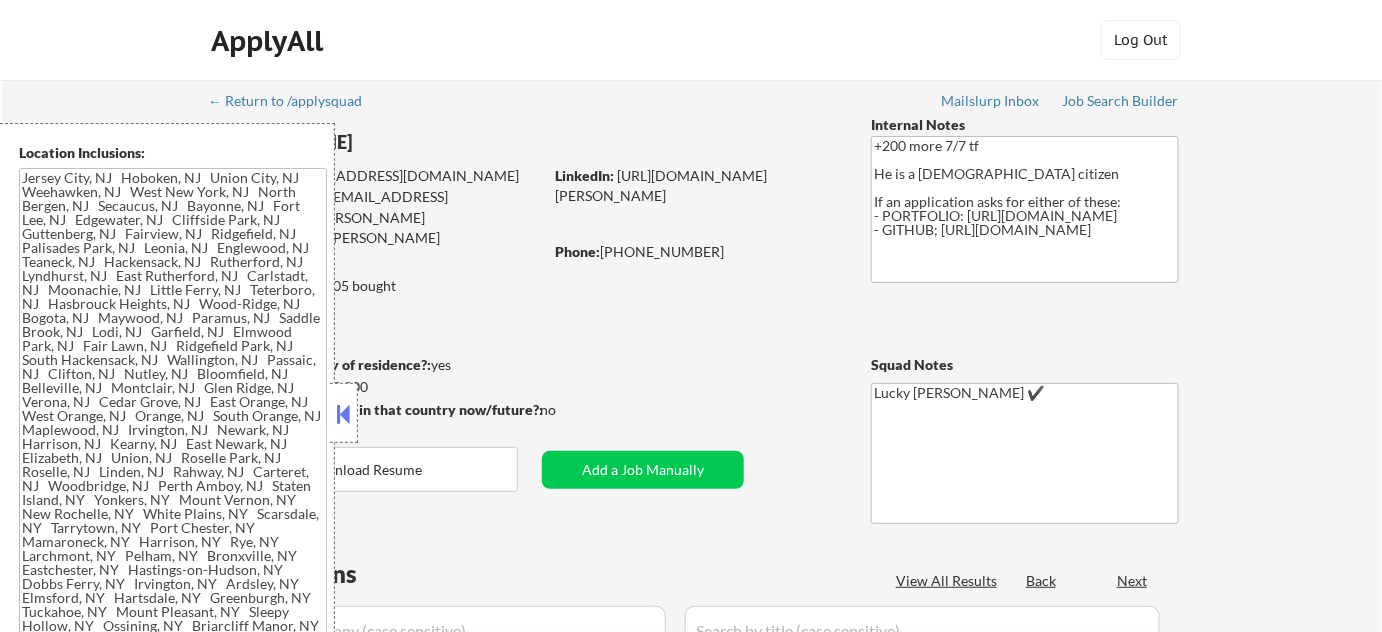 type on "Jersey City, NJ   Hoboken, NJ   Union City, NJ   Weehawken, NJ   West New York, NJ   North Bergen, NJ   Secaucus, NJ   Bayonne, NJ   Fort Lee, NJ   Edgewater, NJ   Cliffside Park, NJ   Guttenberg, NJ   Fairview, NJ   Ridgefield, NJ   Palisades Park, NJ   Leonia, NJ   Englewood, NJ   Teaneck, NJ   Hackensack, NJ   Rutherford, NJ   Lyndhurst, NJ   East Rutherford, NJ   Carlstadt, NJ   Moonachie, NJ   Little Ferry, NJ   Teterboro, NJ   Hasbrouck Heights, NJ   Wood-Ridge, NJ   Bogota, NJ   Maywood, NJ   Paramus, NJ   Saddle Brook, NJ   Lodi, NJ   Garfield, NJ   Elmwood Park, NJ   Fair Lawn, NJ   Ridgefield Park, NJ   South Hackensack, NJ   Wallington, NJ   Passaic, NJ   Clifton, NJ   Nutley, NJ   Bloomfield, NJ   Belleville, NJ   Montclair, NJ   Glen Ridge, NJ   Verona, NJ   Cedar Grove, NJ   East Orange, NJ   West Orange, NJ   Orange, NJ   South Orange, NJ   Maplewood, NJ   Irvington, NJ   Newark, NJ   Harrison, NJ   Kearny, NJ   East Newark, NJ   Elizabeth, NJ   Union, NJ   Roselle Park, NJ   Roselle, NJ   L..." 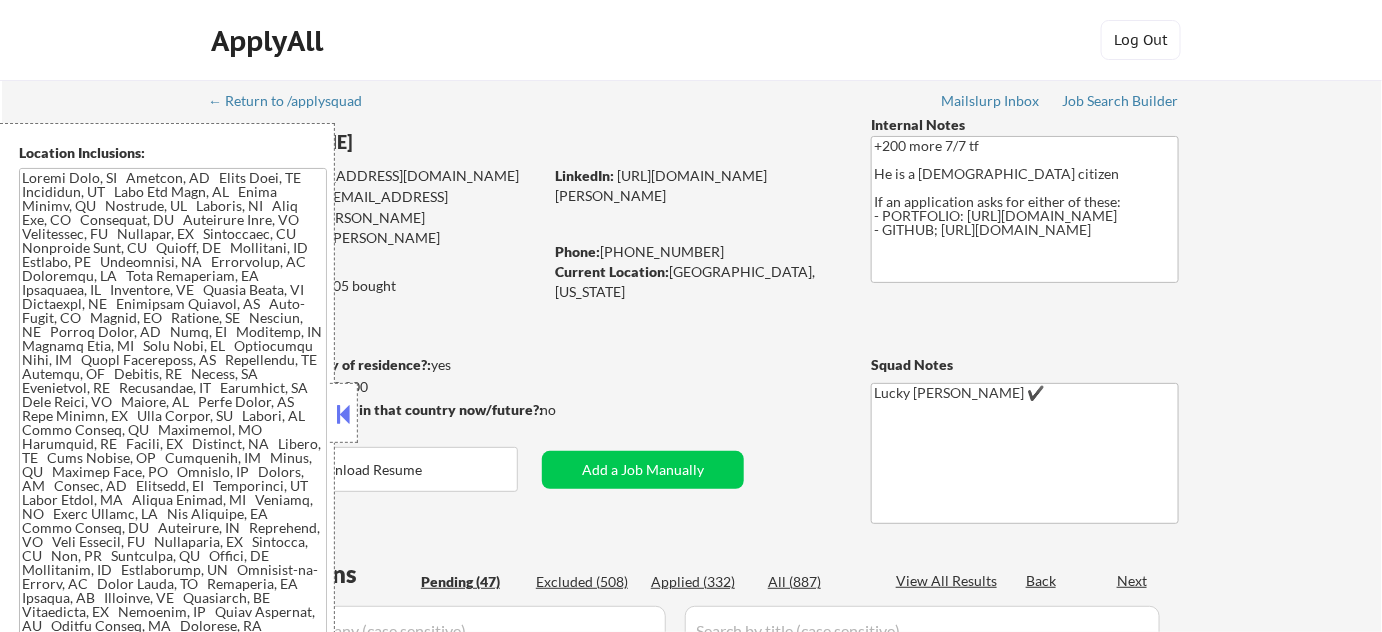 select on ""pending"" 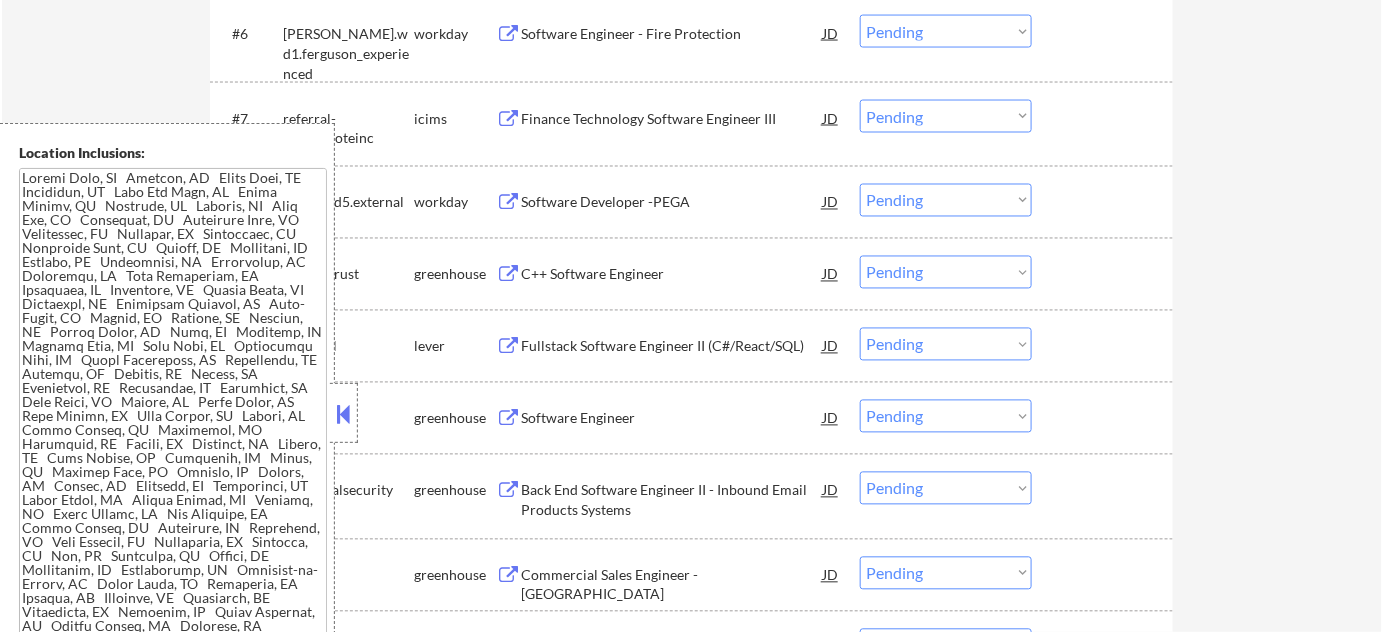 scroll, scrollTop: 1363, scrollLeft: 0, axis: vertical 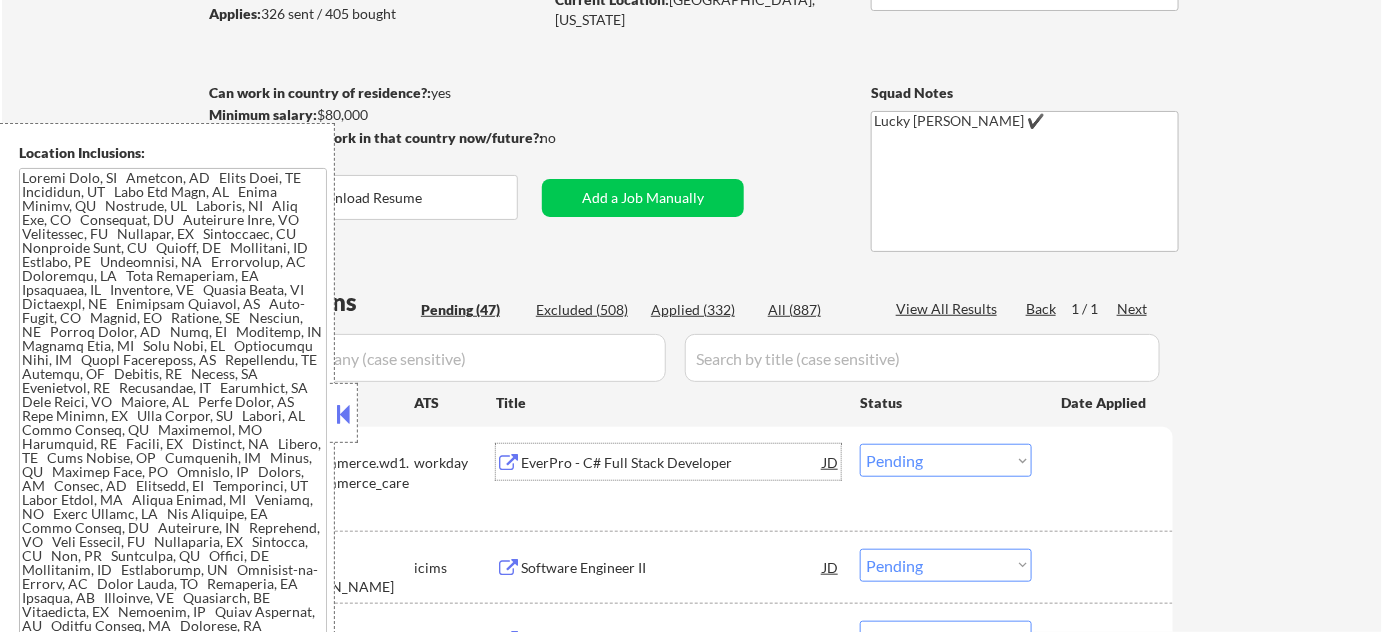 click on "EverPro - C# Full Stack Developer" at bounding box center [672, 463] 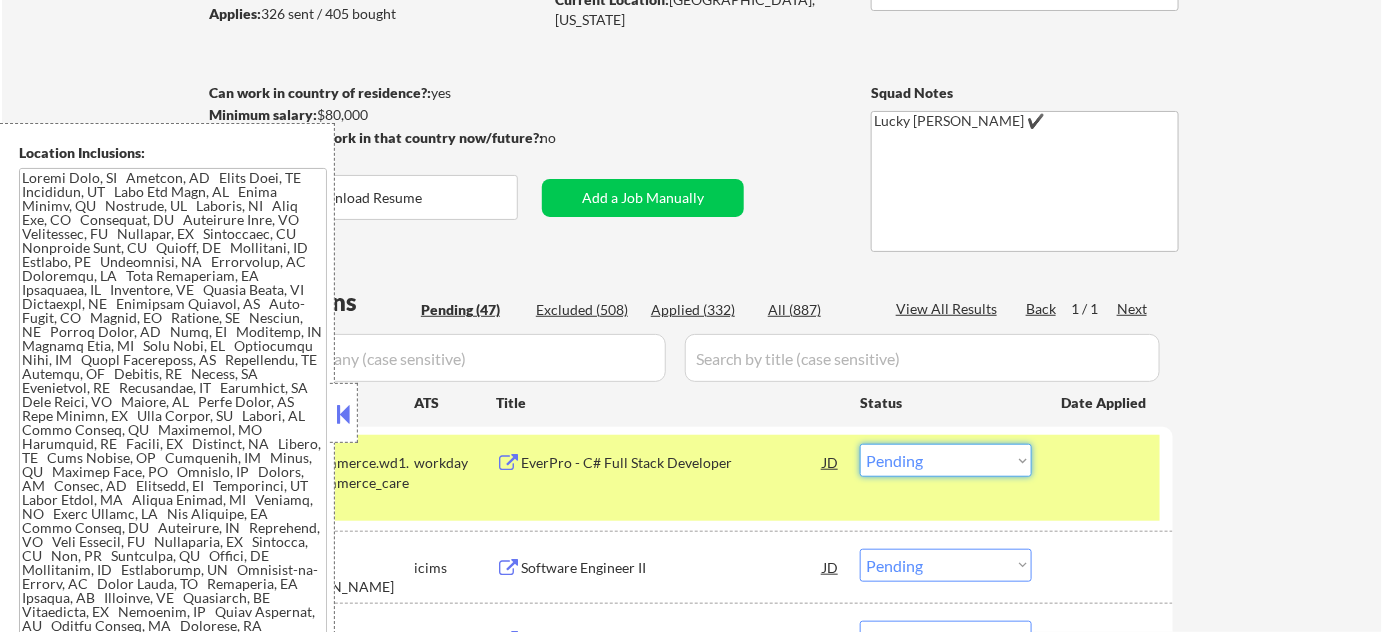 drag, startPoint x: 971, startPoint y: 472, endPoint x: 969, endPoint y: 458, distance: 14.142136 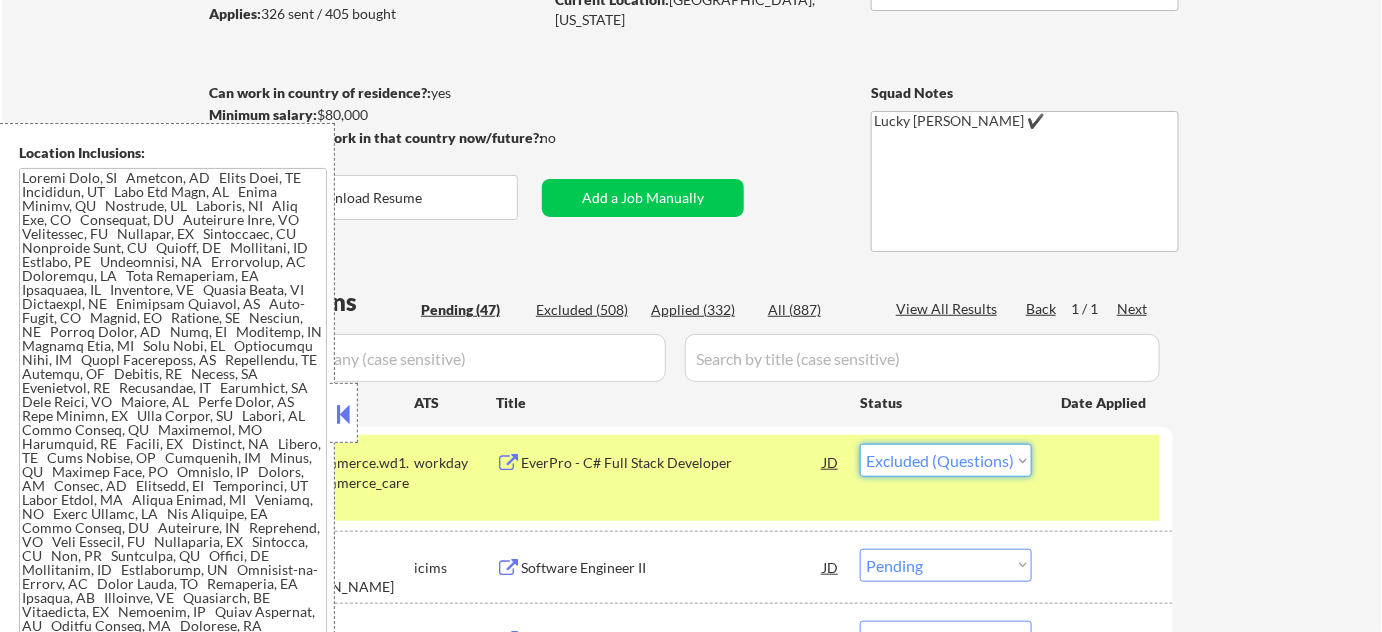 click on "Choose an option... Pending Applied Excluded (Questions) Excluded (Expired) Excluded (Location) Excluded (Bad Match) Excluded (Blocklist) Excluded (Salary) Excluded (Other)" at bounding box center (946, 460) 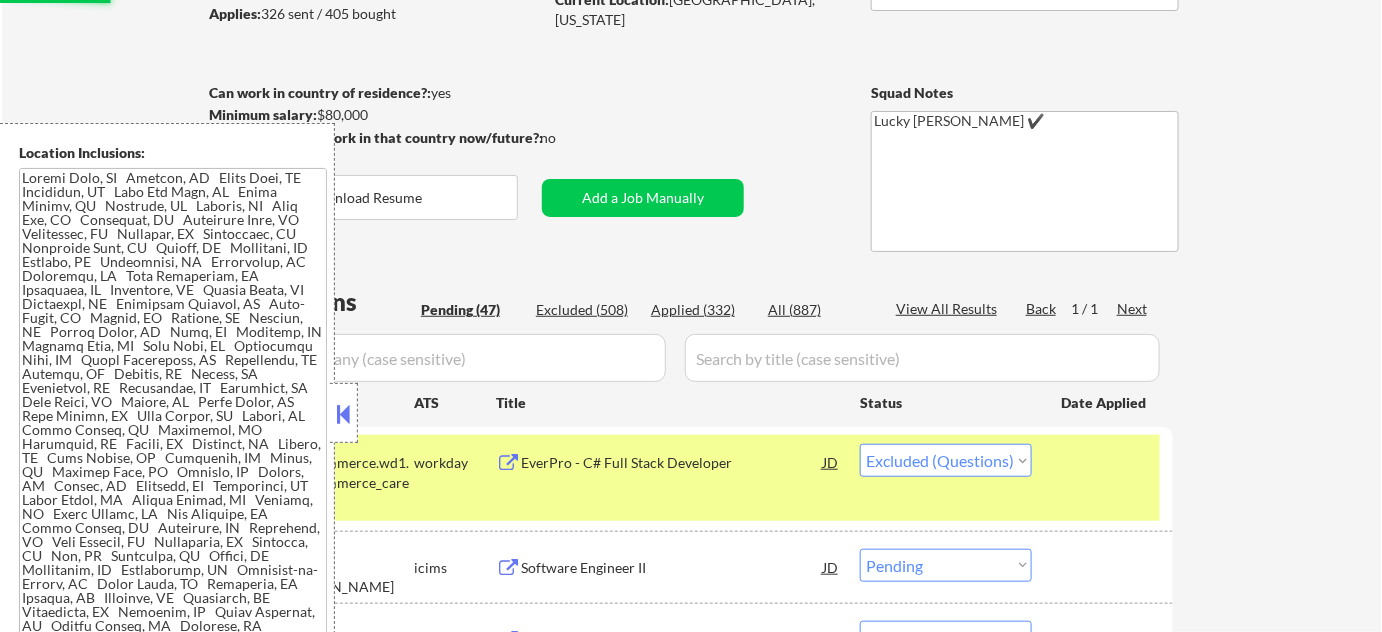 click at bounding box center [1105, 462] 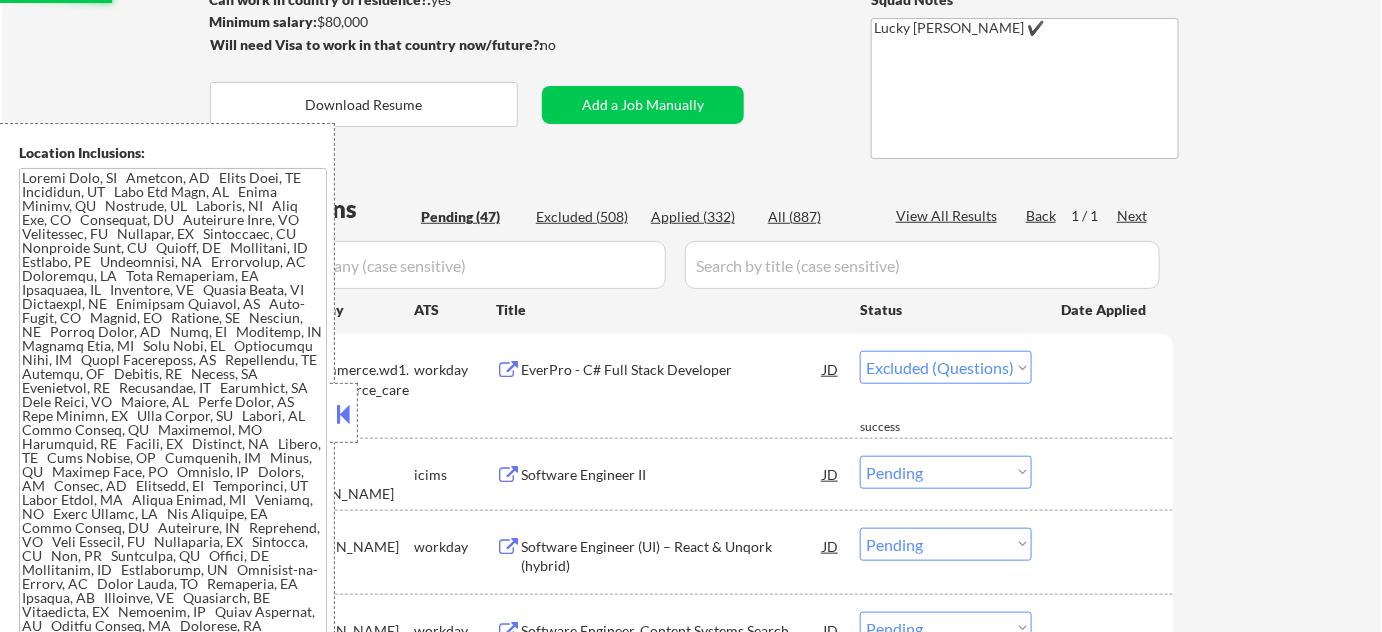scroll, scrollTop: 454, scrollLeft: 0, axis: vertical 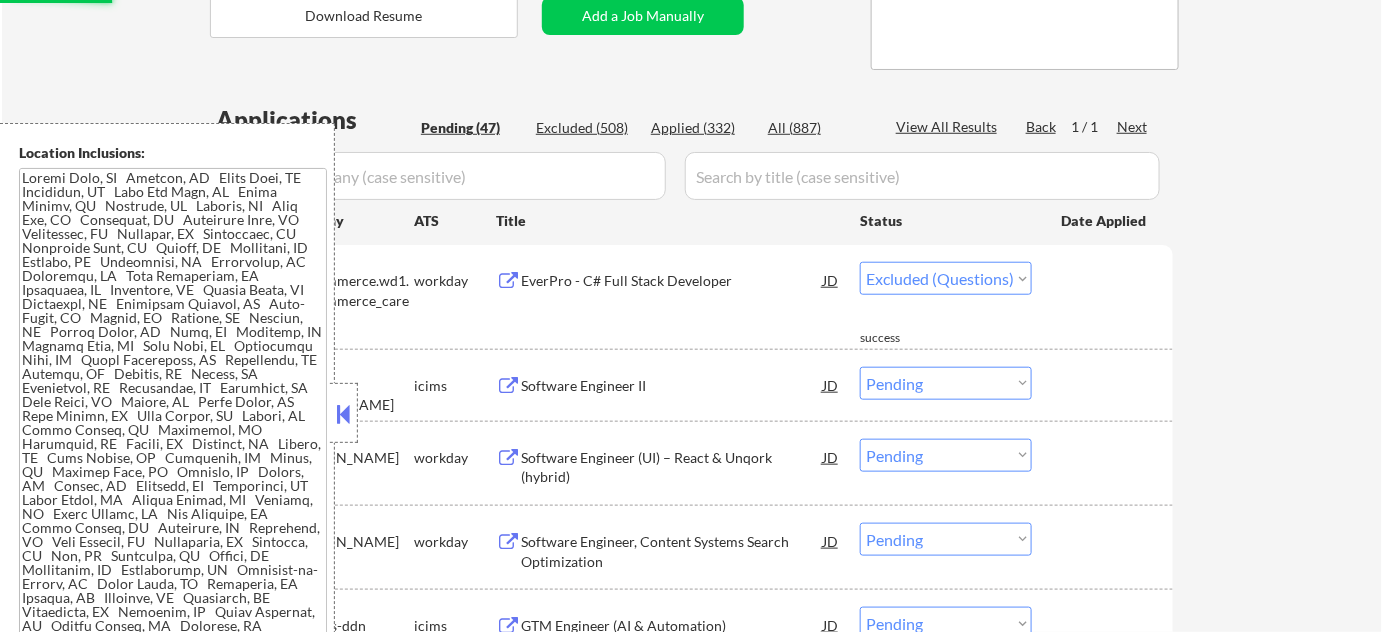 select on ""pending"" 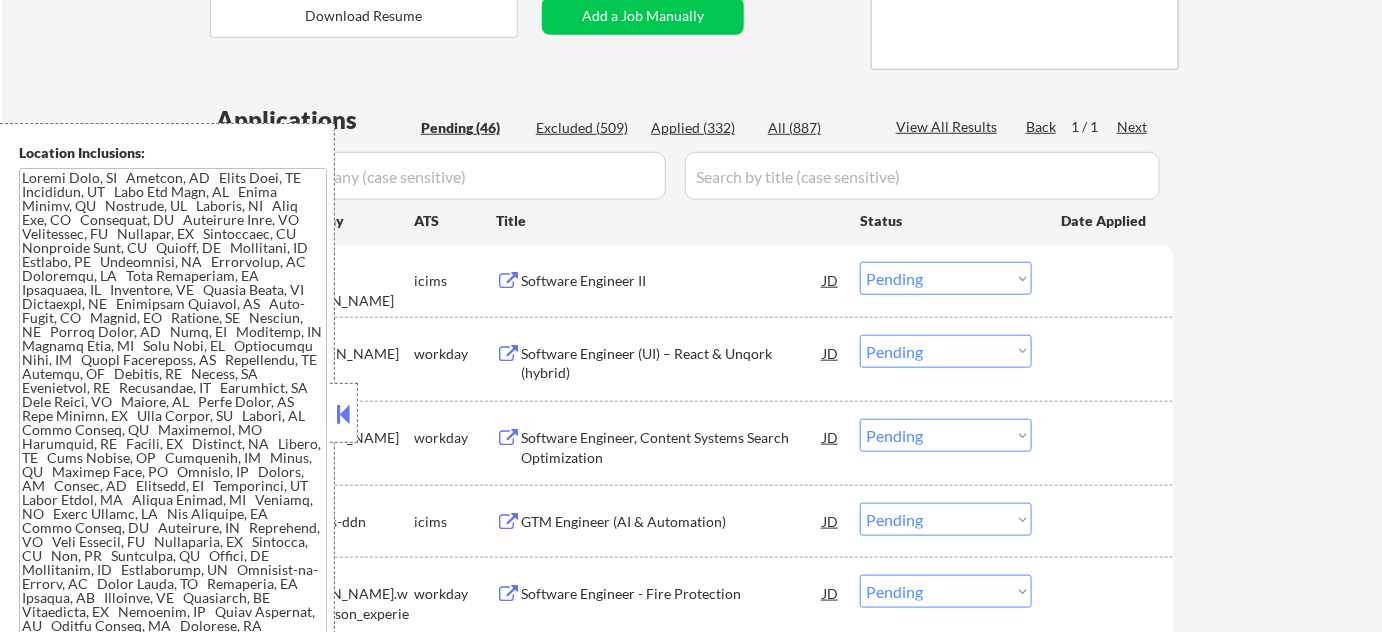 click on "Software Engineer (UI) – React & Unqork (hybrid)" at bounding box center [672, 363] 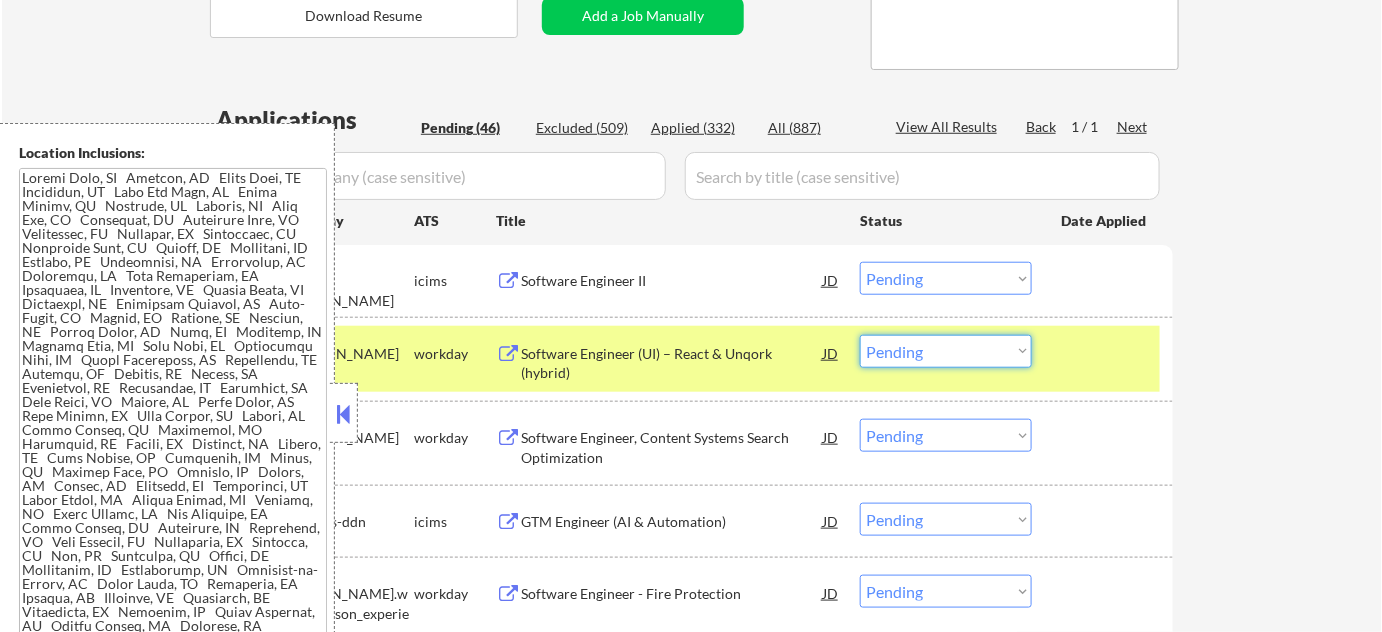 click on "Choose an option... Pending Applied Excluded (Questions) Excluded (Expired) Excluded (Location) Excluded (Bad Match) Excluded (Blocklist) Excluded (Salary) Excluded (Other)" at bounding box center [946, 351] 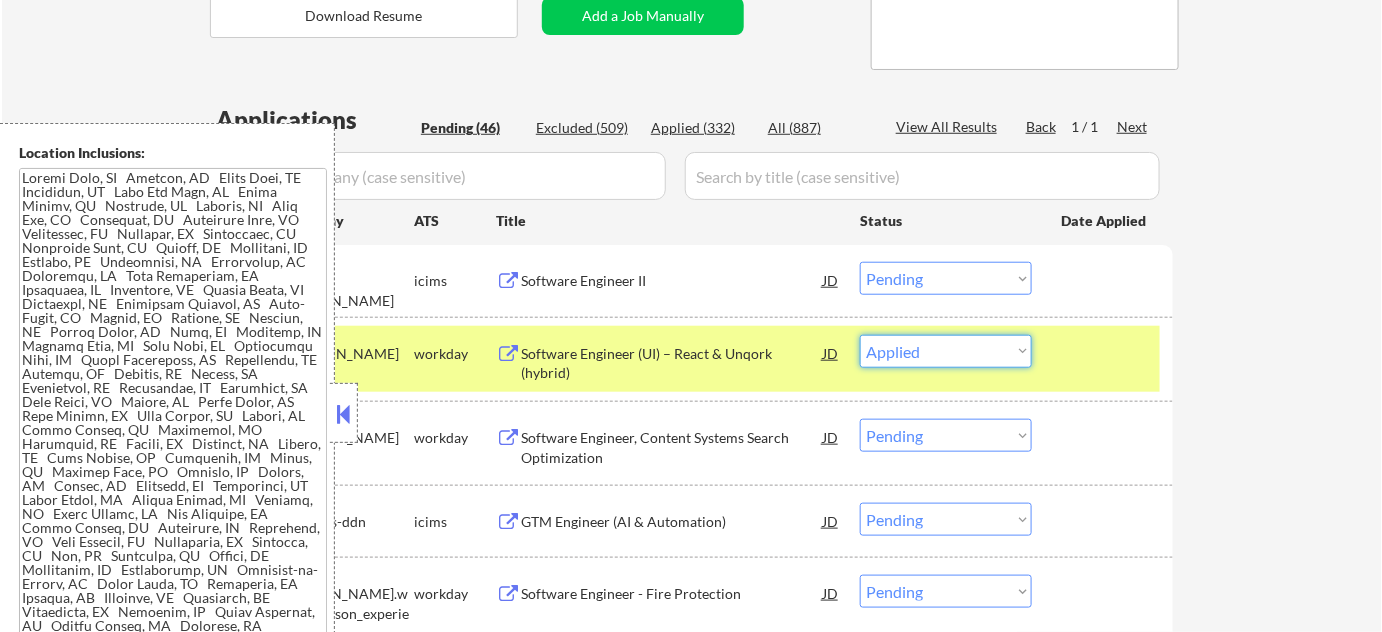 click on "Choose an option... Pending Applied Excluded (Questions) Excluded (Expired) Excluded (Location) Excluded (Bad Match) Excluded (Blocklist) Excluded (Salary) Excluded (Other)" at bounding box center [946, 351] 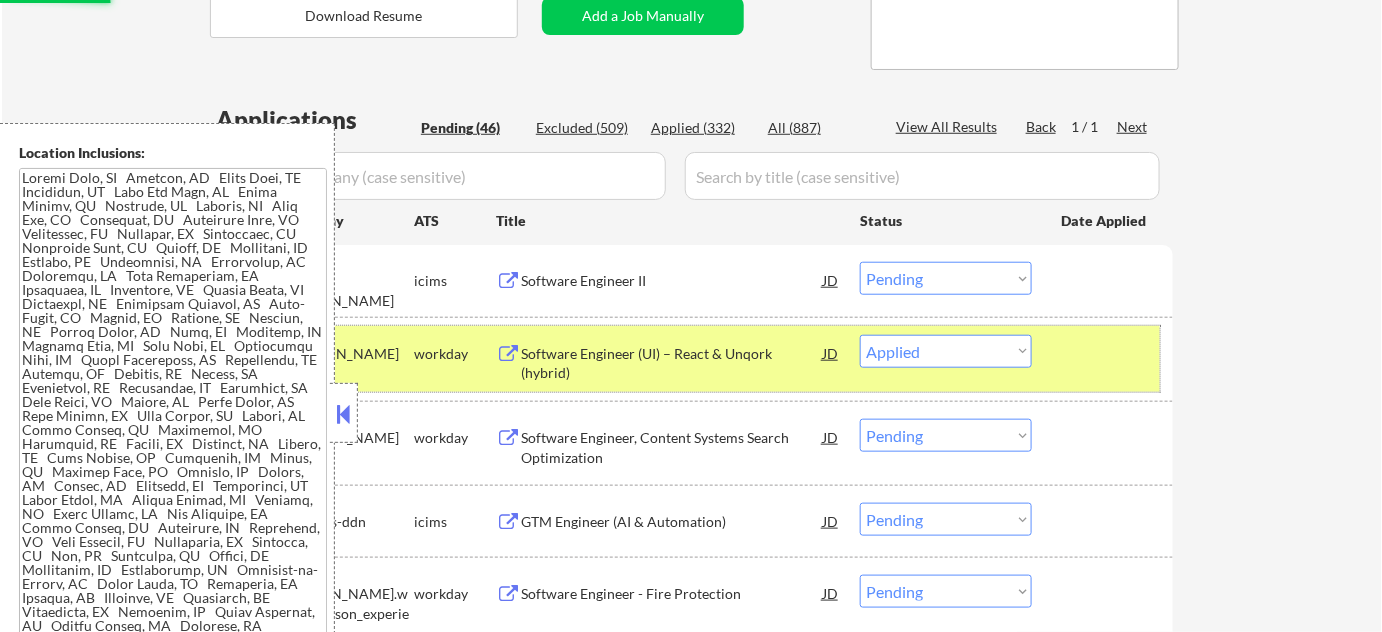 click on "#2 broadridge.wd5.careers workday Software Engineer (UI) – React & Unqork (hybrid) JD Choose an option... Pending Applied Excluded (Questions) Excluded (Expired) Excluded (Location) Excluded (Bad Match) Excluded (Blocklist) Excluded (Salary) Excluded (Other)" at bounding box center (688, 359) 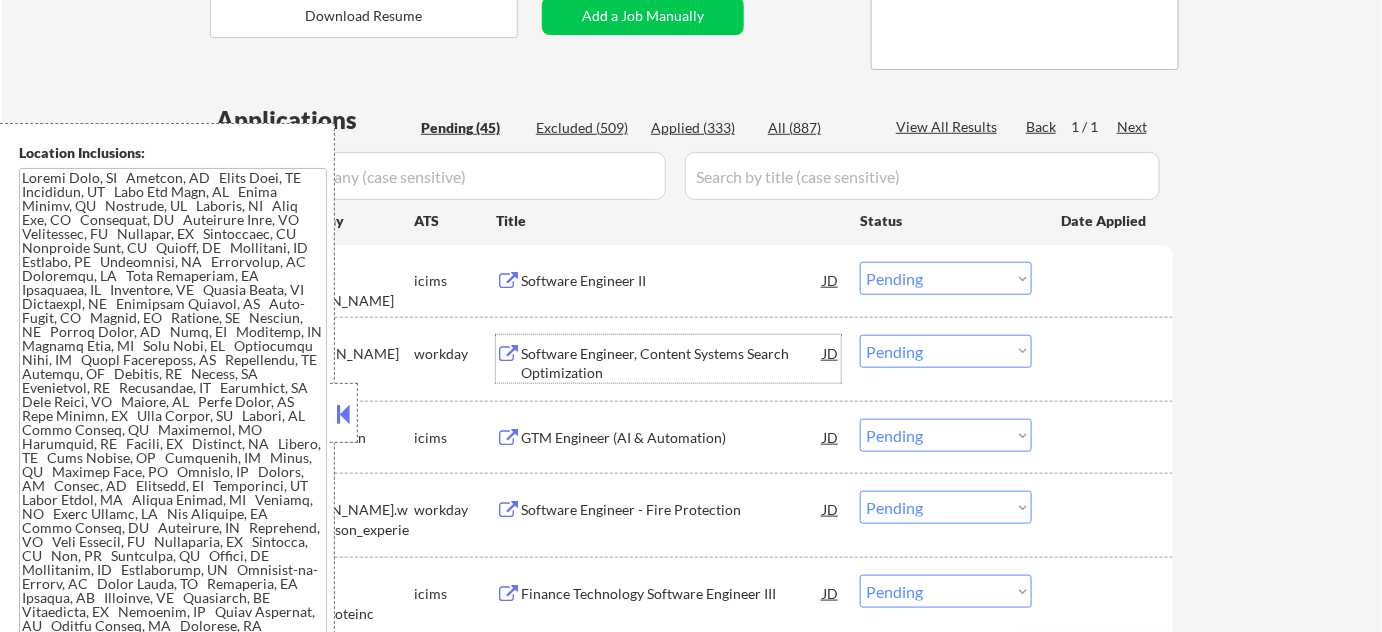 click on "Software Engineer, Content Systems Search Optimization" at bounding box center (672, 363) 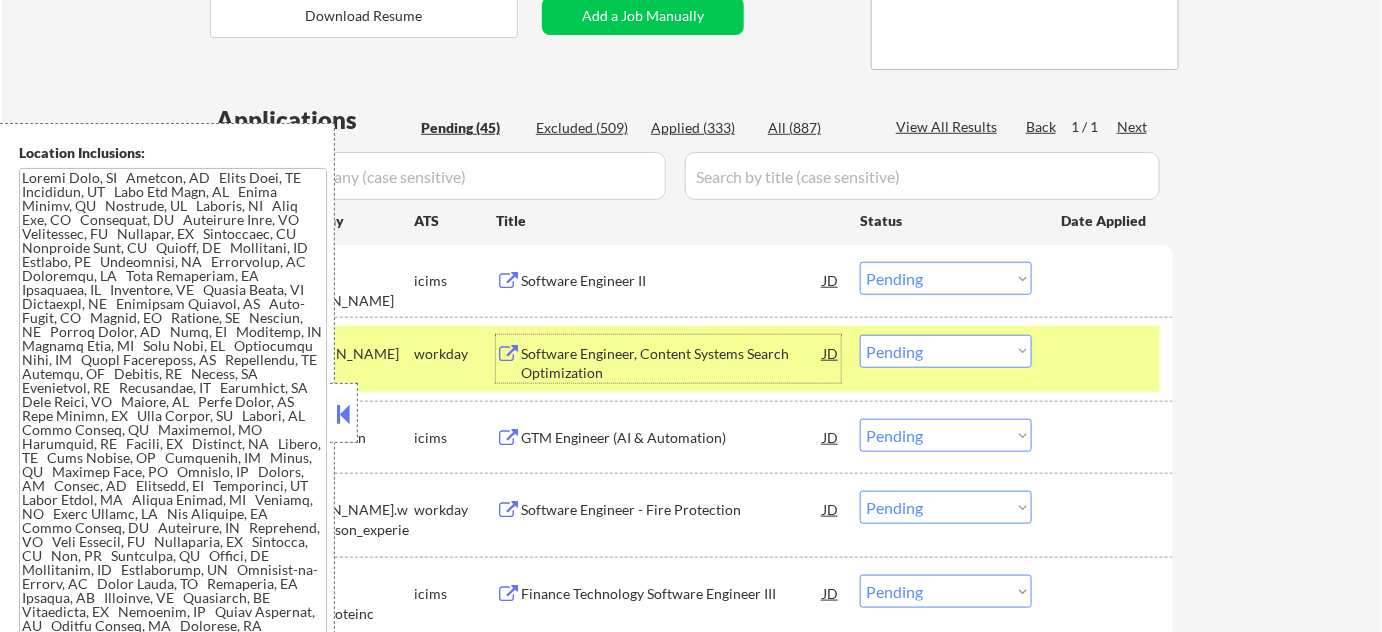 click on "Software Engineer, Content Systems Search Optimization" at bounding box center (672, 363) 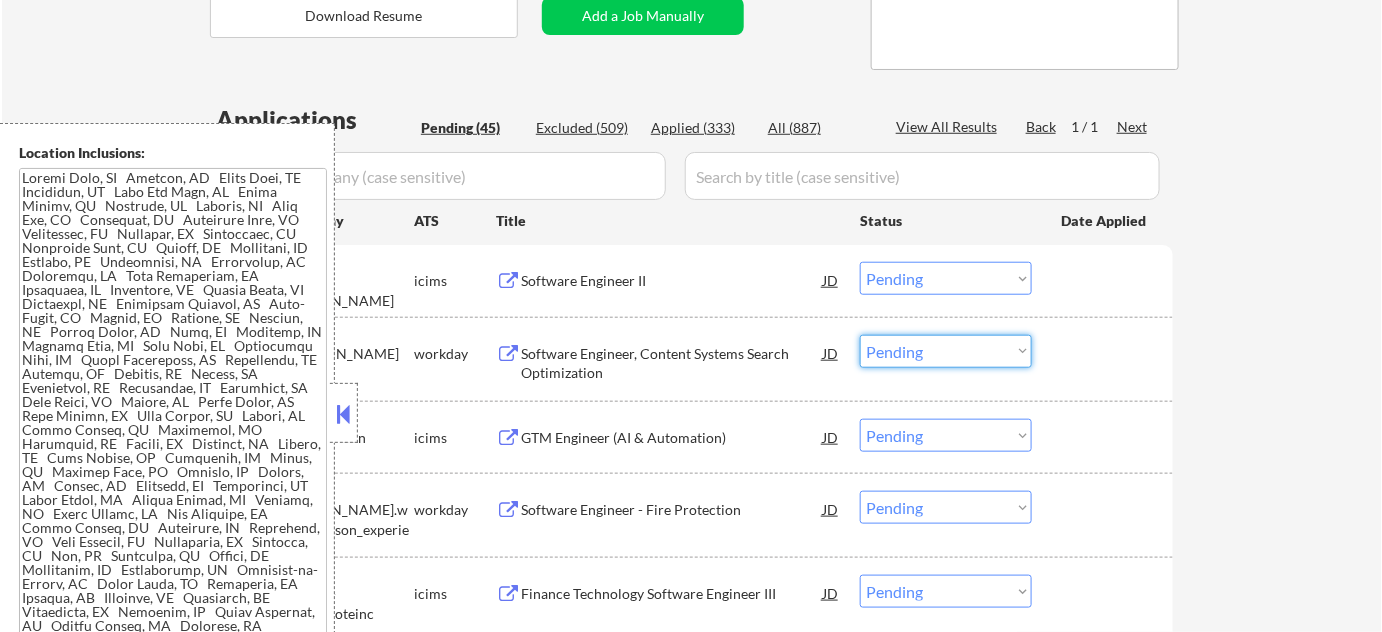 click on "Choose an option... Pending Applied Excluded (Questions) Excluded (Expired) Excluded (Location) Excluded (Bad Match) Excluded (Blocklist) Excluded (Salary) Excluded (Other)" at bounding box center (946, 351) 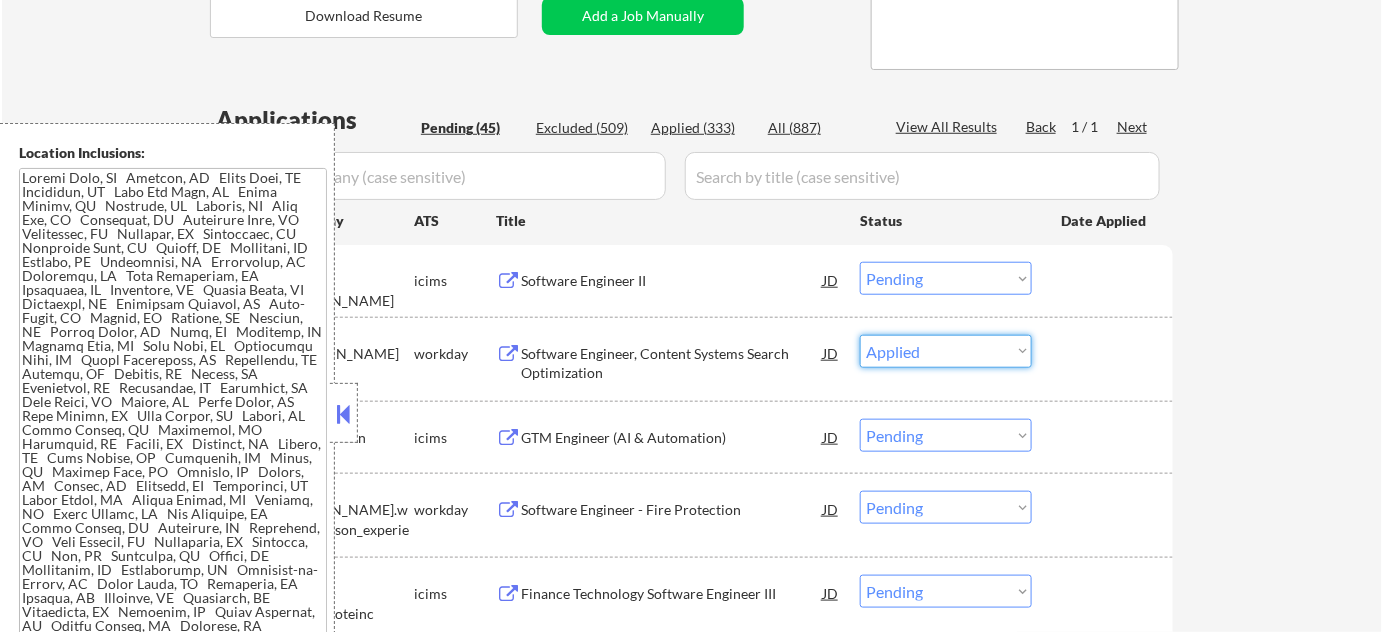 click on "Choose an option... Pending Applied Excluded (Questions) Excluded (Expired) Excluded (Location) Excluded (Bad Match) Excluded (Blocklist) Excluded (Salary) Excluded (Other)" at bounding box center [946, 351] 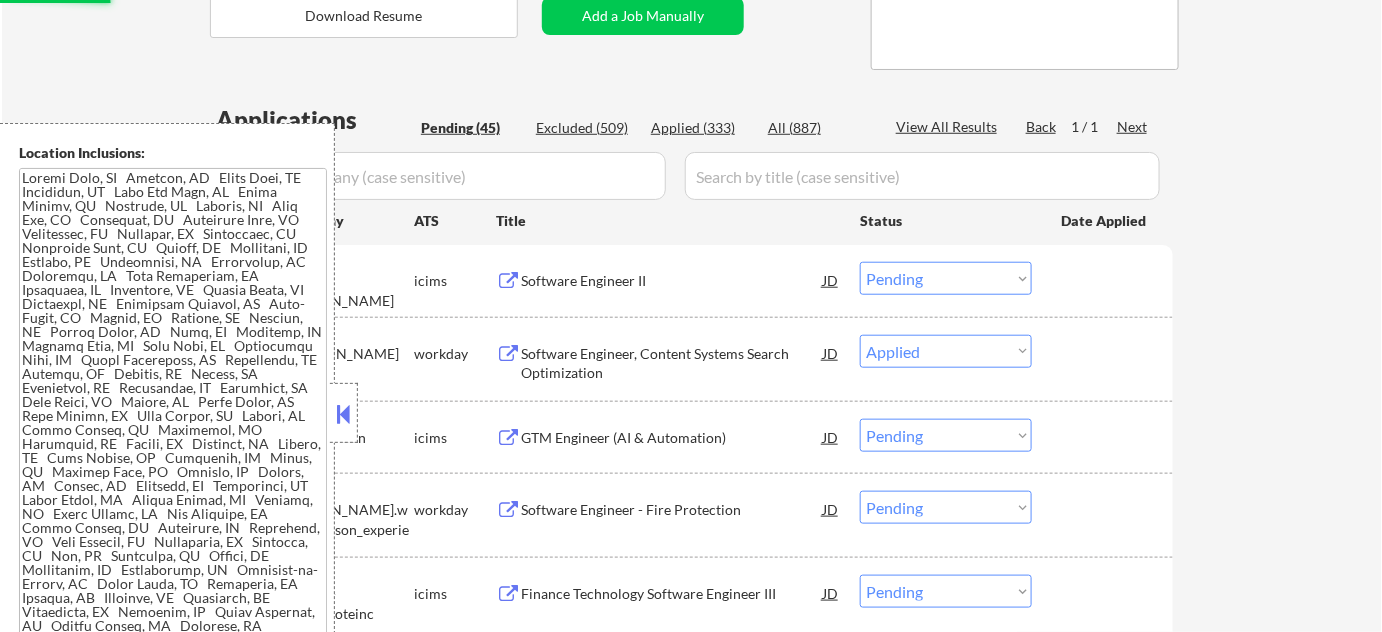 click at bounding box center (1105, 353) 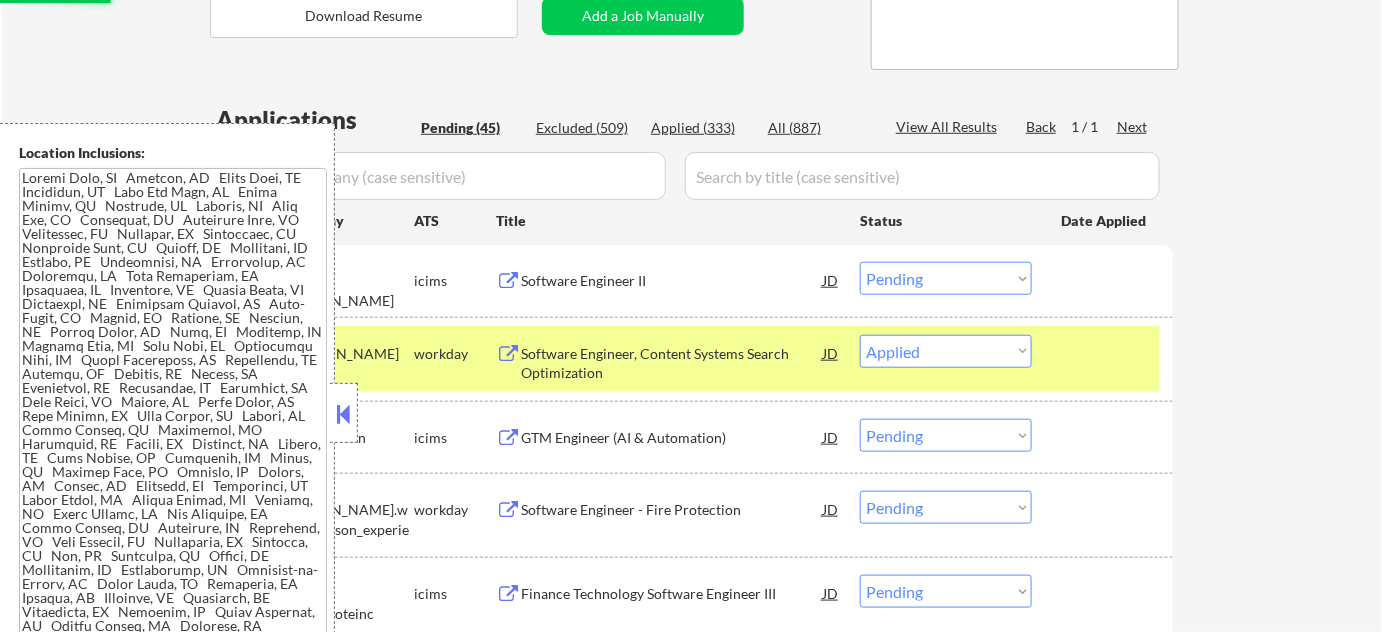 click at bounding box center (1105, 353) 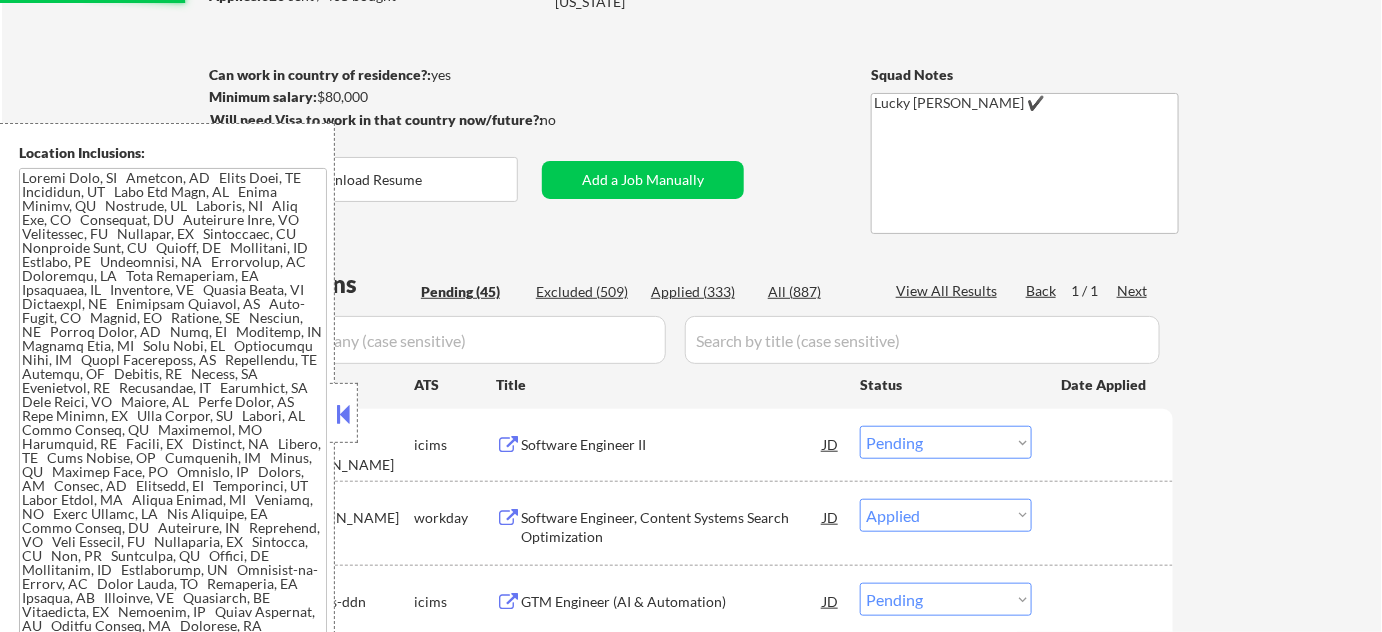 scroll, scrollTop: 272, scrollLeft: 0, axis: vertical 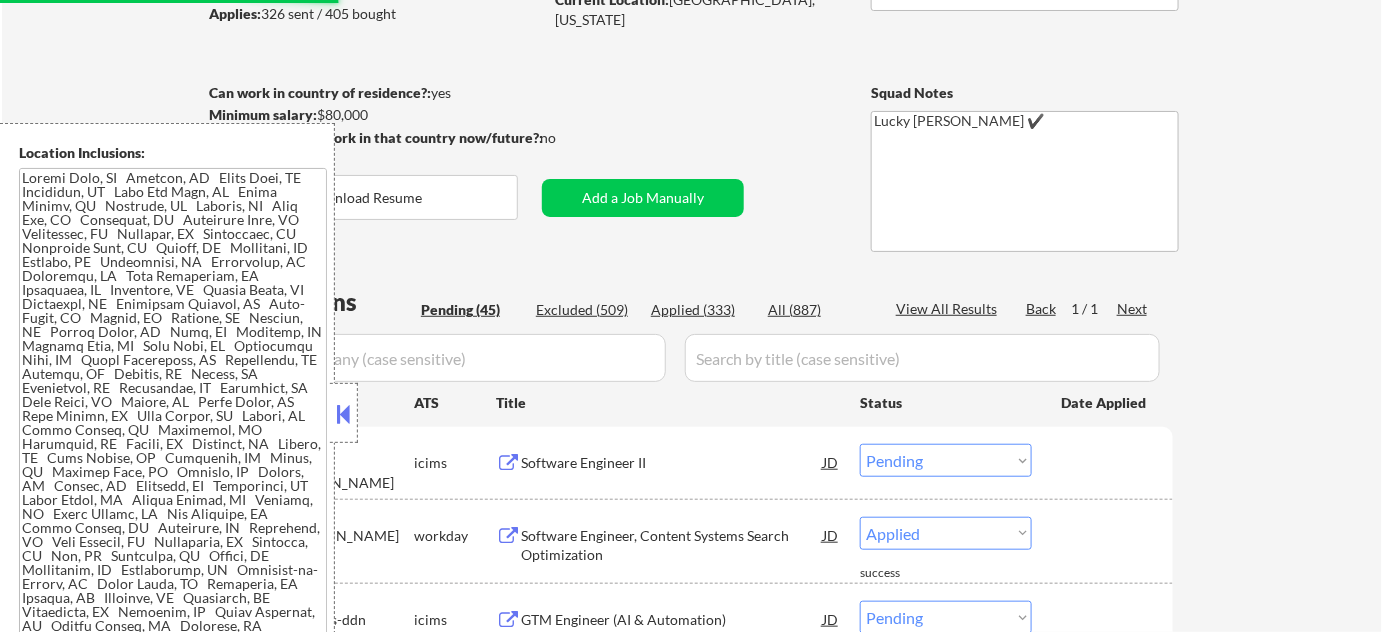 select on ""pending"" 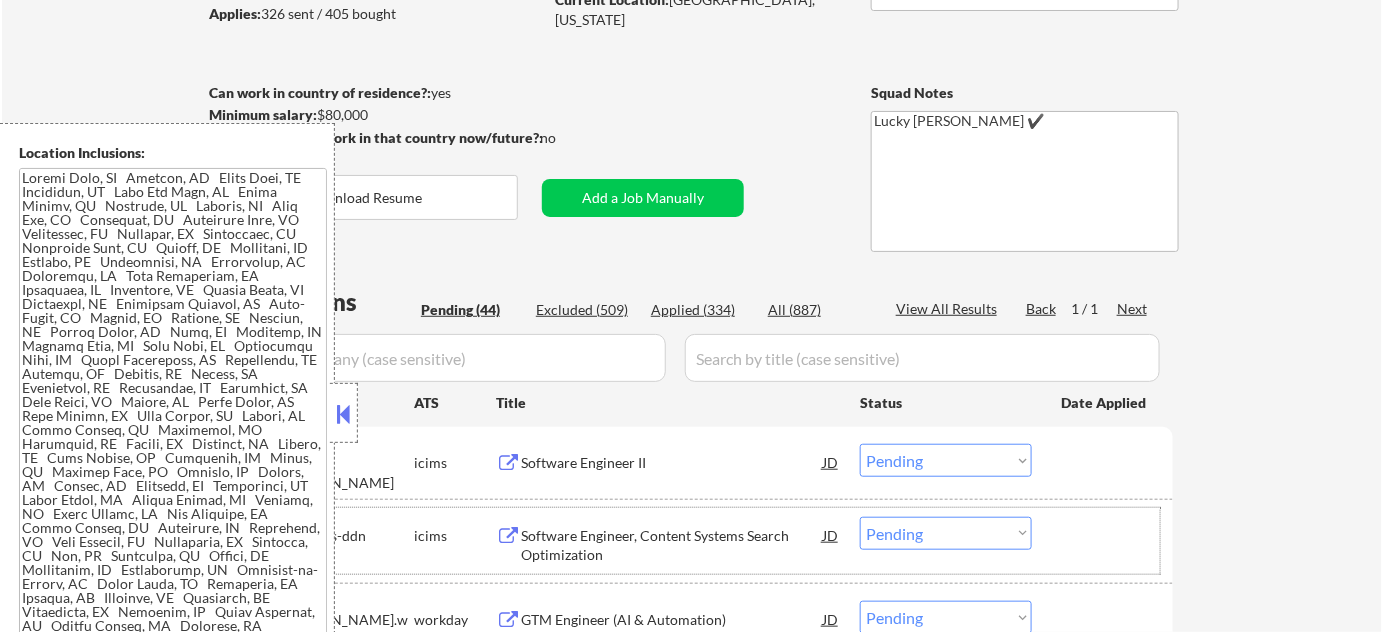 scroll, scrollTop: 454, scrollLeft: 0, axis: vertical 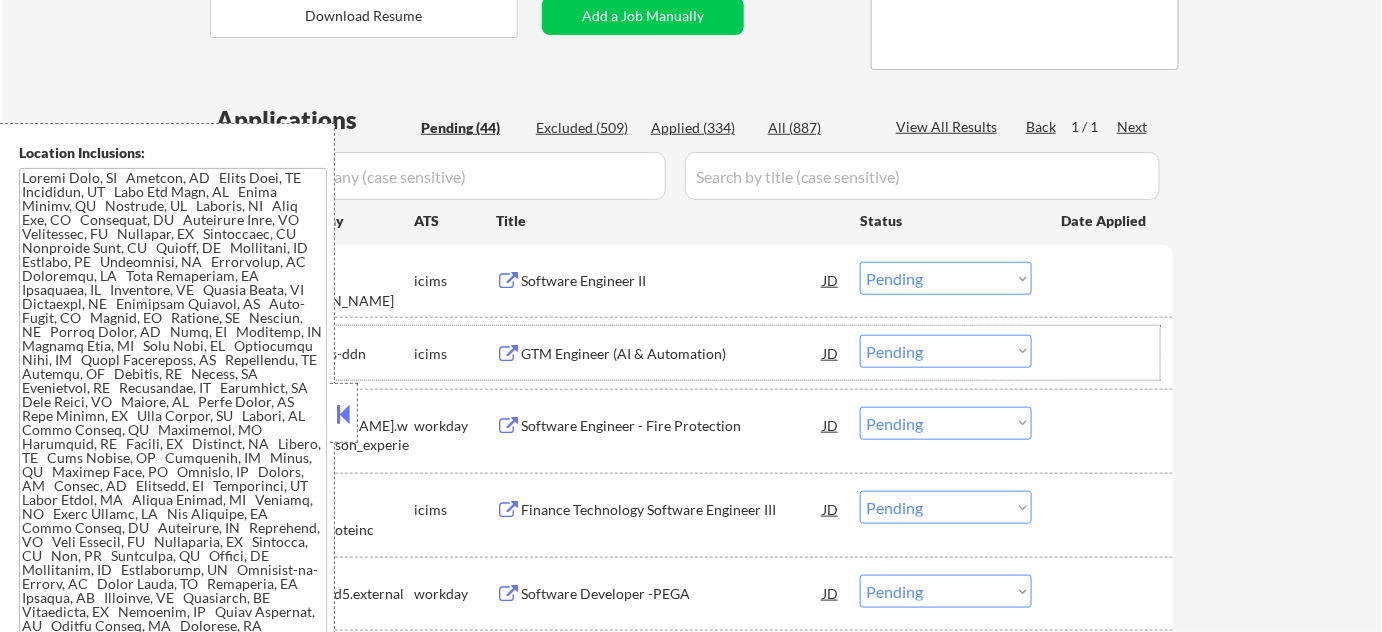 click at bounding box center (1105, 353) 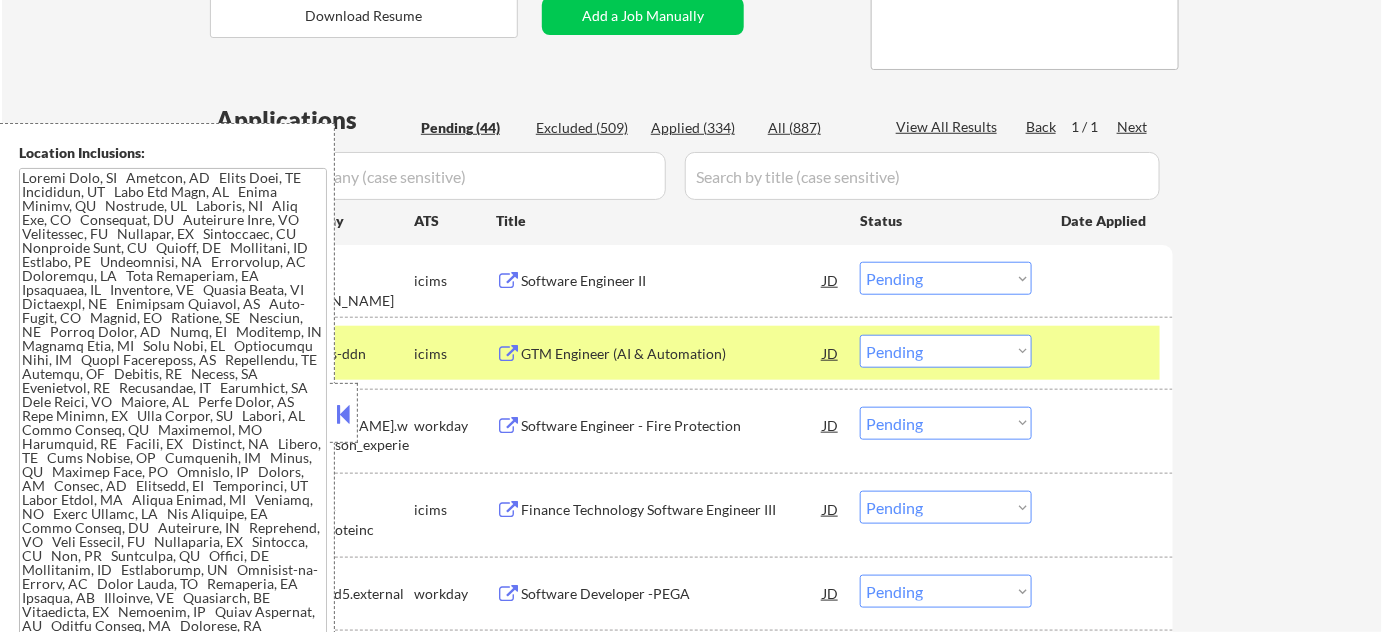 click at bounding box center [1105, 353] 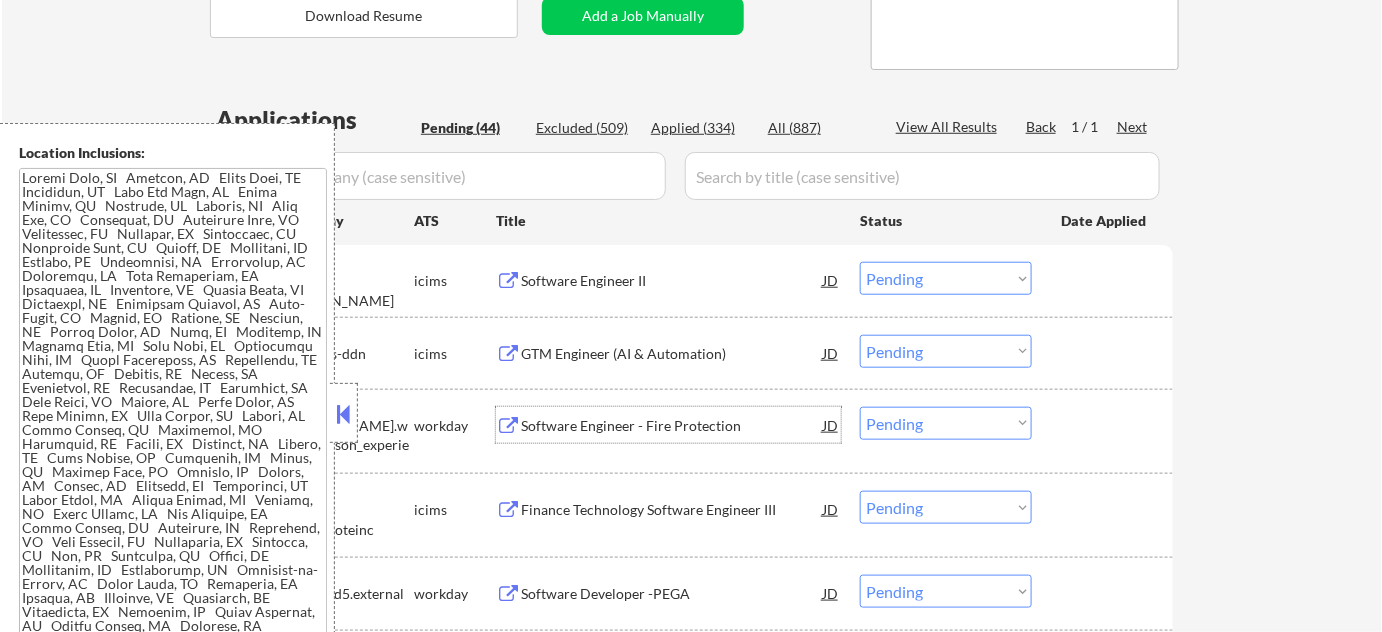 click on "Software Engineer - Fire Protection" at bounding box center (672, 426) 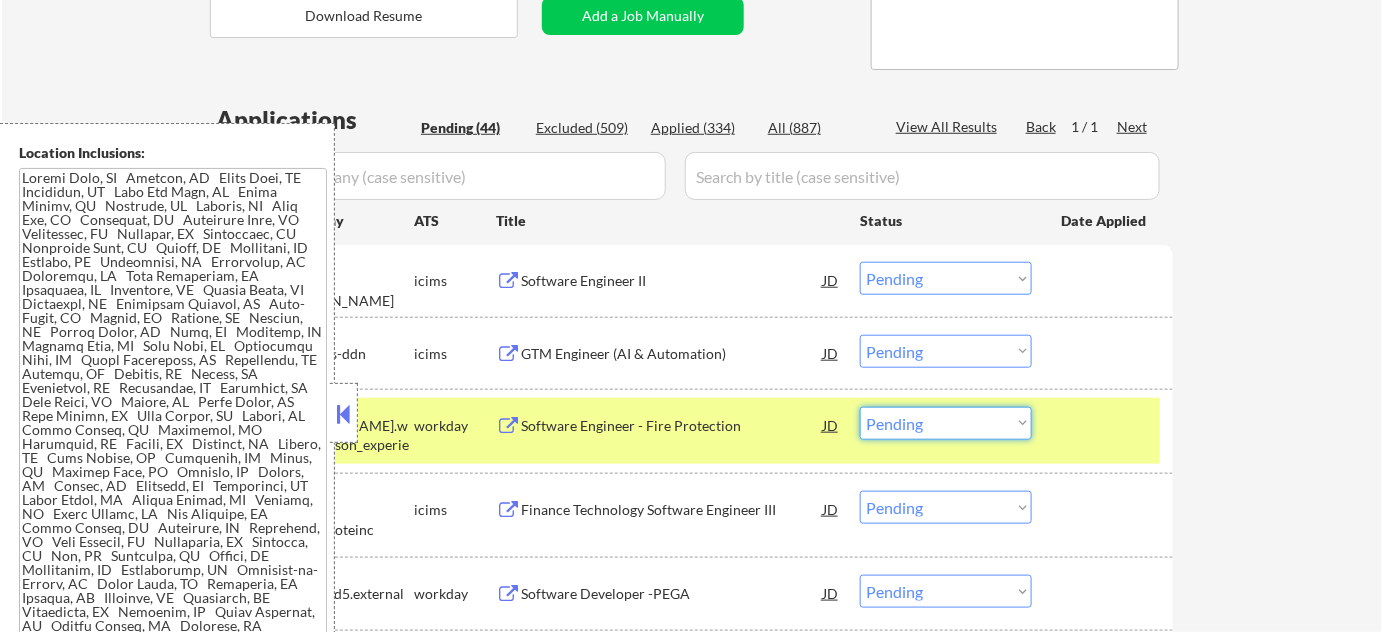 click on "Choose an option... Pending Applied Excluded (Questions) Excluded (Expired) Excluded (Location) Excluded (Bad Match) Excluded (Blocklist) Excluded (Salary) Excluded (Other)" at bounding box center (946, 423) 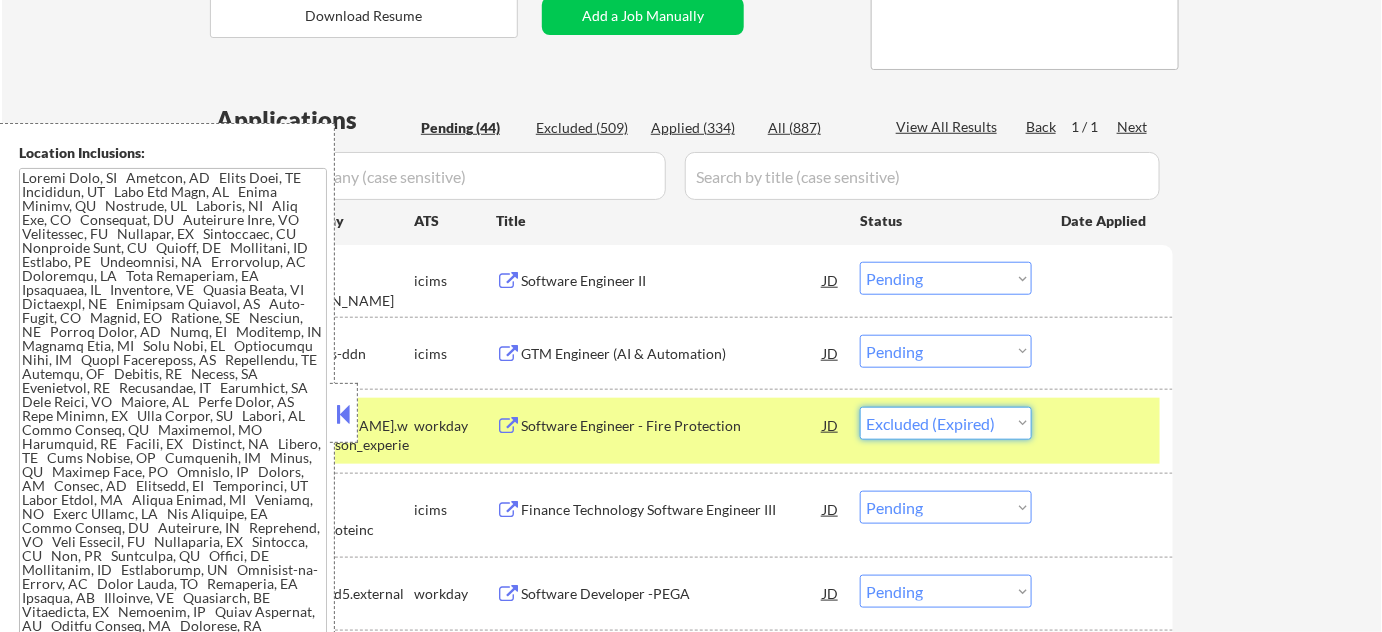 click on "Choose an option... Pending Applied Excluded (Questions) Excluded (Expired) Excluded (Location) Excluded (Bad Match) Excluded (Blocklist) Excluded (Salary) Excluded (Other)" at bounding box center [946, 423] 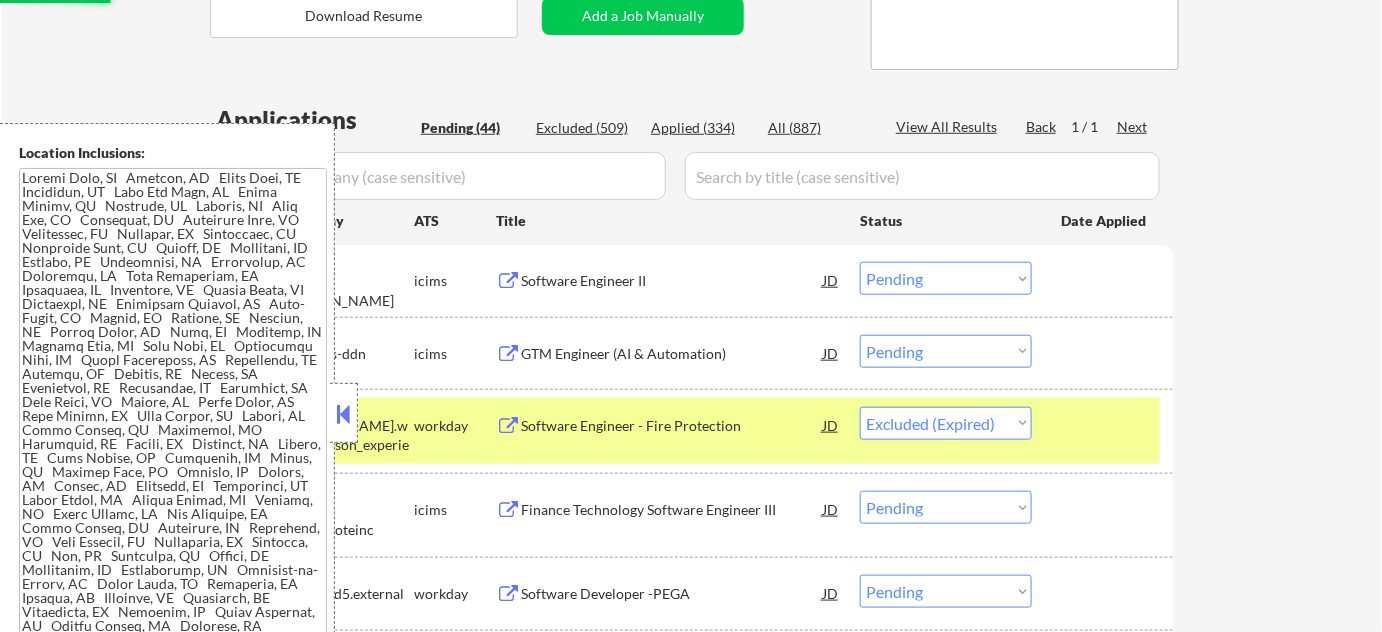 click at bounding box center (1105, 425) 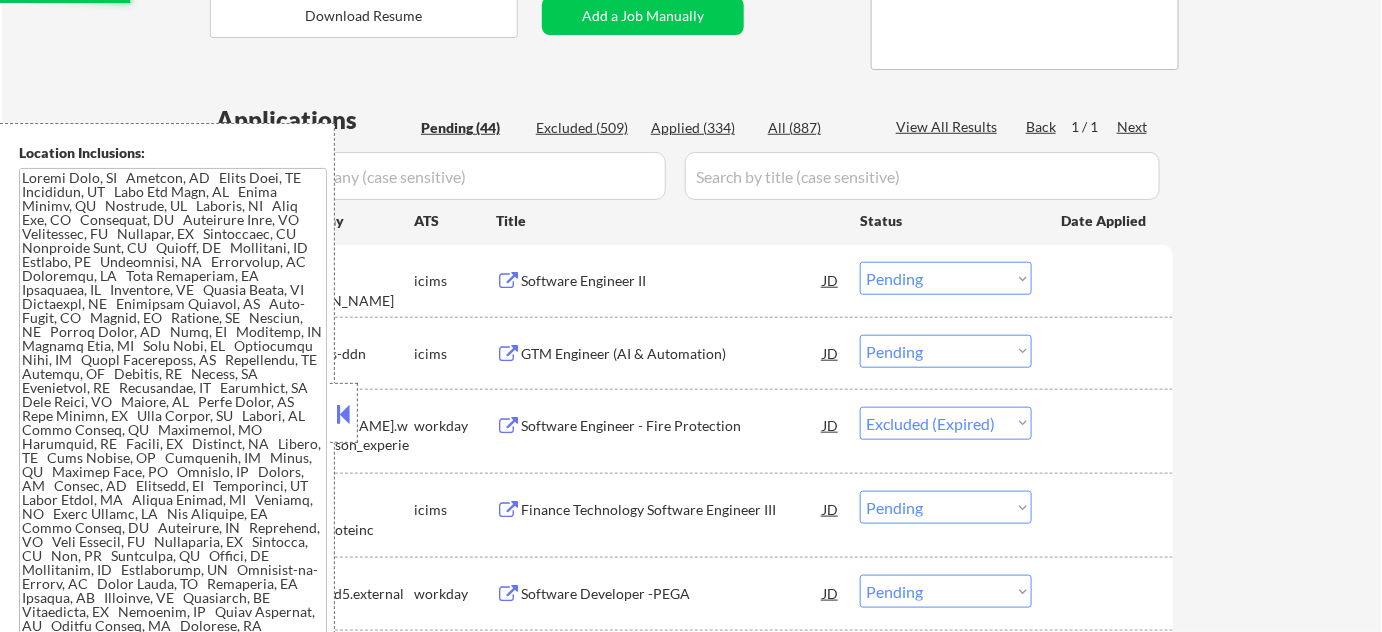 scroll, scrollTop: 636, scrollLeft: 0, axis: vertical 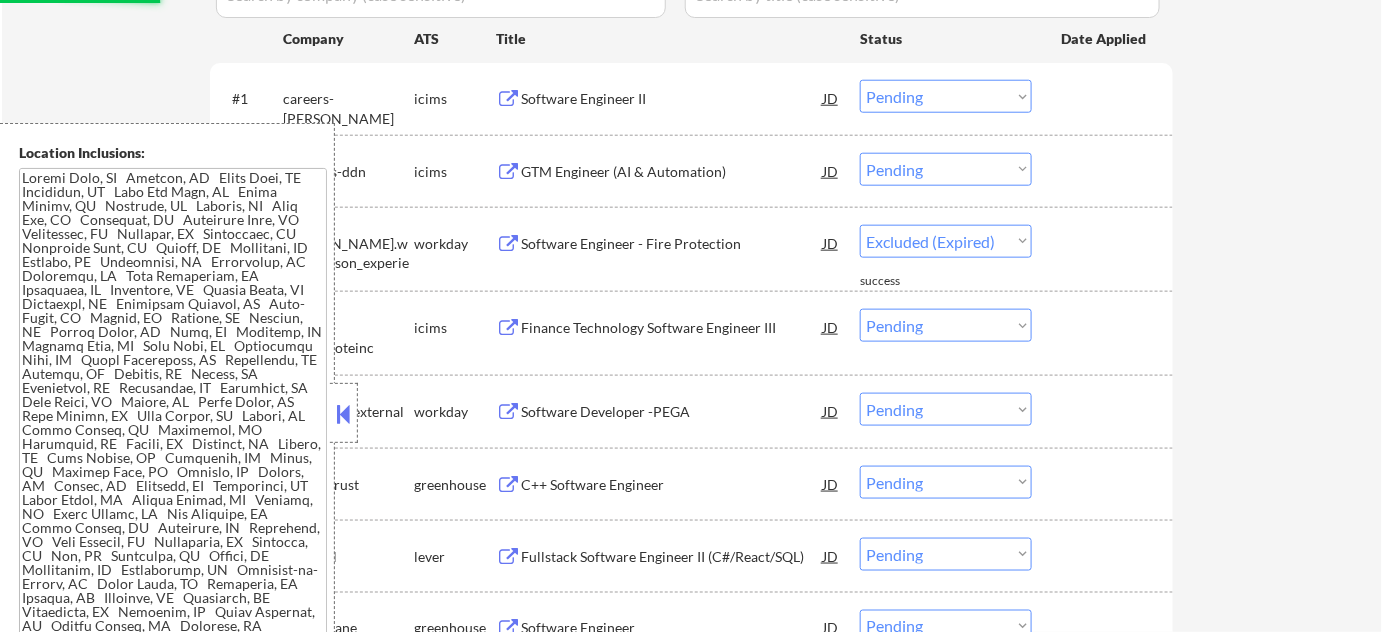select on ""pending"" 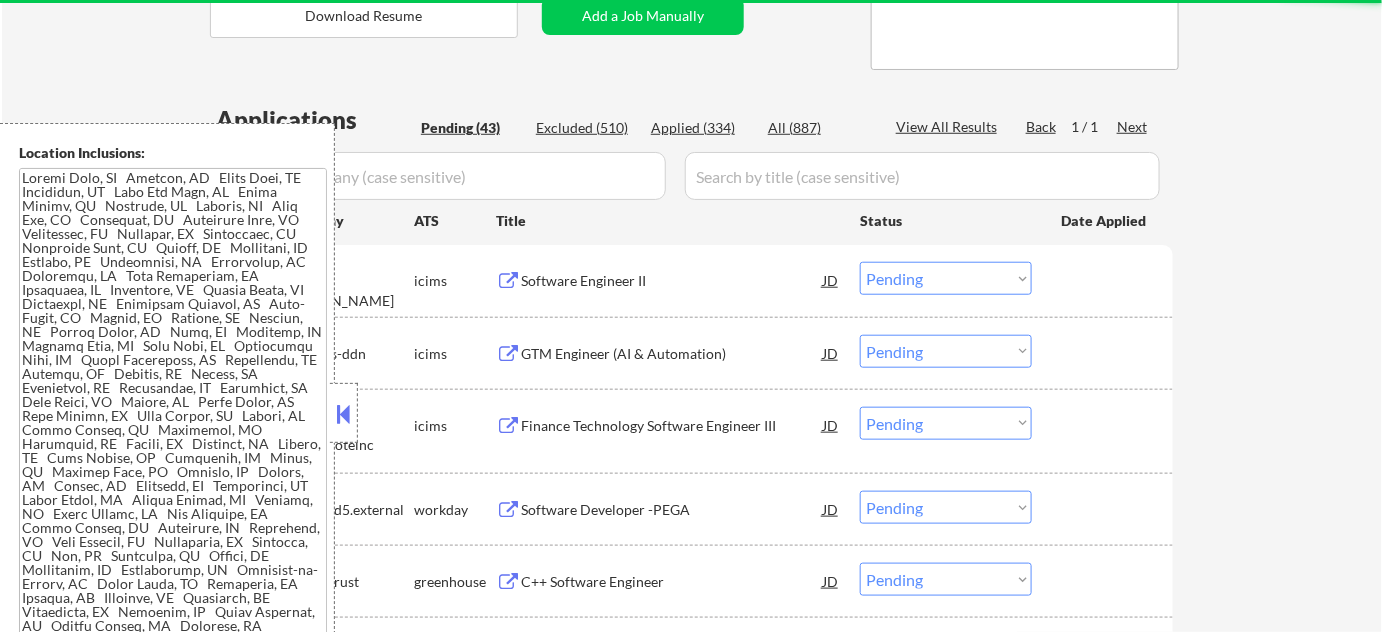 scroll, scrollTop: 636, scrollLeft: 0, axis: vertical 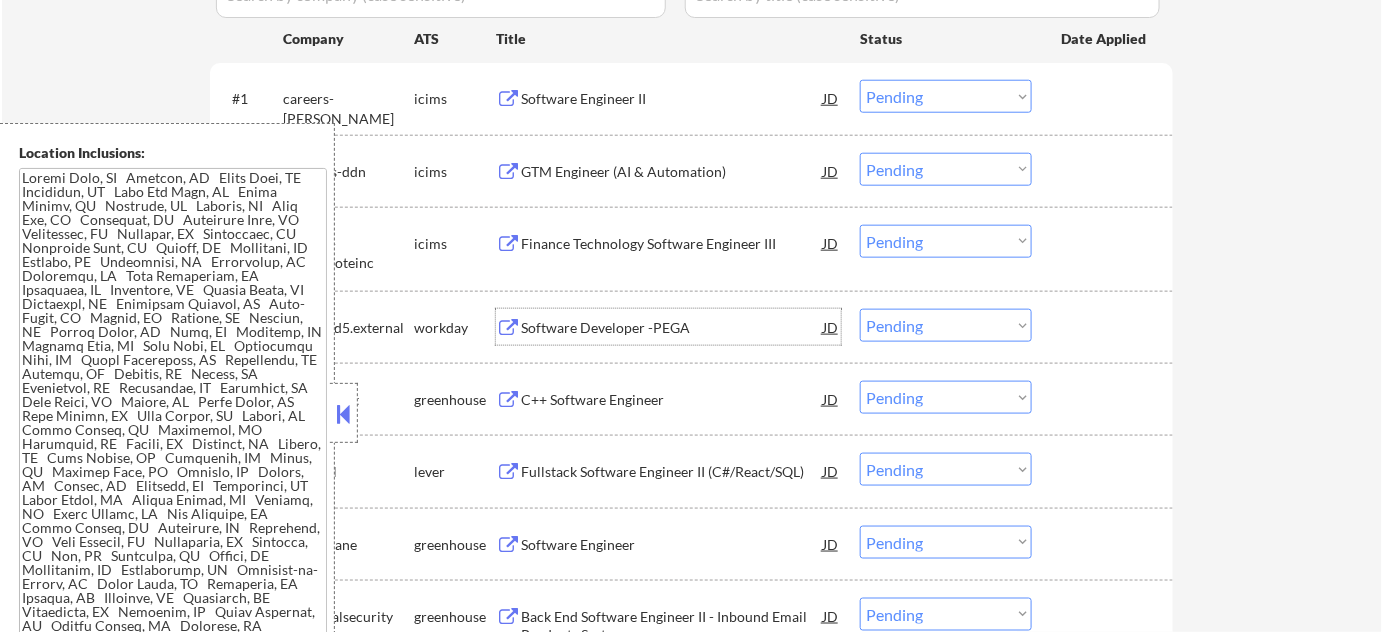 click on "Software Developer -PEGA" at bounding box center (672, 328) 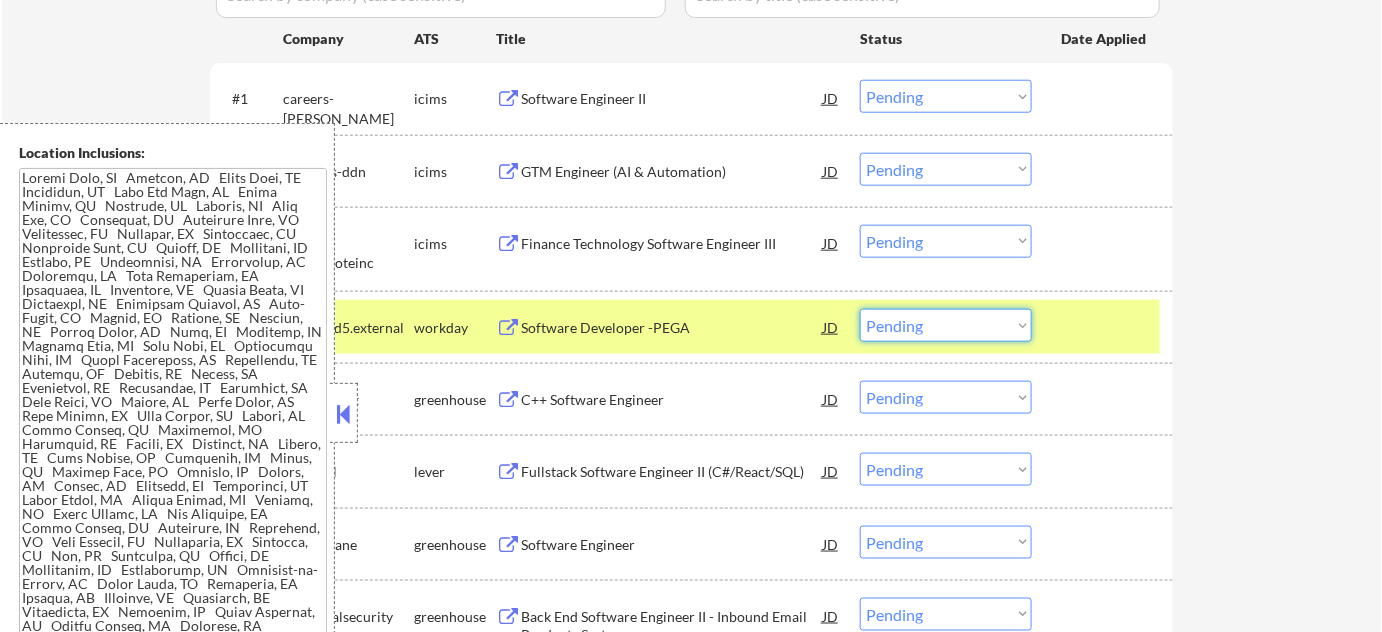 click on "Choose an option... Pending Applied Excluded (Questions) Excluded (Expired) Excluded (Location) Excluded (Bad Match) Excluded (Blocklist) Excluded (Salary) Excluded (Other)" at bounding box center (946, 325) 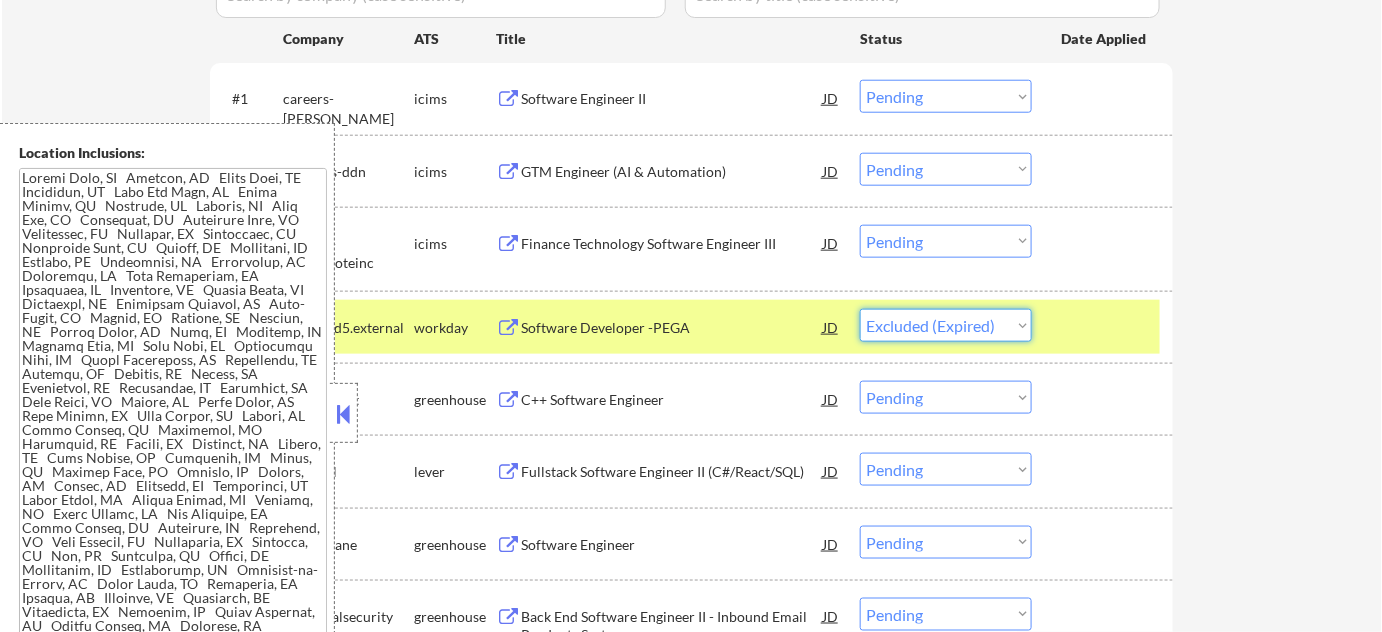 click on "Choose an option... Pending Applied Excluded (Questions) Excluded (Expired) Excluded (Location) Excluded (Bad Match) Excluded (Blocklist) Excluded (Salary) Excluded (Other)" at bounding box center [946, 325] 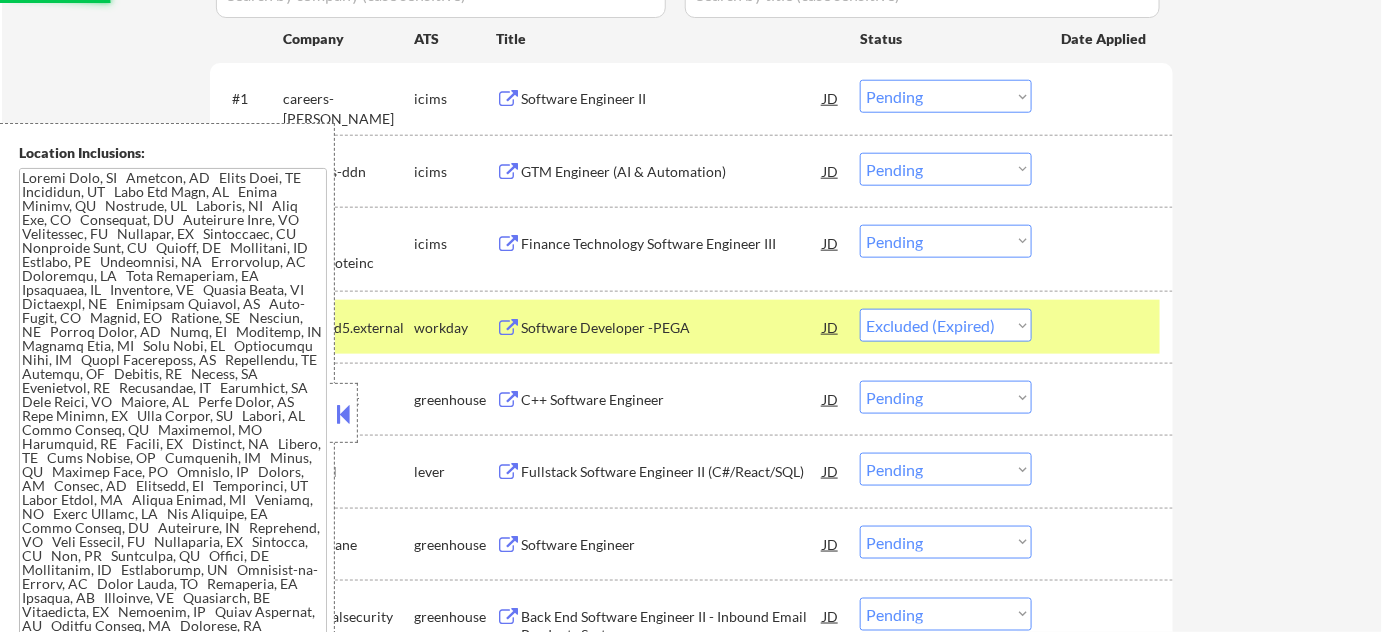 click on "#4 leidos.wd5.external workday Software Developer -PEGA JD Choose an option... Pending Applied Excluded (Questions) Excluded (Expired) Excluded (Location) Excluded (Bad Match) Excluded (Blocklist) Excluded (Salary) Excluded (Other)" at bounding box center [688, 327] 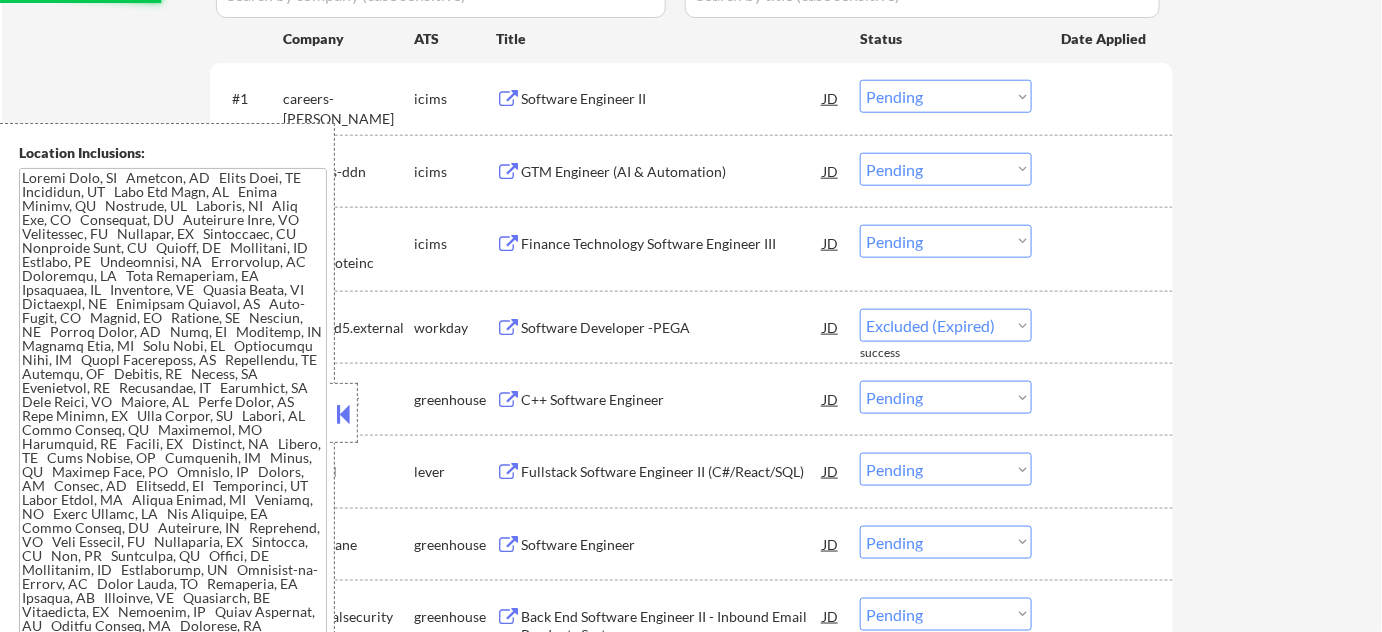 select on ""pending"" 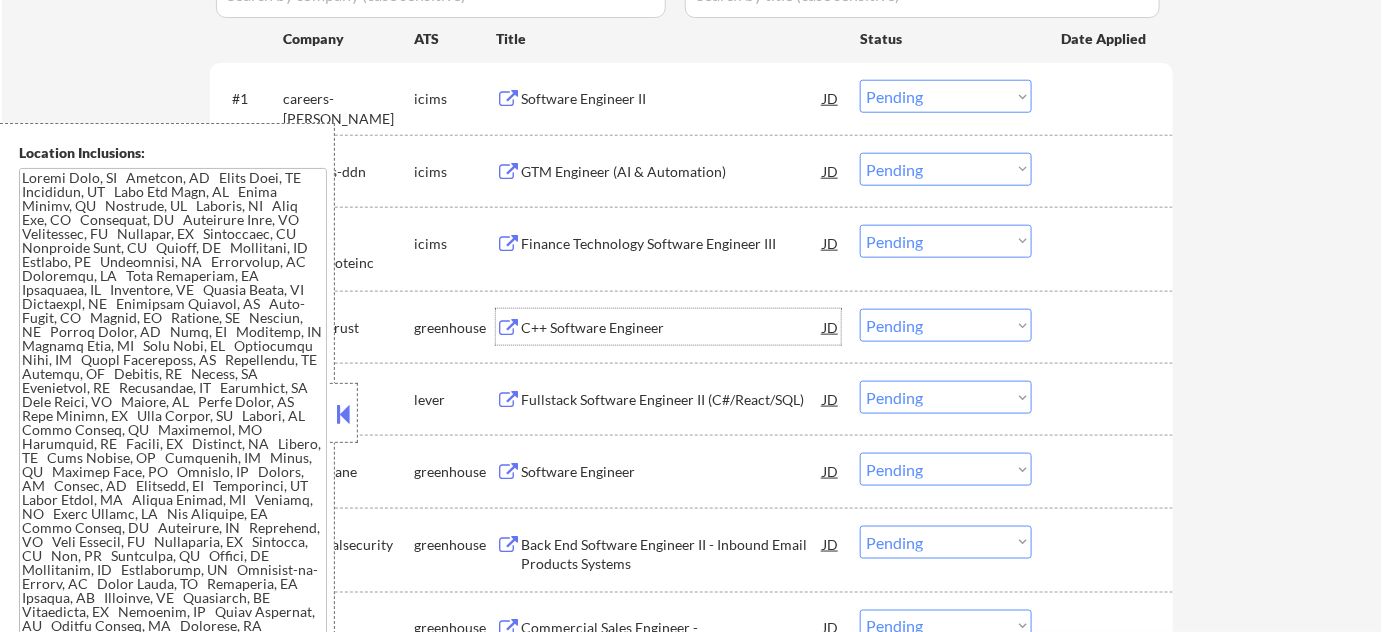 click on "C++ Software Engineer" at bounding box center [672, 328] 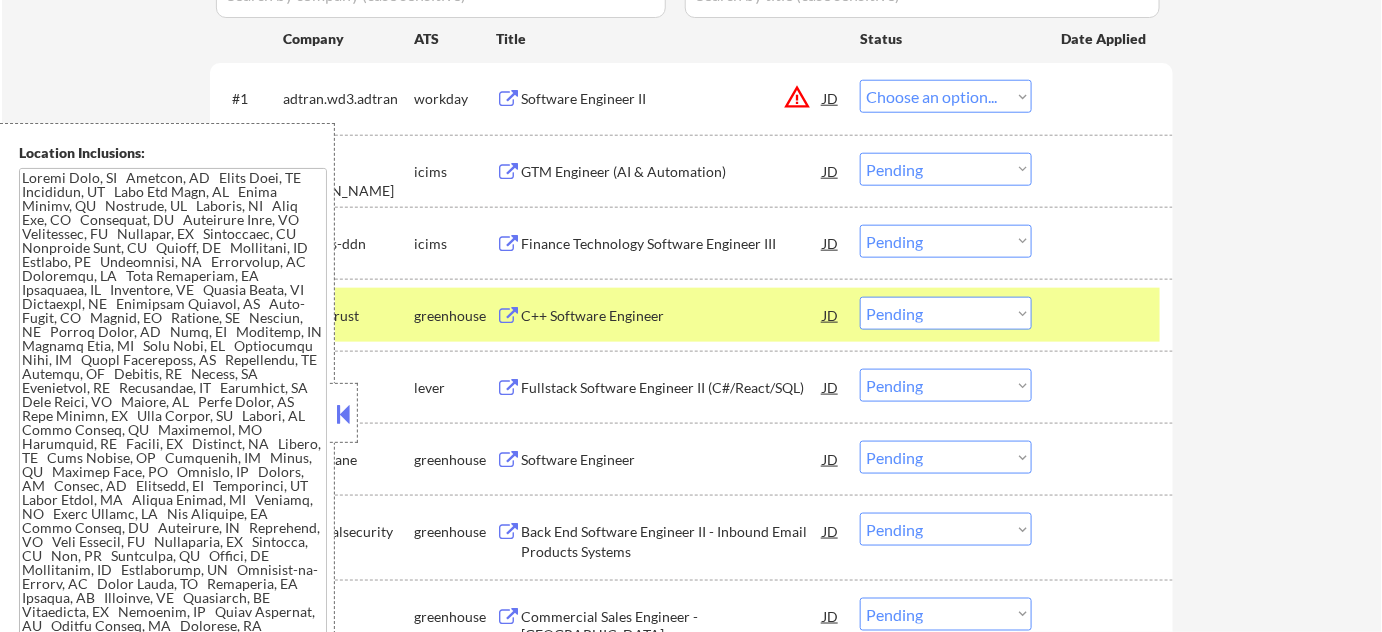 select on ""pending"" 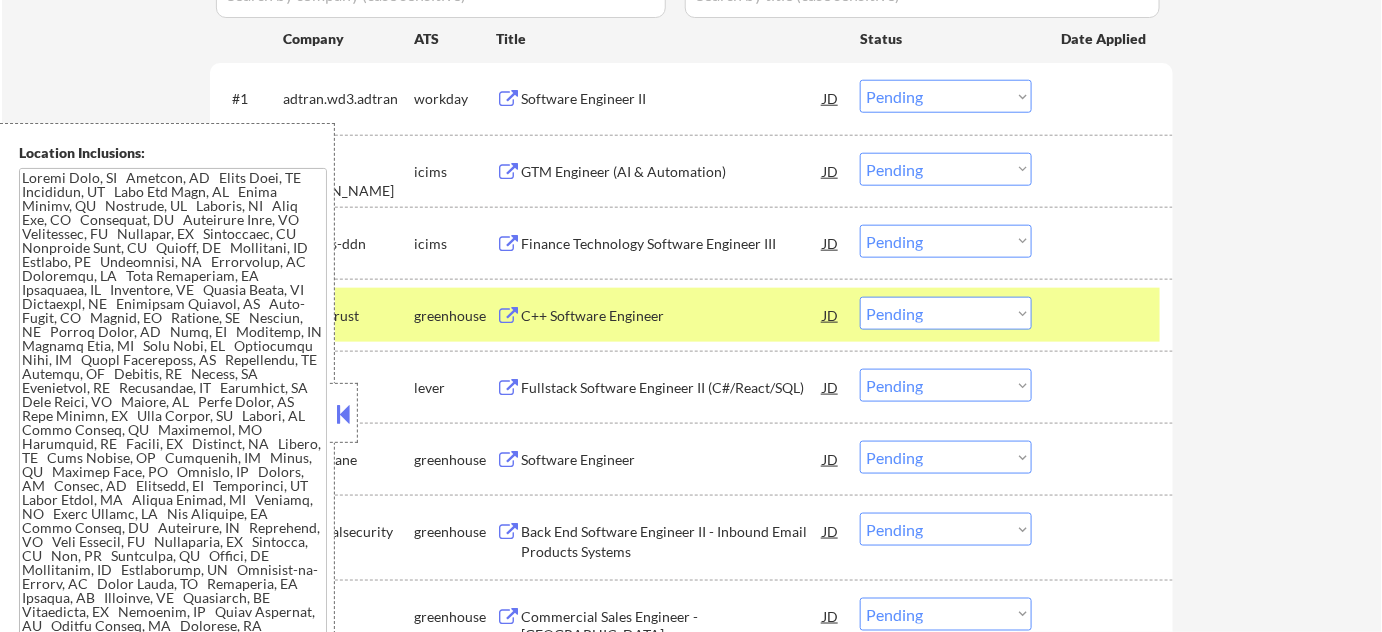 select on ""PLACEHOLDER_1427118222253"" 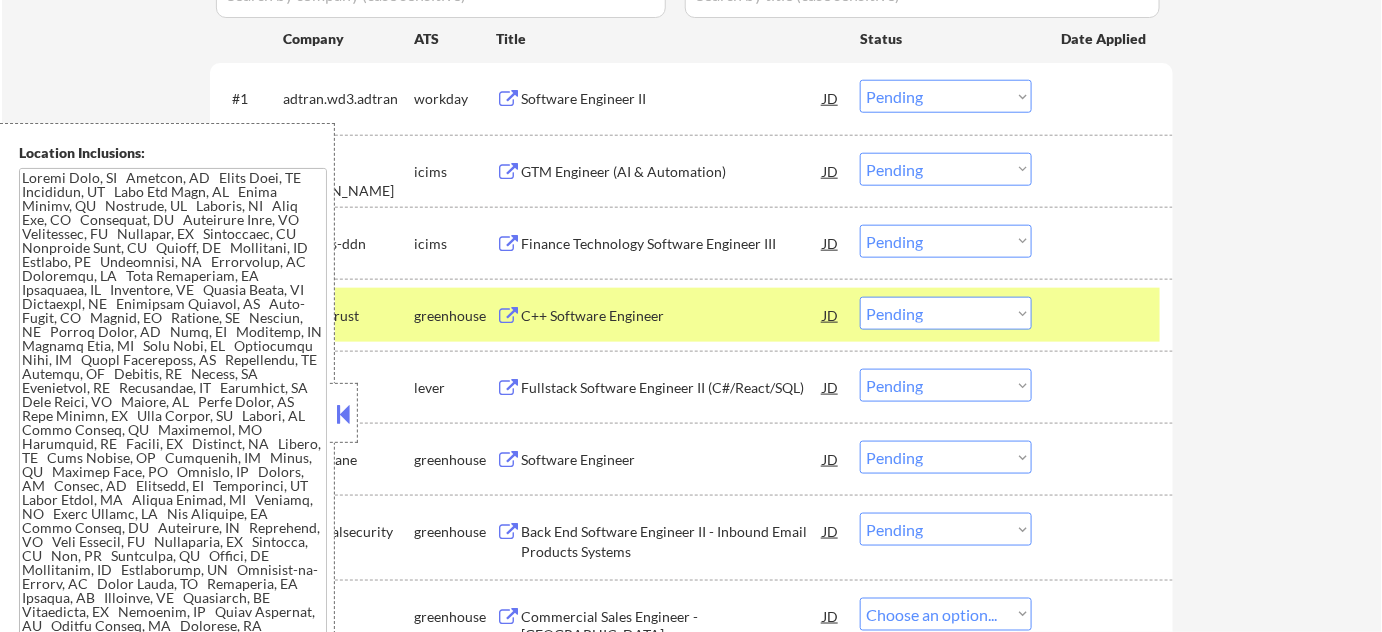 select on ""pending"" 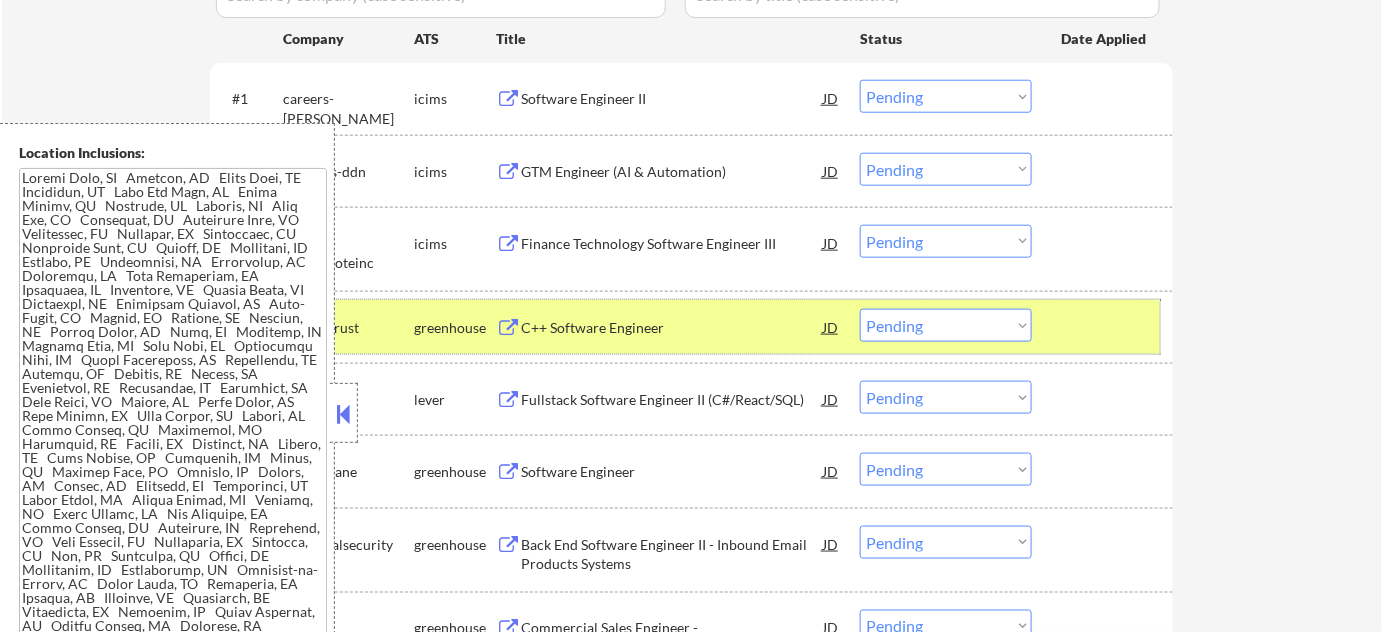 click at bounding box center [1105, 327] 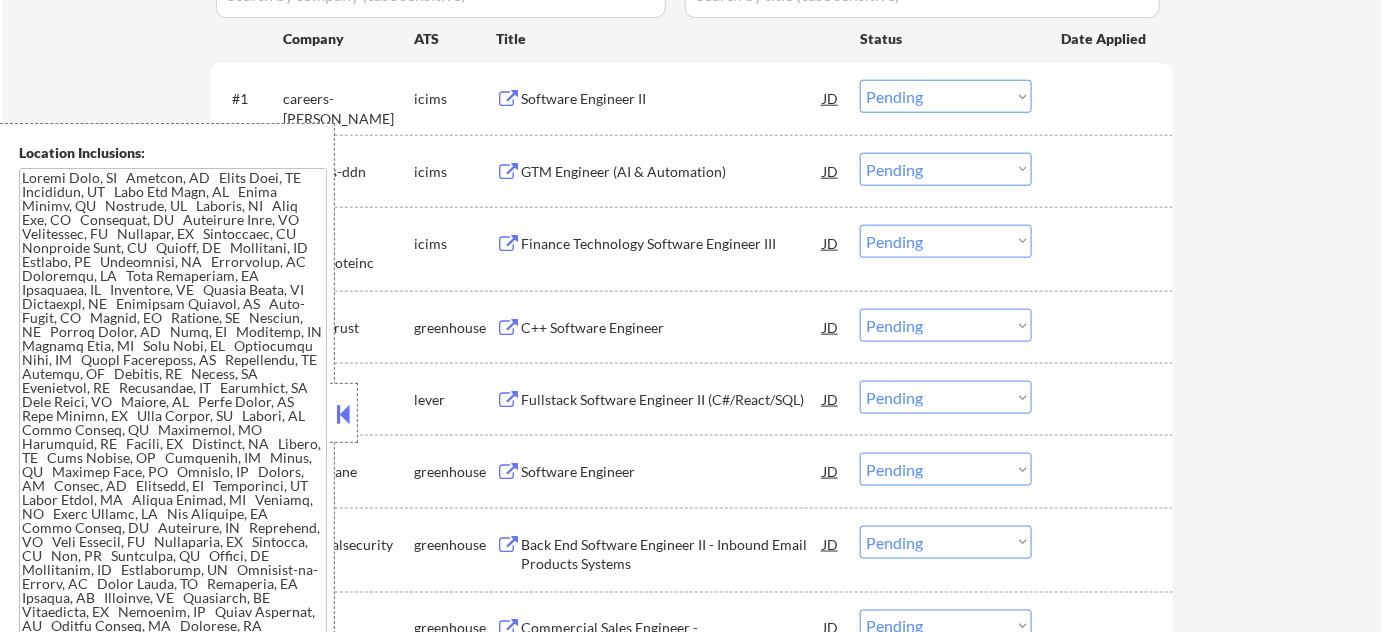 click on "Fullstack Software Engineer II (C#/React/SQL)" at bounding box center [672, 399] 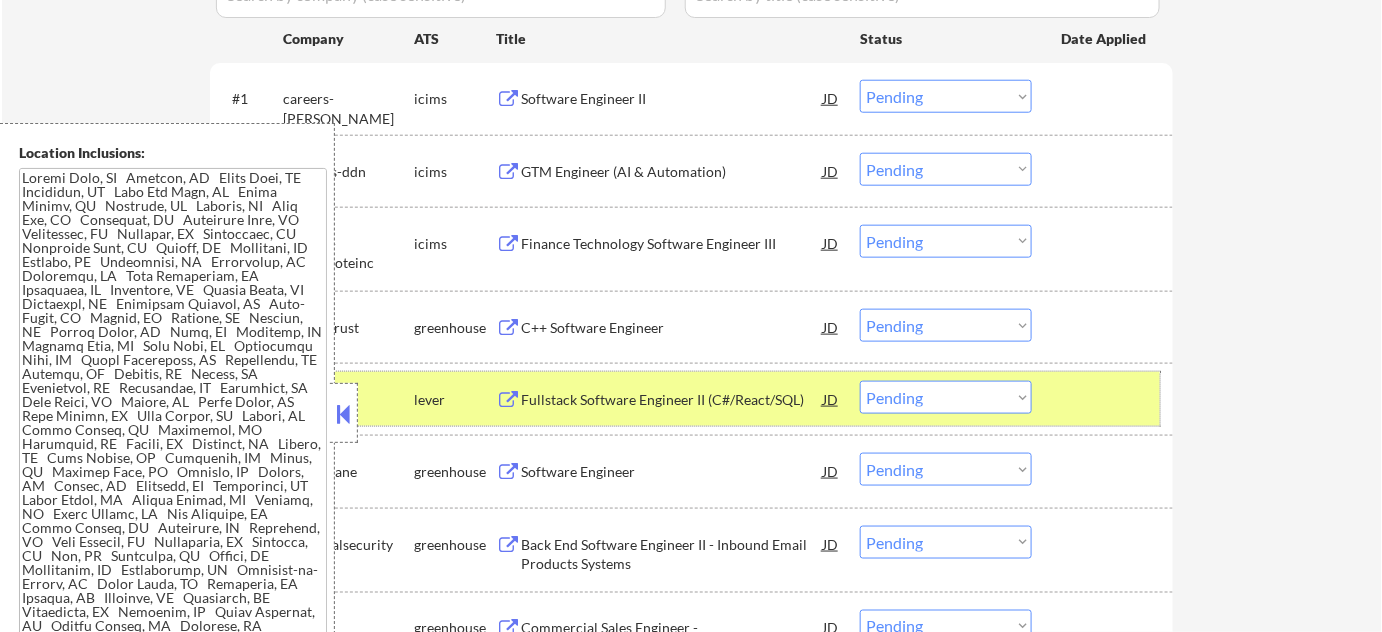 click at bounding box center (1105, 399) 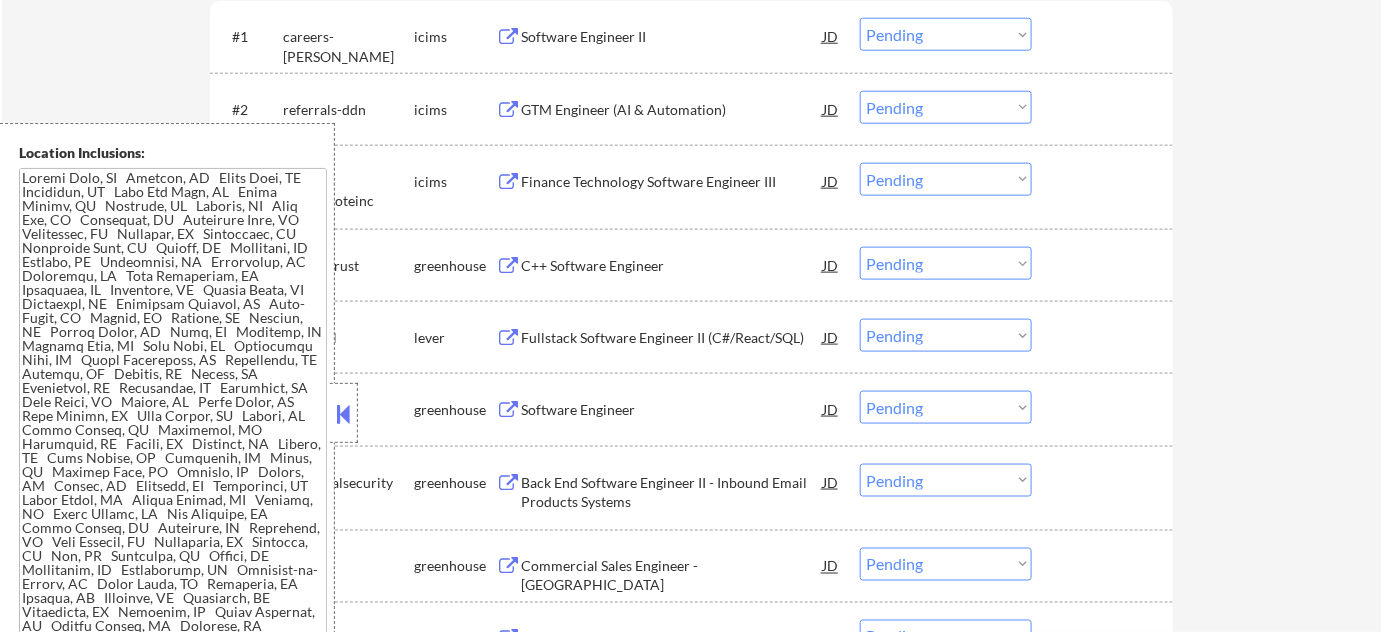 scroll, scrollTop: 818, scrollLeft: 0, axis: vertical 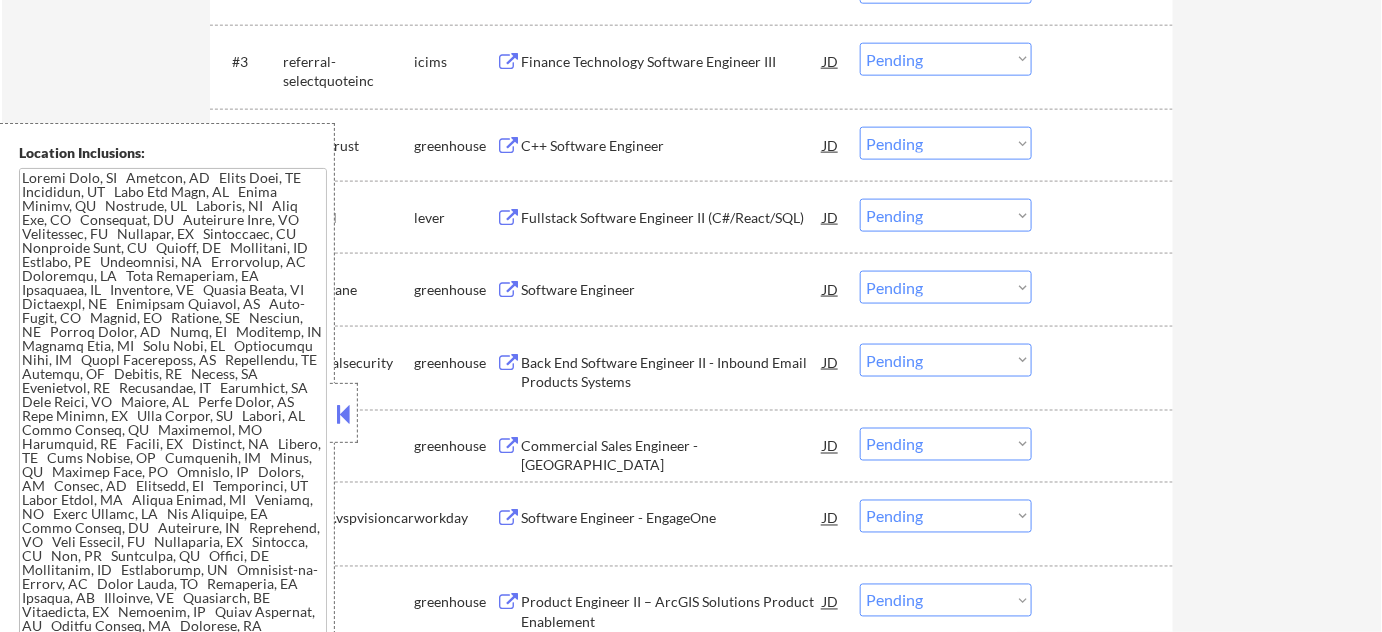click on "Software Engineer" at bounding box center [672, 290] 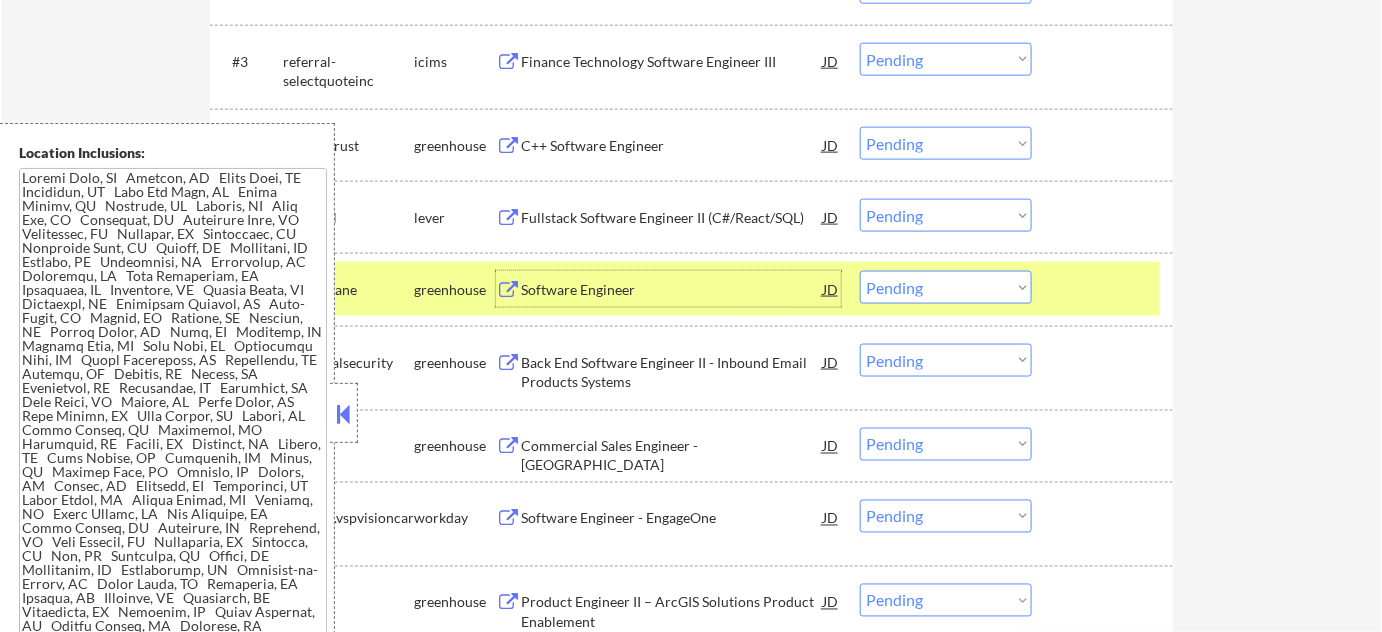 click at bounding box center (1105, 289) 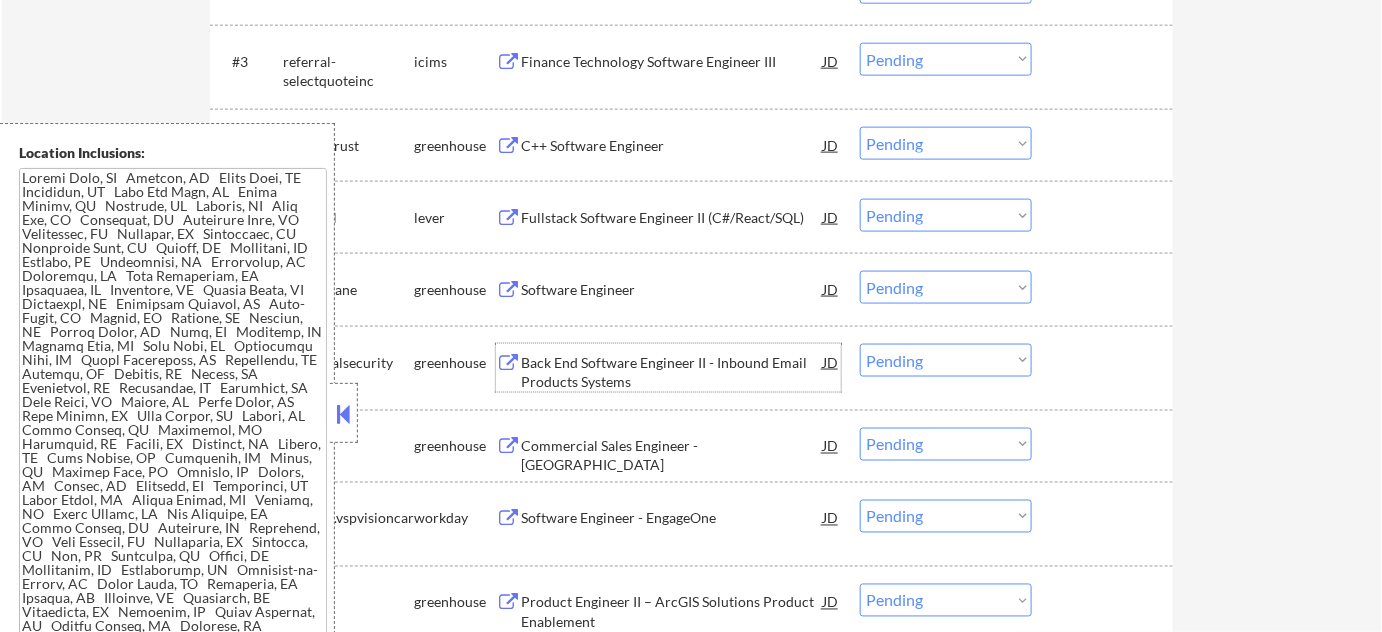 click on "Back End Software Engineer II - Inbound Email Products Systems" at bounding box center [672, 372] 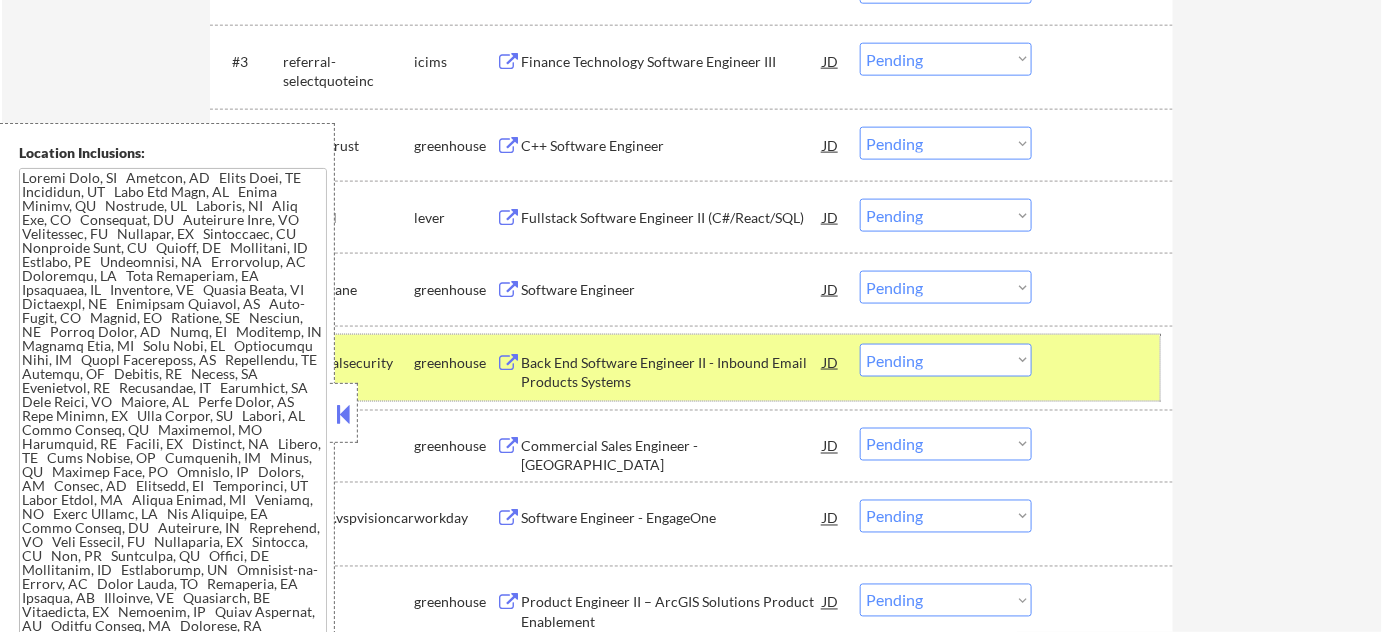 drag, startPoint x: 1056, startPoint y: 356, endPoint x: 717, endPoint y: 440, distance: 349.25204 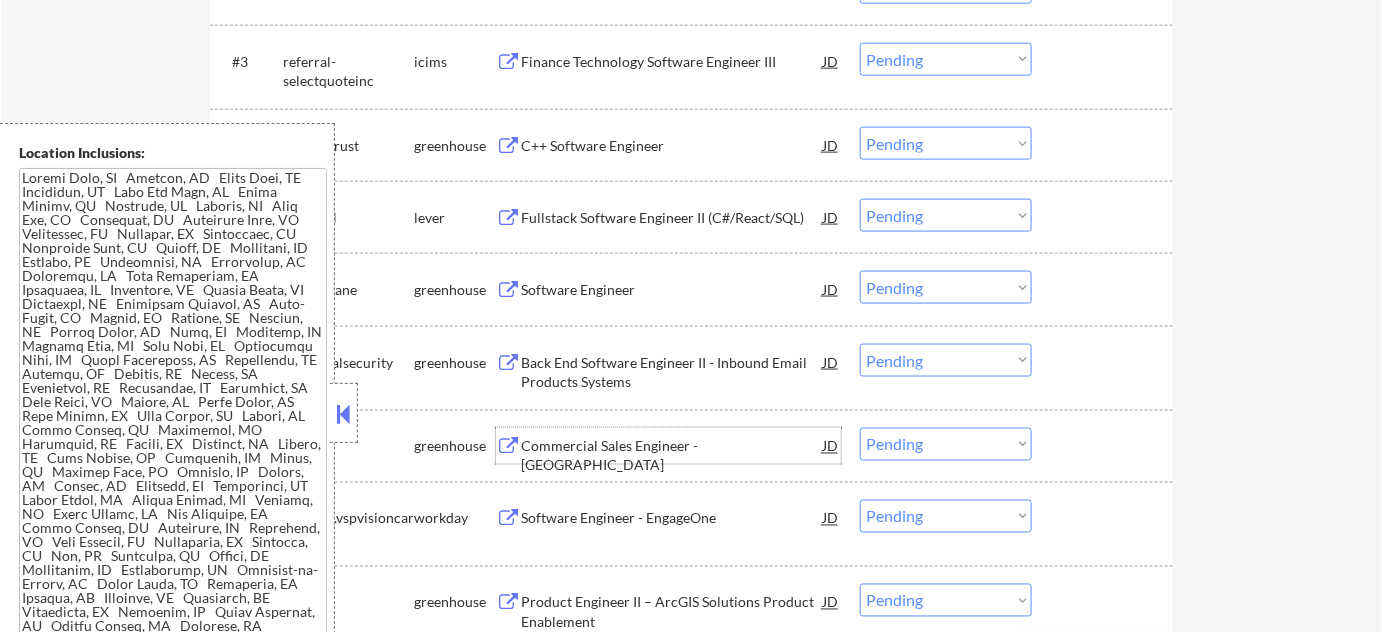 click on "Commercial Sales Engineer - East" at bounding box center [672, 456] 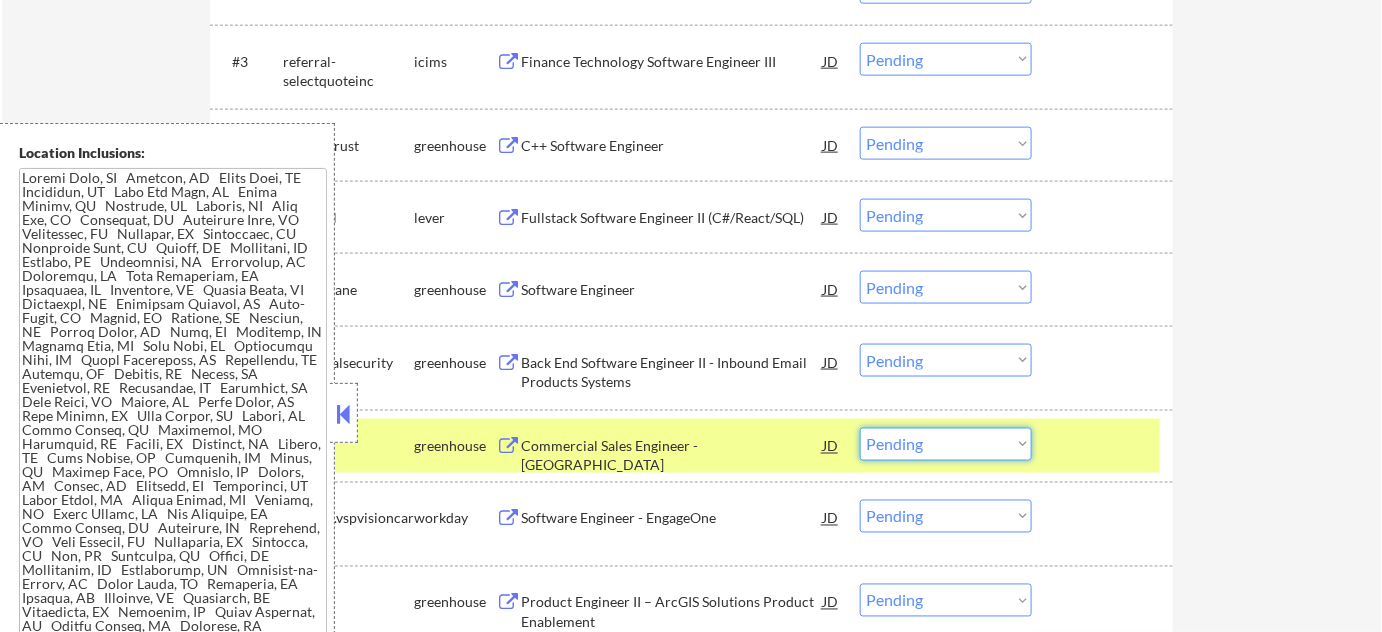 click on "Choose an option... Pending Applied Excluded (Questions) Excluded (Expired) Excluded (Location) Excluded (Bad Match) Excluded (Blocklist) Excluded (Salary) Excluded (Other)" at bounding box center [946, 444] 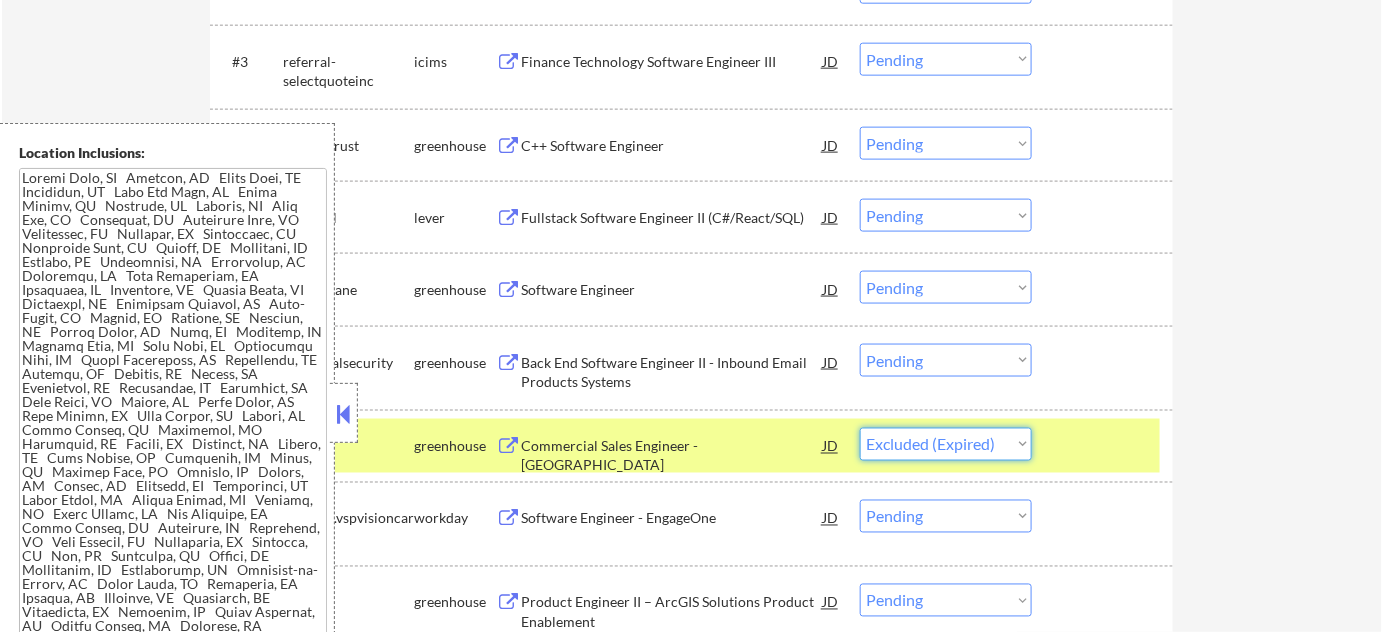 click on "Choose an option... Pending Applied Excluded (Questions) Excluded (Expired) Excluded (Location) Excluded (Bad Match) Excluded (Blocklist) Excluded (Salary) Excluded (Other)" at bounding box center [946, 444] 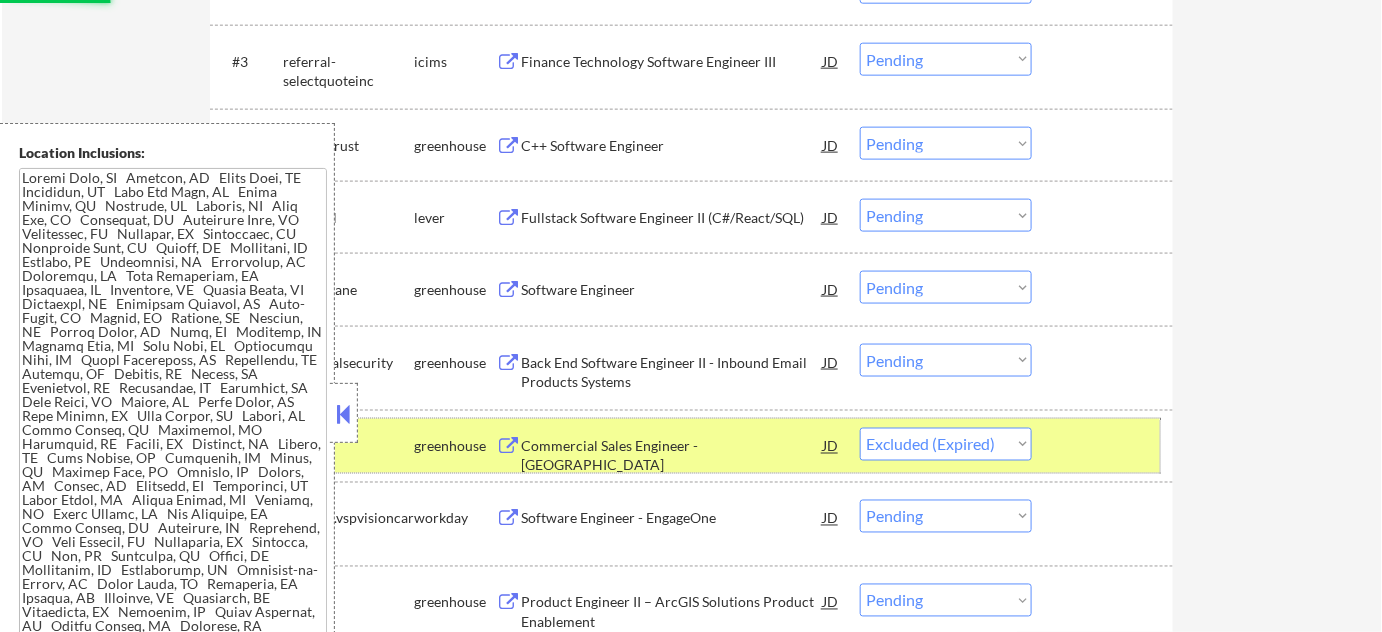 click at bounding box center (1105, 446) 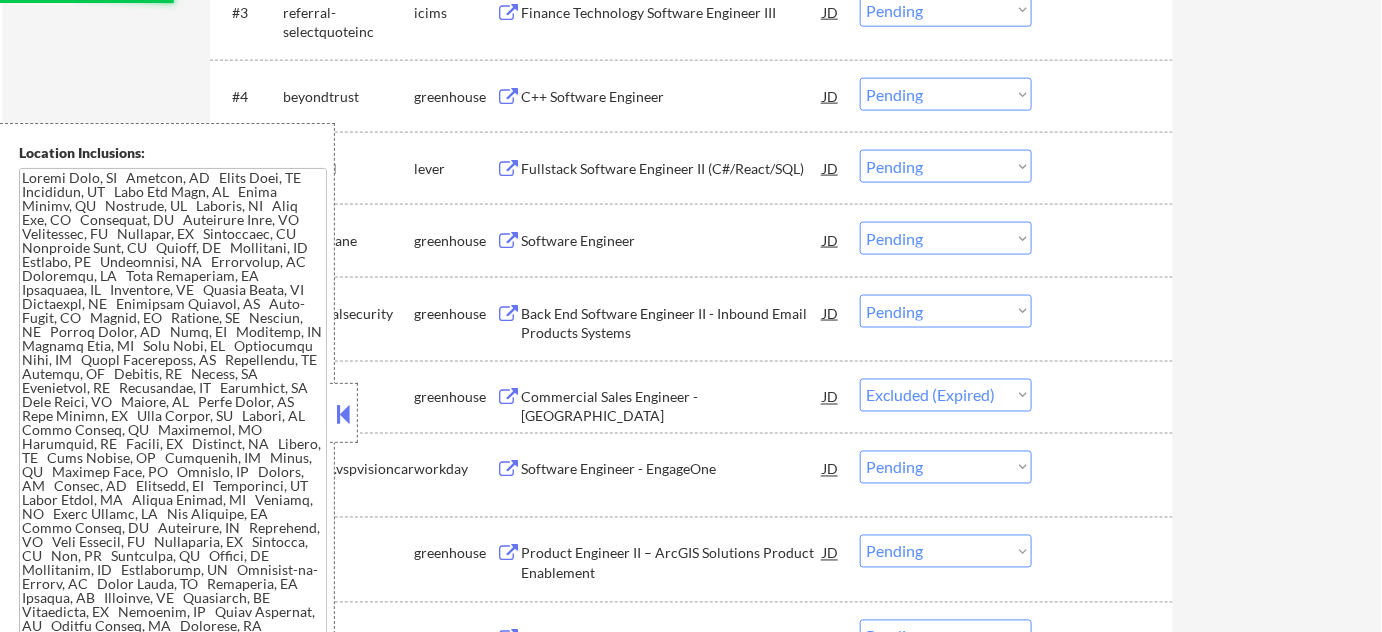 scroll, scrollTop: 909, scrollLeft: 0, axis: vertical 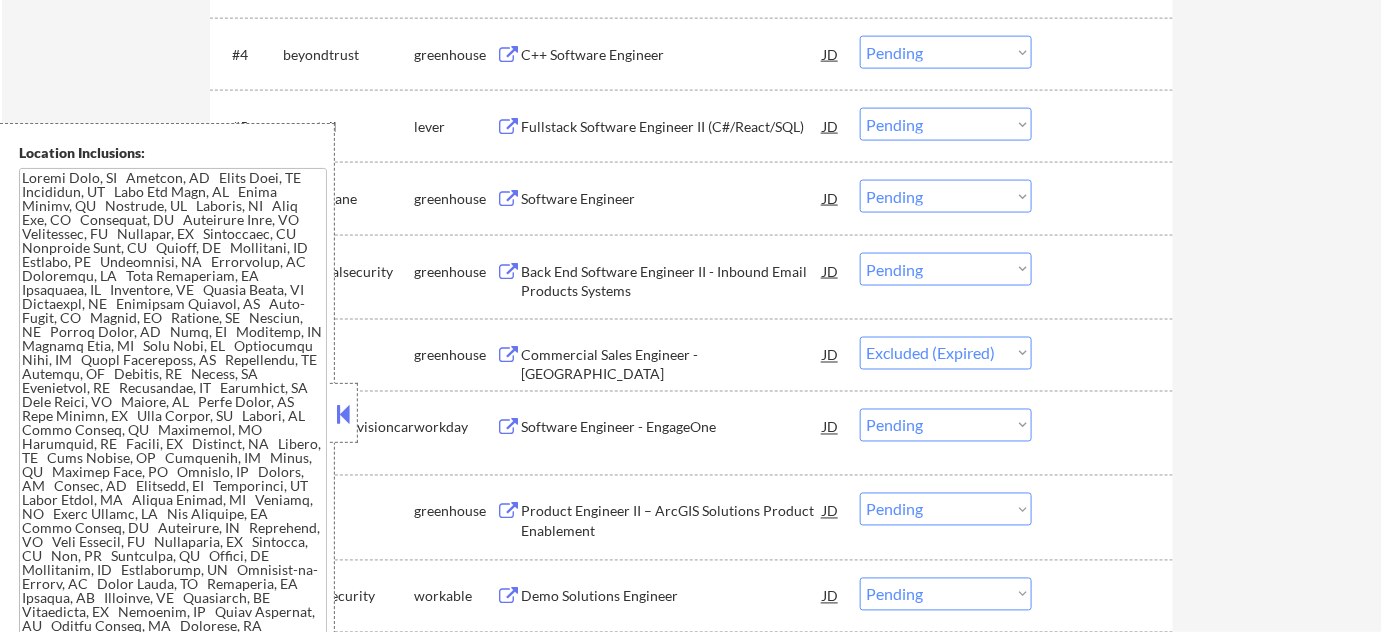 select on ""pending"" 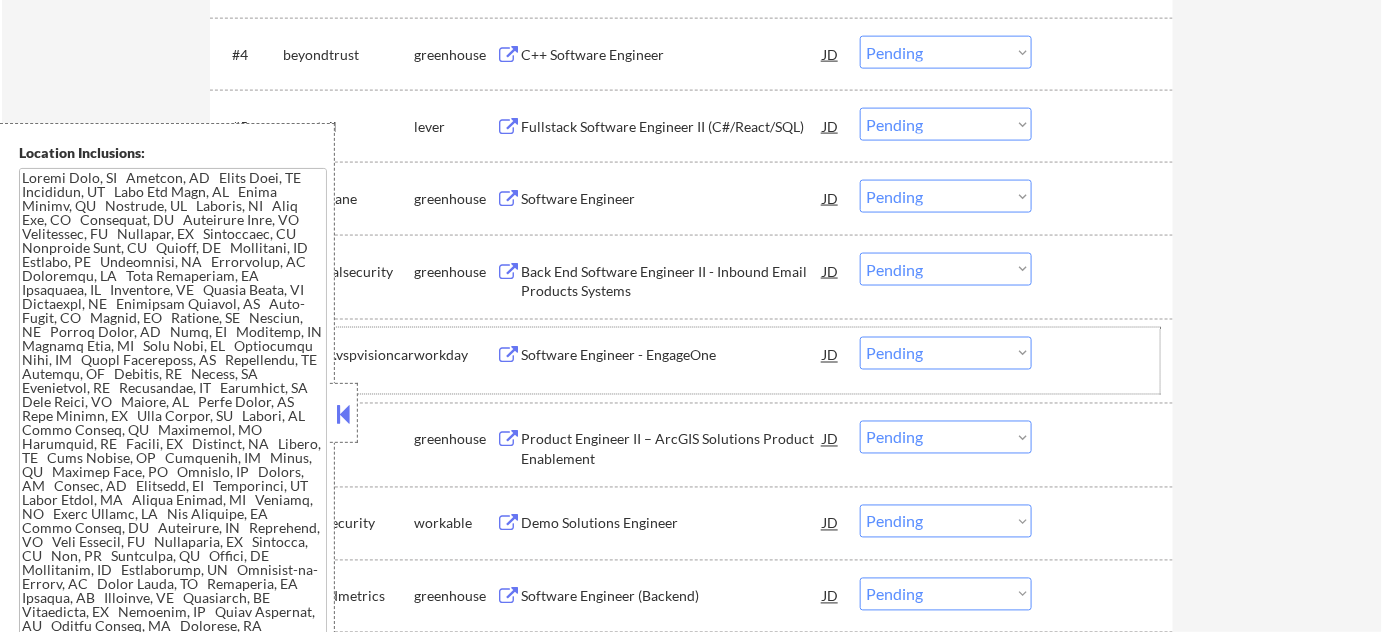 click at bounding box center [1105, 355] 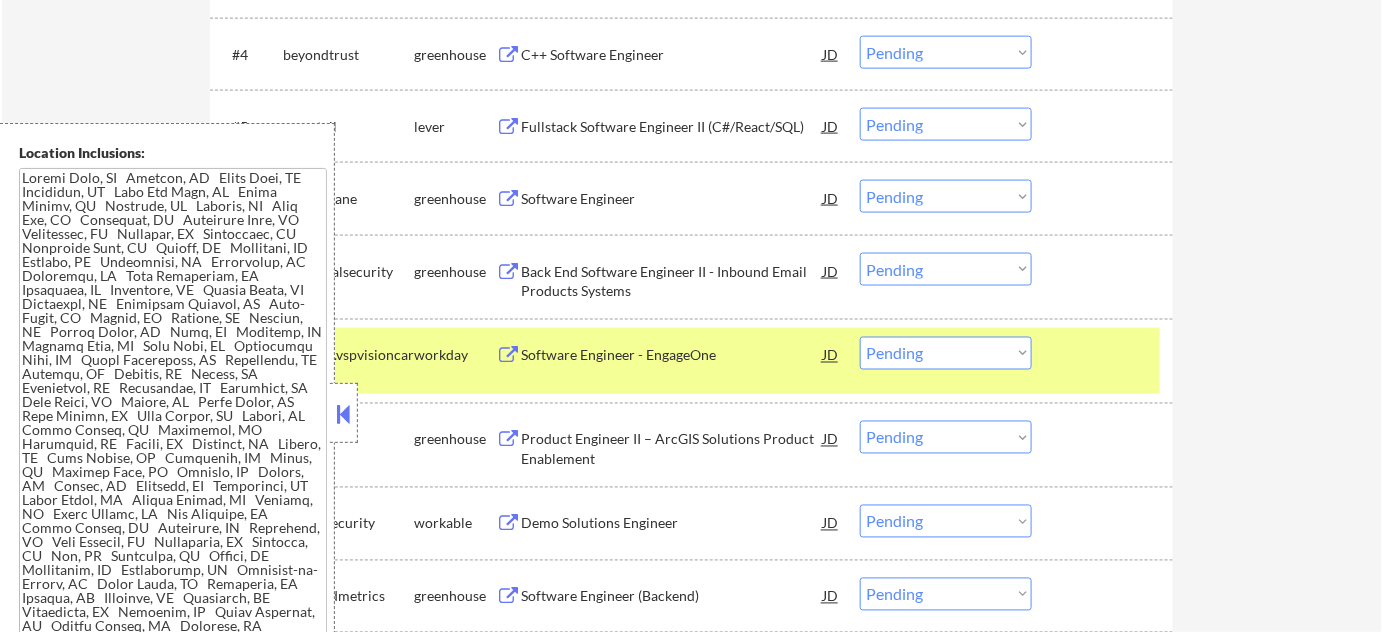 click at bounding box center [1105, 355] 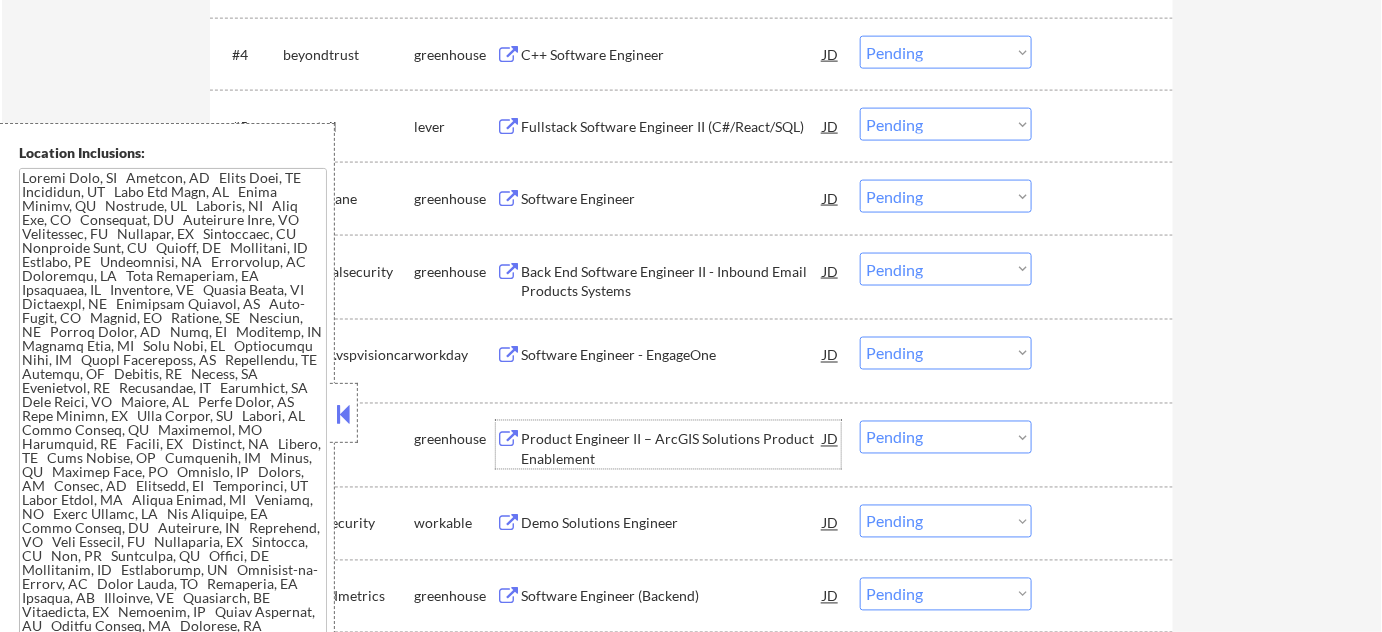 click on "Product Engineer II – ArcGIS Solutions Product Enablement" at bounding box center (672, 445) 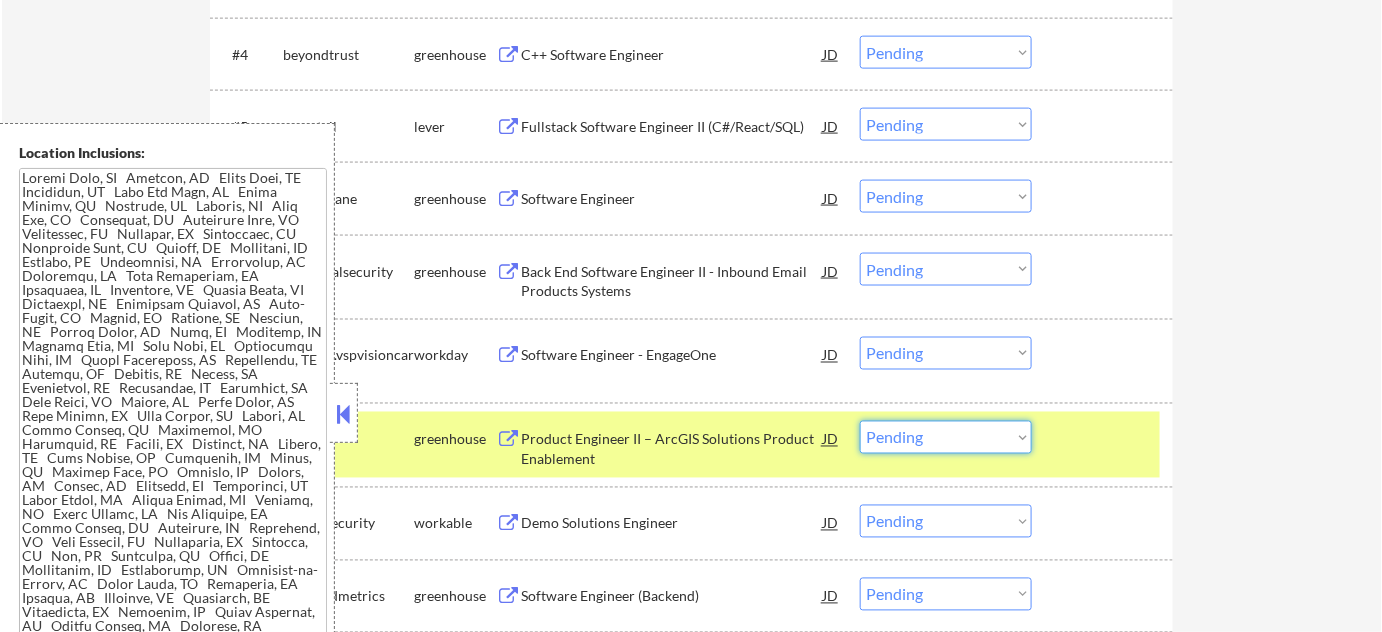 click on "Choose an option... Pending Applied Excluded (Questions) Excluded (Expired) Excluded (Location) Excluded (Bad Match) Excluded (Blocklist) Excluded (Salary) Excluded (Other)" at bounding box center (946, 437) 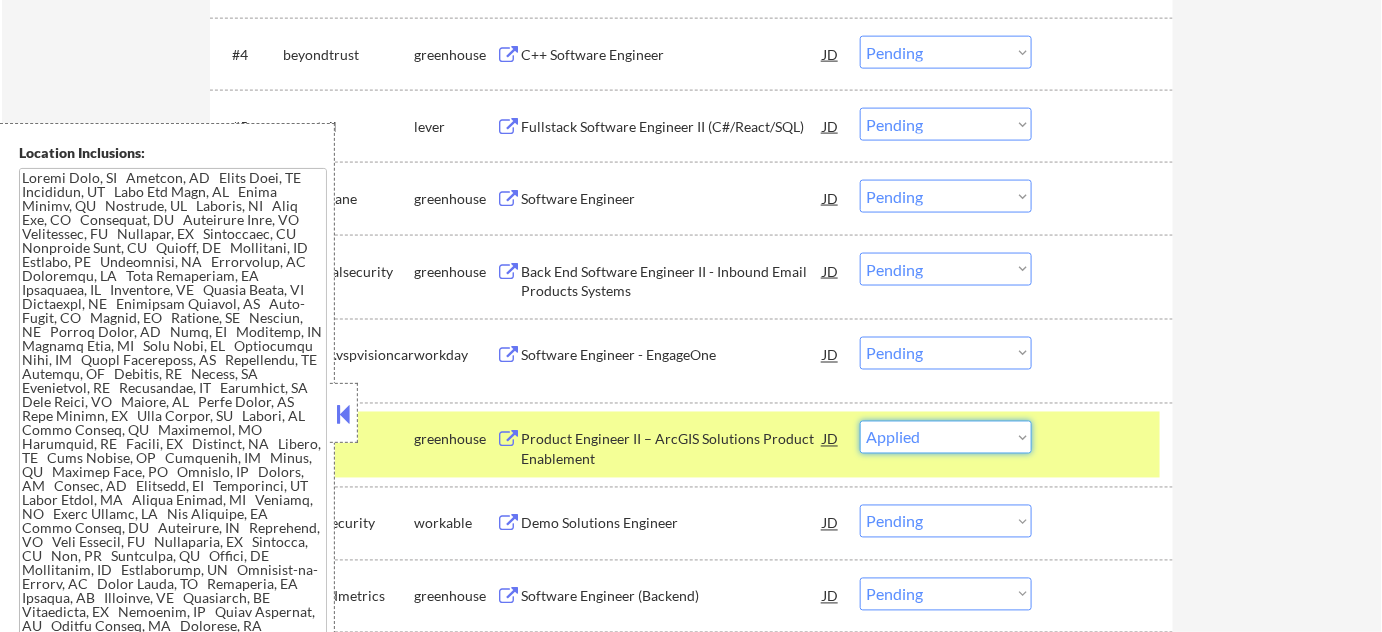 click on "Choose an option... Pending Applied Excluded (Questions) Excluded (Expired) Excluded (Location) Excluded (Bad Match) Excluded (Blocklist) Excluded (Salary) Excluded (Other)" at bounding box center (946, 437) 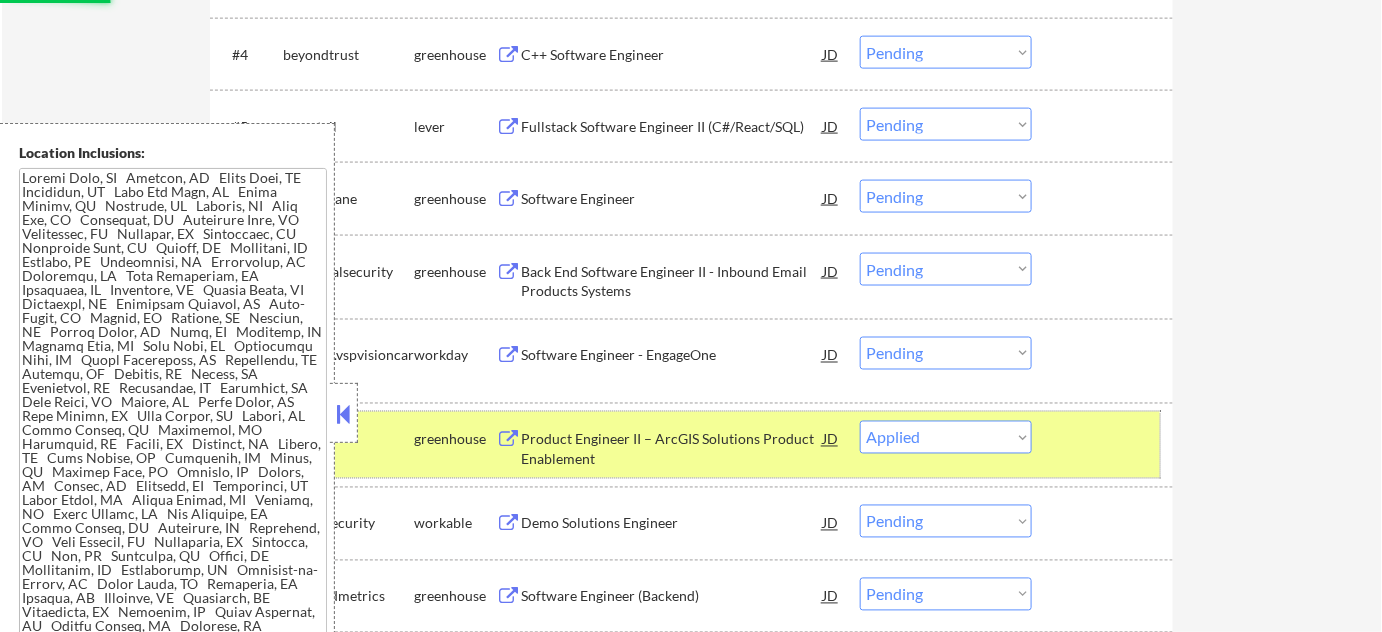 click at bounding box center (1105, 439) 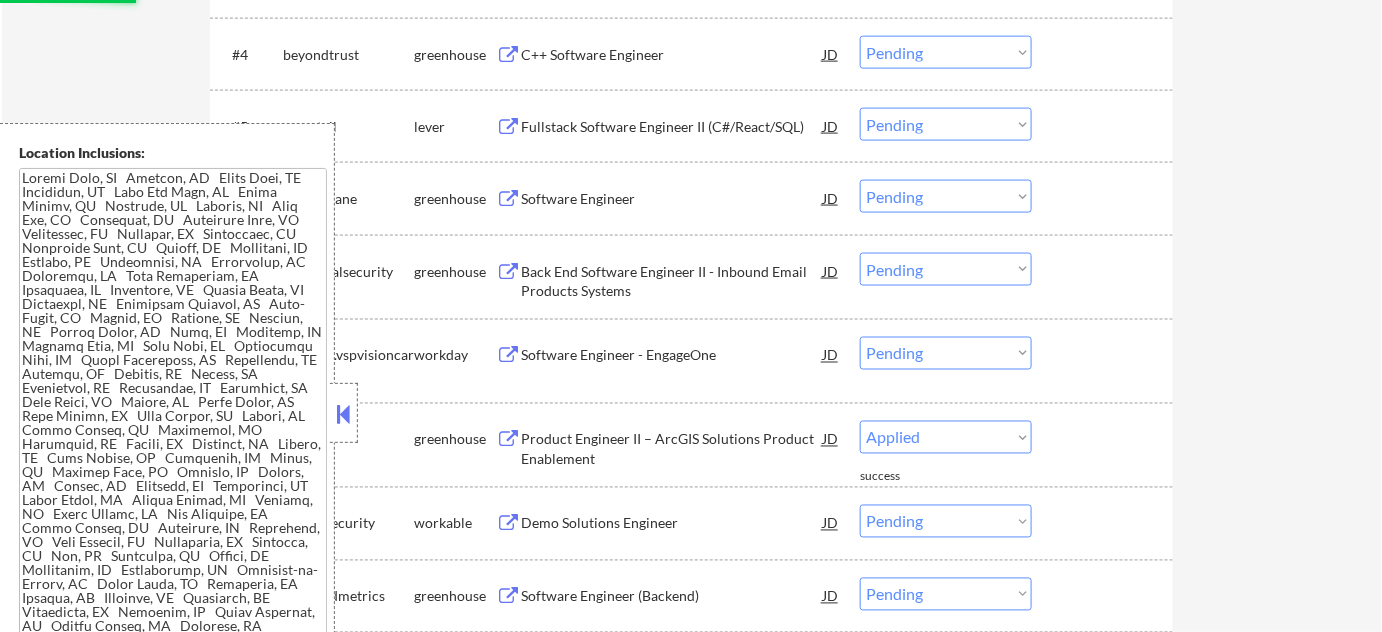 select on ""pending"" 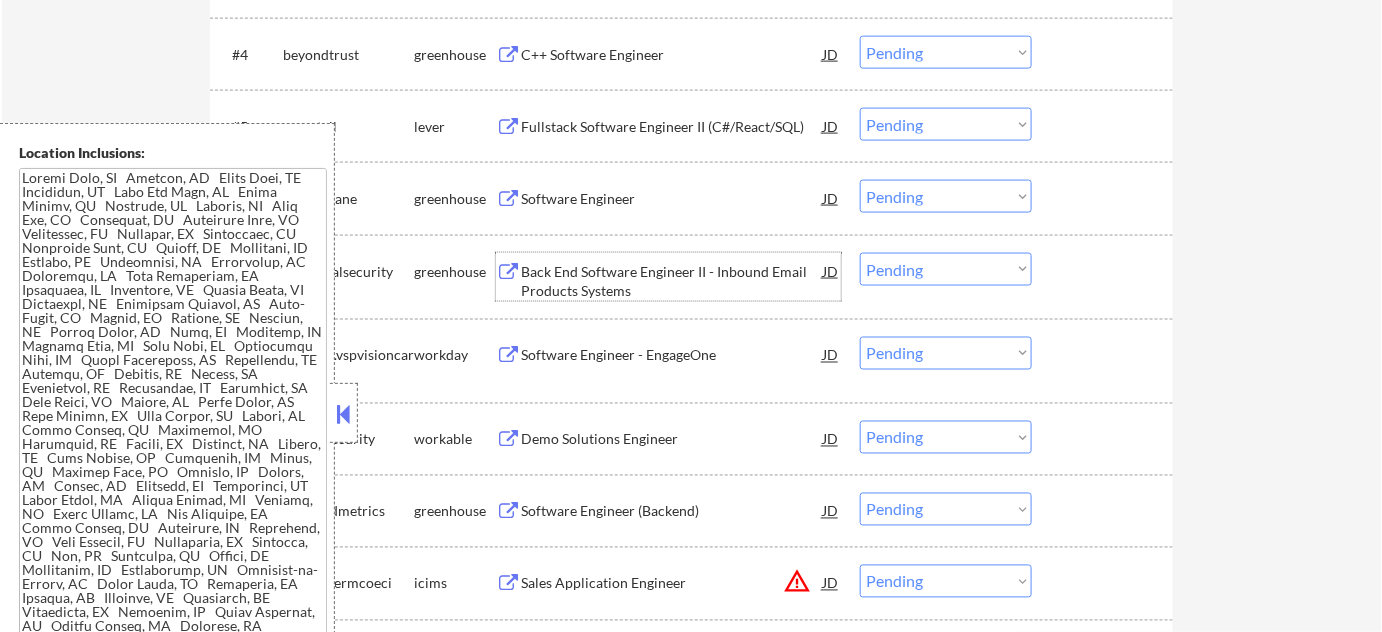 click on "Back End Software Engineer II - Inbound Email Products Systems" at bounding box center [672, 281] 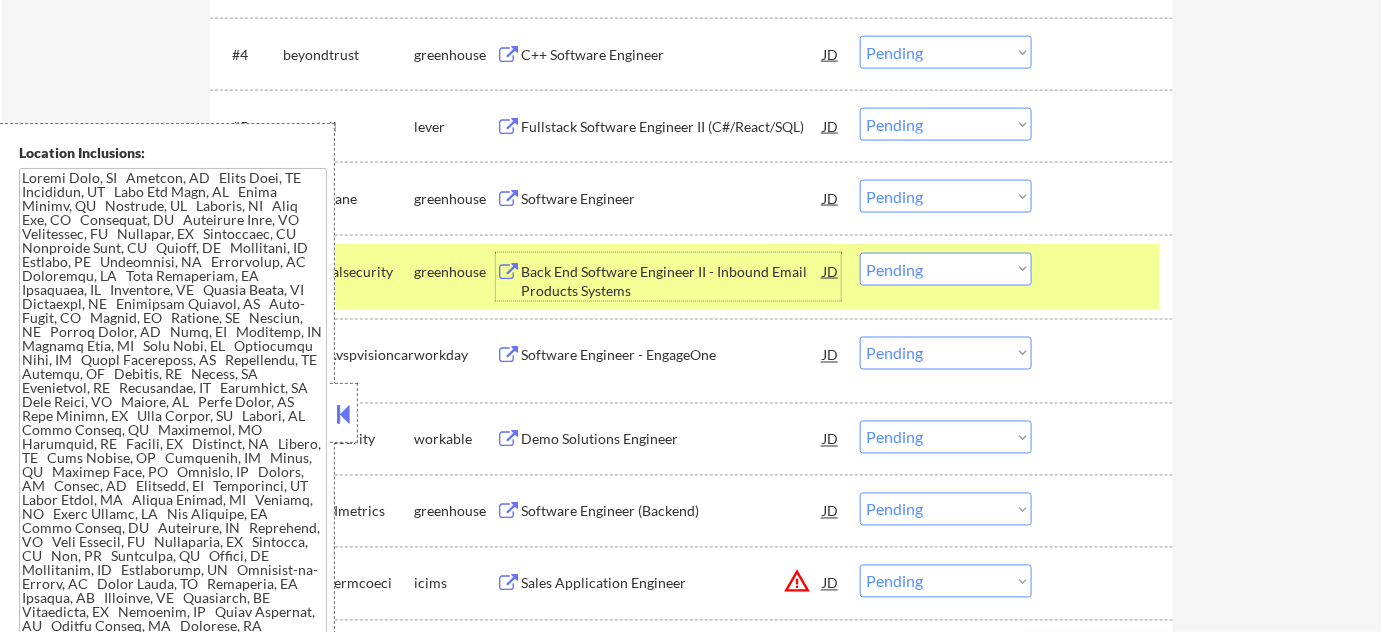 click at bounding box center [1105, 271] 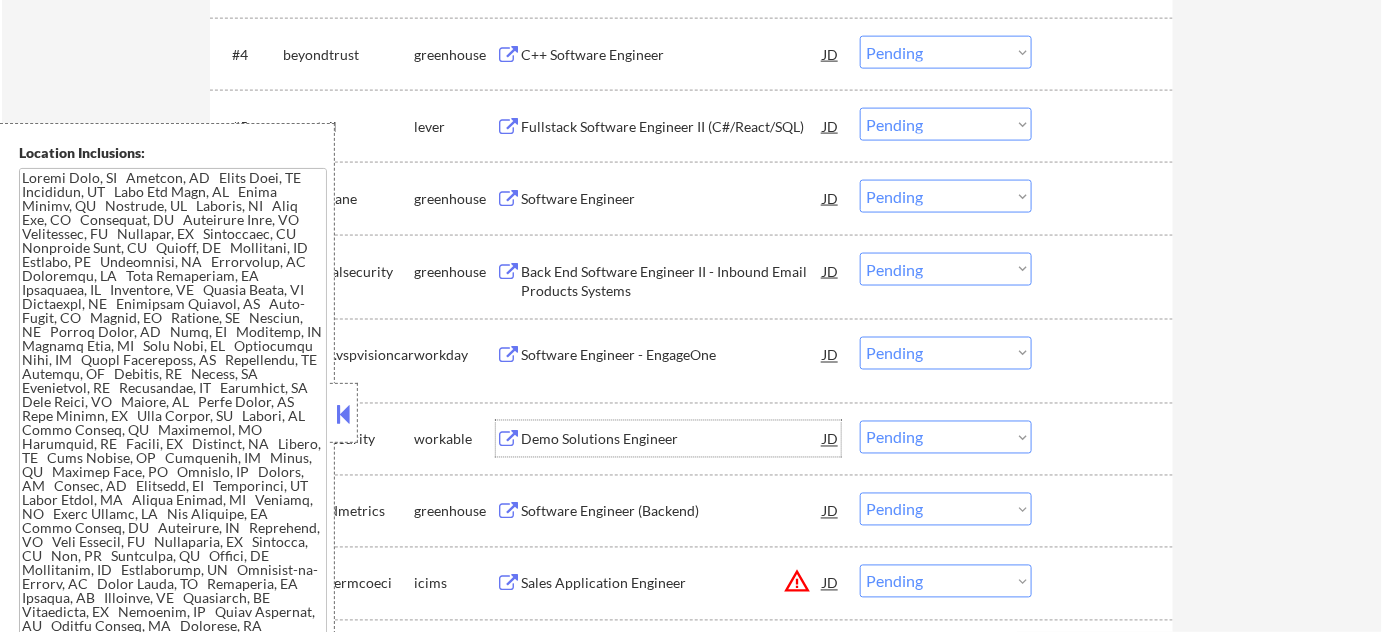 click on "Demo Solutions Engineer" at bounding box center (672, 439) 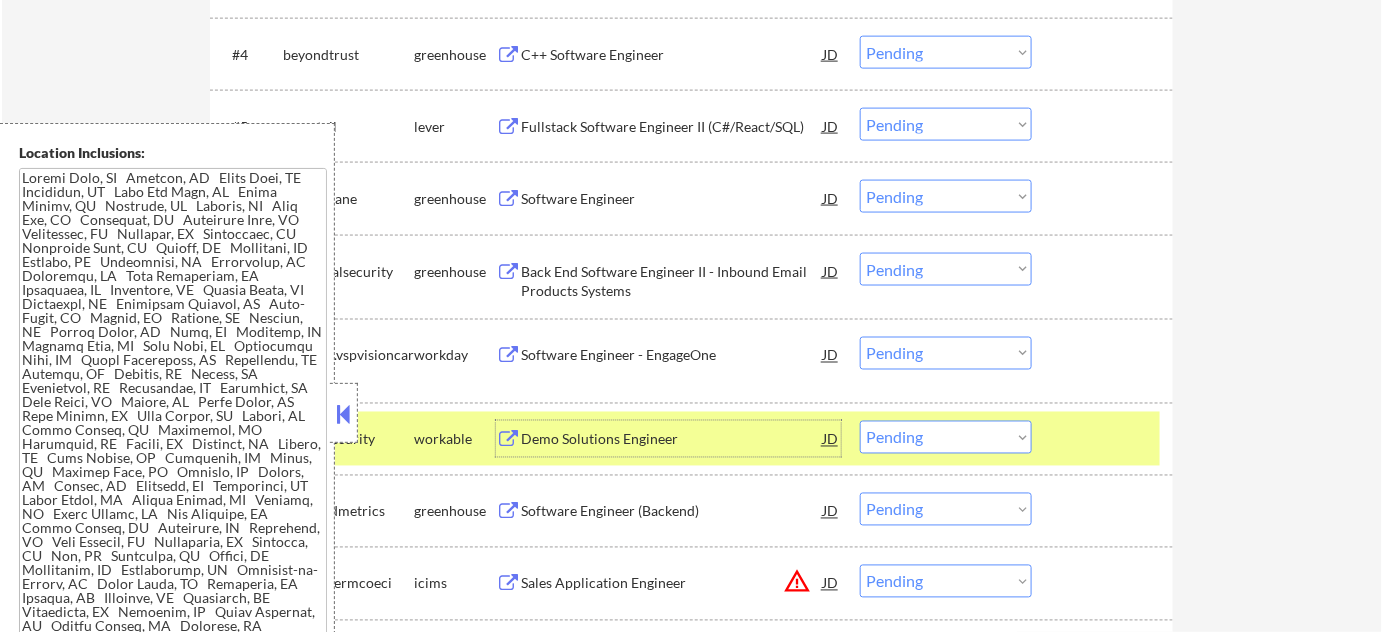 click at bounding box center (1105, 439) 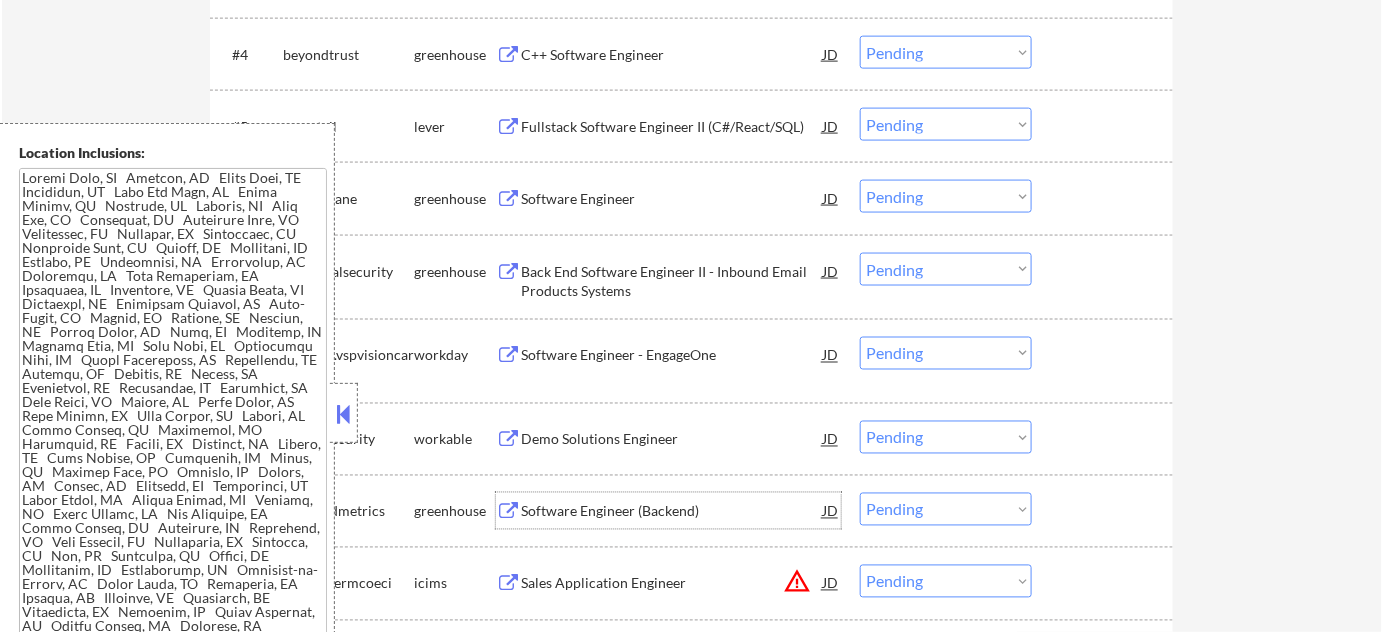 click on "Software Engineer (Backend)" at bounding box center [672, 512] 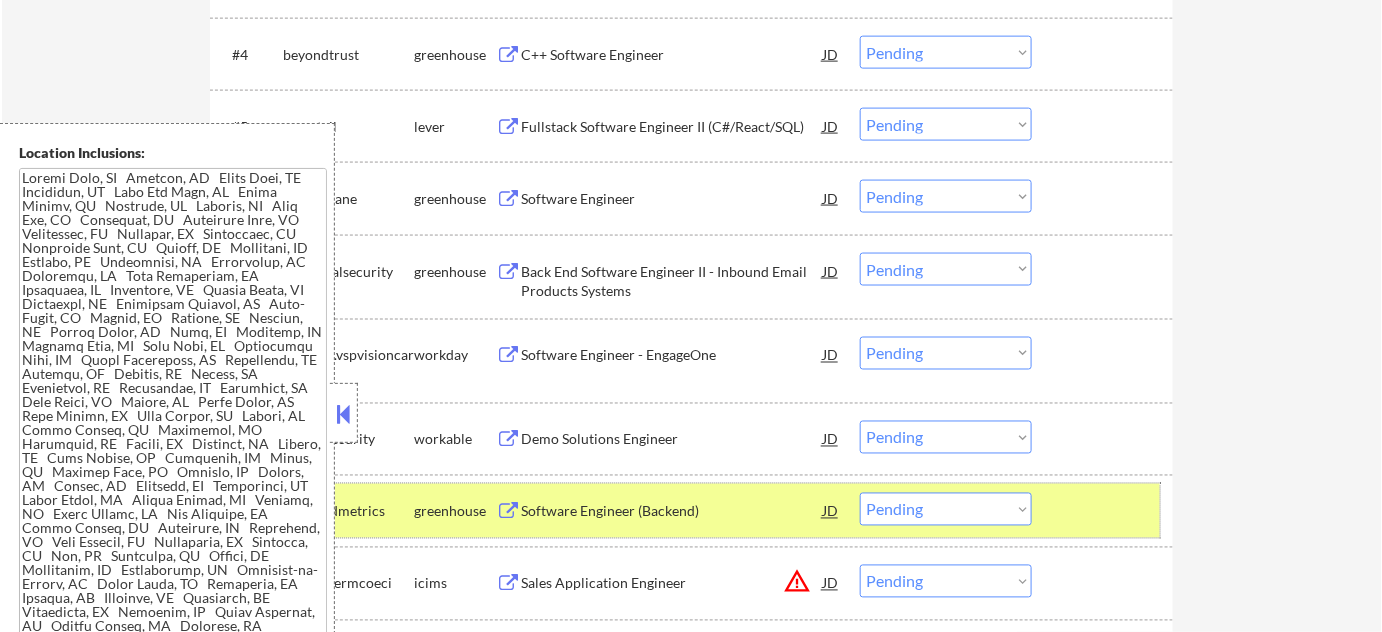click at bounding box center [1105, 511] 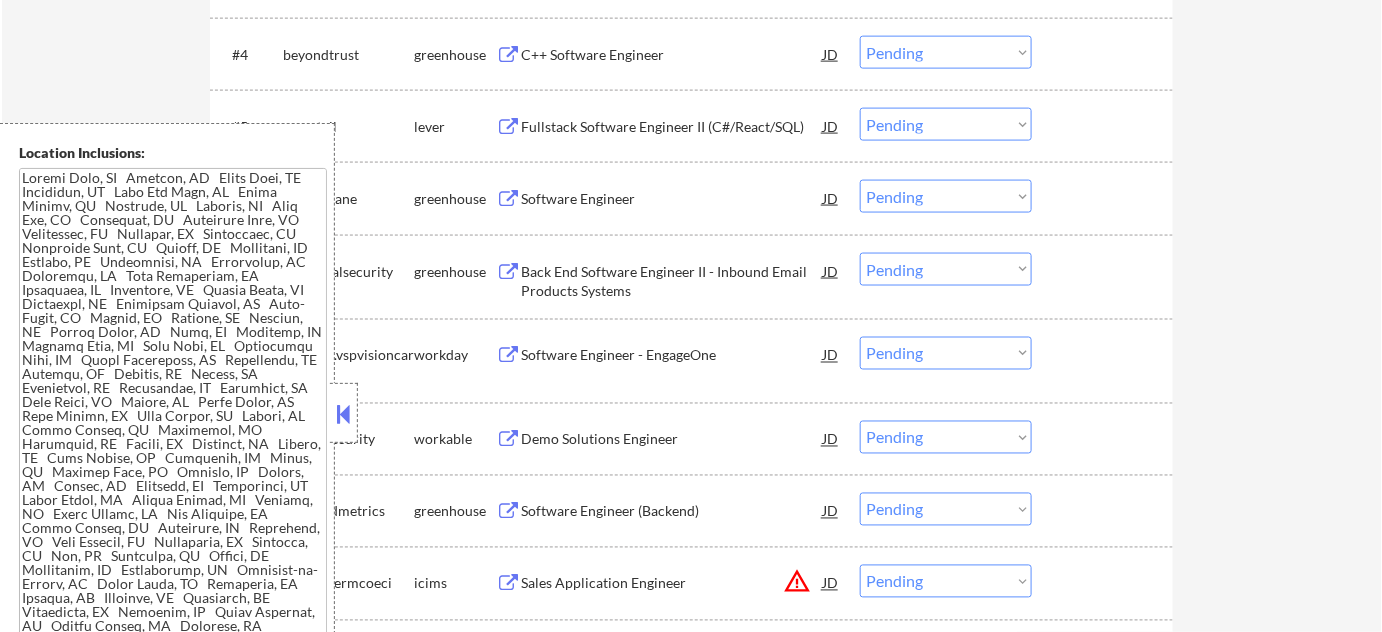 scroll, scrollTop: 1181, scrollLeft: 0, axis: vertical 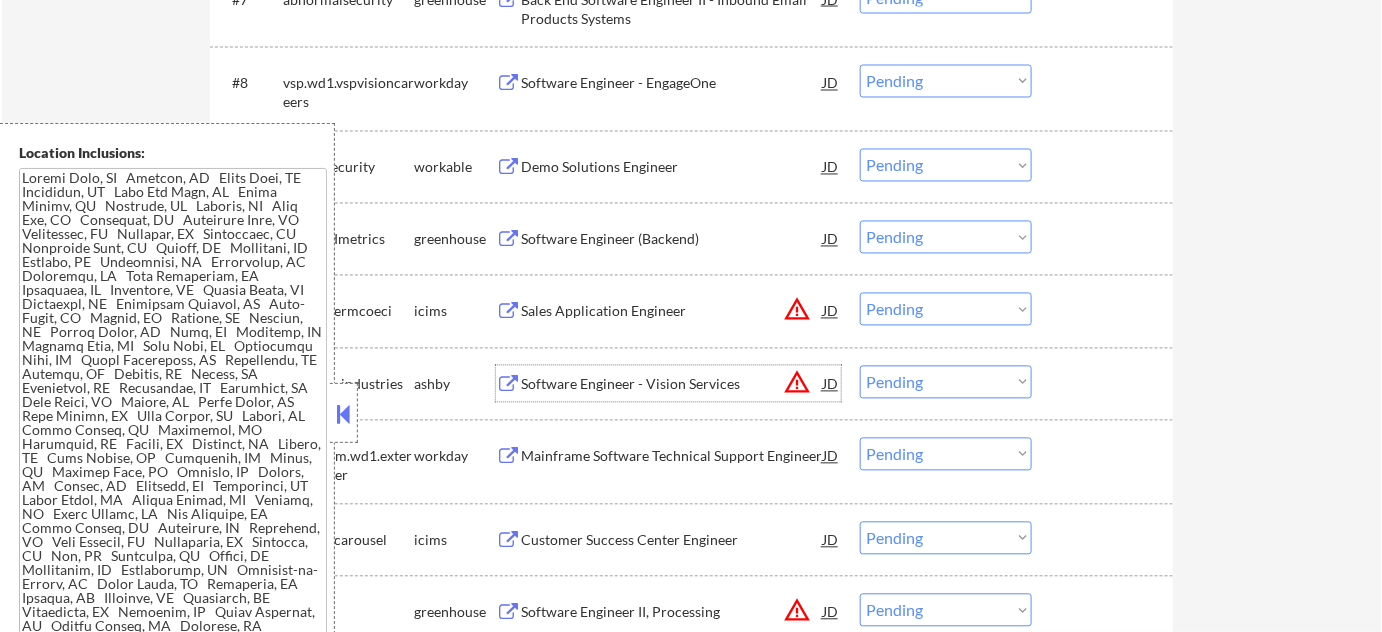 click on "Software Engineer - Vision Services" at bounding box center (672, 385) 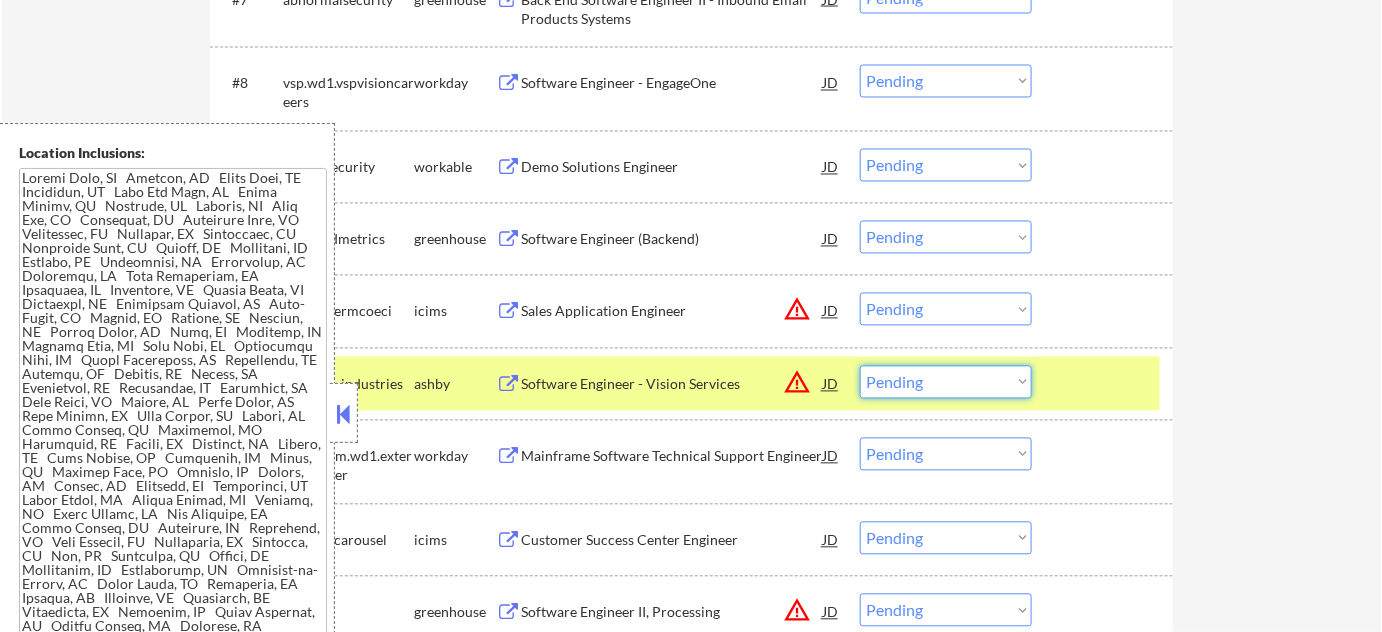 click on "Choose an option... Pending Applied Excluded (Questions) Excluded (Expired) Excluded (Location) Excluded (Bad Match) Excluded (Blocklist) Excluded (Salary) Excluded (Other)" at bounding box center [946, 382] 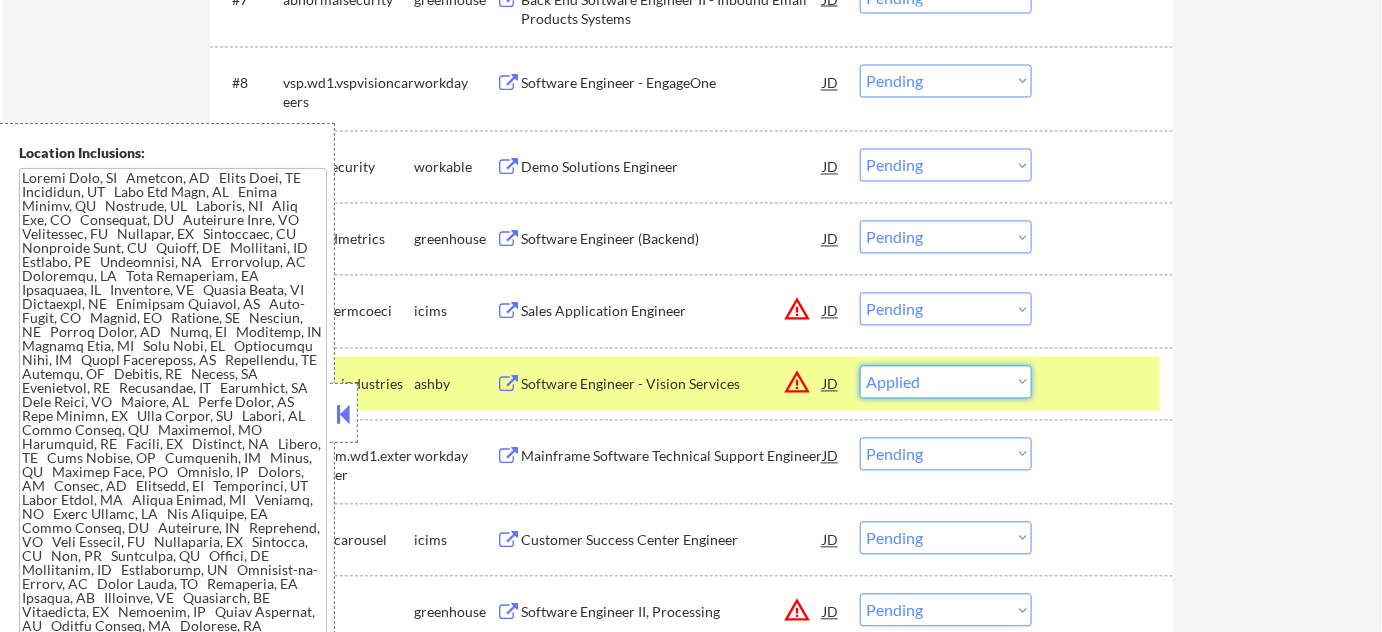 click on "Choose an option... Pending Applied Excluded (Questions) Excluded (Expired) Excluded (Location) Excluded (Bad Match) Excluded (Blocklist) Excluded (Salary) Excluded (Other)" at bounding box center [946, 382] 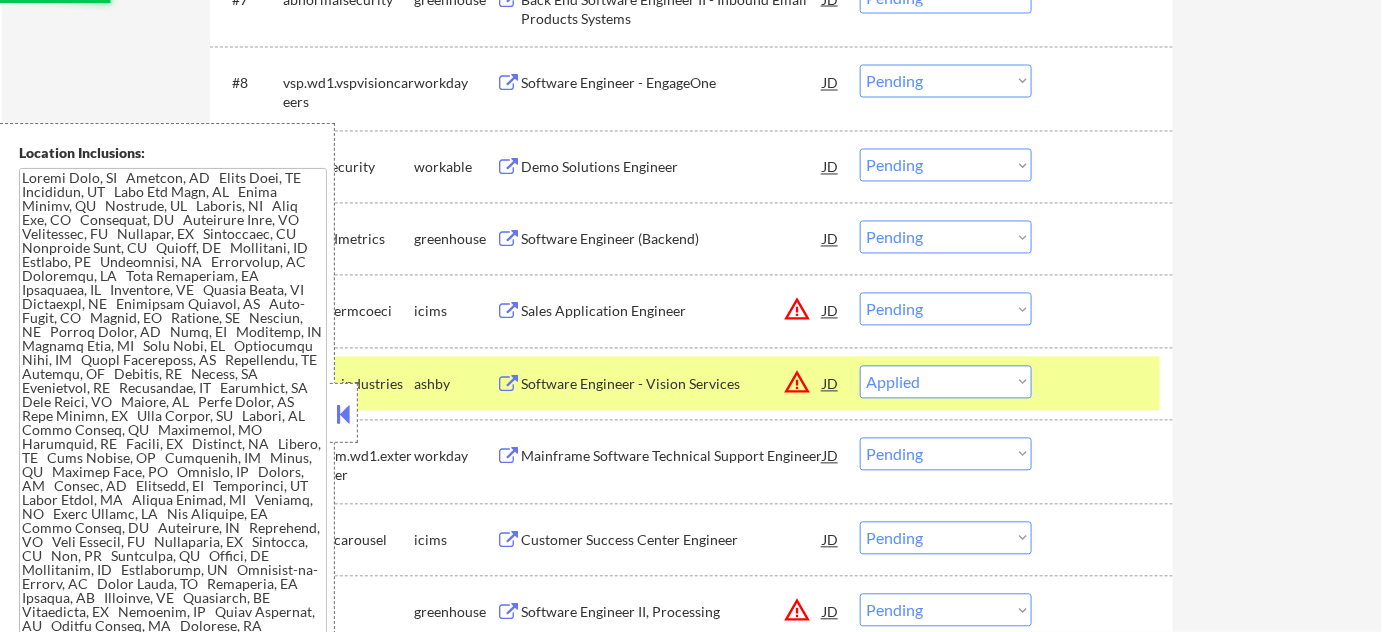 click at bounding box center (1105, 384) 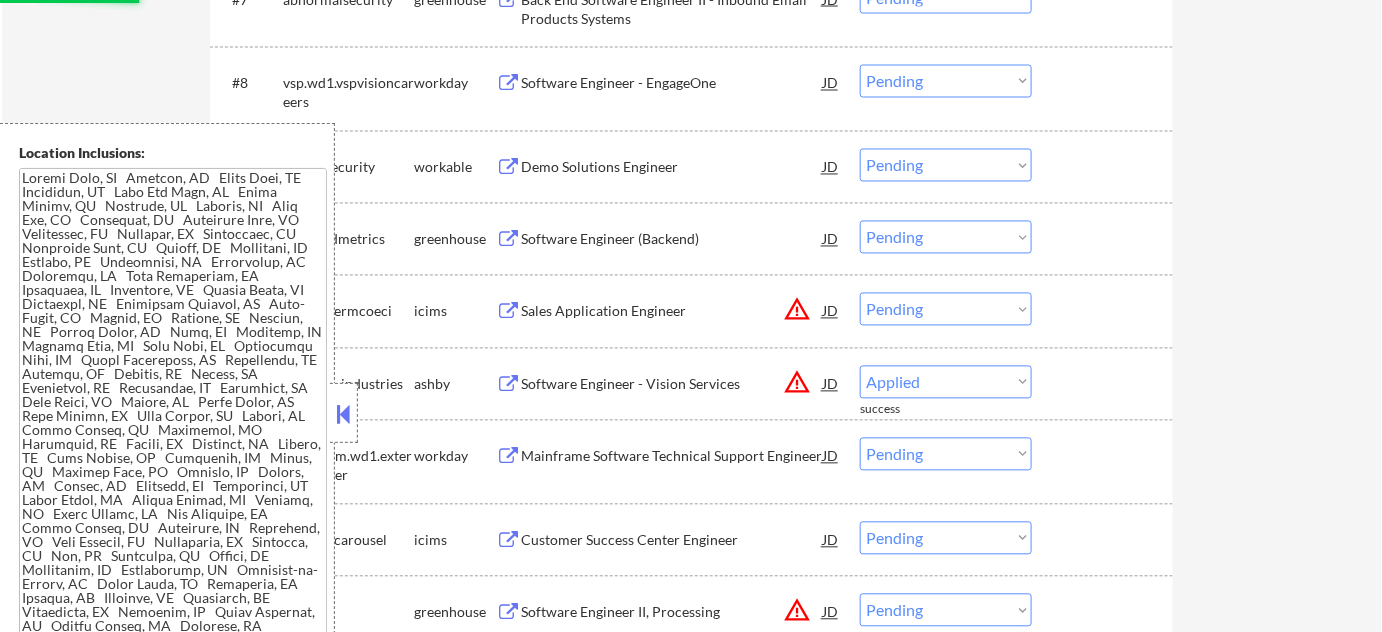 select on ""pending"" 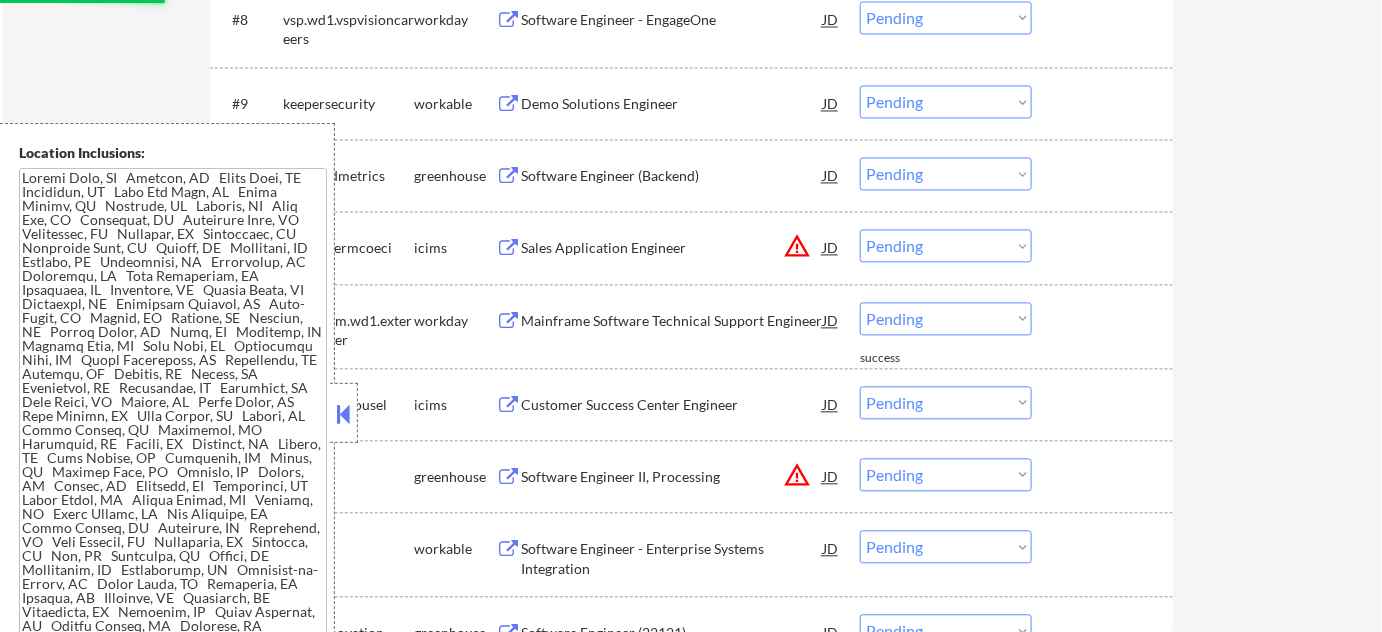 scroll, scrollTop: 1272, scrollLeft: 0, axis: vertical 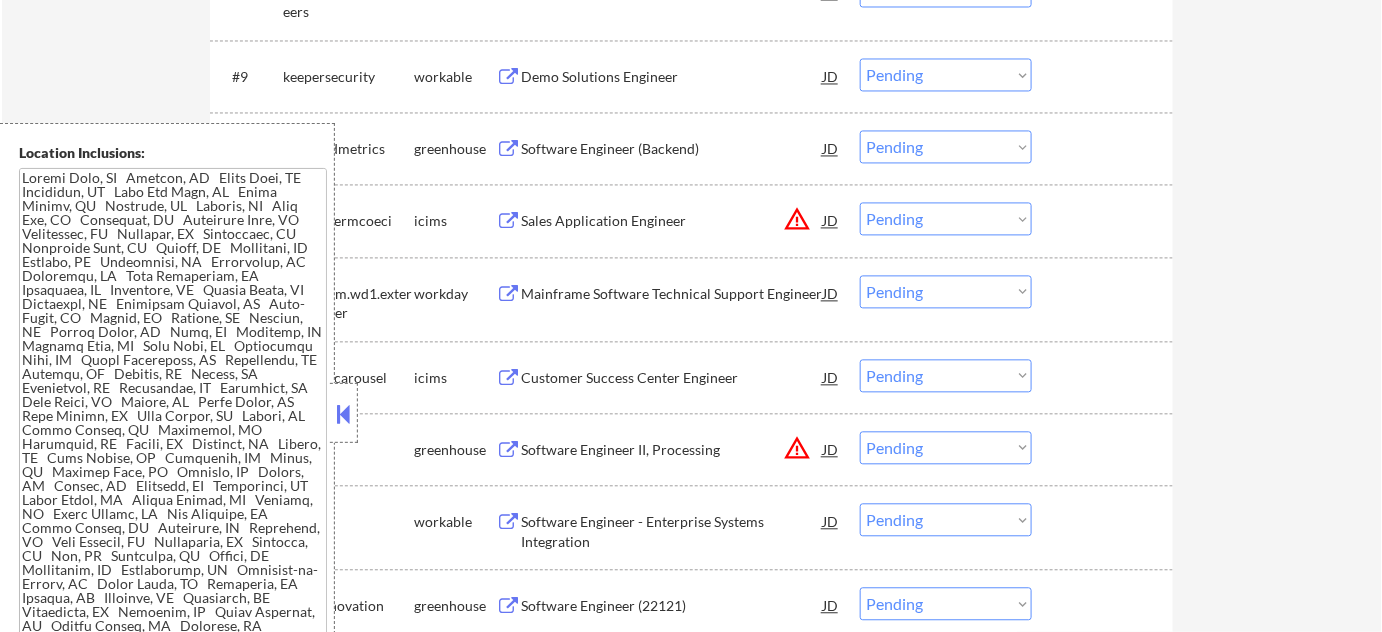 click on "Software Engineer - Enterprise Systems Integration" at bounding box center [672, 531] 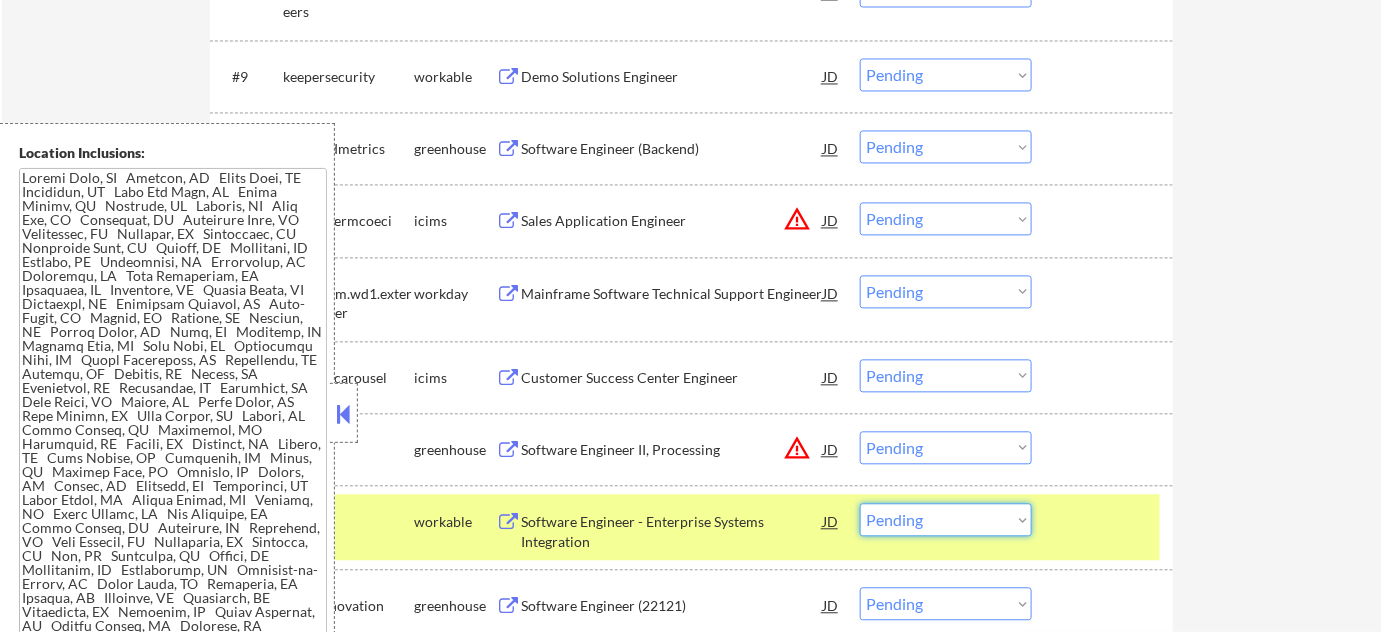 click on "Choose an option... Pending Applied Excluded (Questions) Excluded (Expired) Excluded (Location) Excluded (Bad Match) Excluded (Blocklist) Excluded (Salary) Excluded (Other)" at bounding box center (946, 519) 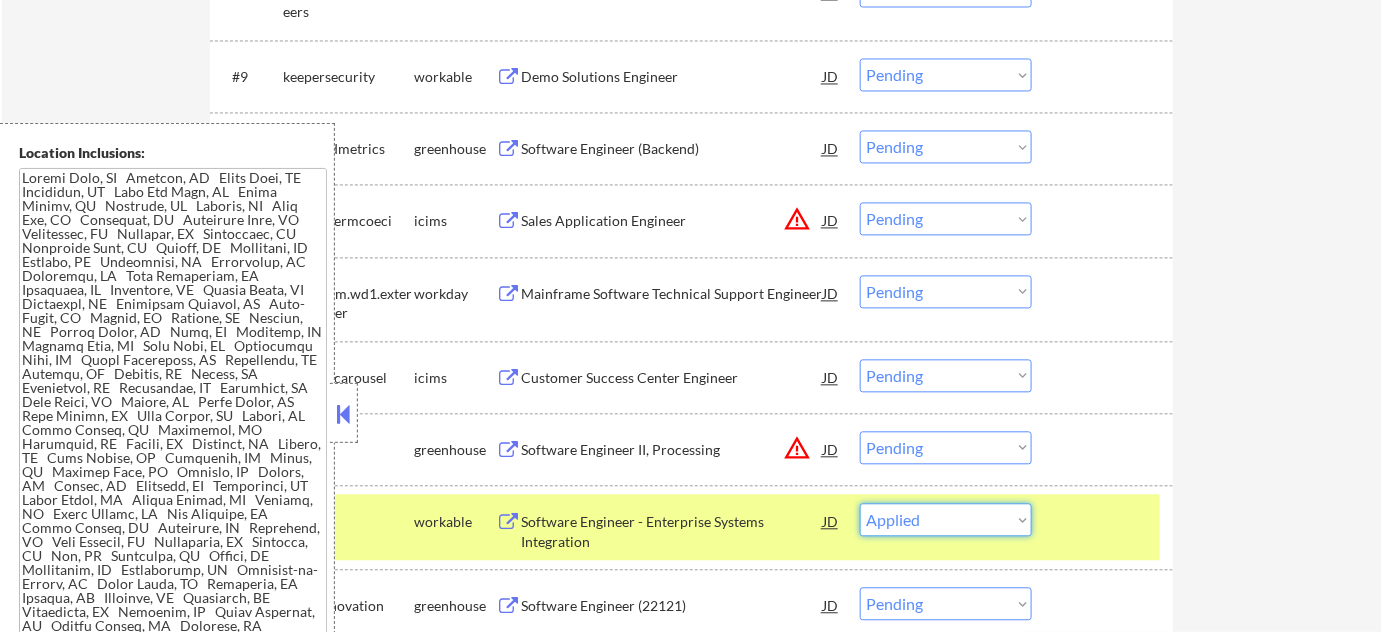 click on "Choose an option... Pending Applied Excluded (Questions) Excluded (Expired) Excluded (Location) Excluded (Bad Match) Excluded (Blocklist) Excluded (Salary) Excluded (Other)" at bounding box center (946, 519) 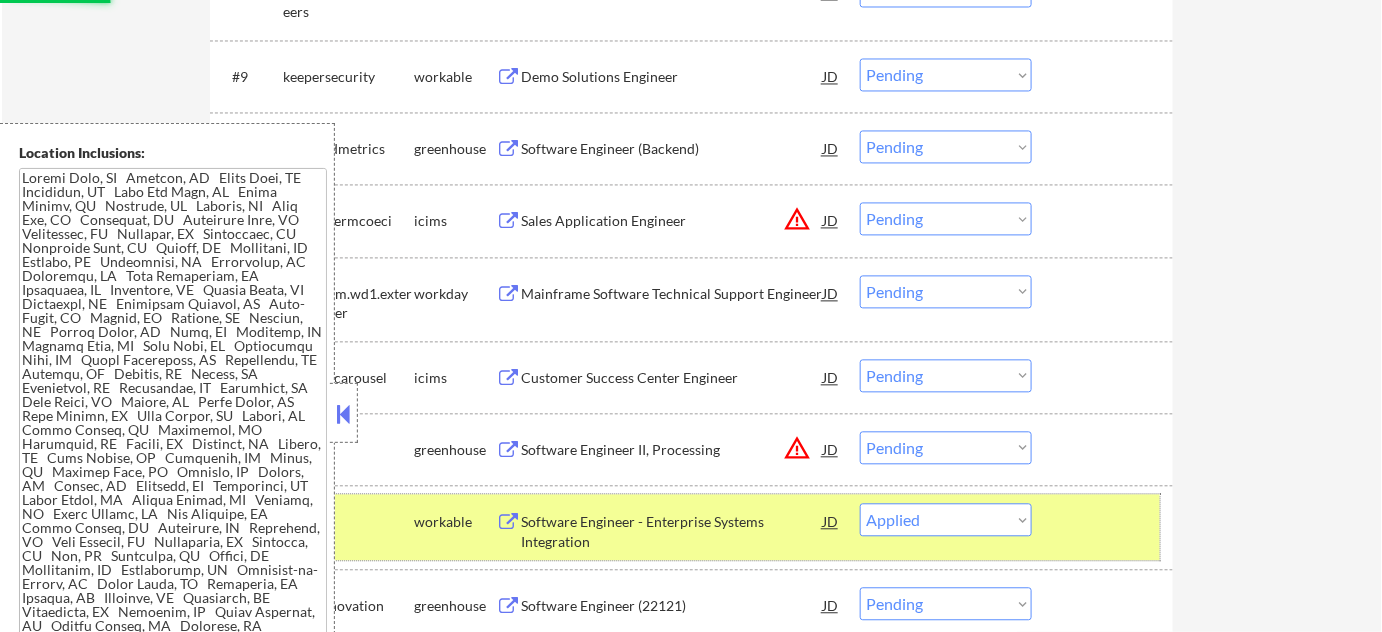 click at bounding box center [1105, 521] 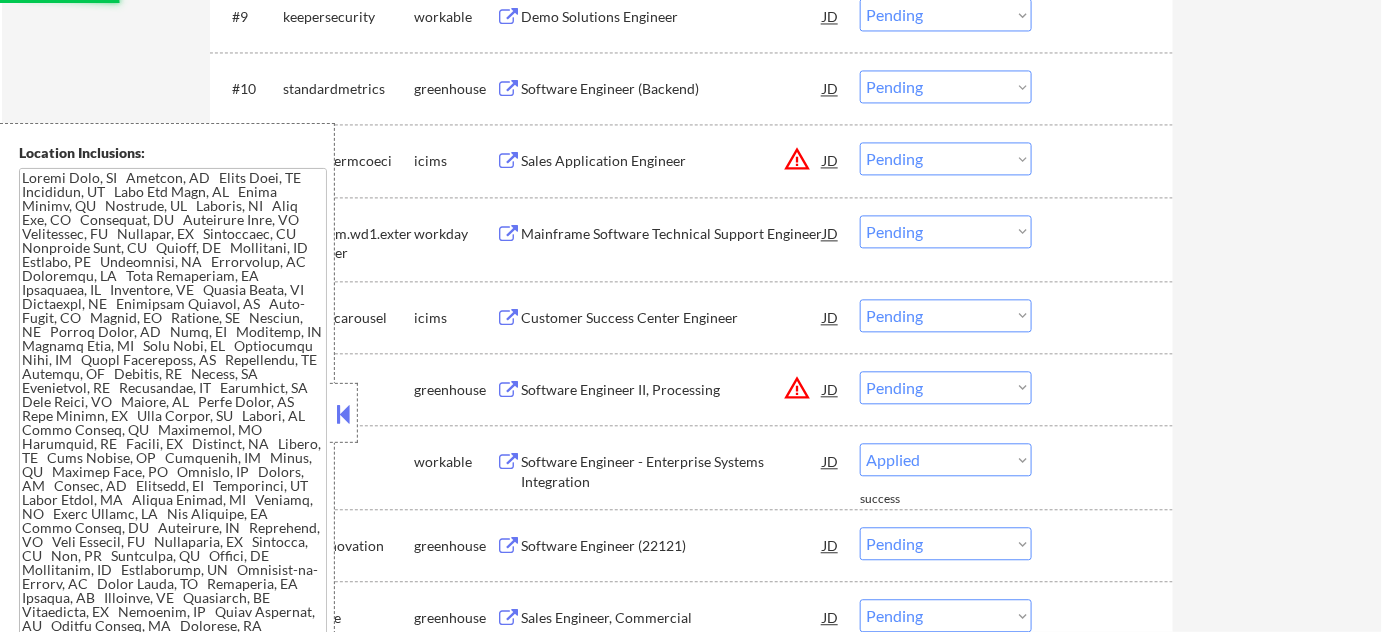 scroll, scrollTop: 1363, scrollLeft: 0, axis: vertical 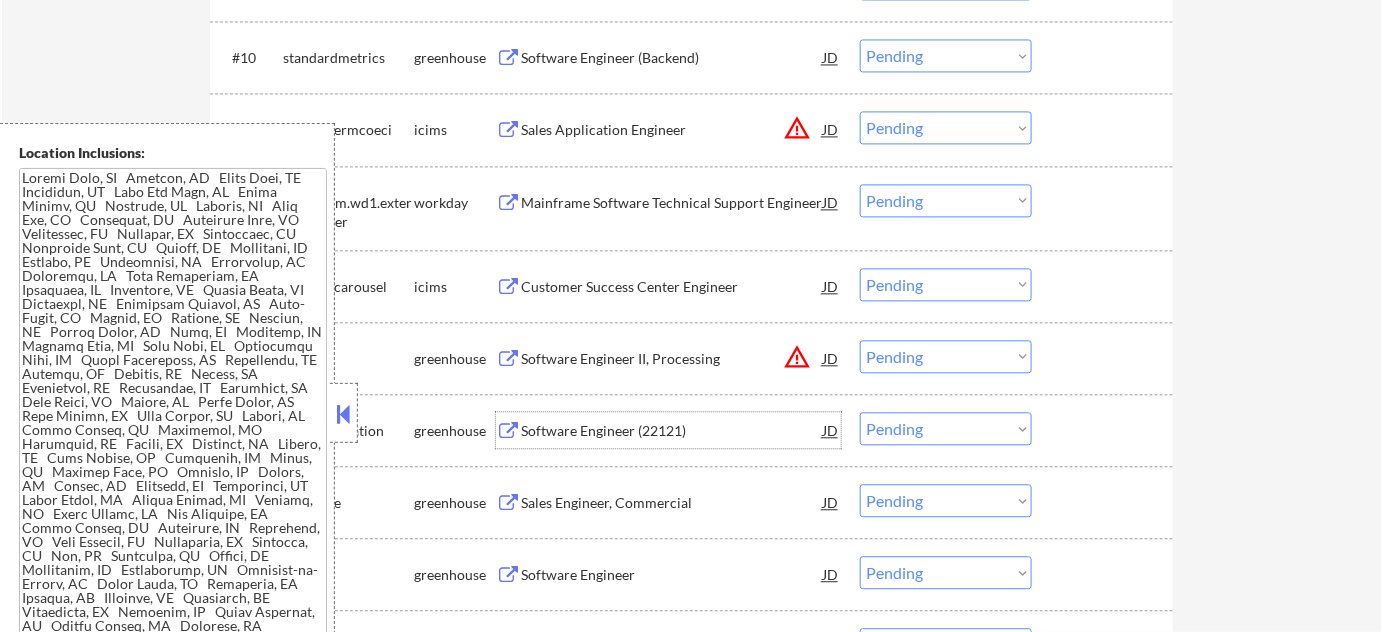 click on "Software Engineer (22121)" at bounding box center (672, 431) 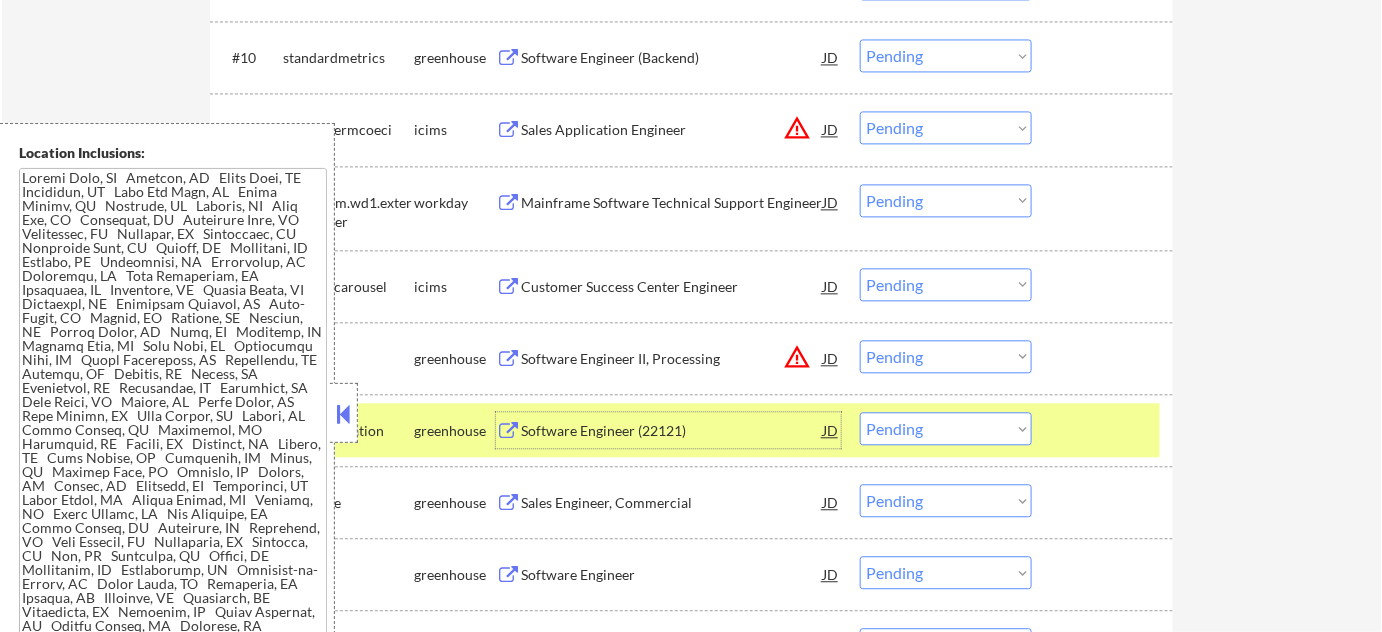 click on "Choose an option... Pending Applied Excluded (Questions) Excluded (Expired) Excluded (Location) Excluded (Bad Match) Excluded (Blocklist) Excluded (Salary) Excluded (Other)" at bounding box center [946, 428] 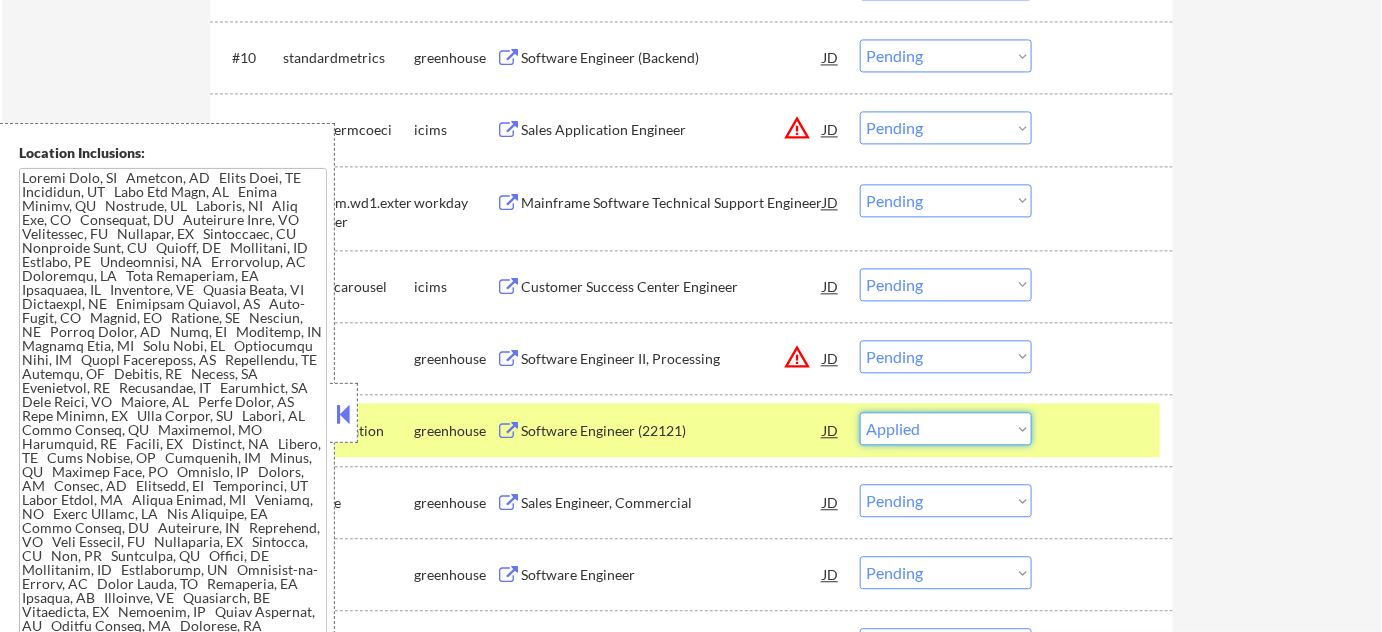 click on "Choose an option... Pending Applied Excluded (Questions) Excluded (Expired) Excluded (Location) Excluded (Bad Match) Excluded (Blocklist) Excluded (Salary) Excluded (Other)" at bounding box center [946, 428] 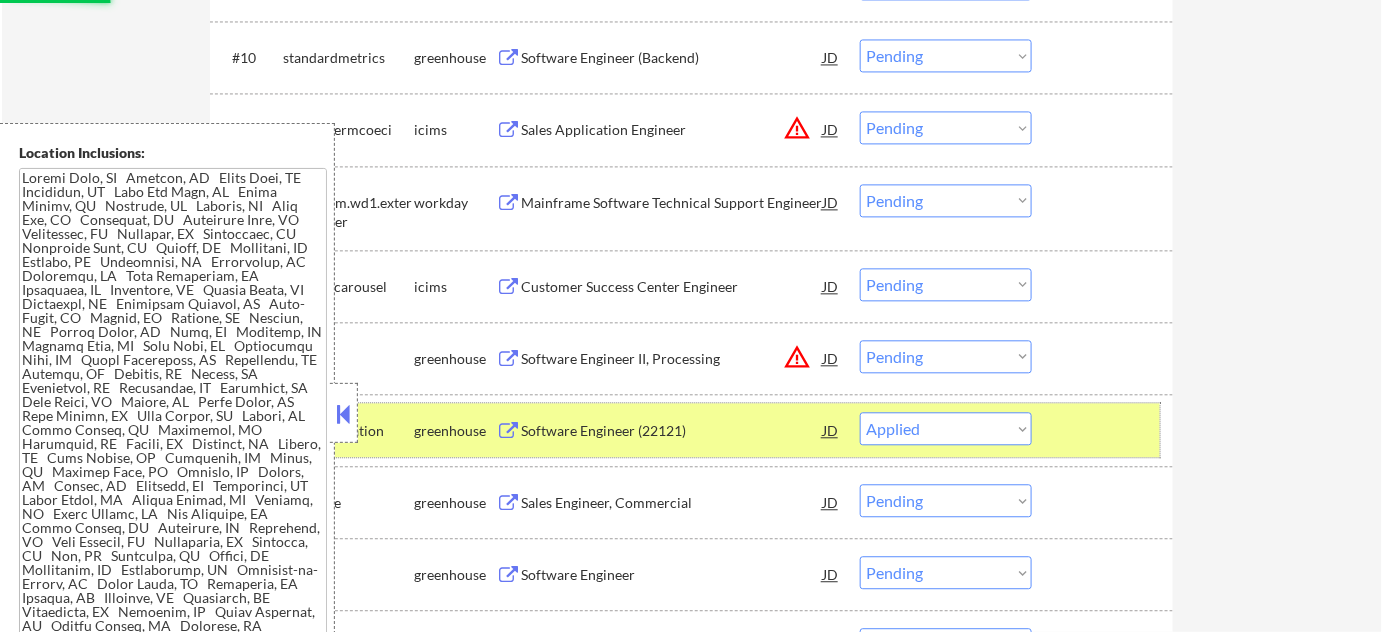 click on "#15 orioninnovation greenhouse Software Engineer (22121) JD warning_amber Choose an option... Pending Applied Excluded (Questions) Excluded (Expired) Excluded (Location) Excluded (Bad Match) Excluded (Blocklist) Excluded (Salary) Excluded (Other)" at bounding box center (688, 430) 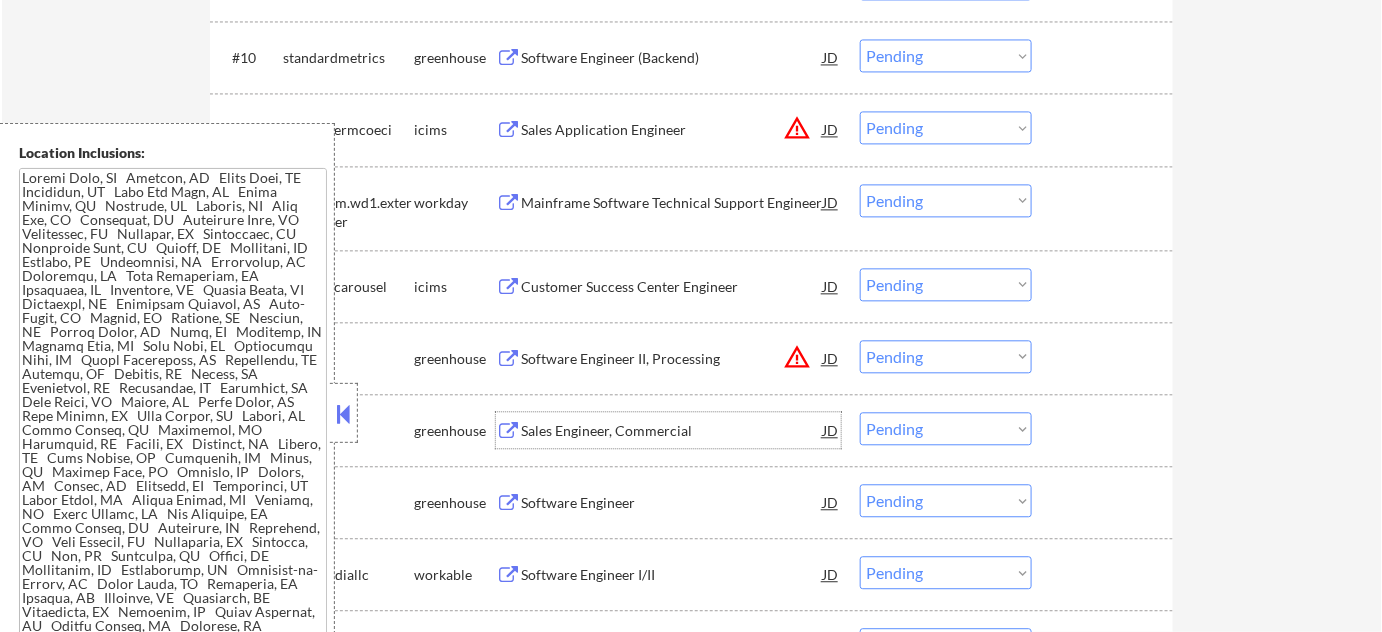 click on "Sales Engineer, Commercial" at bounding box center (672, 431) 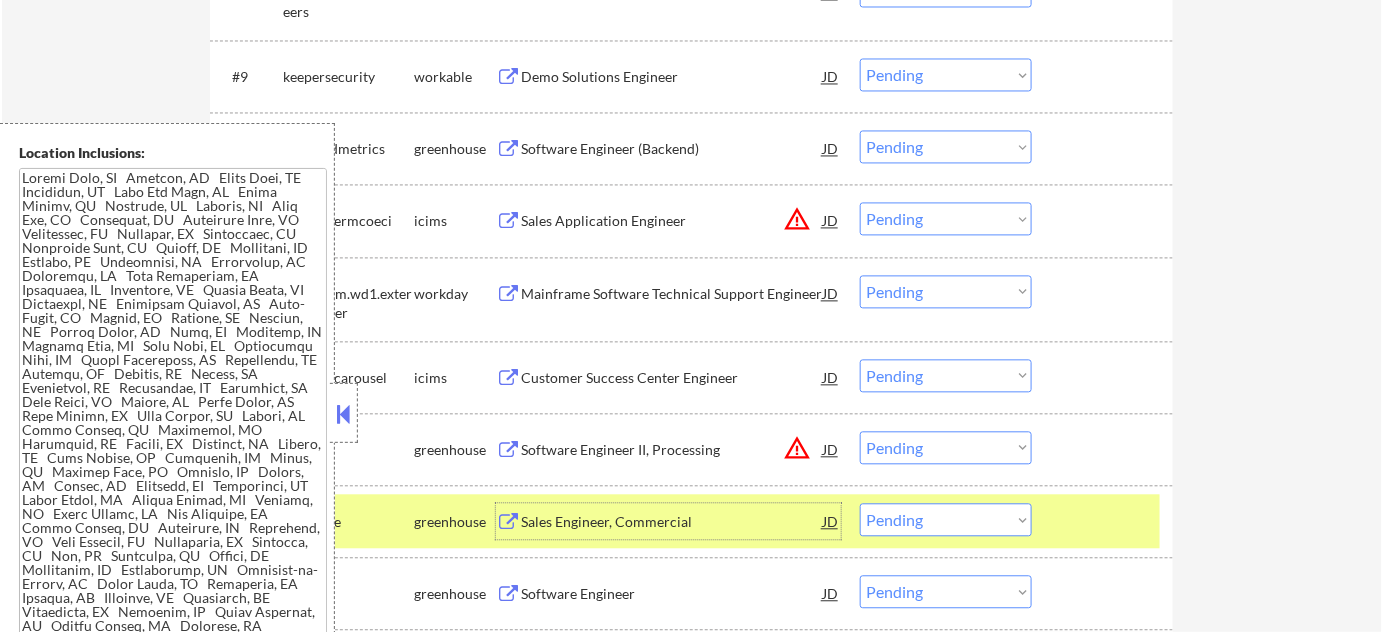 scroll, scrollTop: 1363, scrollLeft: 0, axis: vertical 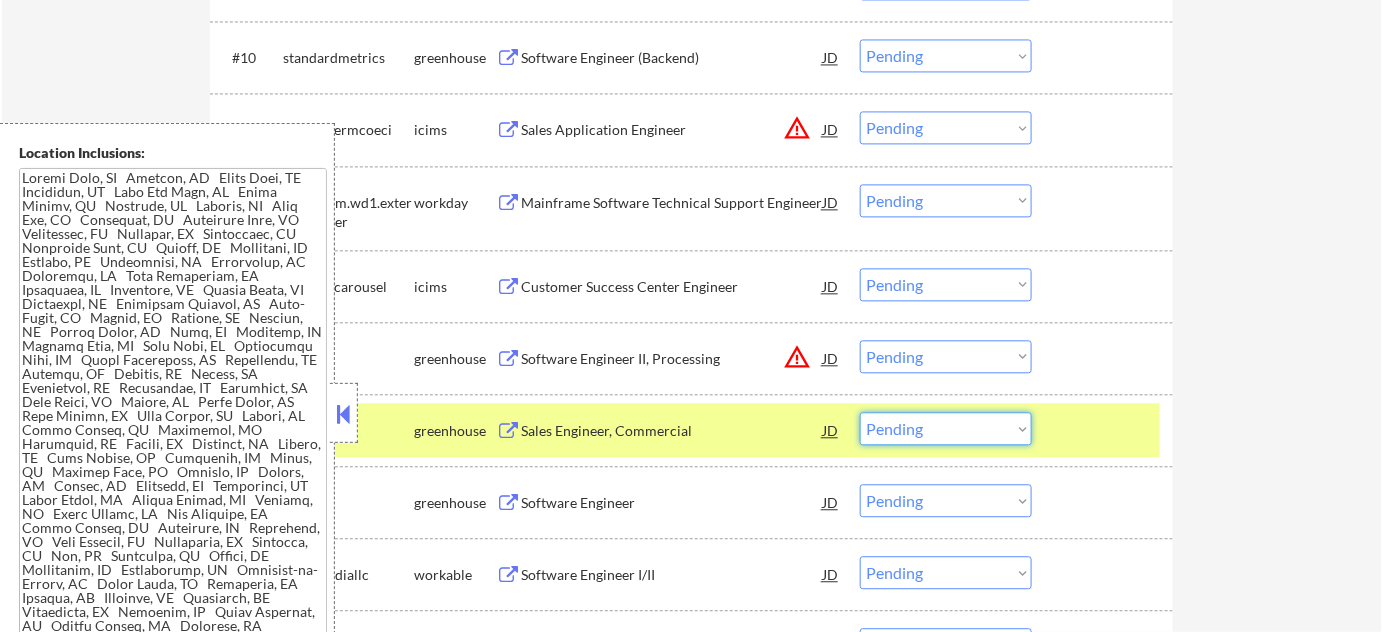 click on "Choose an option... Pending Applied Excluded (Questions) Excluded (Expired) Excluded (Location) Excluded (Bad Match) Excluded (Blocklist) Excluded (Salary) Excluded (Other)" at bounding box center [946, 428] 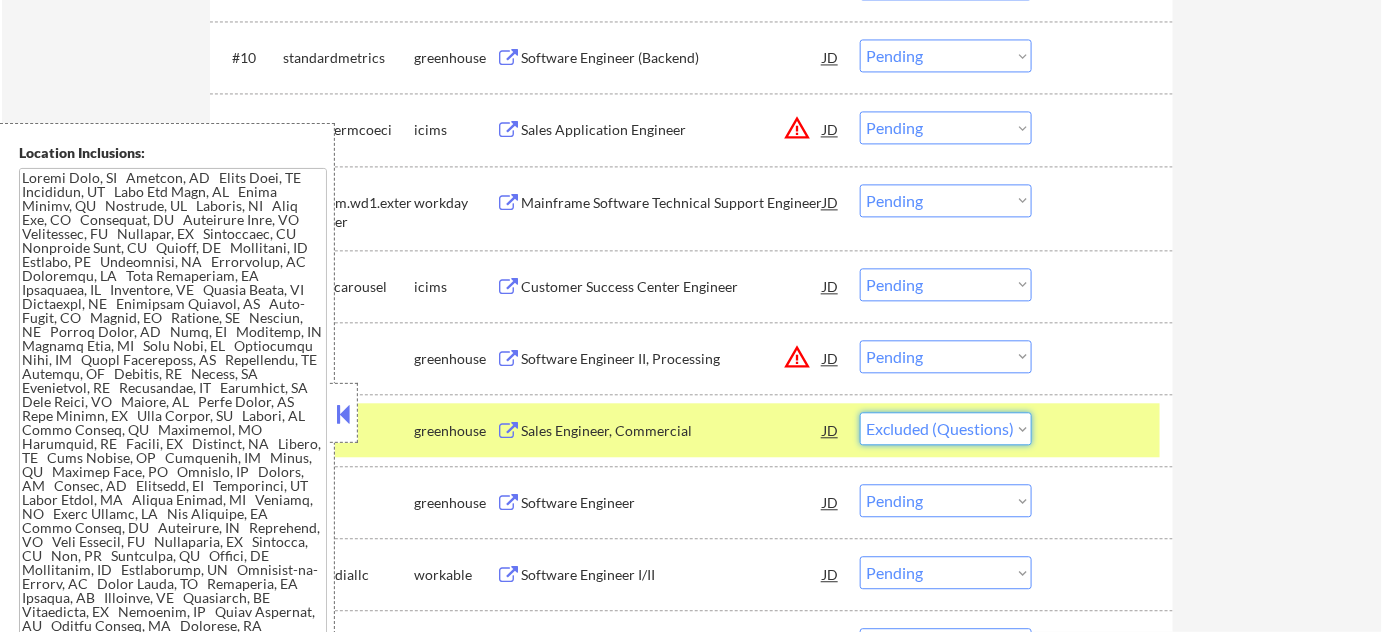 click on "Choose an option... Pending Applied Excluded (Questions) Excluded (Expired) Excluded (Location) Excluded (Bad Match) Excluded (Blocklist) Excluded (Salary) Excluded (Other)" at bounding box center [946, 428] 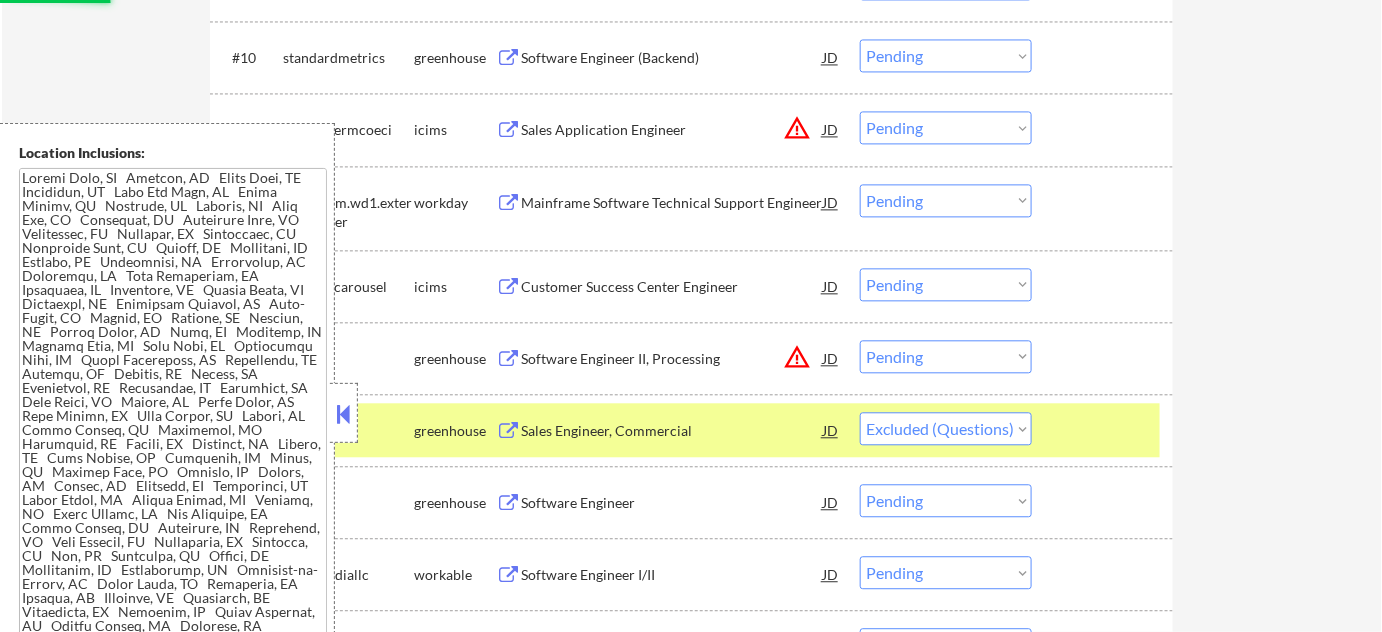 click at bounding box center [1105, 430] 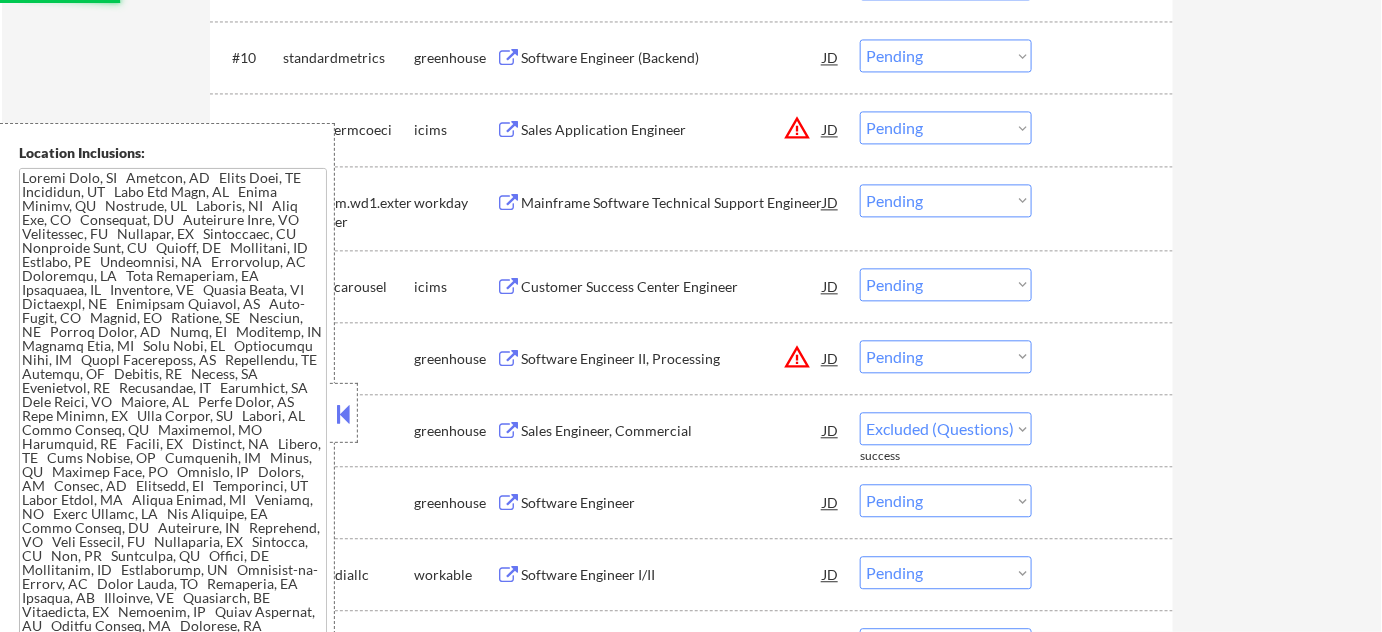 select on ""pending"" 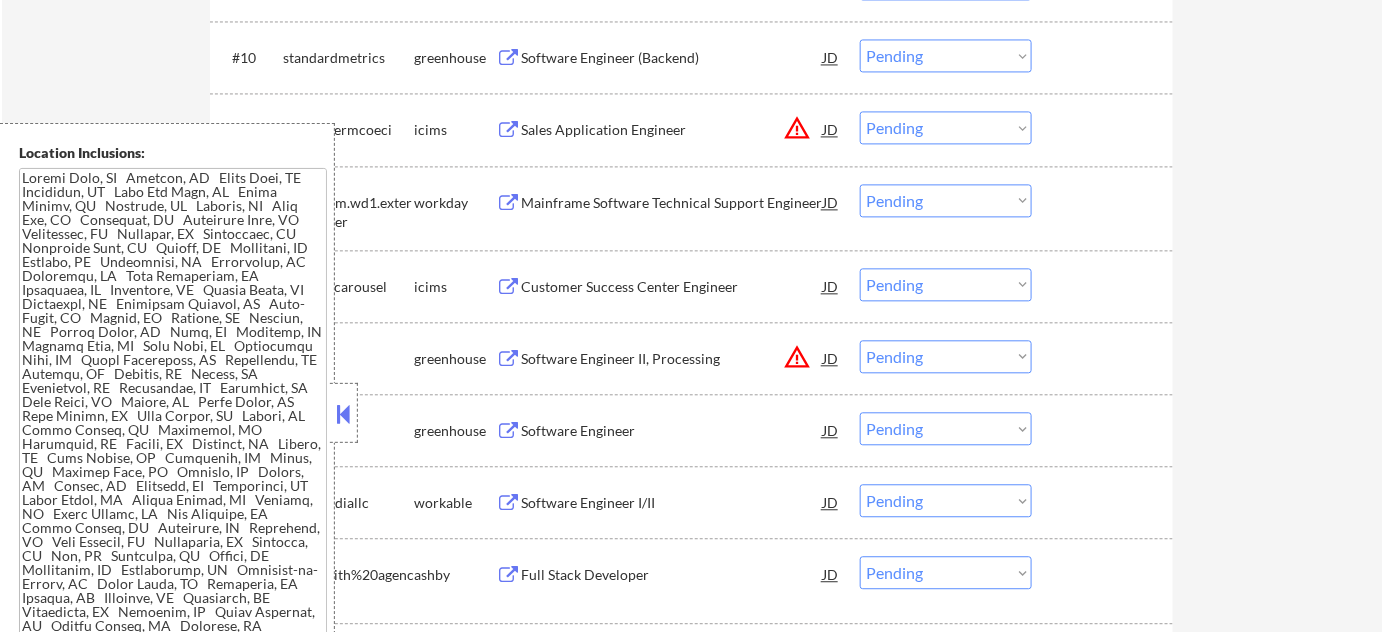 click on "Software Engineer" at bounding box center (672, 431) 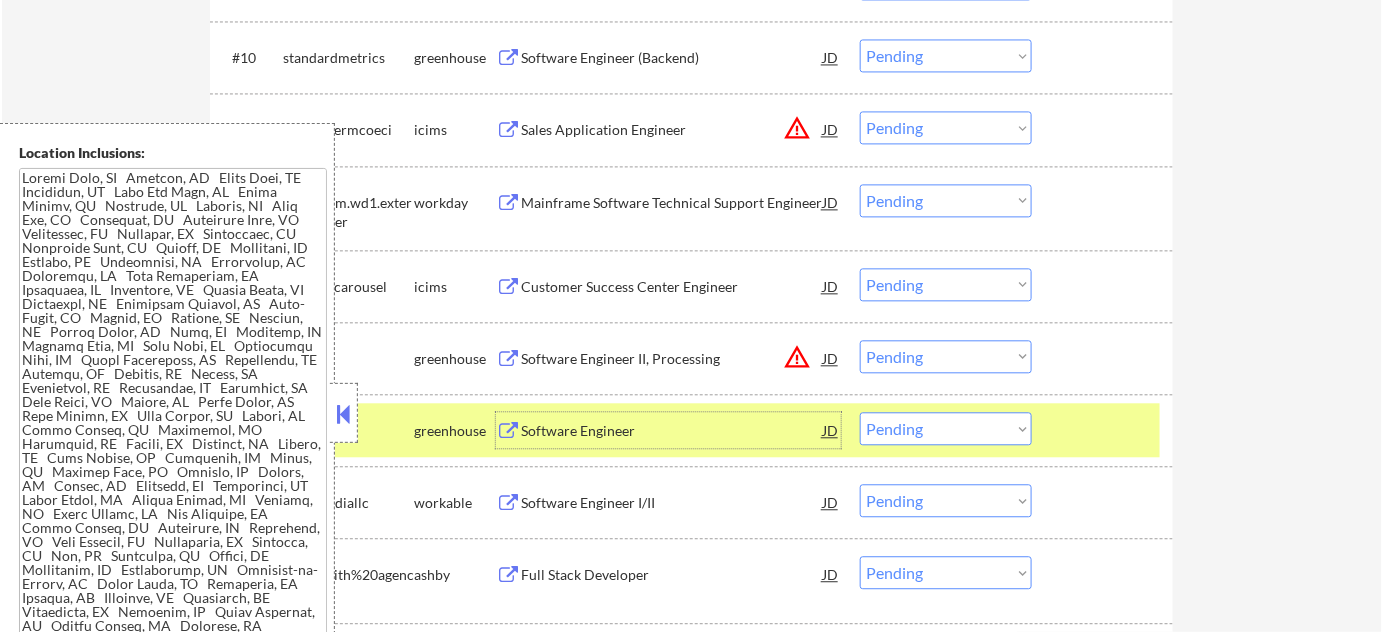 click at bounding box center [1105, 430] 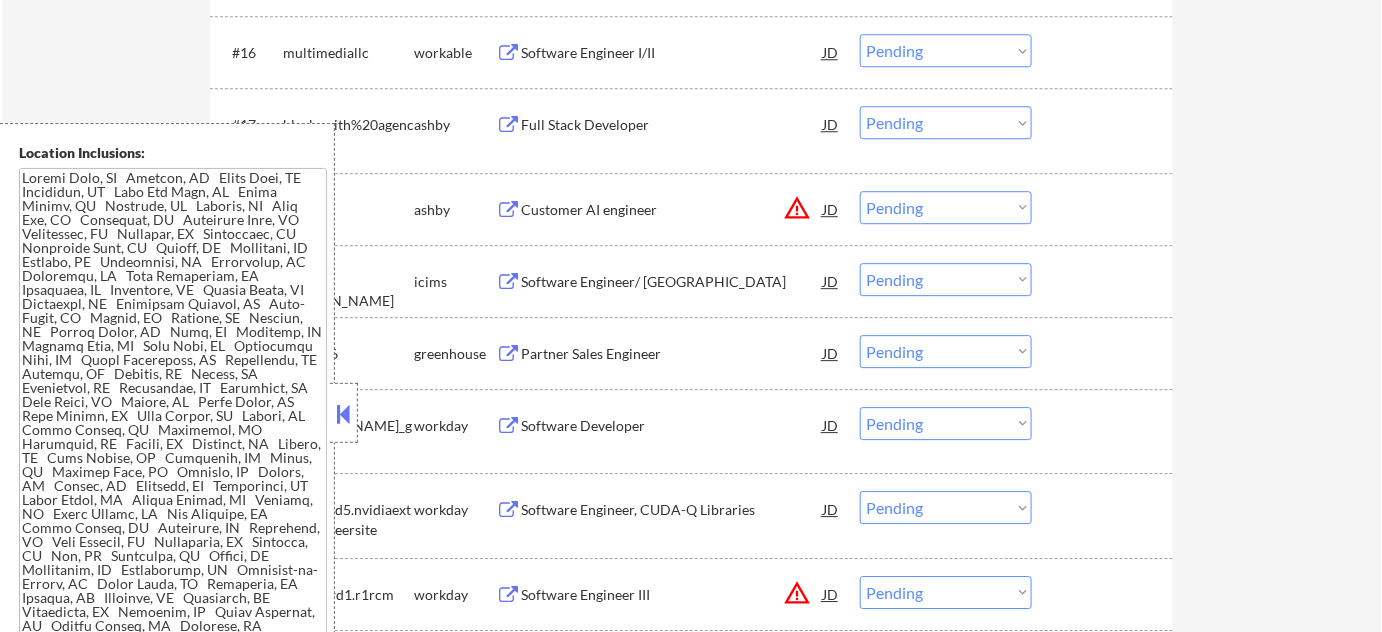 scroll, scrollTop: 1818, scrollLeft: 0, axis: vertical 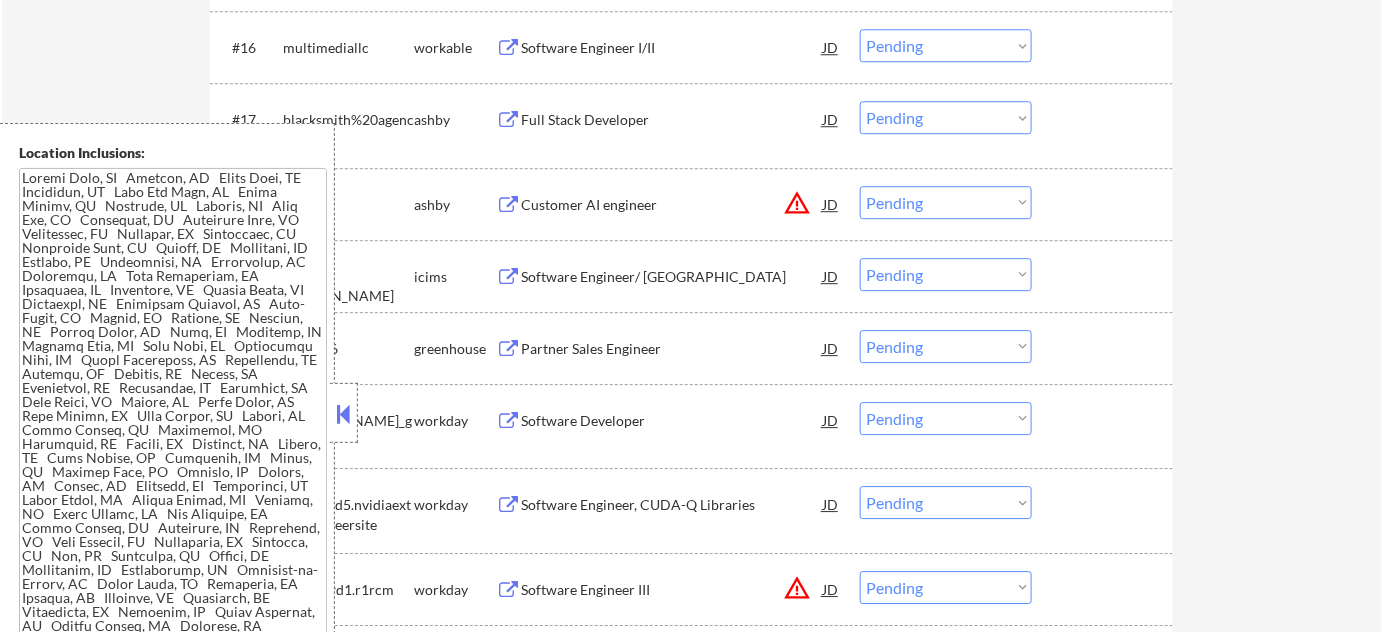 click on "Customer AI engineer" at bounding box center [672, 205] 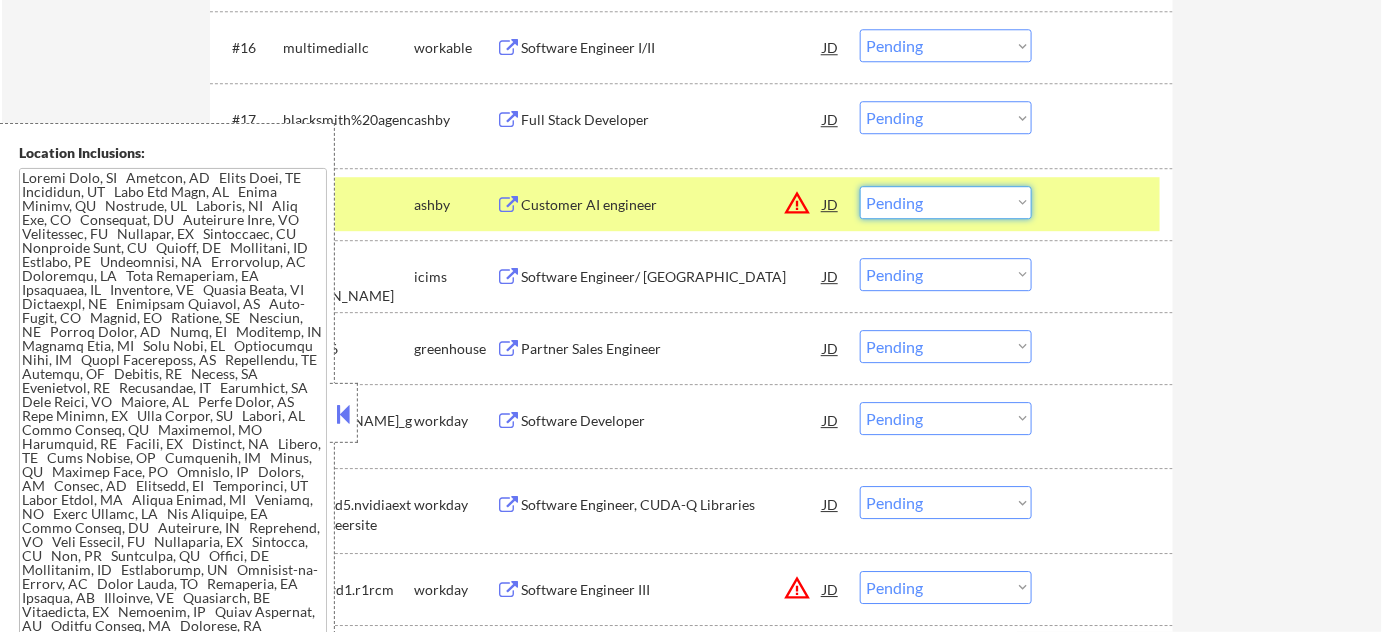 click on "Choose an option... Pending Applied Excluded (Questions) Excluded (Expired) Excluded (Location) Excluded (Bad Match) Excluded (Blocklist) Excluded (Salary) Excluded (Other)" at bounding box center (946, 202) 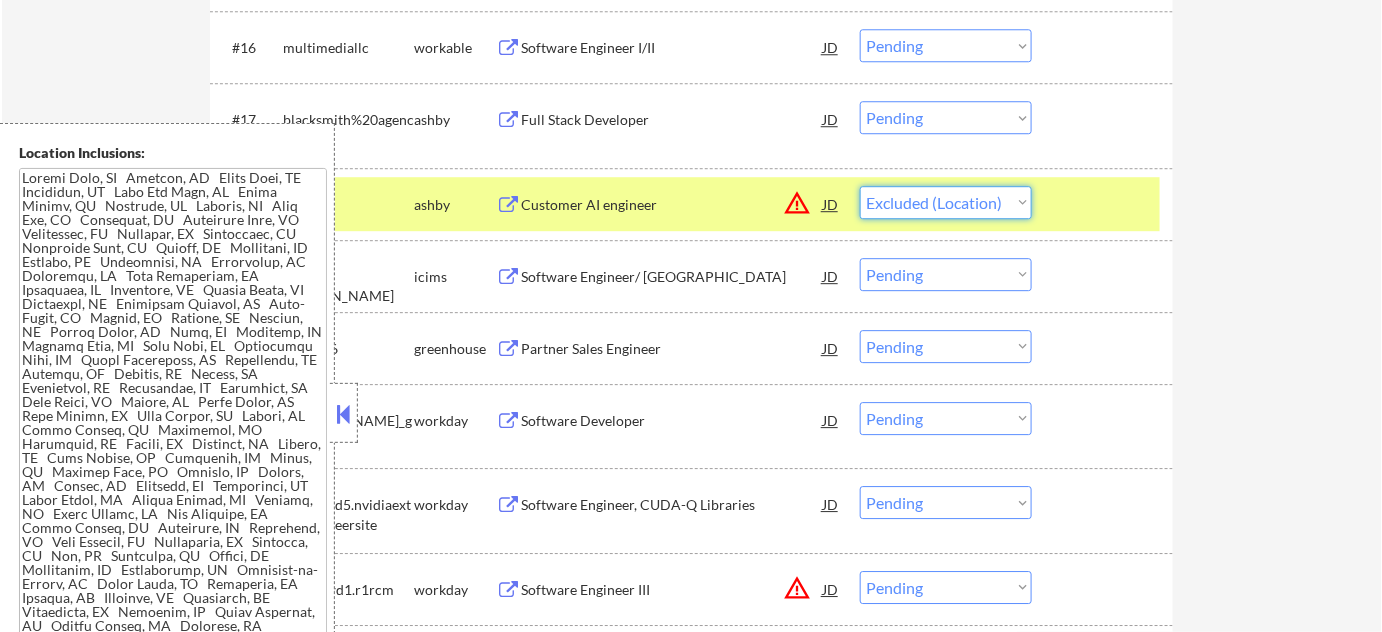 click on "Choose an option... Pending Applied Excluded (Questions) Excluded (Expired) Excluded (Location) Excluded (Bad Match) Excluded (Blocklist) Excluded (Salary) Excluded (Other)" at bounding box center (946, 202) 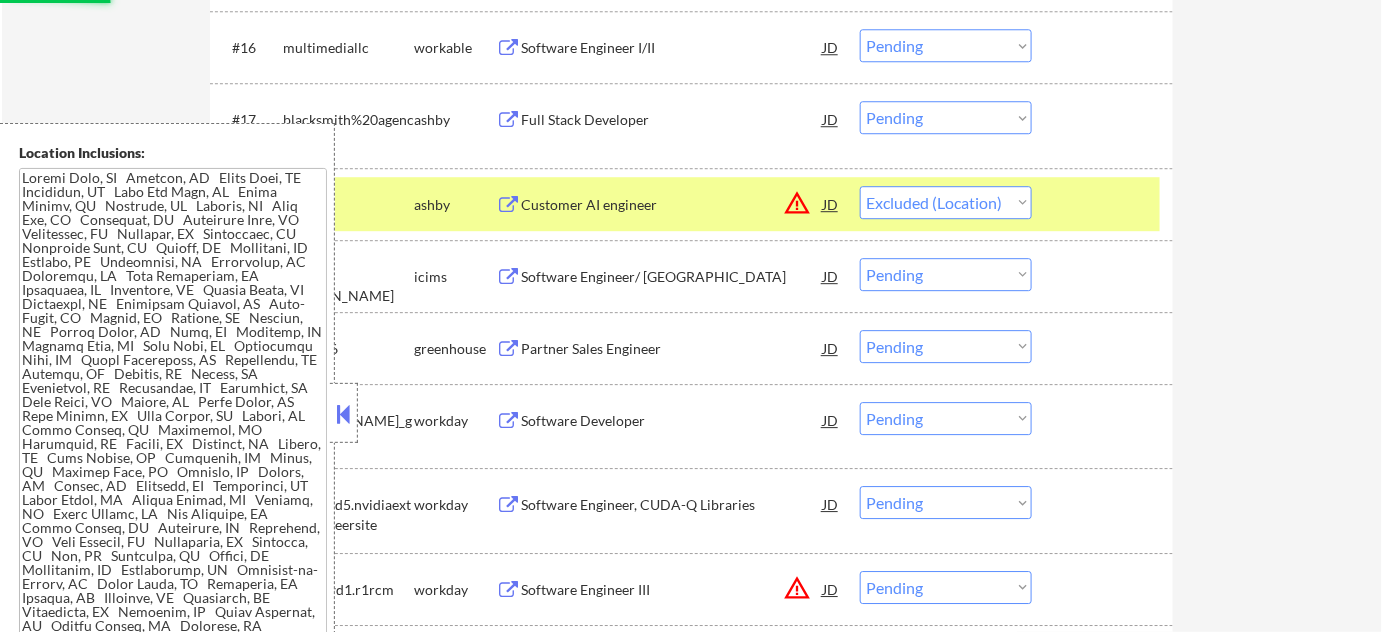 click at bounding box center (1105, 204) 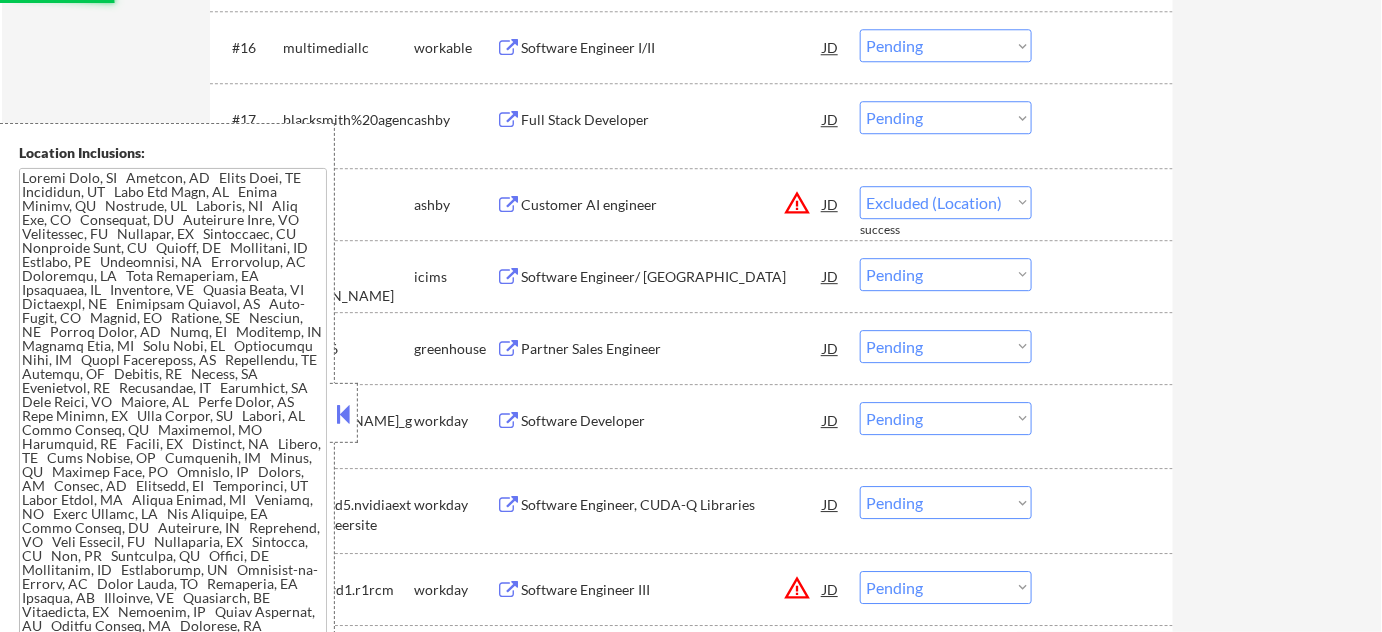 select on ""pending"" 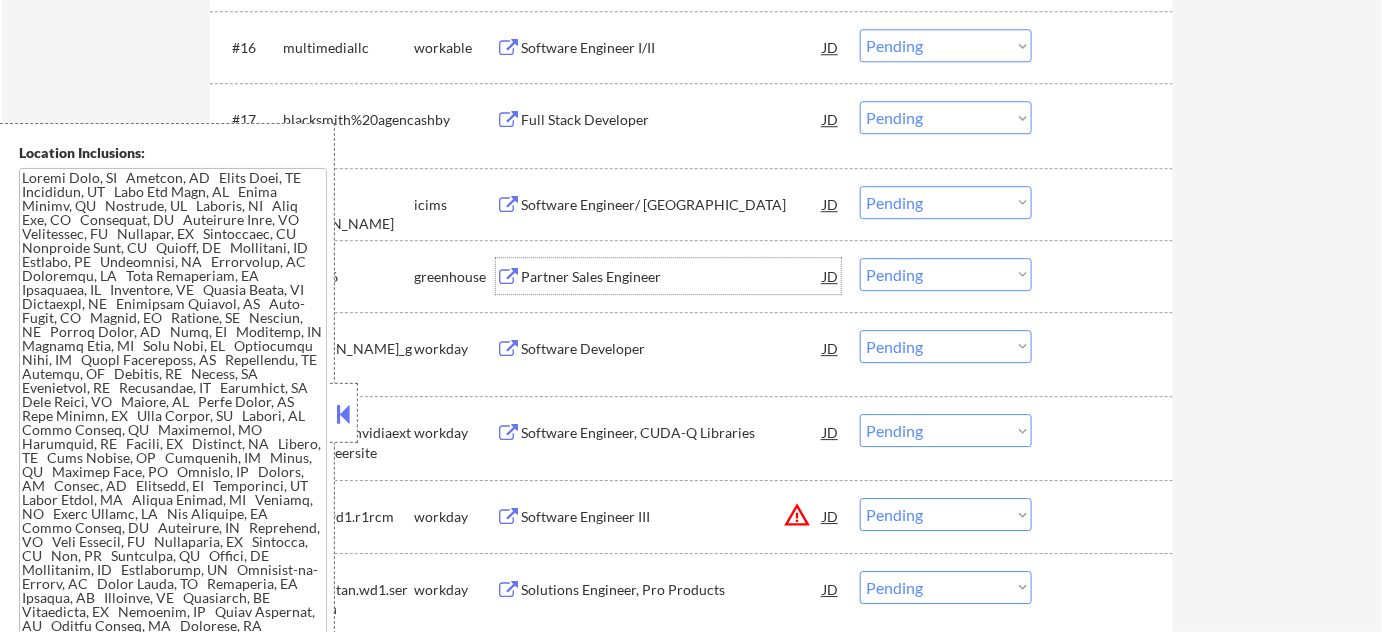 click on "Partner Sales Engineer" at bounding box center (672, 277) 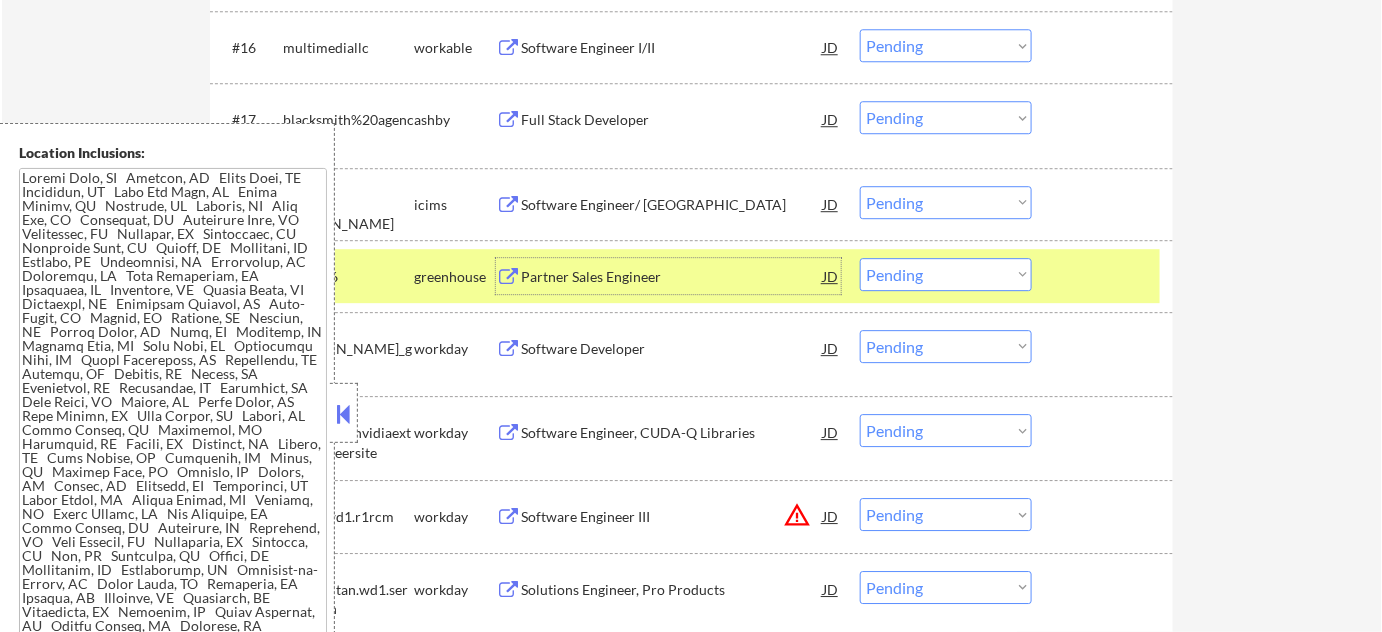 click at bounding box center [1105, 276] 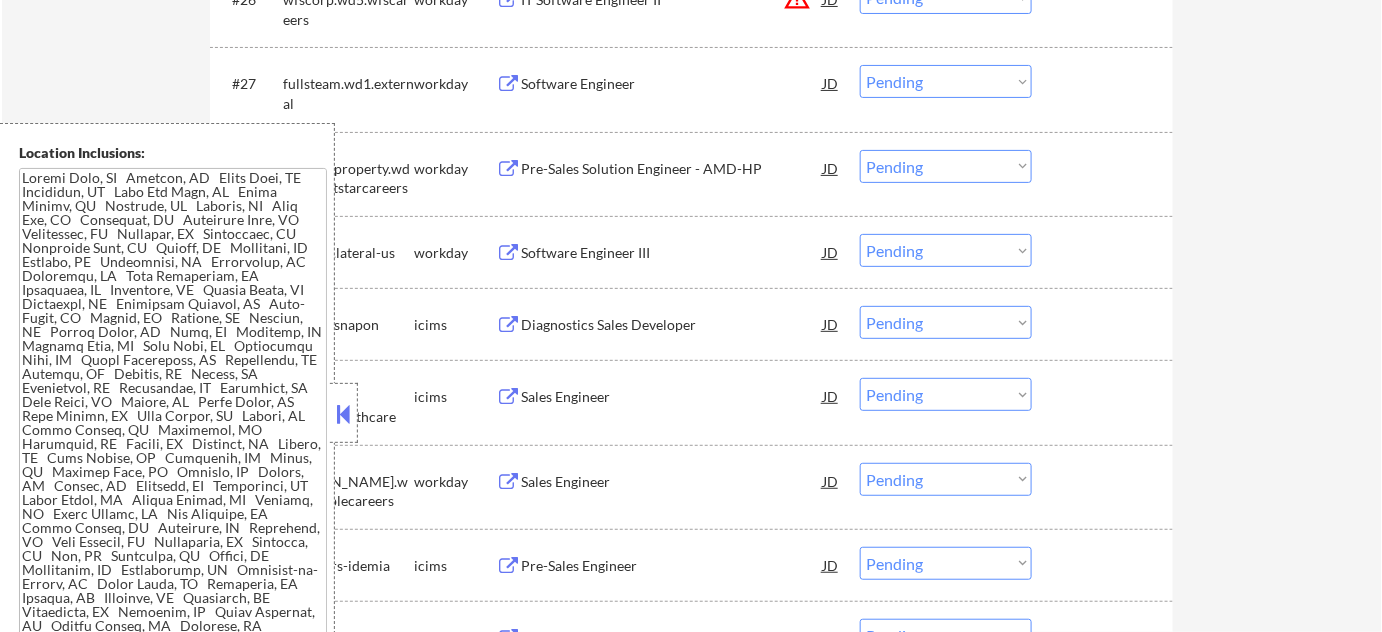 scroll, scrollTop: 2818, scrollLeft: 0, axis: vertical 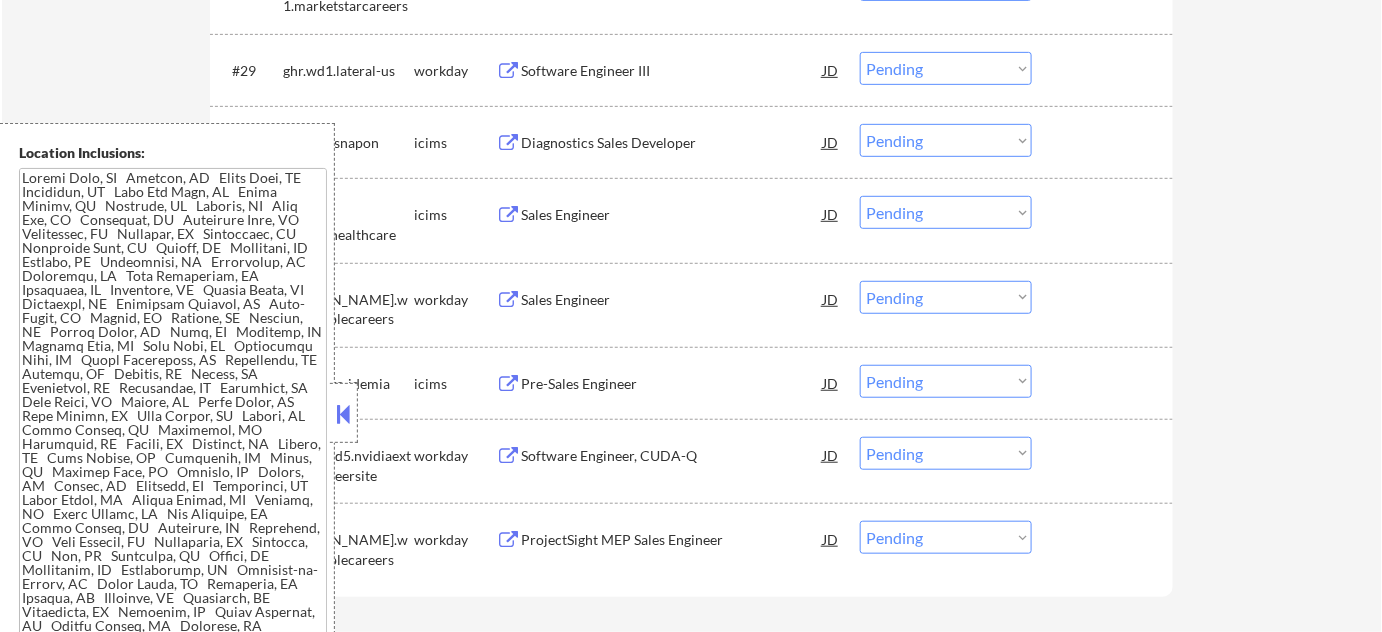 click on "ProjectSight MEP Sales Engineer" at bounding box center (672, 539) 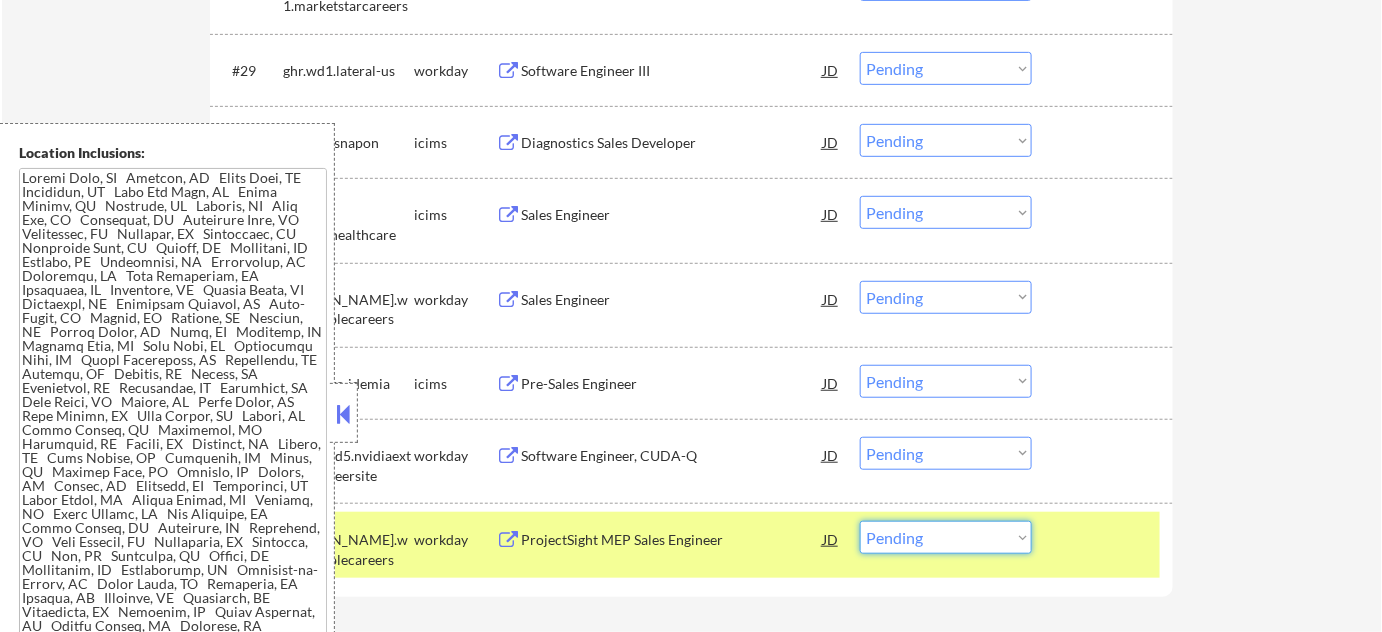 click on "Choose an option... Pending Applied Excluded (Questions) Excluded (Expired) Excluded (Location) Excluded (Bad Match) Excluded (Blocklist) Excluded (Salary) Excluded (Other)" at bounding box center (946, 537) 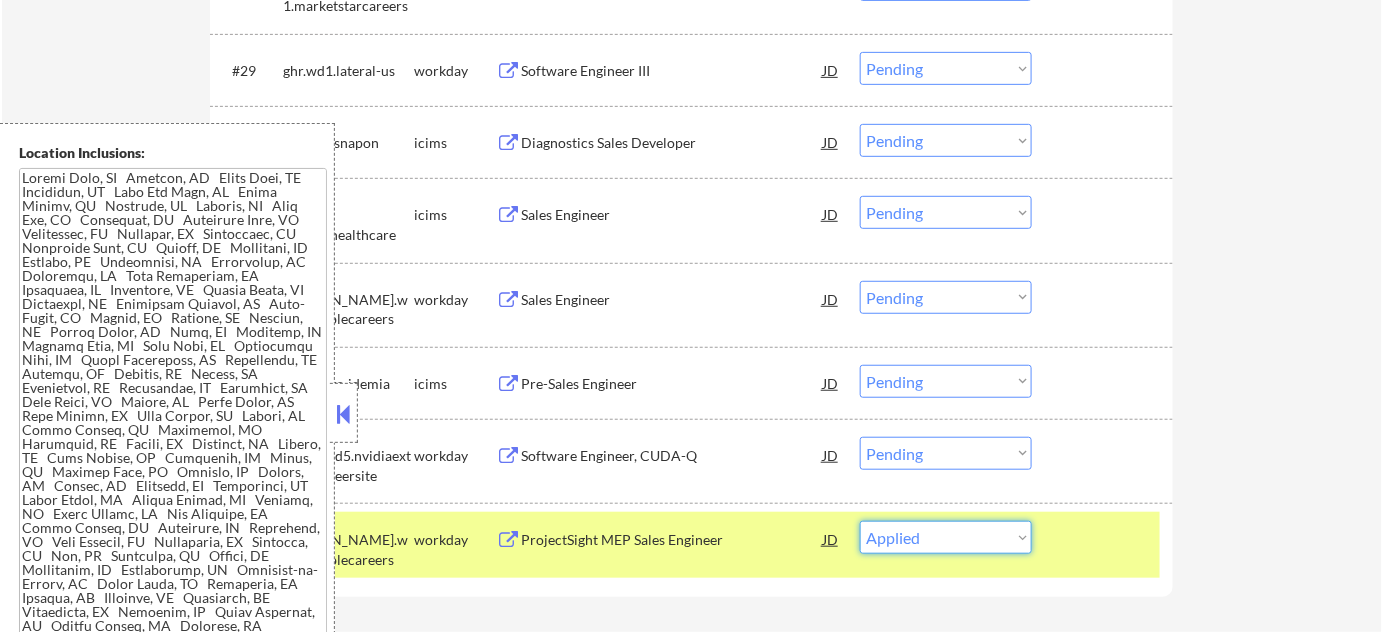 click on "Choose an option... Pending Applied Excluded (Questions) Excluded (Expired) Excluded (Location) Excluded (Bad Match) Excluded (Blocklist) Excluded (Salary) Excluded (Other)" at bounding box center [946, 537] 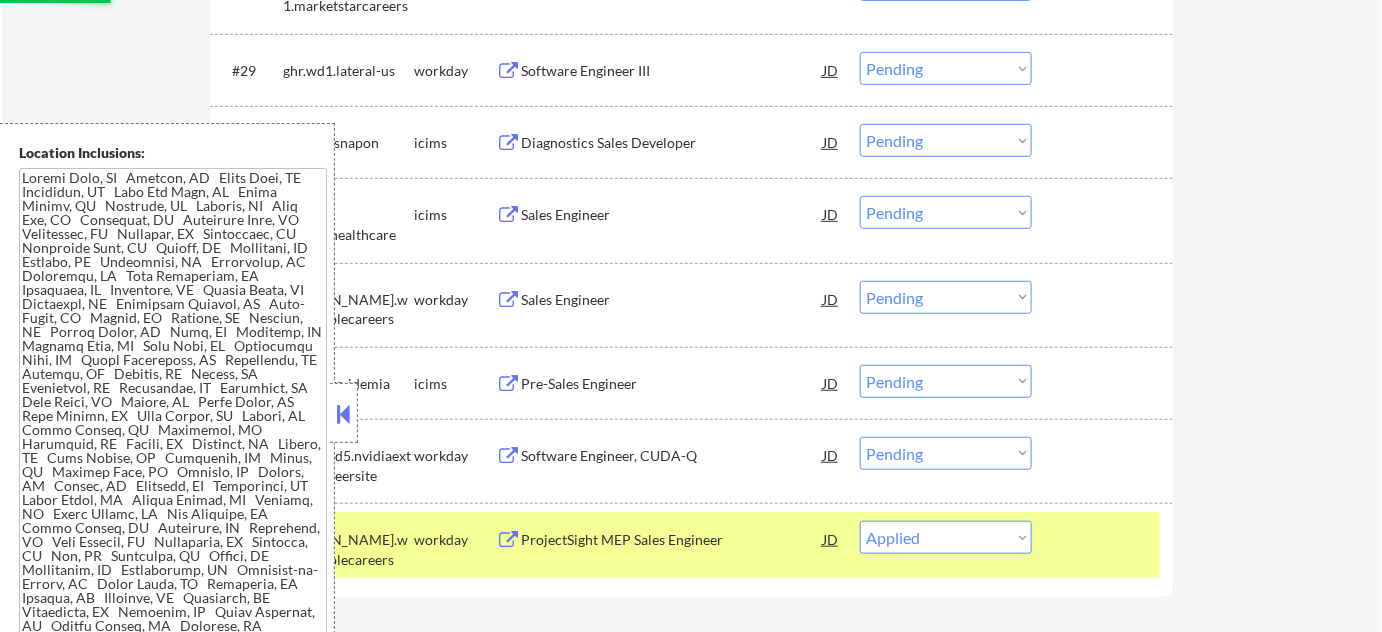click on "#35 trimble.wd1.trimblecareers workday ProjectSight MEP Sales Engineer JD warning_amber Choose an option... Pending Applied Excluded (Questions) Excluded (Expired) Excluded (Location) Excluded (Bad Match) Excluded (Blocklist) Excluded (Salary) Excluded (Other)" at bounding box center [688, 545] 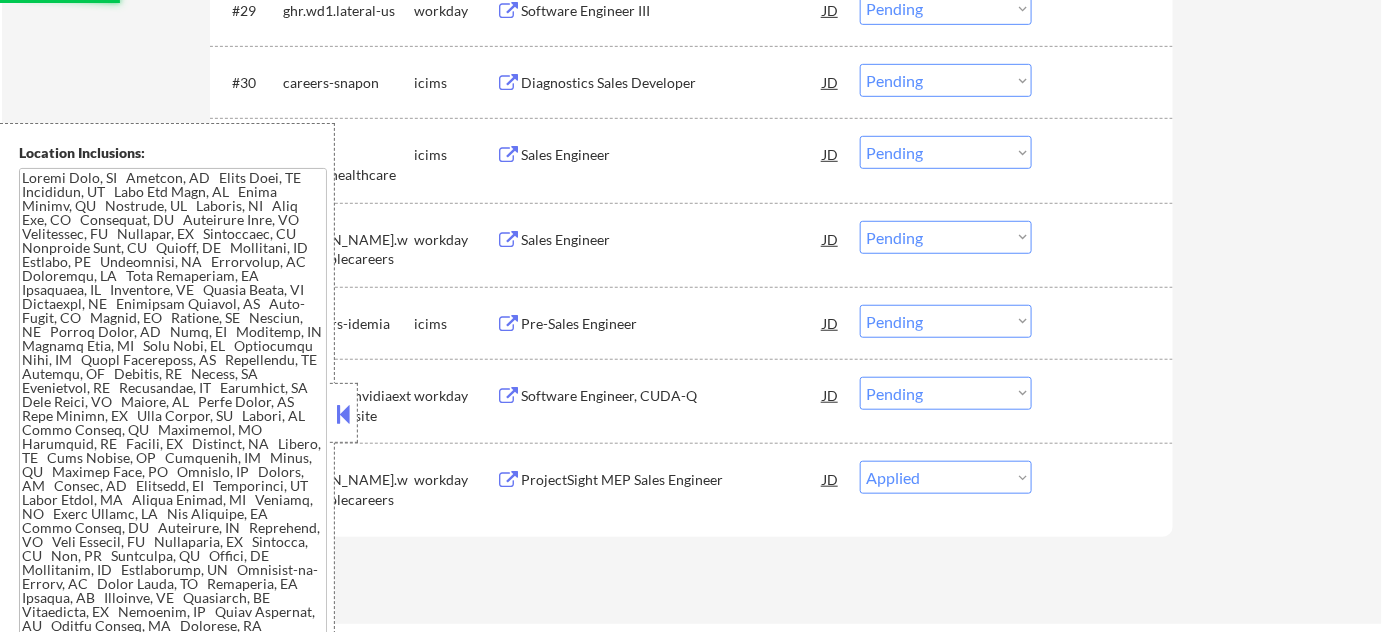 scroll, scrollTop: 2909, scrollLeft: 0, axis: vertical 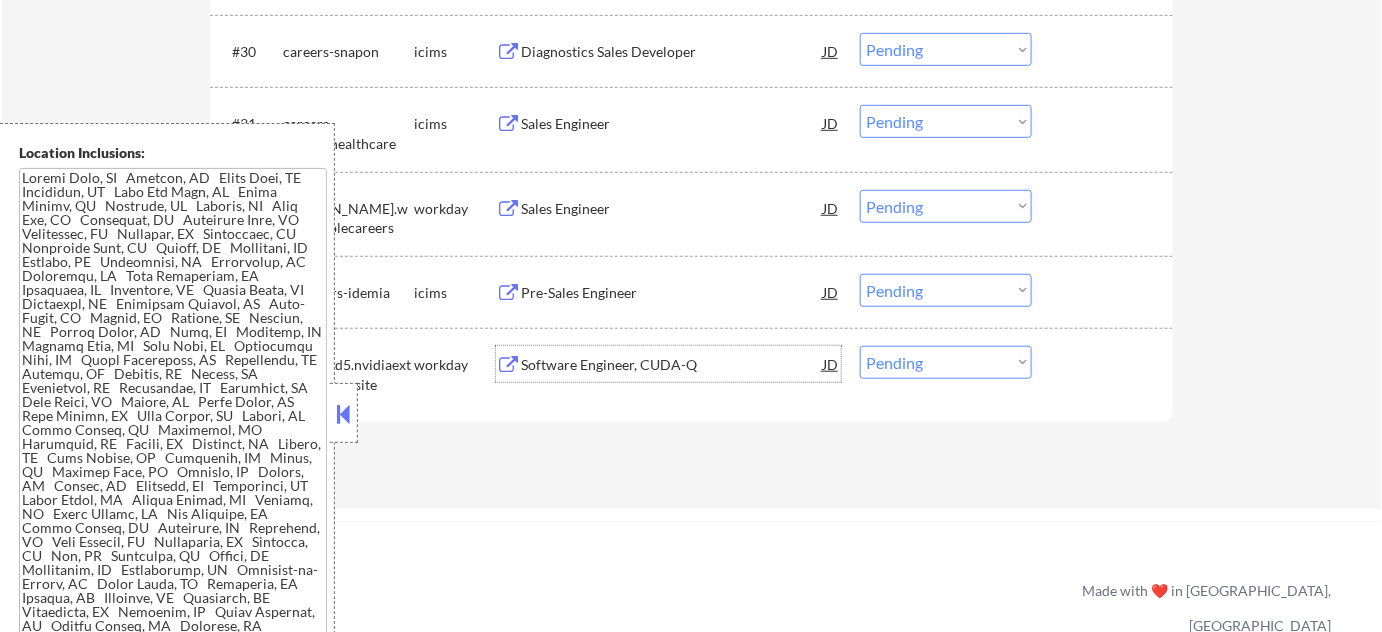 click on "Software Engineer, CUDA-Q" at bounding box center (672, 365) 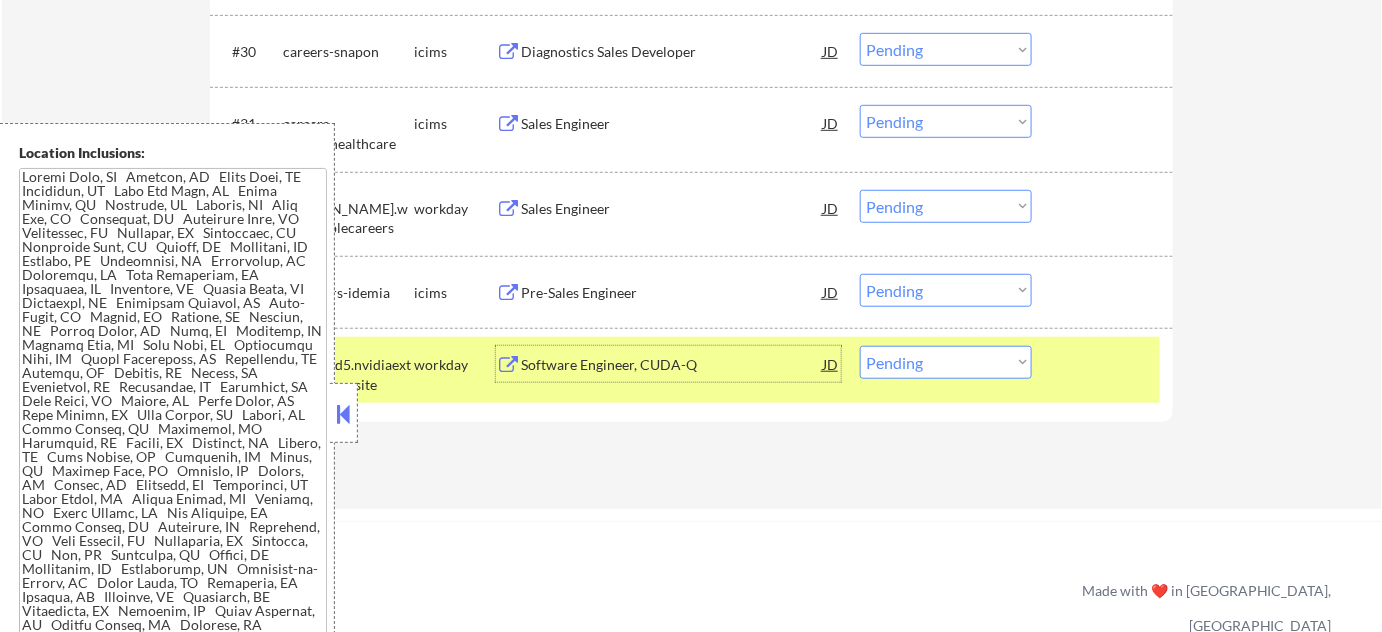 scroll, scrollTop: 0, scrollLeft: 0, axis: both 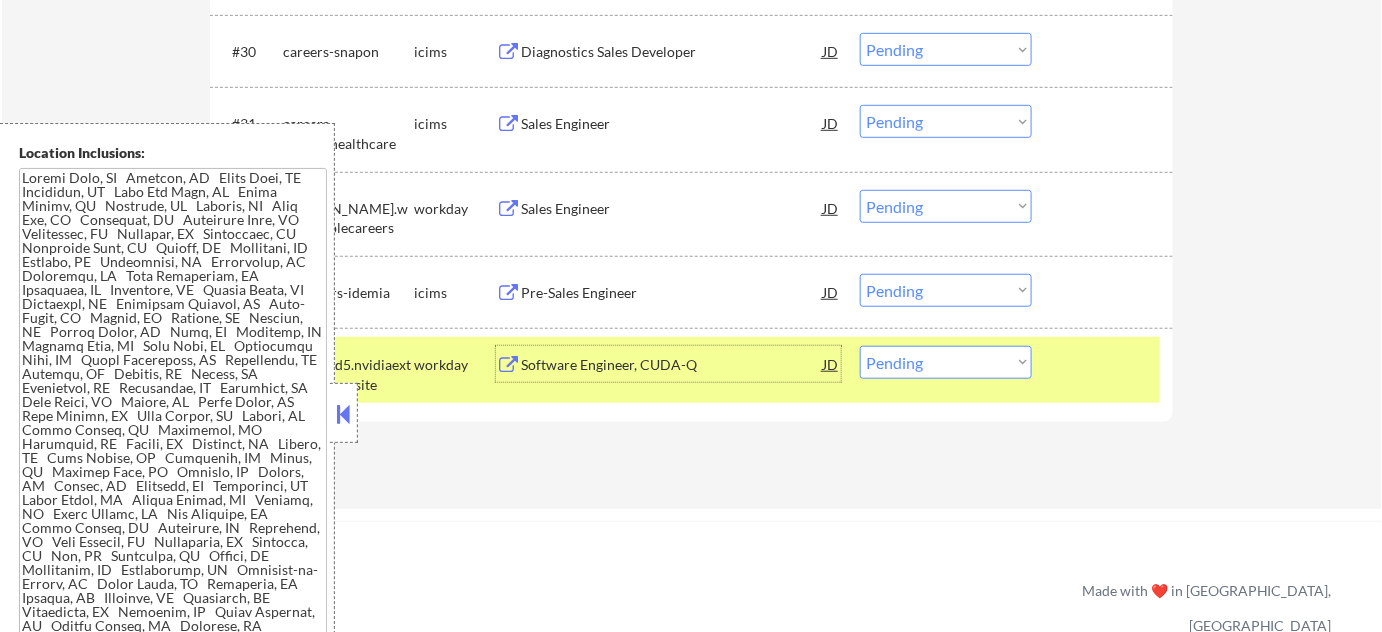 click on "Choose an option... Pending Applied Excluded (Questions) Excluded (Expired) Excluded (Location) Excluded (Bad Match) Excluded (Blocklist) Excluded (Salary) Excluded (Other)" at bounding box center [946, 362] 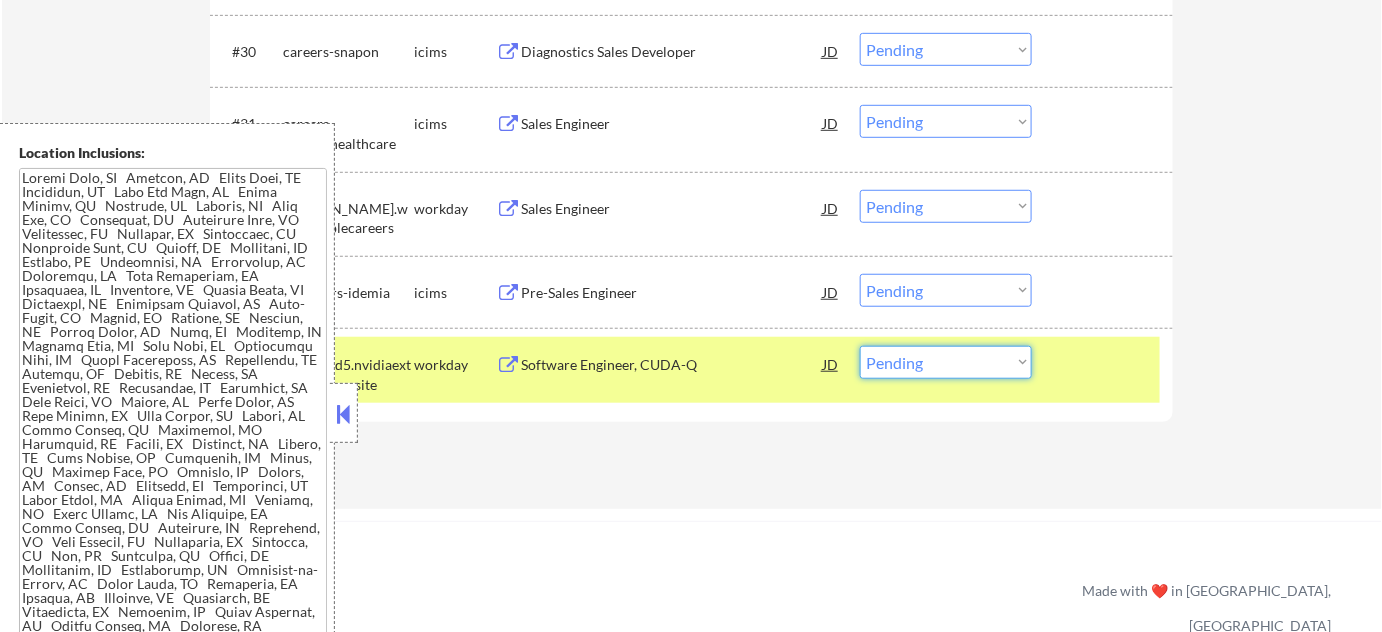 select on ""excluded__location_"" 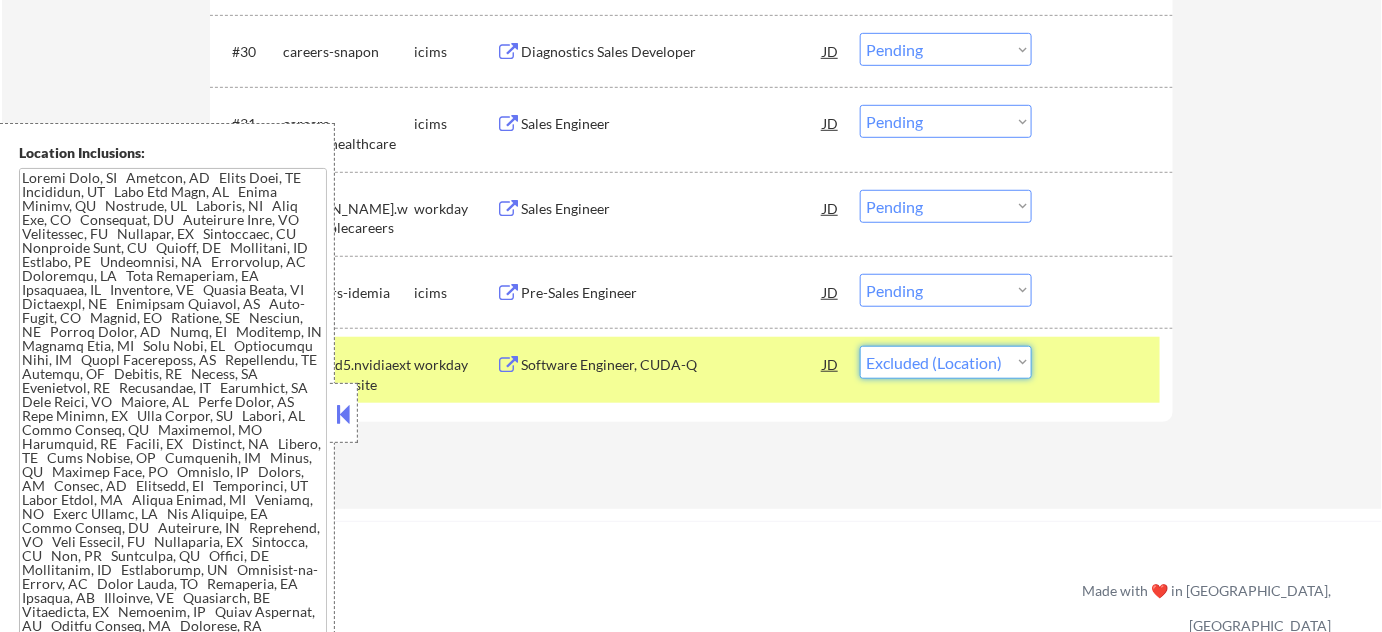 click on "Choose an option... Pending Applied Excluded (Questions) Excluded (Expired) Excluded (Location) Excluded (Bad Match) Excluded (Blocklist) Excluded (Salary) Excluded (Other)" at bounding box center [946, 362] 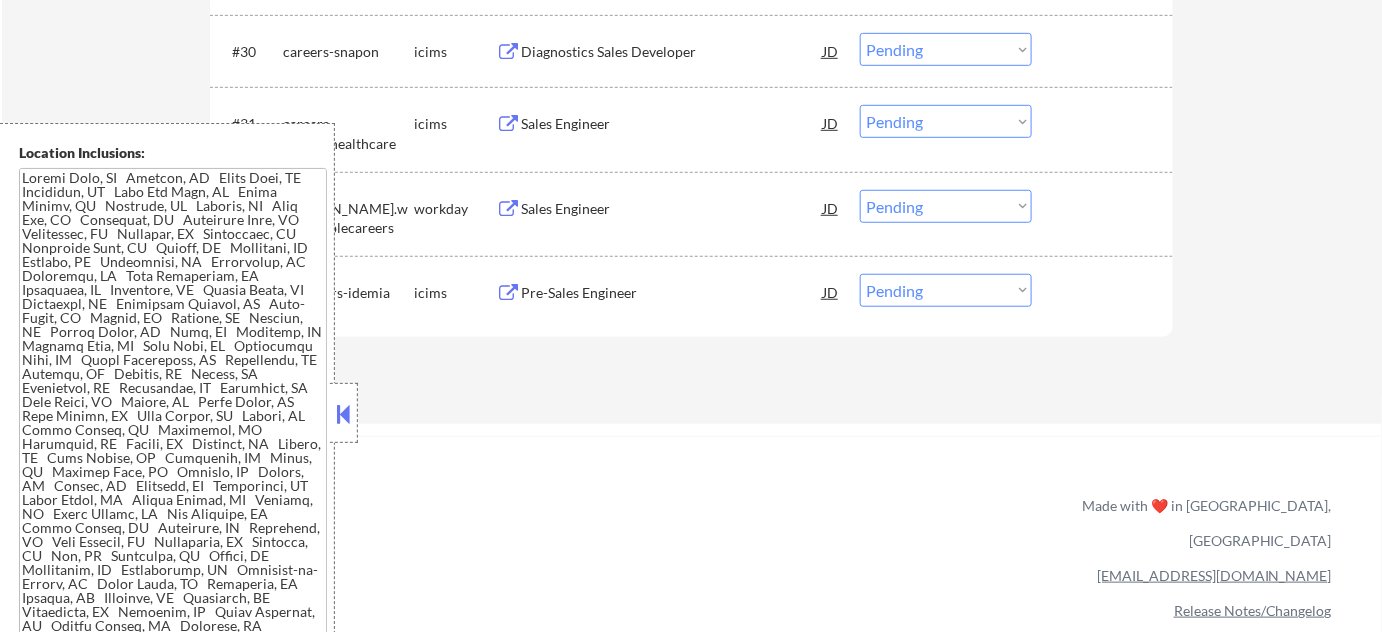 click on "Sales Engineer" at bounding box center [672, 209] 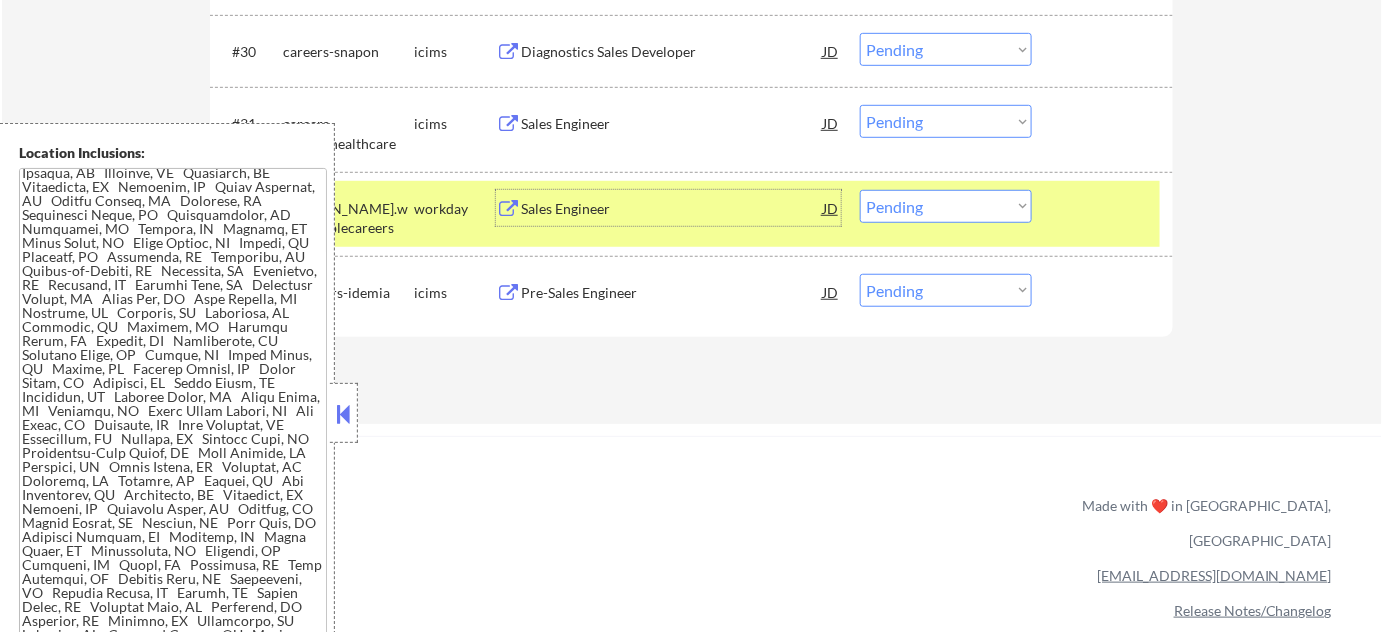 scroll, scrollTop: 309, scrollLeft: 0, axis: vertical 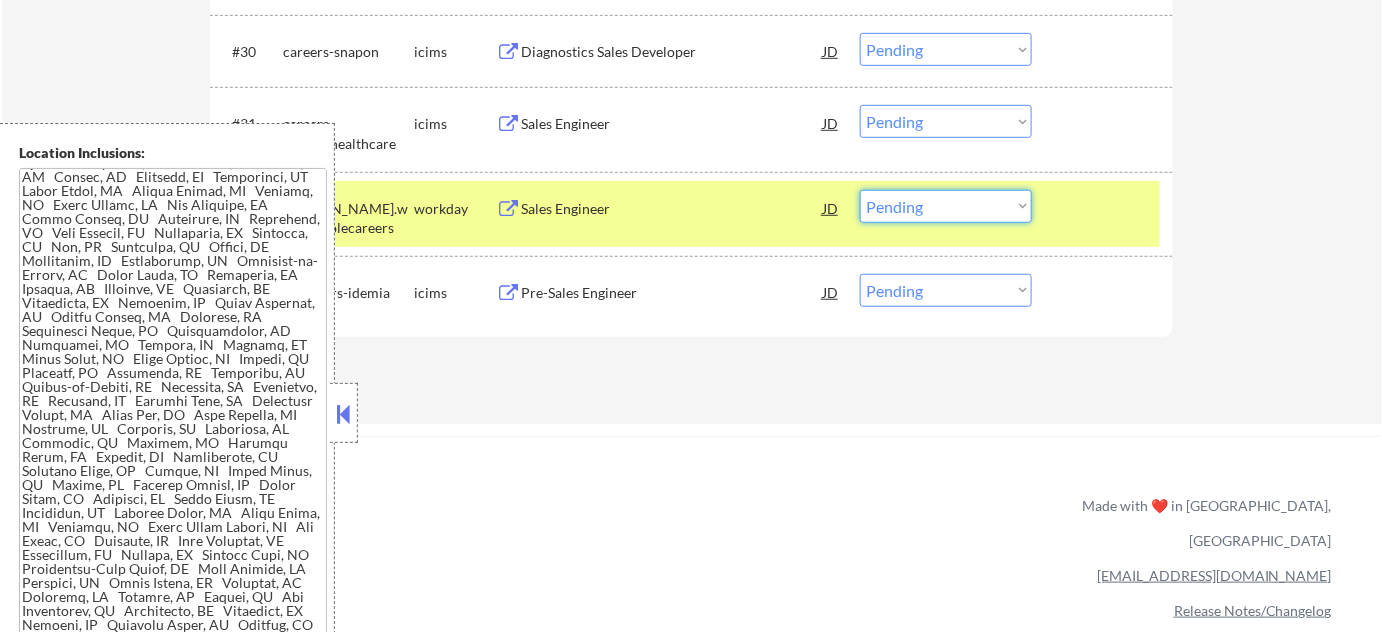 click on "Choose an option... Pending Applied Excluded (Questions) Excluded (Expired) Excluded (Location) Excluded (Bad Match) Excluded (Blocklist) Excluded (Salary) Excluded (Other)" at bounding box center (946, 206) 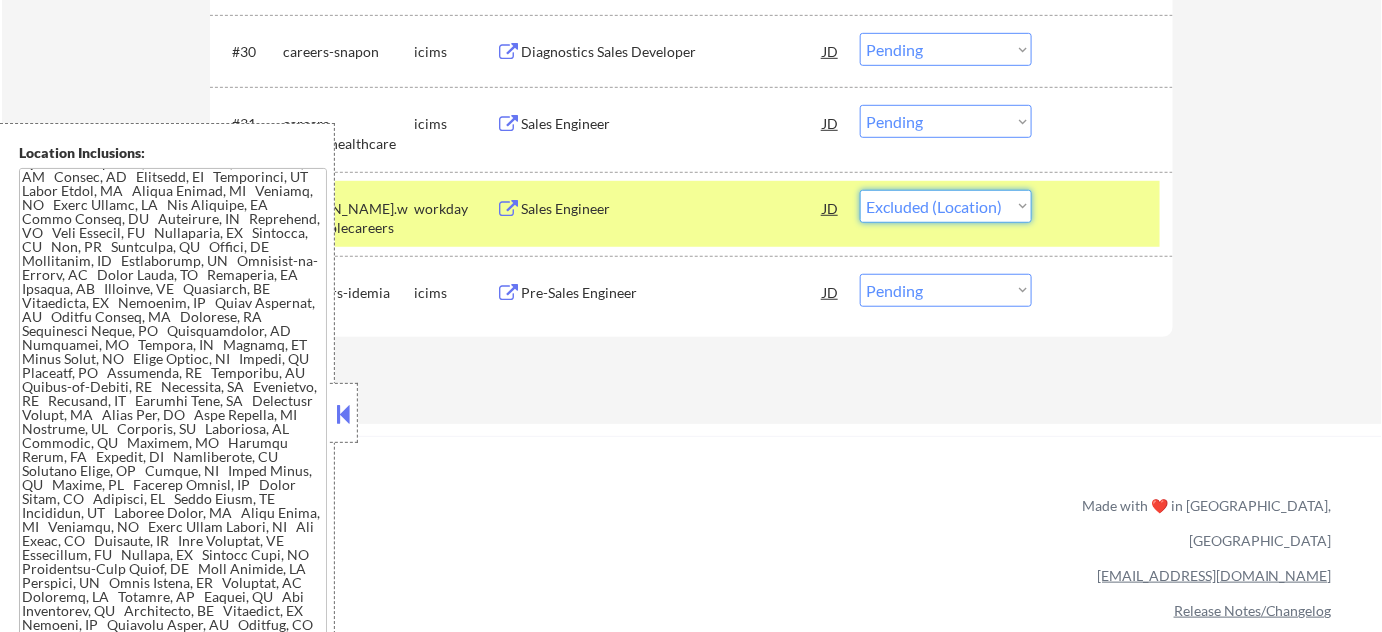 click on "Choose an option... Pending Applied Excluded (Questions) Excluded (Expired) Excluded (Location) Excluded (Bad Match) Excluded (Blocklist) Excluded (Salary) Excluded (Other)" at bounding box center (946, 206) 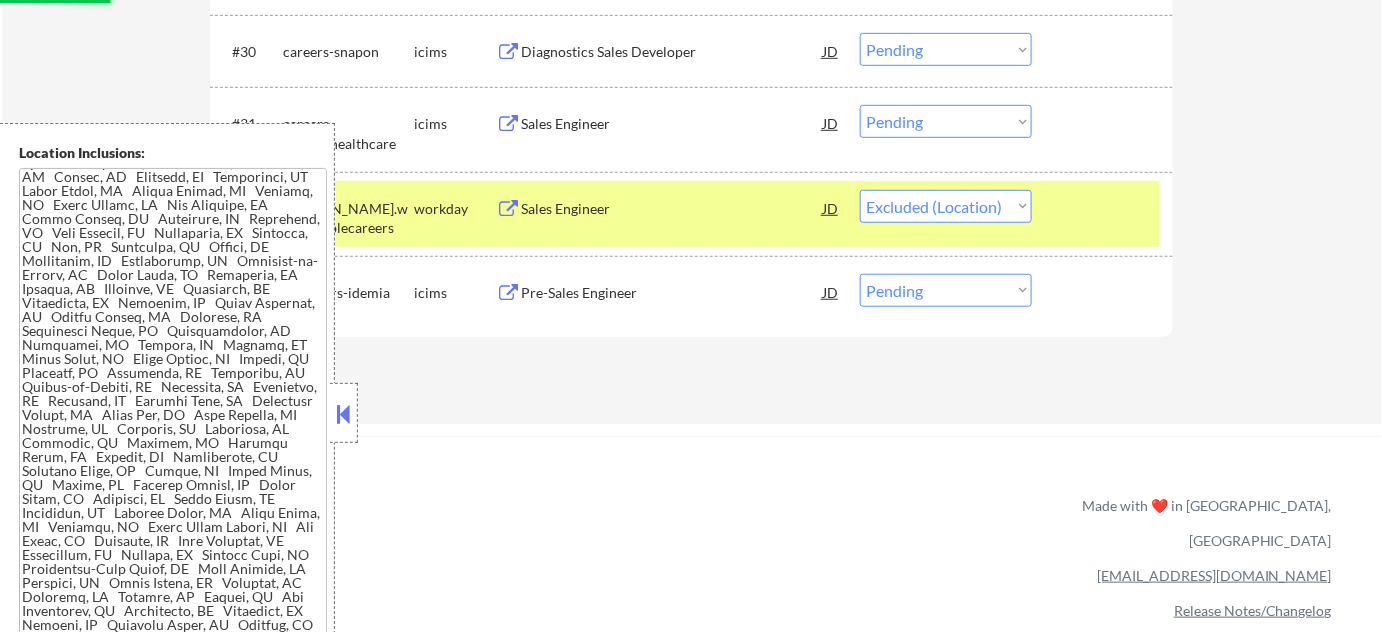 click at bounding box center (1105, 208) 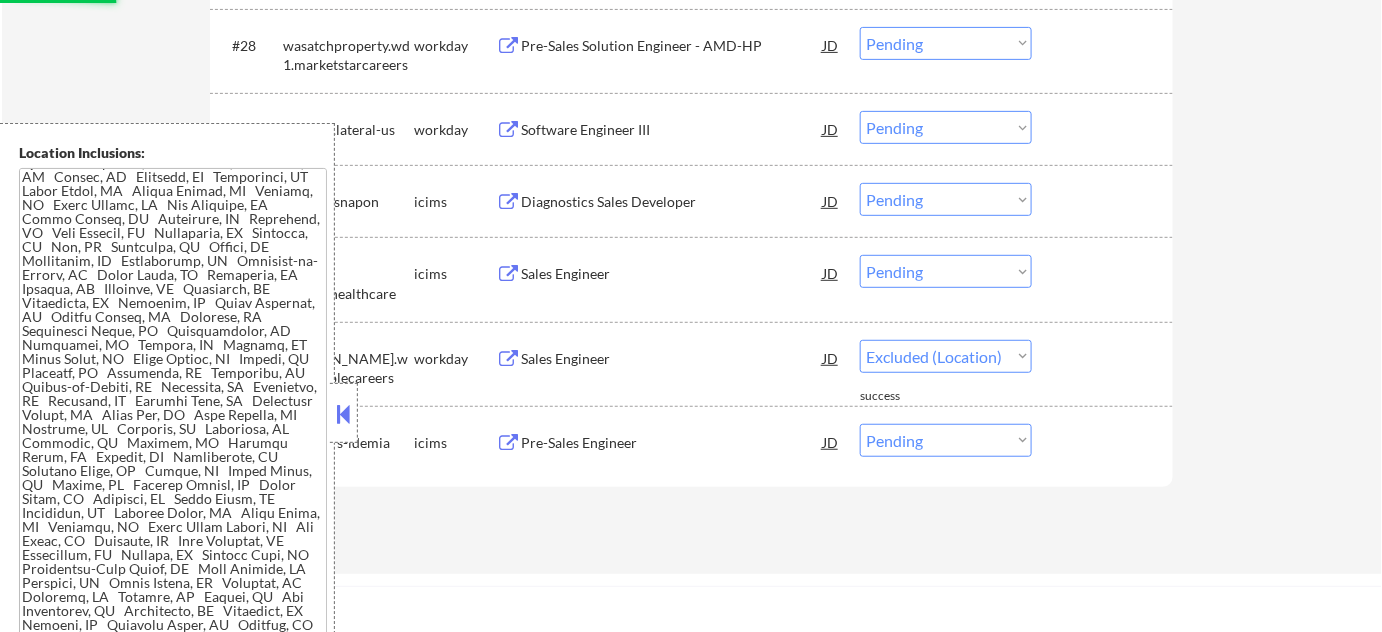 scroll, scrollTop: 2727, scrollLeft: 0, axis: vertical 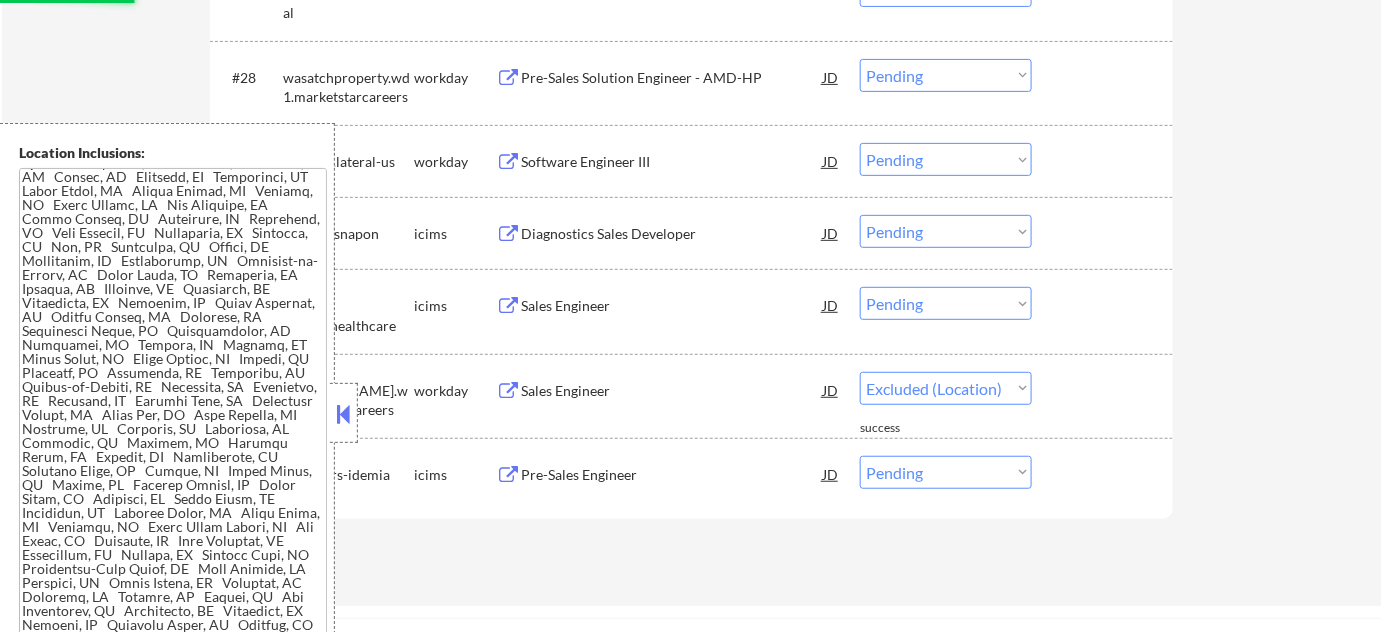 select on ""pending"" 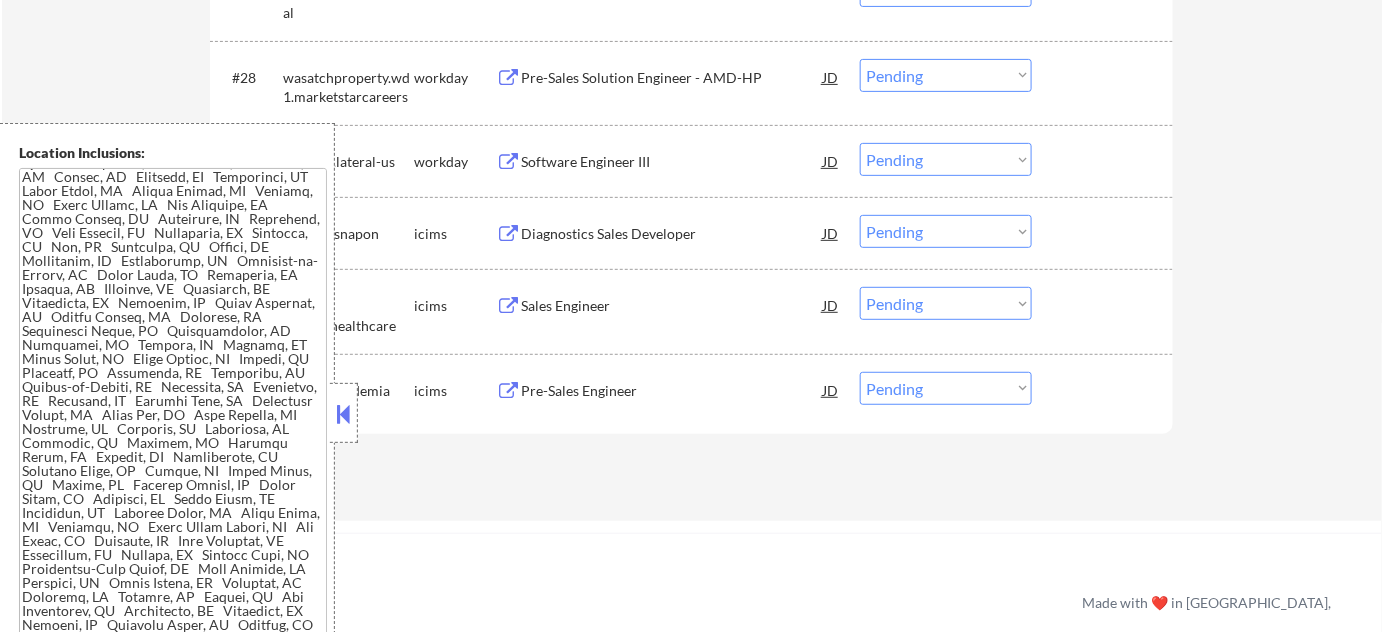 click on "Software Engineer III" at bounding box center [672, 162] 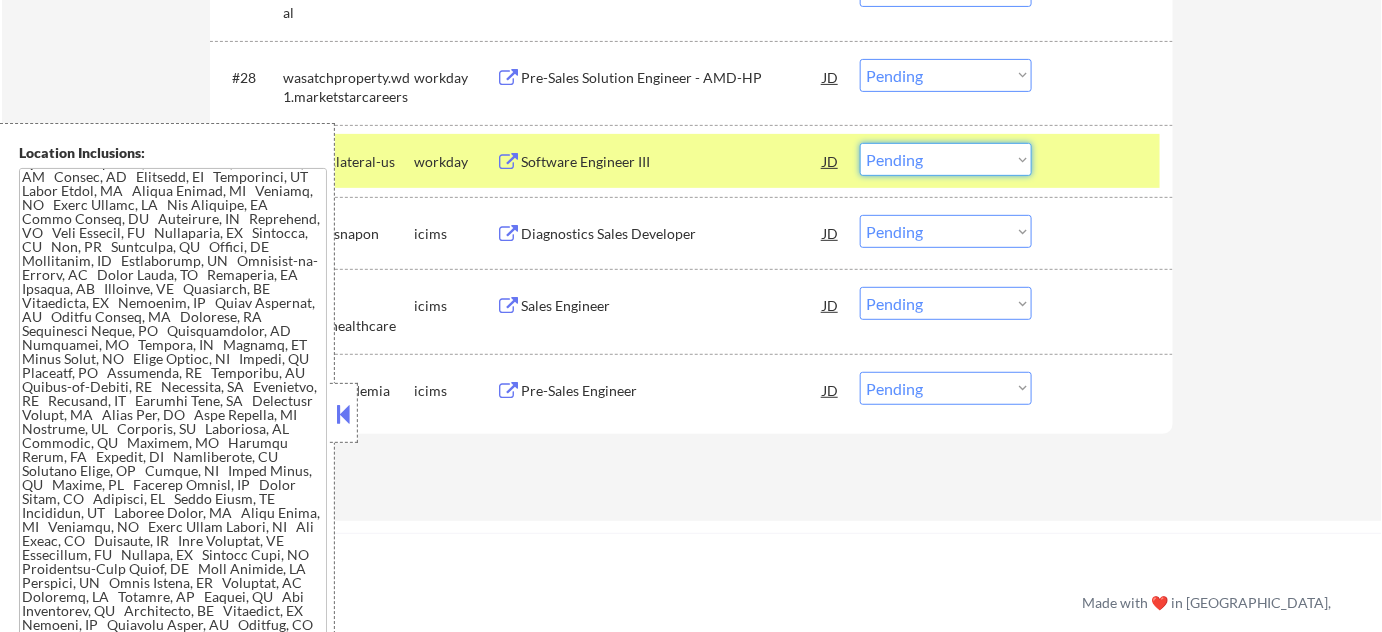 click on "Choose an option... Pending Applied Excluded (Questions) Excluded (Expired) Excluded (Location) Excluded (Bad Match) Excluded (Blocklist) Excluded (Salary) Excluded (Other)" at bounding box center [946, 159] 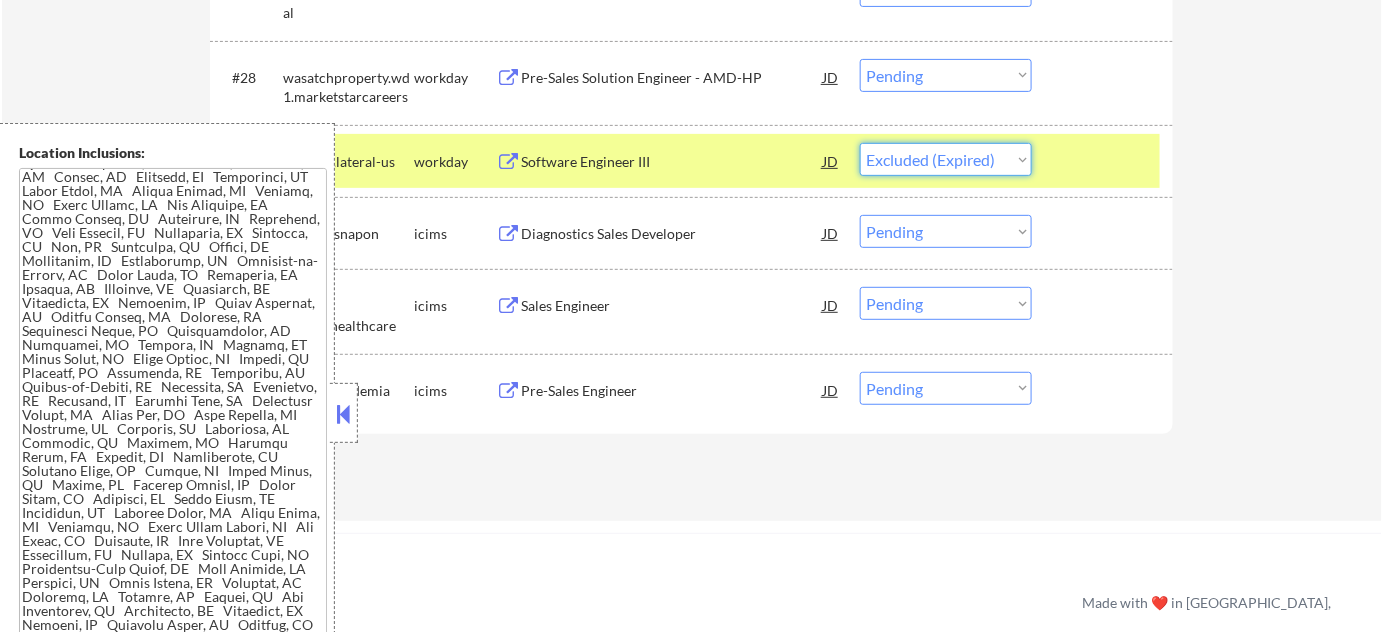 click on "Choose an option... Pending Applied Excluded (Questions) Excluded (Expired) Excluded (Location) Excluded (Bad Match) Excluded (Blocklist) Excluded (Salary) Excluded (Other)" at bounding box center [946, 159] 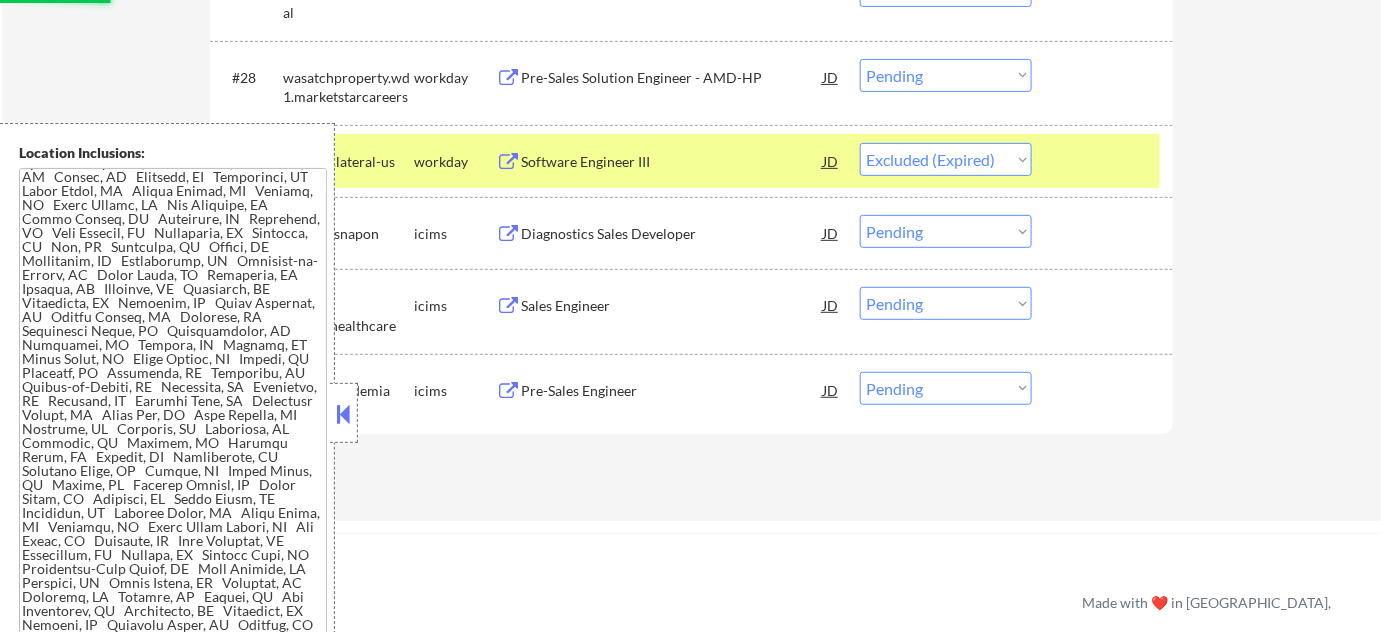 click at bounding box center (1105, 161) 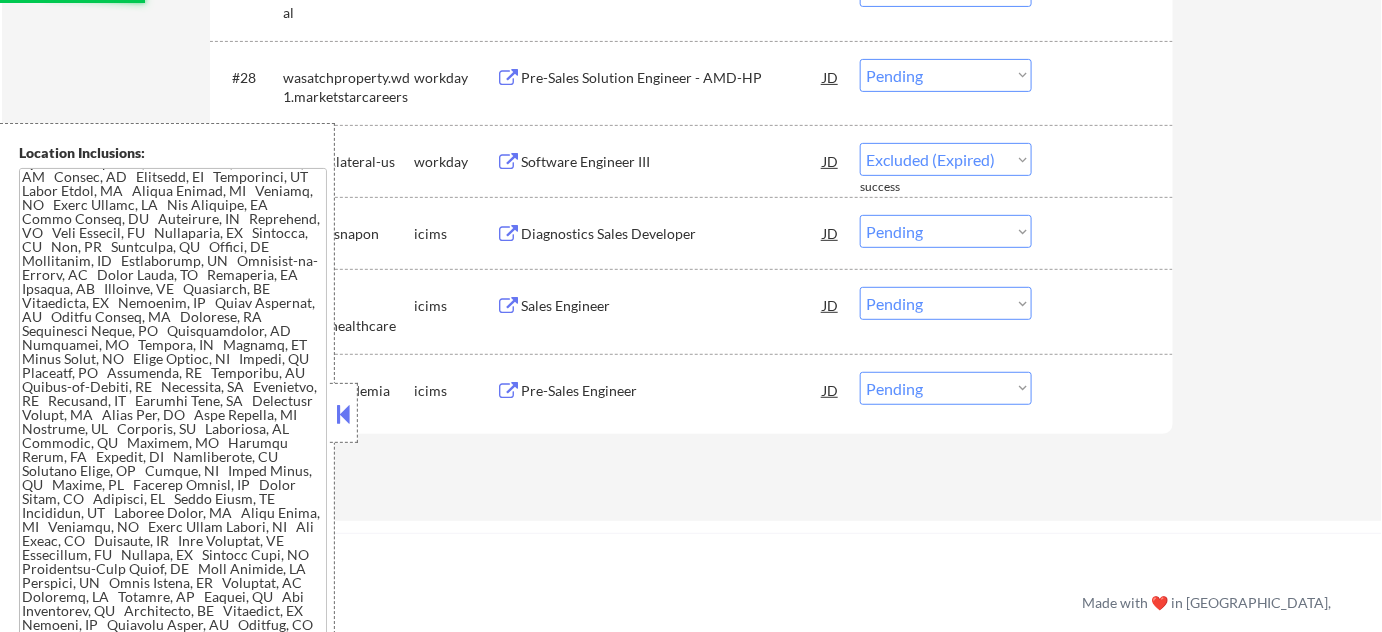 select on ""pending"" 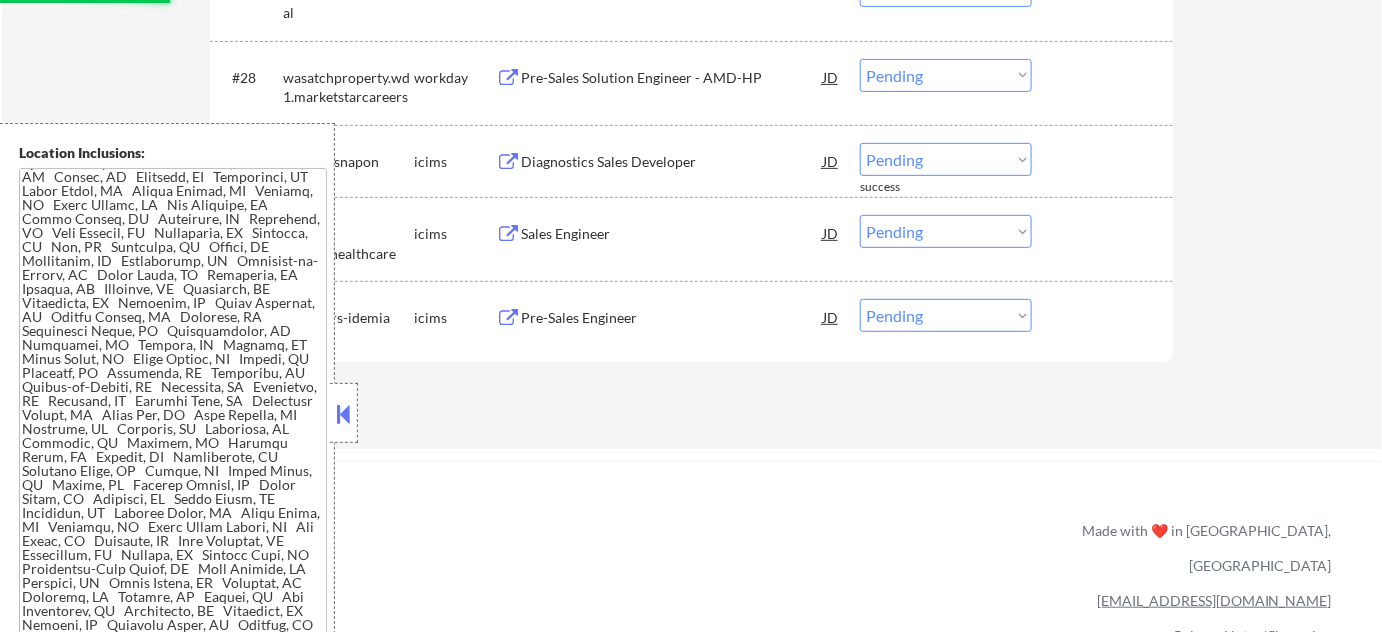 click on "Pre-Sales Solution Engineer - AMD-HP" at bounding box center [672, 78] 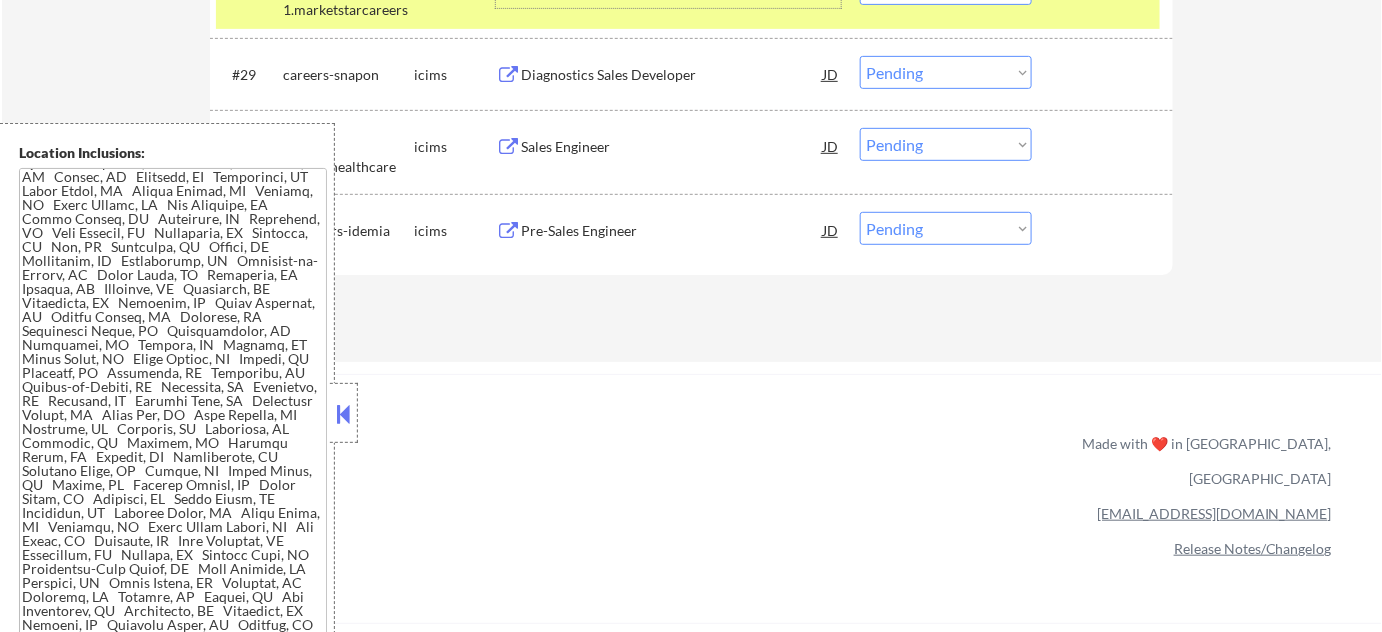 scroll, scrollTop: 2636, scrollLeft: 0, axis: vertical 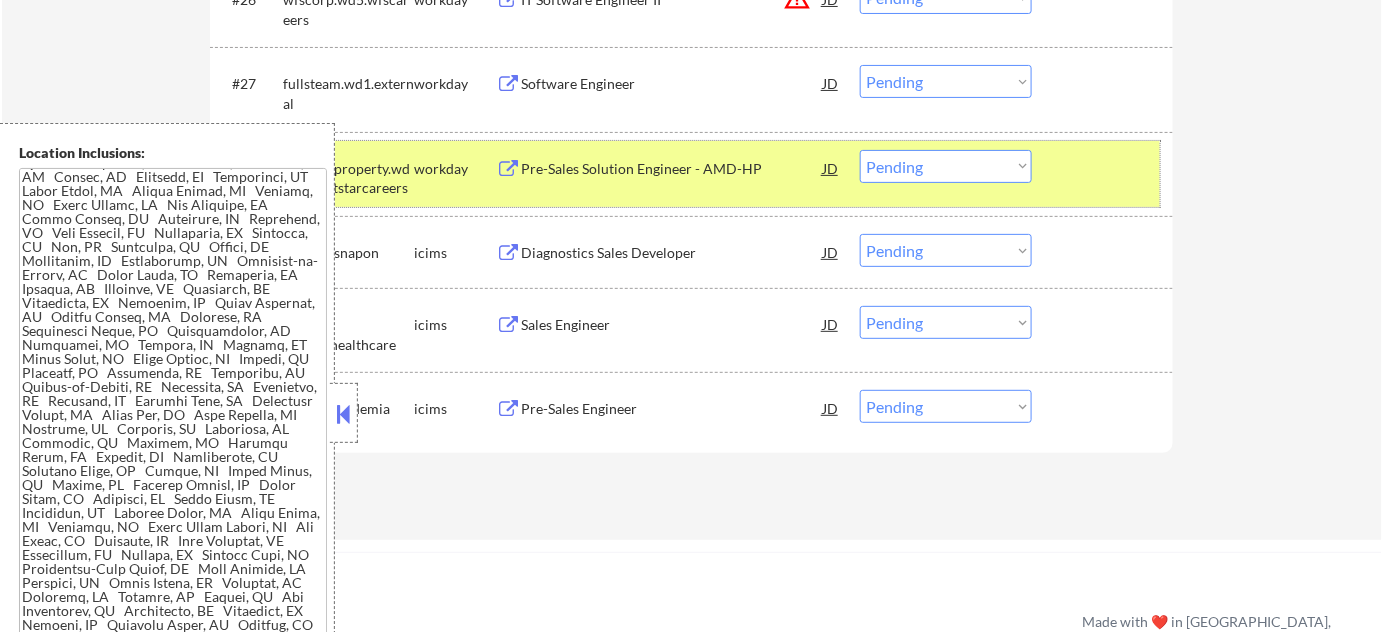 click at bounding box center [1105, 168] 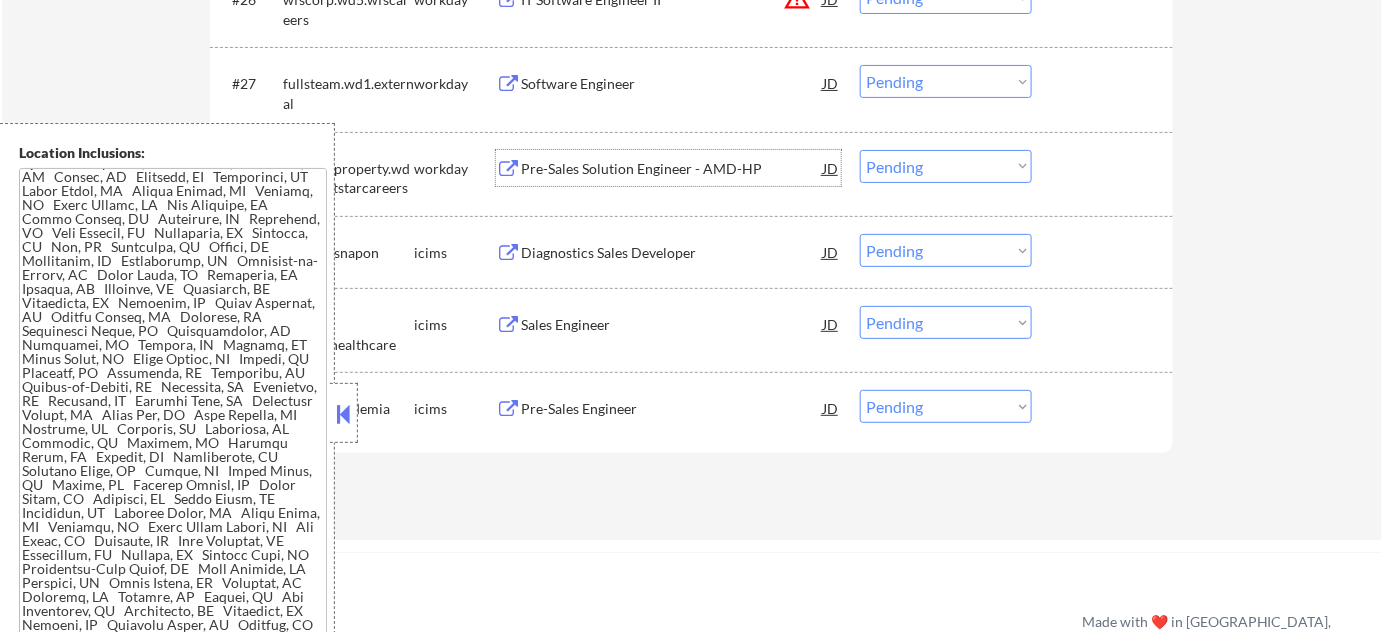 click on "Pre-Sales Solution Engineer - AMD-HP" at bounding box center (672, 169) 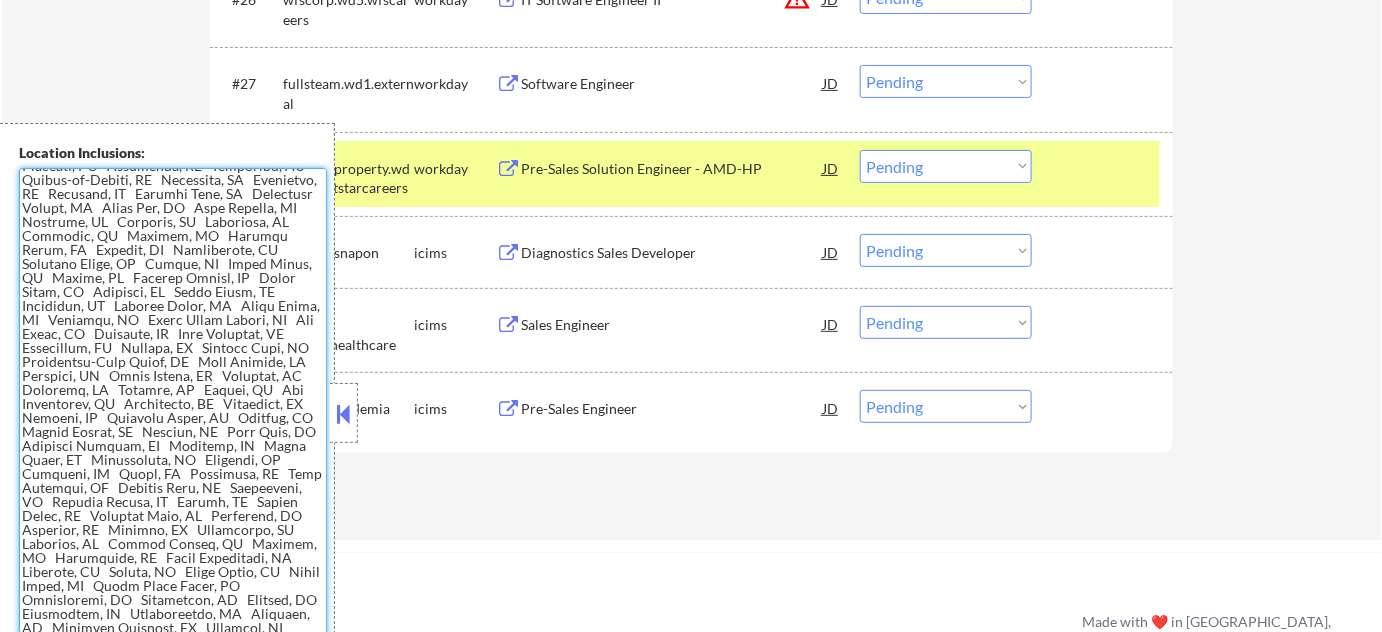 scroll, scrollTop: 581, scrollLeft: 0, axis: vertical 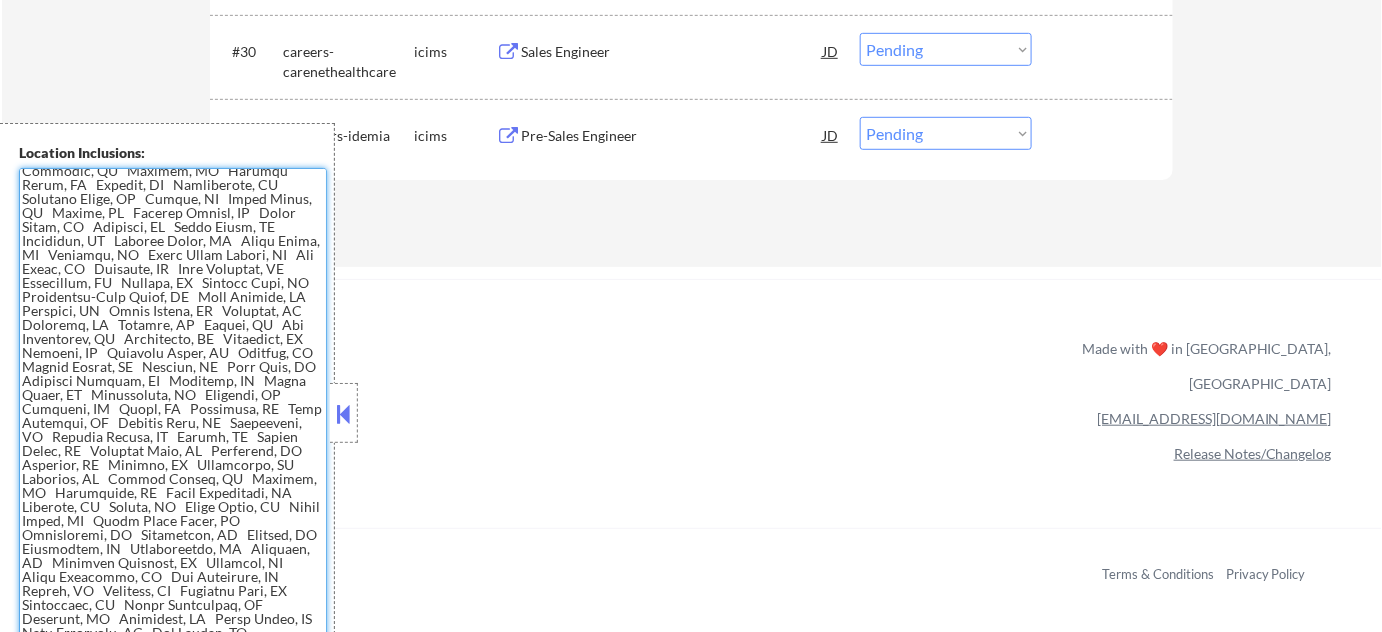 drag, startPoint x: 22, startPoint y: 178, endPoint x: 240, endPoint y: 621, distance: 493.73373 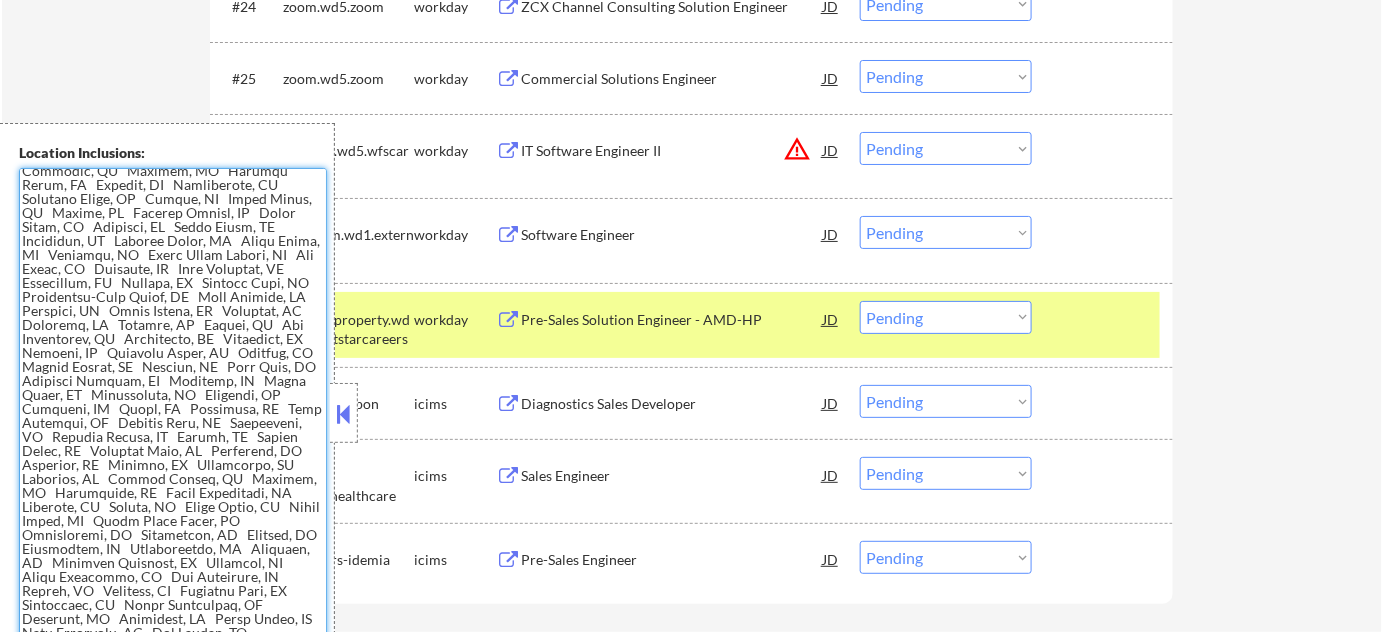 scroll, scrollTop: 2454, scrollLeft: 0, axis: vertical 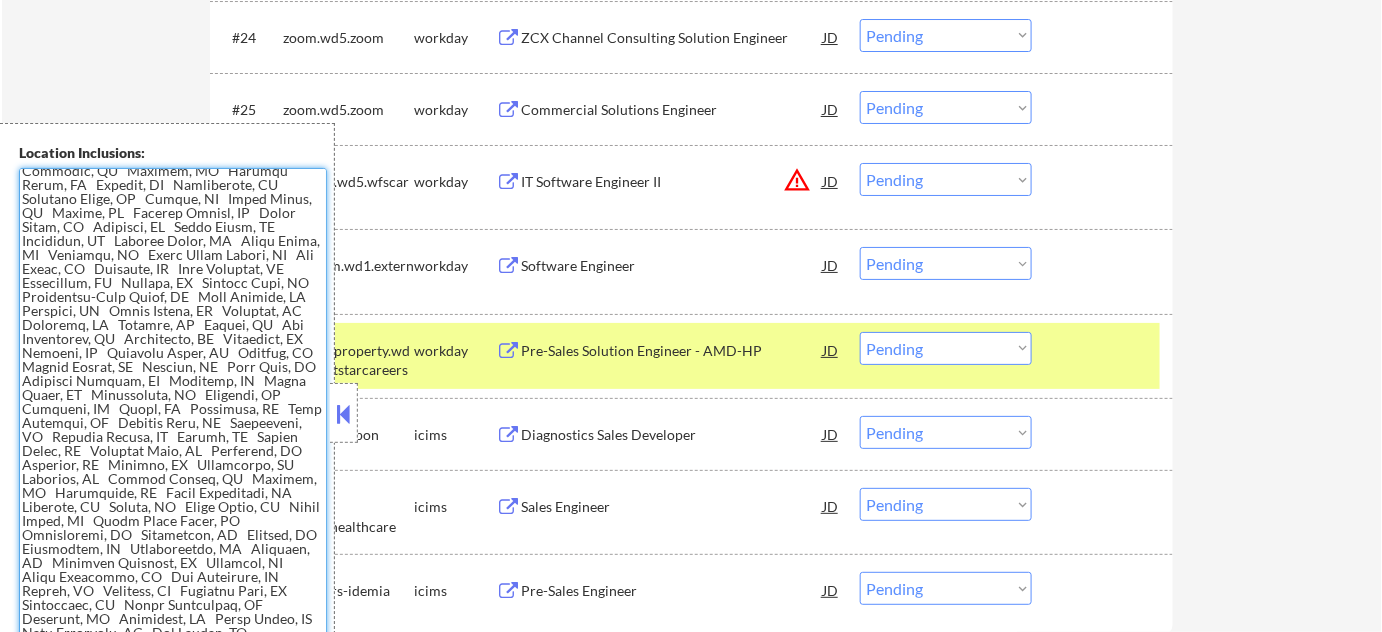click on "Choose an option... Pending Applied Excluded (Questions) Excluded (Expired) Excluded (Location) Excluded (Bad Match) Excluded (Blocklist) Excluded (Salary) Excluded (Other)" at bounding box center [946, 348] 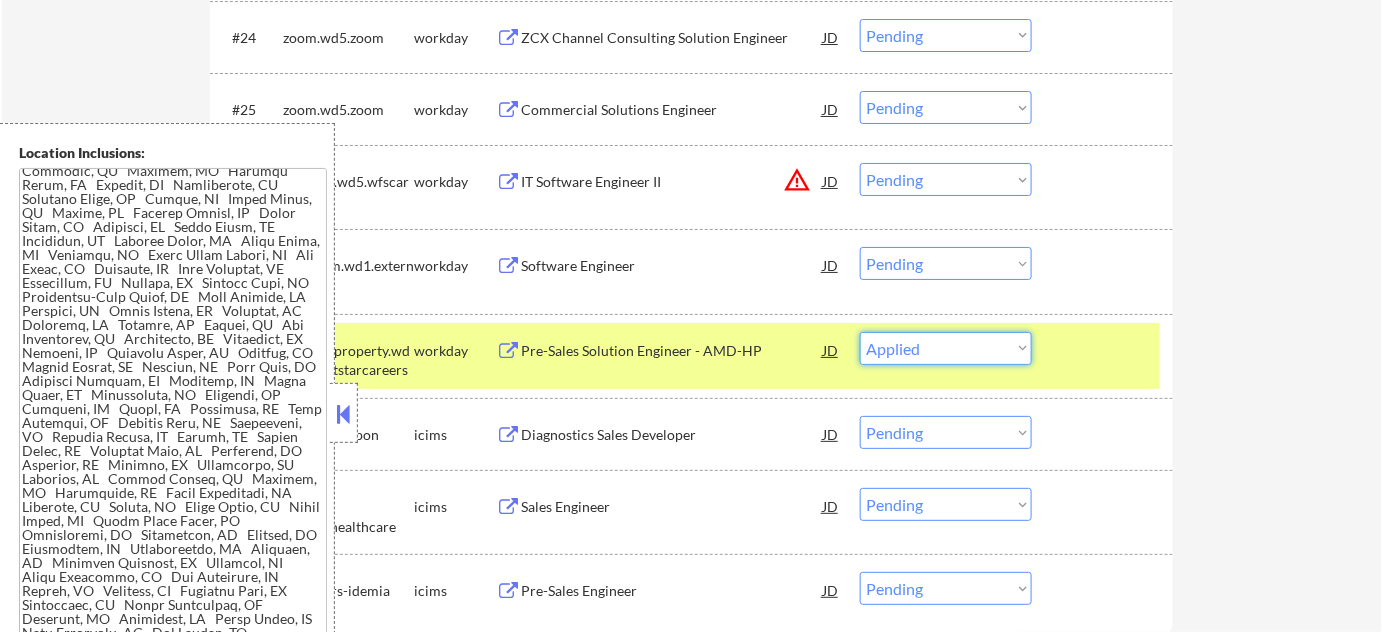 click on "Choose an option... Pending Applied Excluded (Questions) Excluded (Expired) Excluded (Location) Excluded (Bad Match) Excluded (Blocklist) Excluded (Salary) Excluded (Other)" at bounding box center (946, 348) 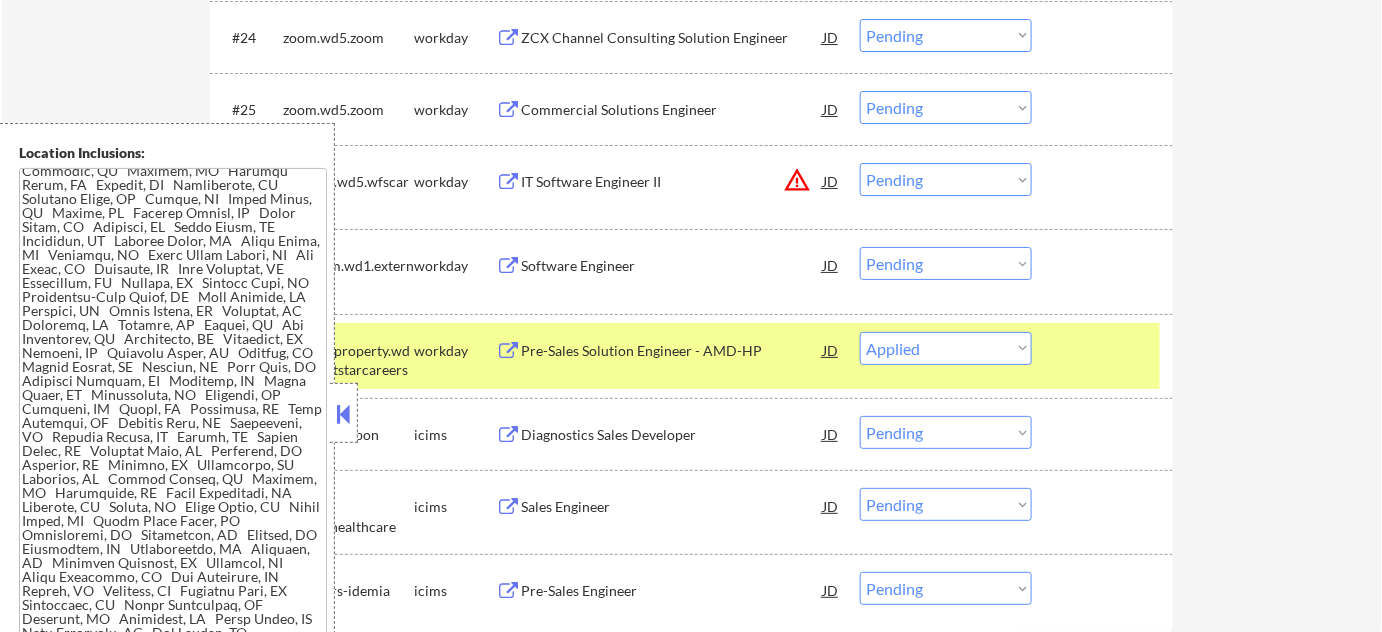 click on "#28 wasatchproperty.wd1.marketstarcareers workday Pre-Sales Solution Engineer - AMD-HP JD warning_amber Choose an option... Pending Applied Excluded (Questions) Excluded (Expired) Excluded (Location) Excluded (Bad Match) Excluded (Blocklist) Excluded (Salary) Excluded (Other)" at bounding box center (688, 356) 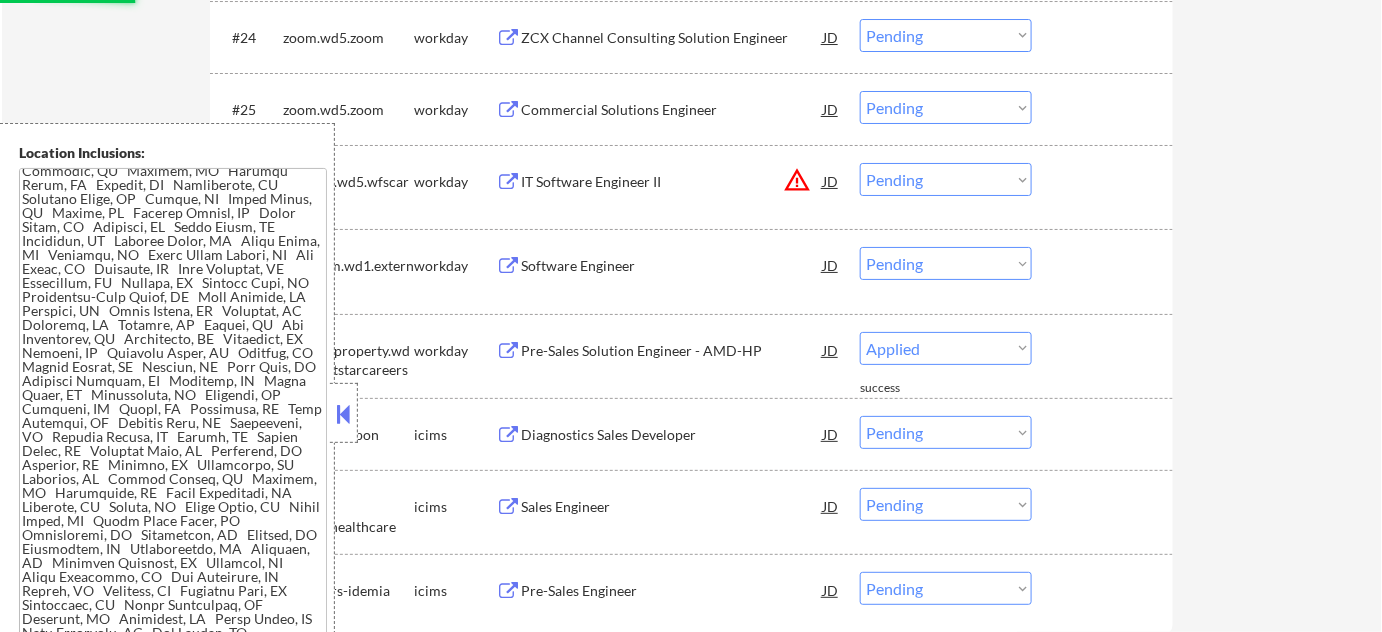 select on ""pending"" 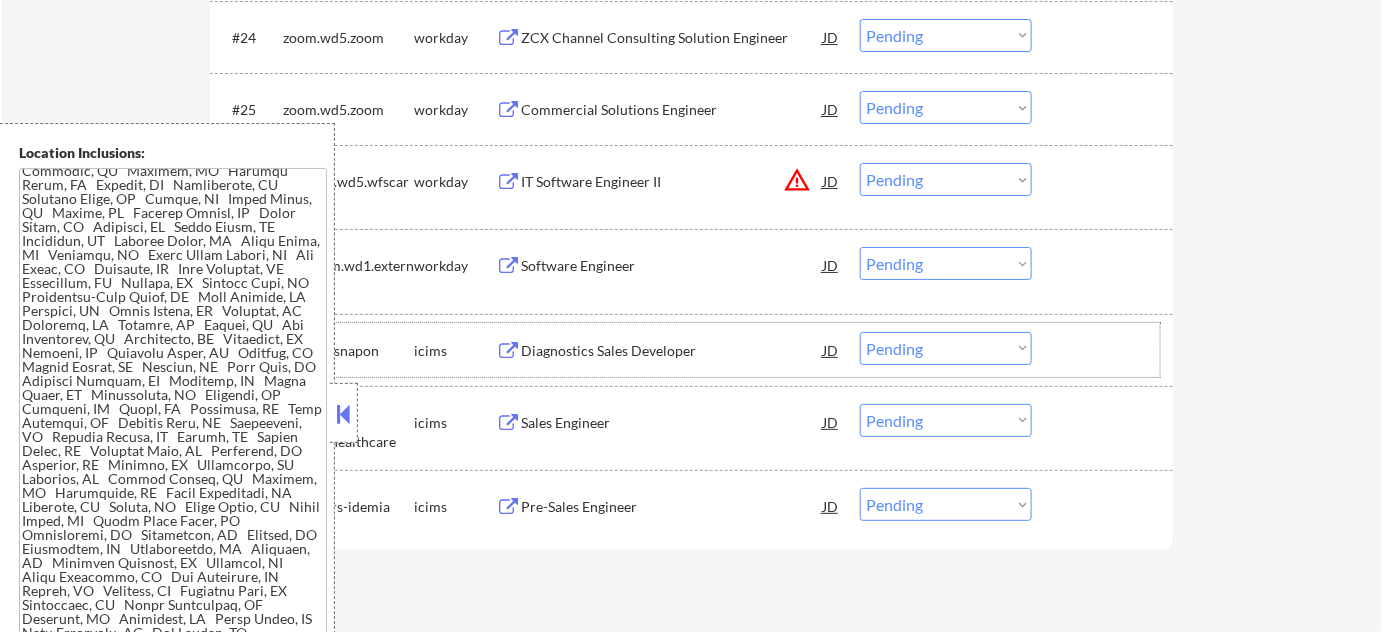 click at bounding box center [1105, 350] 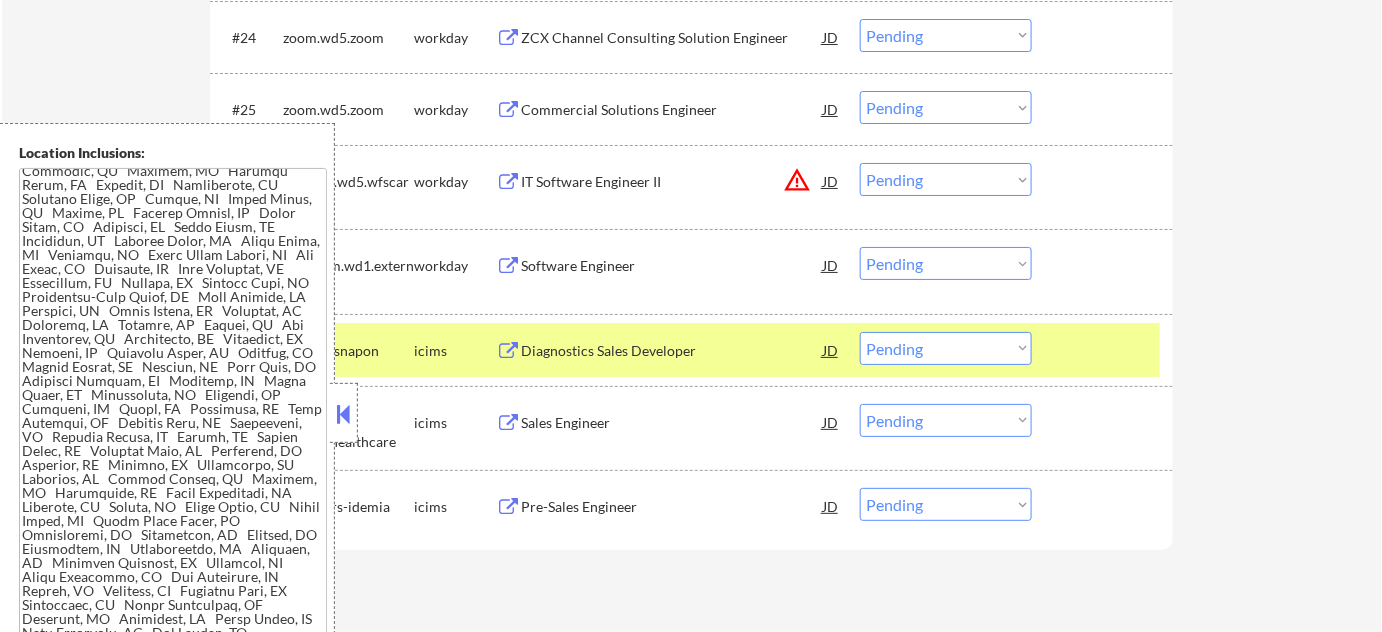 click at bounding box center [1105, 350] 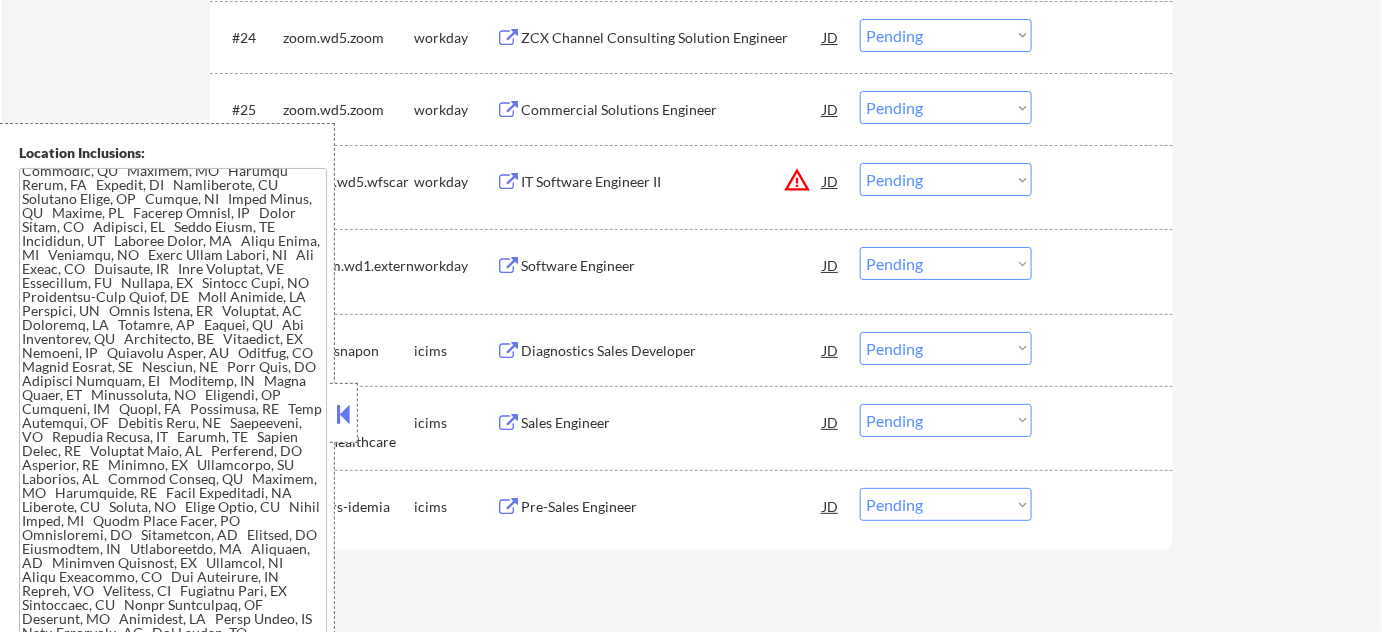 click on "Software Engineer" at bounding box center [672, 266] 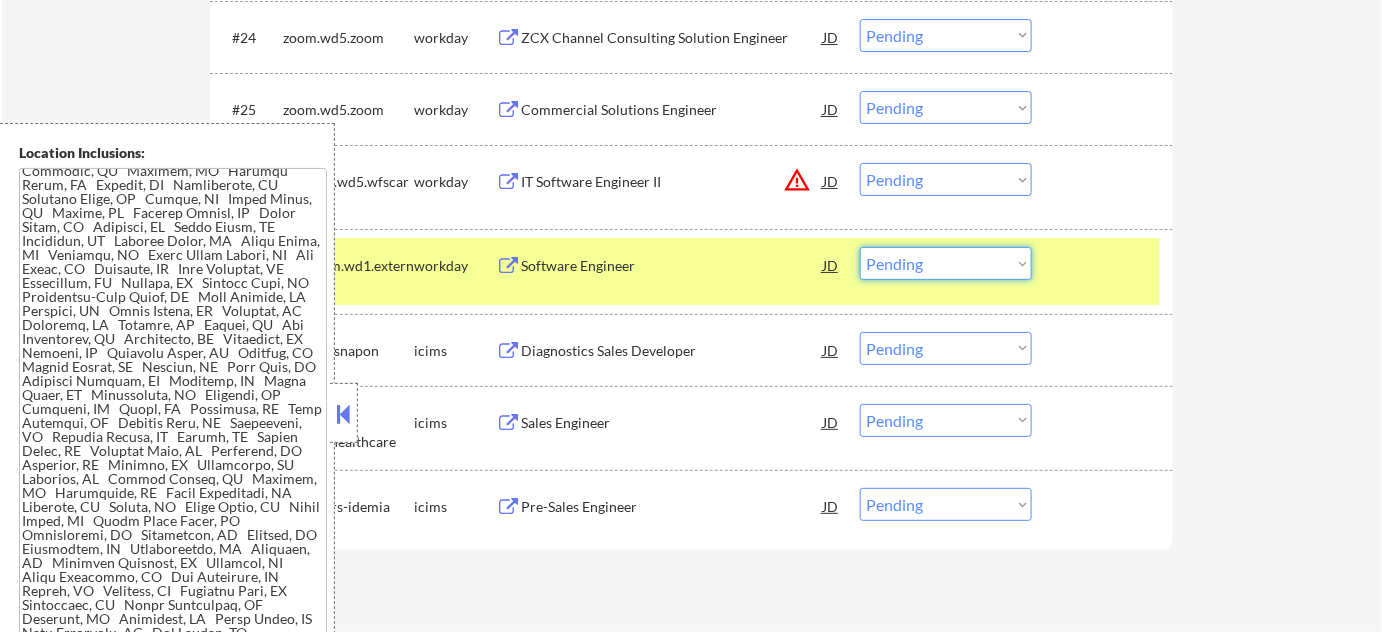 click on "Choose an option... Pending Applied Excluded (Questions) Excluded (Expired) Excluded (Location) Excluded (Bad Match) Excluded (Blocklist) Excluded (Salary) Excluded (Other)" at bounding box center [946, 263] 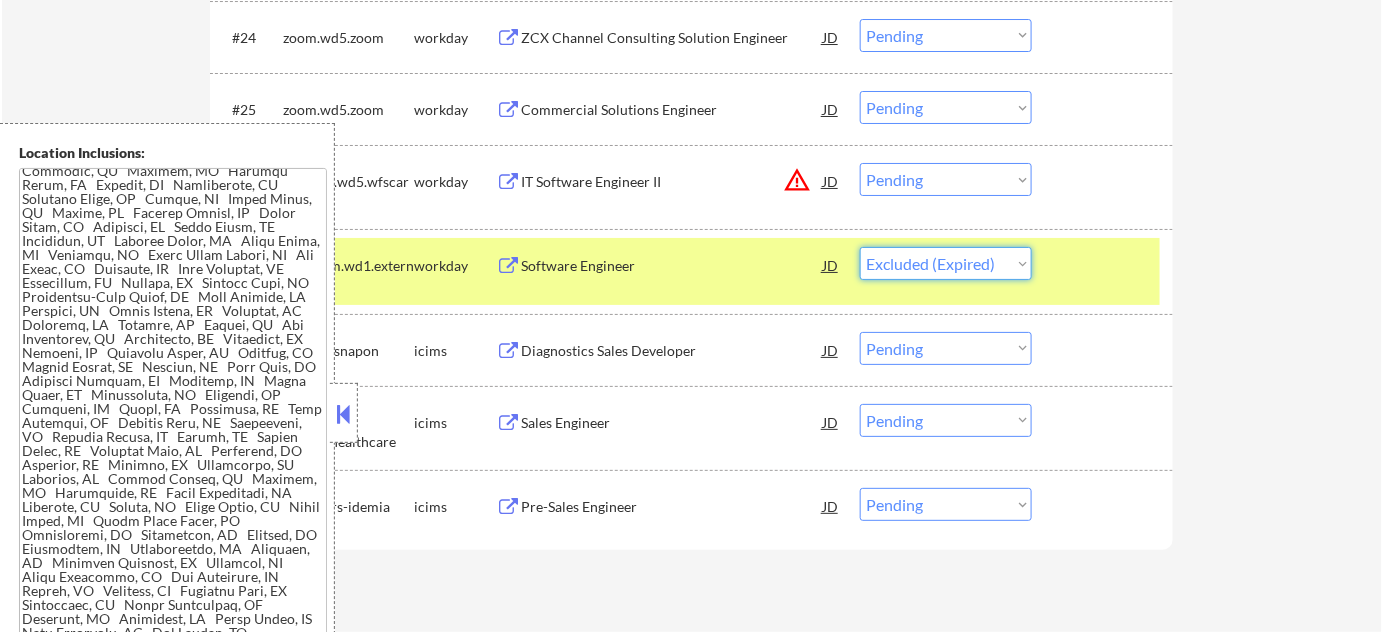 click on "Choose an option... Pending Applied Excluded (Questions) Excluded (Expired) Excluded (Location) Excluded (Bad Match) Excluded (Blocklist) Excluded (Salary) Excluded (Other)" at bounding box center (946, 263) 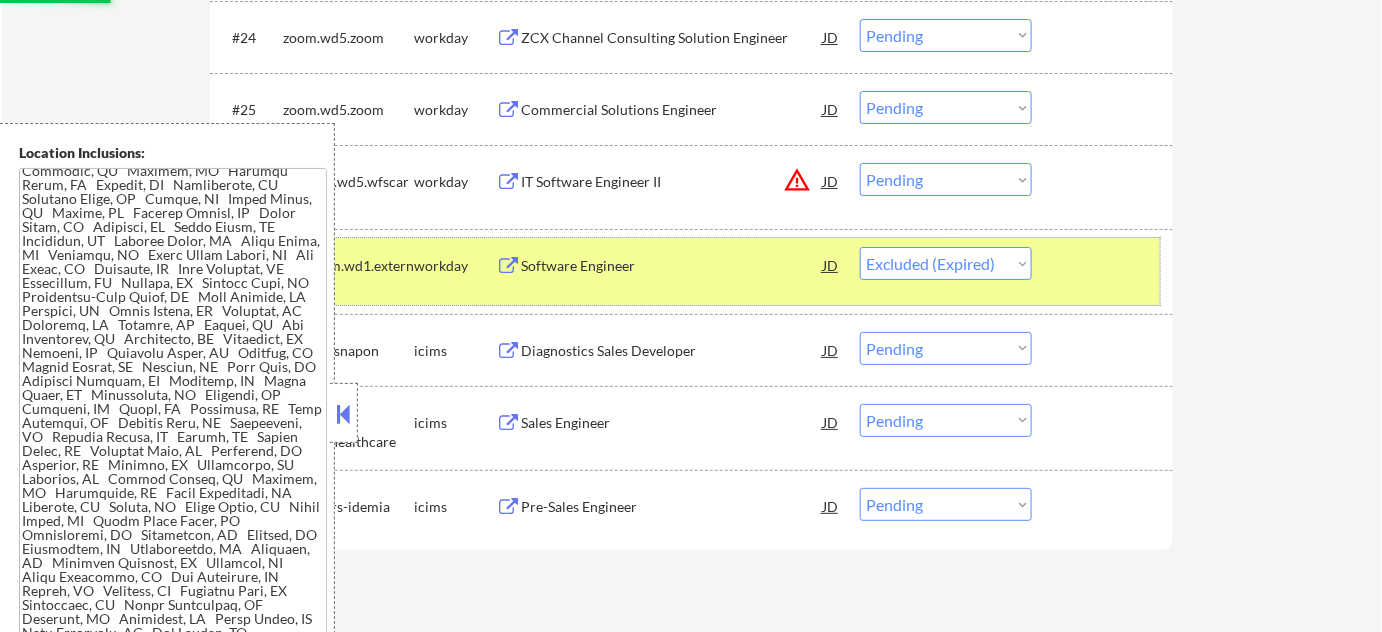 click at bounding box center (1105, 265) 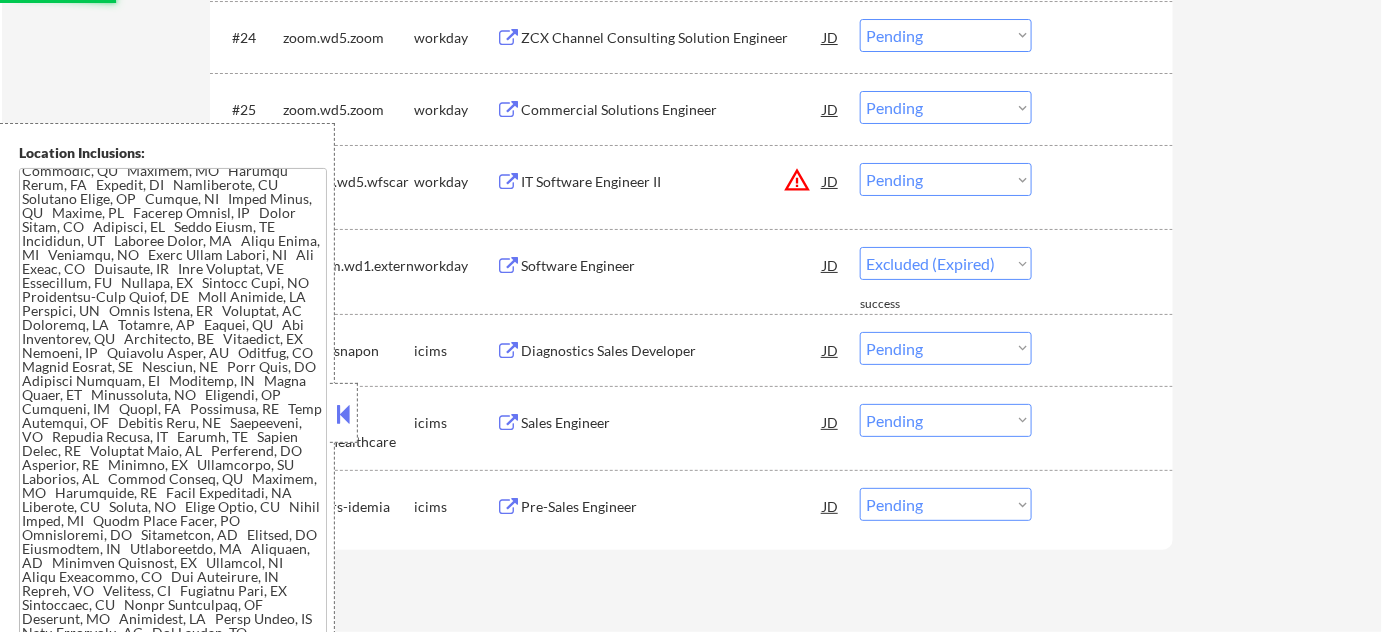 select on ""pending"" 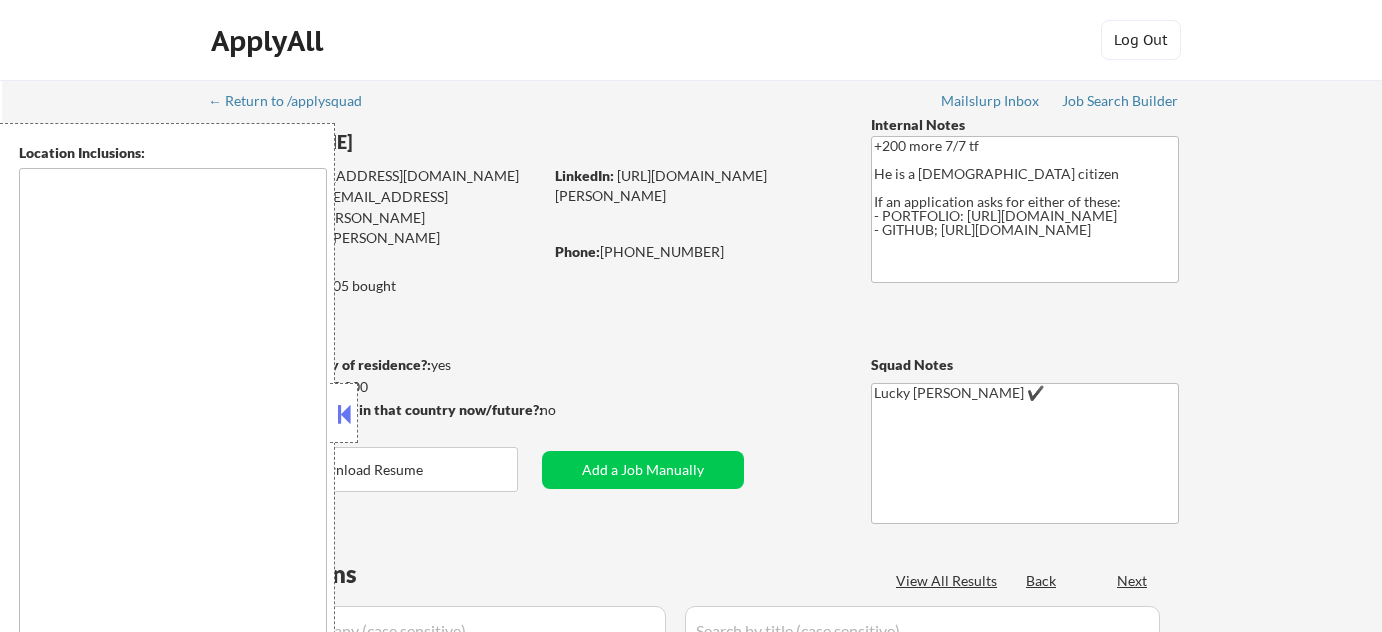 scroll, scrollTop: 0, scrollLeft: 0, axis: both 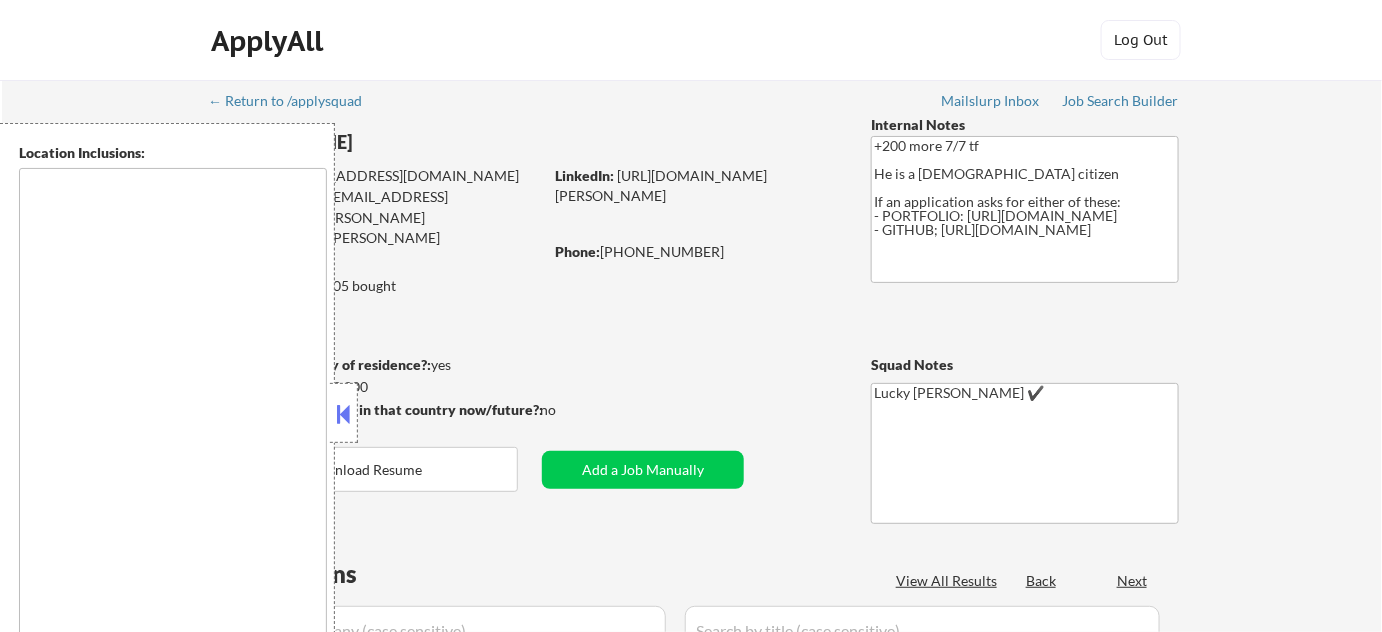 type on "Jersey City, NJ   Hoboken, NJ   Union City, NJ   Weehawken, NJ   West New York, NJ   North Bergen, NJ   Secaucus, NJ   Bayonne, NJ   Fort Lee, NJ   Edgewater, NJ   Cliffside Park, NJ   Guttenberg, NJ   Fairview, NJ   Ridgefield, NJ   Palisades Park, NJ   Leonia, NJ   Englewood, NJ   Teaneck, NJ   Hackensack, NJ   Rutherford, NJ   Lyndhurst, NJ   East Rutherford, NJ   Carlstadt, NJ   Moonachie, NJ   Little Ferry, NJ   Teterboro, NJ   Hasbrouck Heights, NJ   Wood-Ridge, NJ   Bogota, NJ   Maywood, NJ   Paramus, NJ   Saddle Brook, NJ   Lodi, NJ   Garfield, NJ   Elmwood Park, NJ   Fair Lawn, NJ   Ridgefield Park, NJ   South Hackensack, NJ   Wallington, NJ   Passaic, NJ   Clifton, NJ   Nutley, NJ   Bloomfield, NJ   Belleville, NJ   Montclair, NJ   Glen Ridge, NJ   Verona, NJ   Cedar Grove, NJ   East Orange, NJ   West Orange, NJ   Orange, NJ   South Orange, NJ   Maplewood, NJ   Irvington, NJ   Newark, NJ   Harrison, NJ   Kearny, NJ   East Newark, NJ   Elizabeth, NJ   Union, NJ   Roselle Park, NJ   Roselle, NJ   L..." 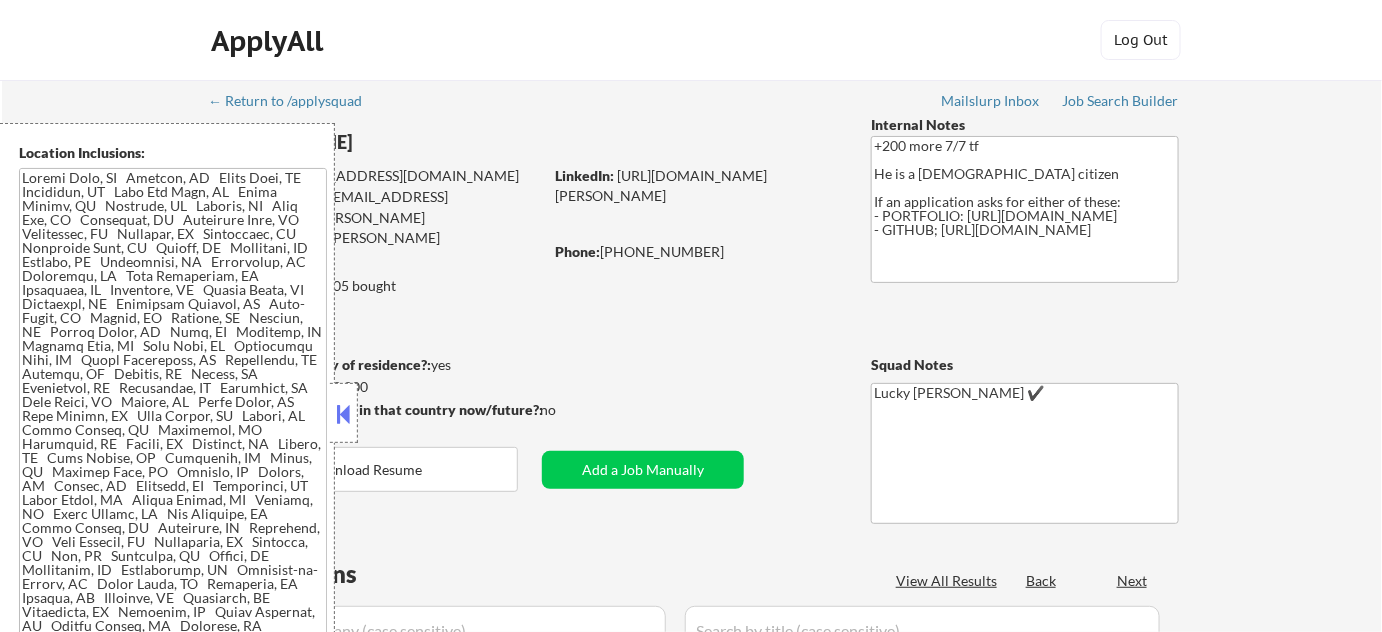 select on ""pending"" 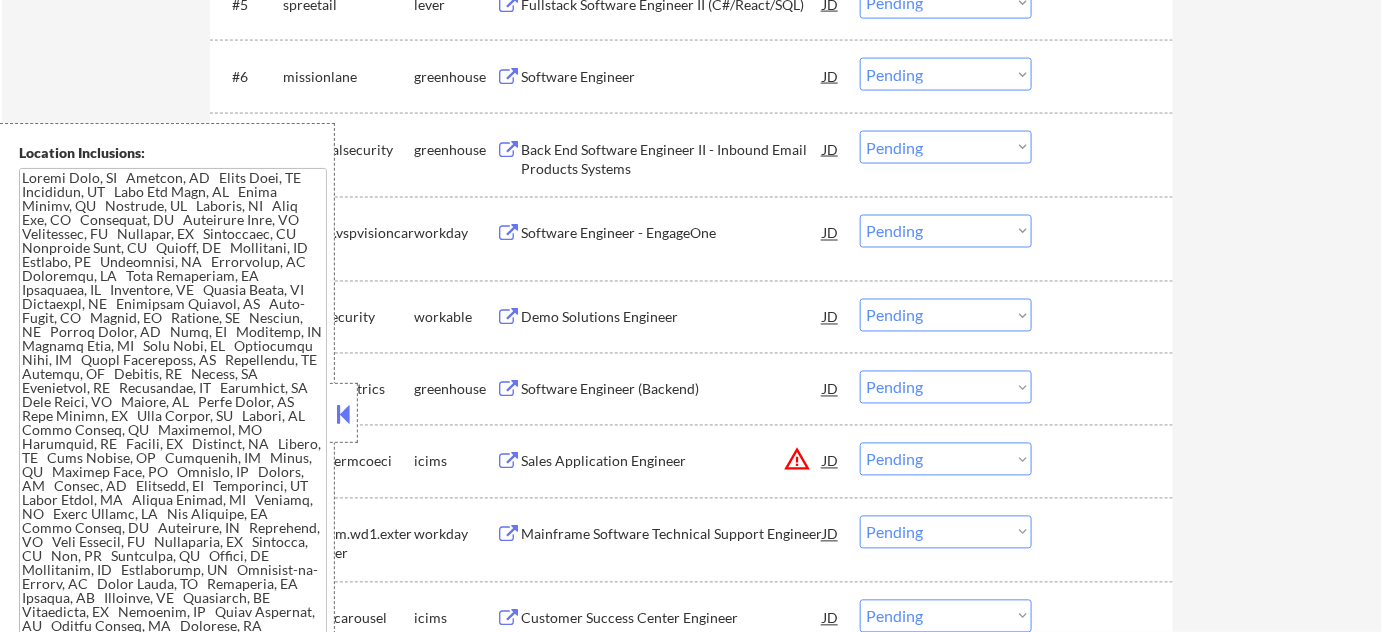 scroll, scrollTop: 1000, scrollLeft: 0, axis: vertical 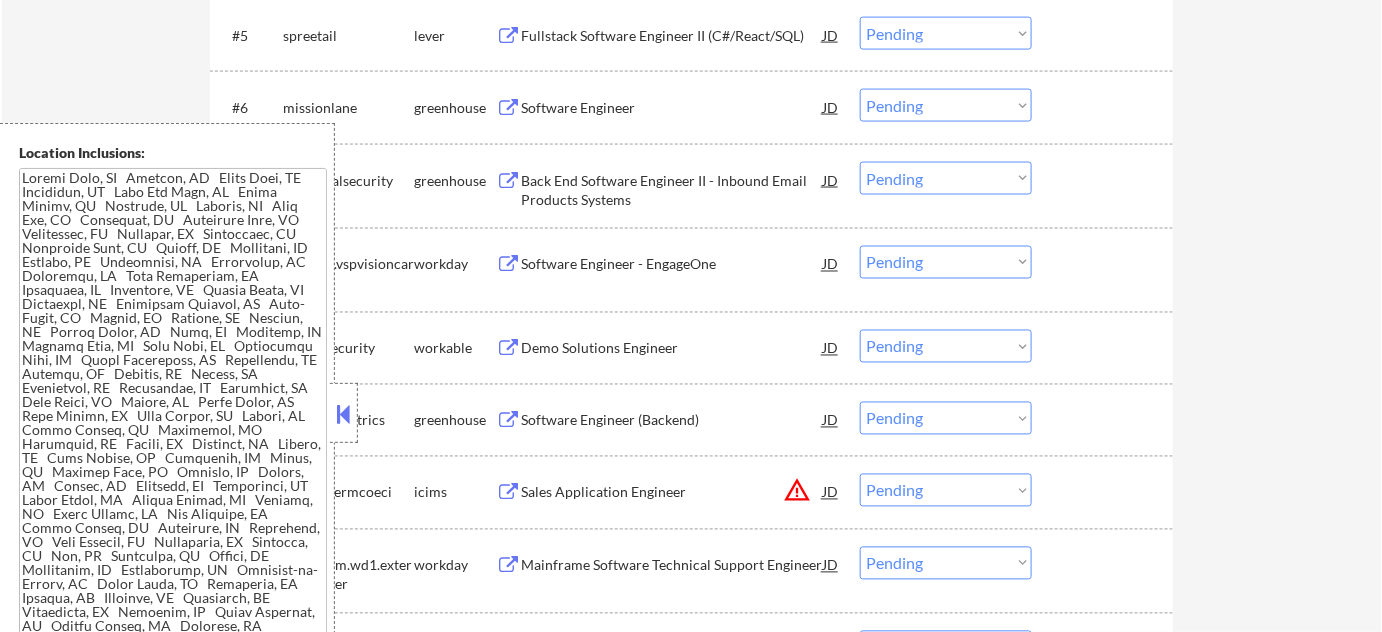 click on "Software Engineer - EngageOne" at bounding box center [672, 264] 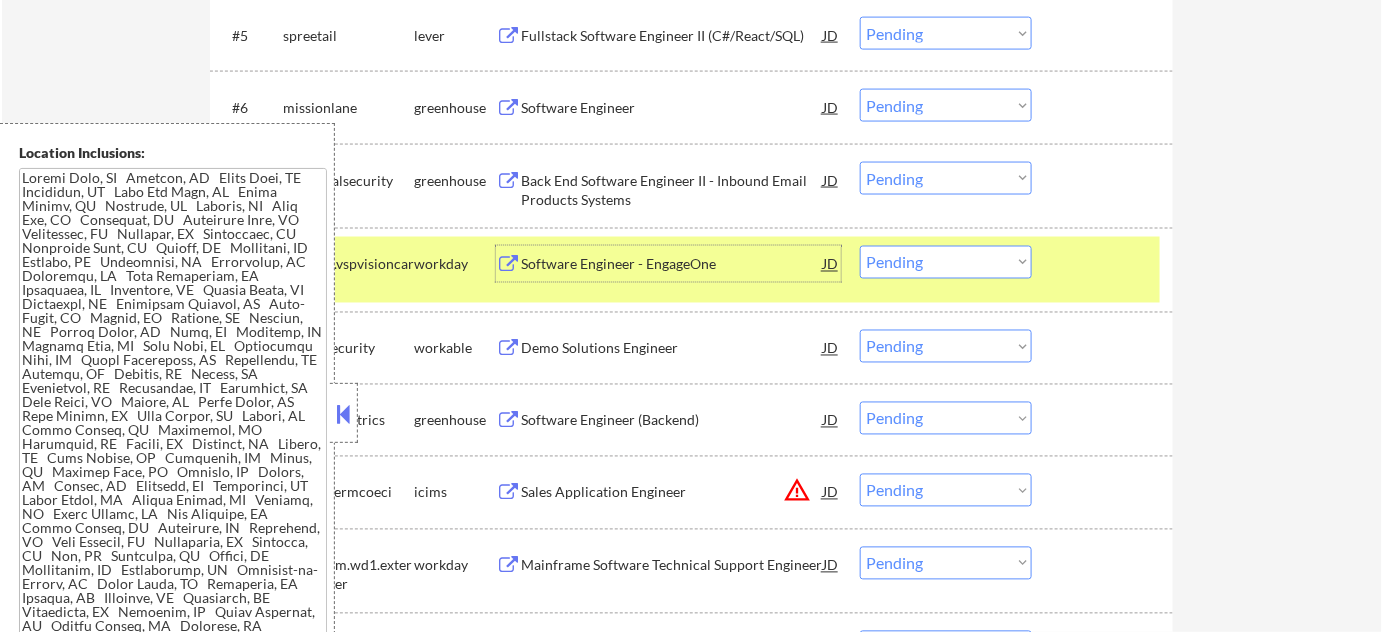 click at bounding box center [1105, 264] 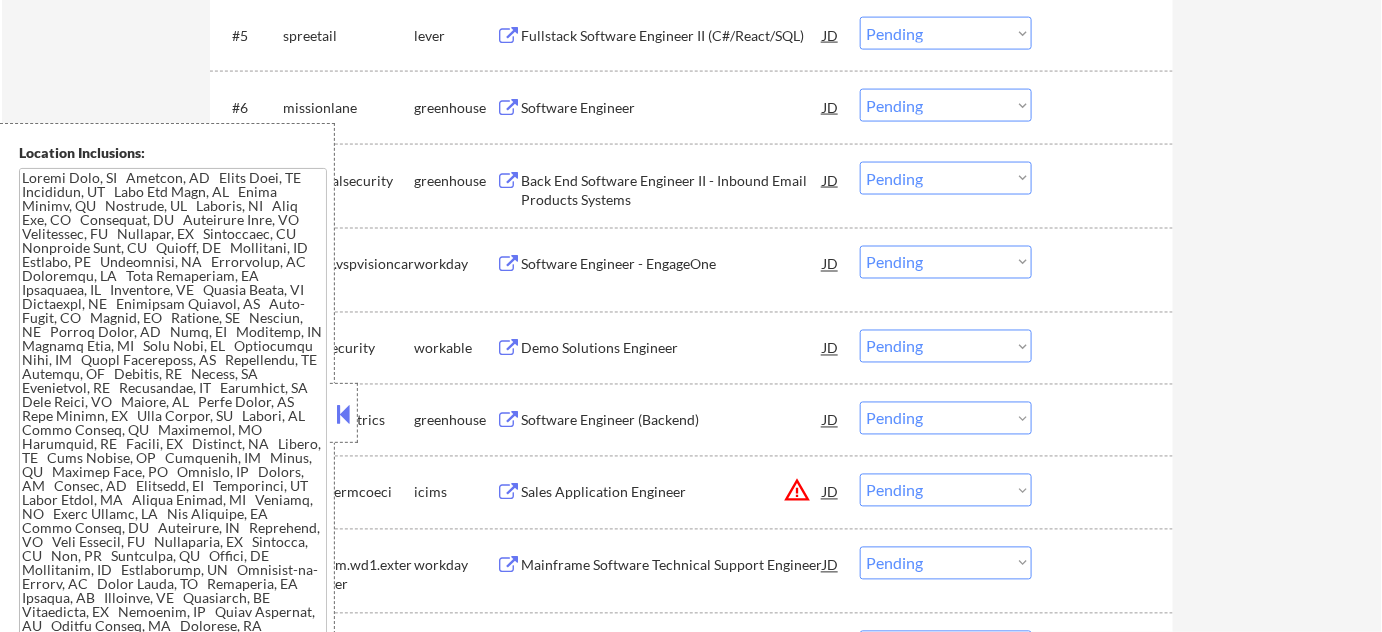 click on "Demo Solutions Engineer" at bounding box center (672, 348) 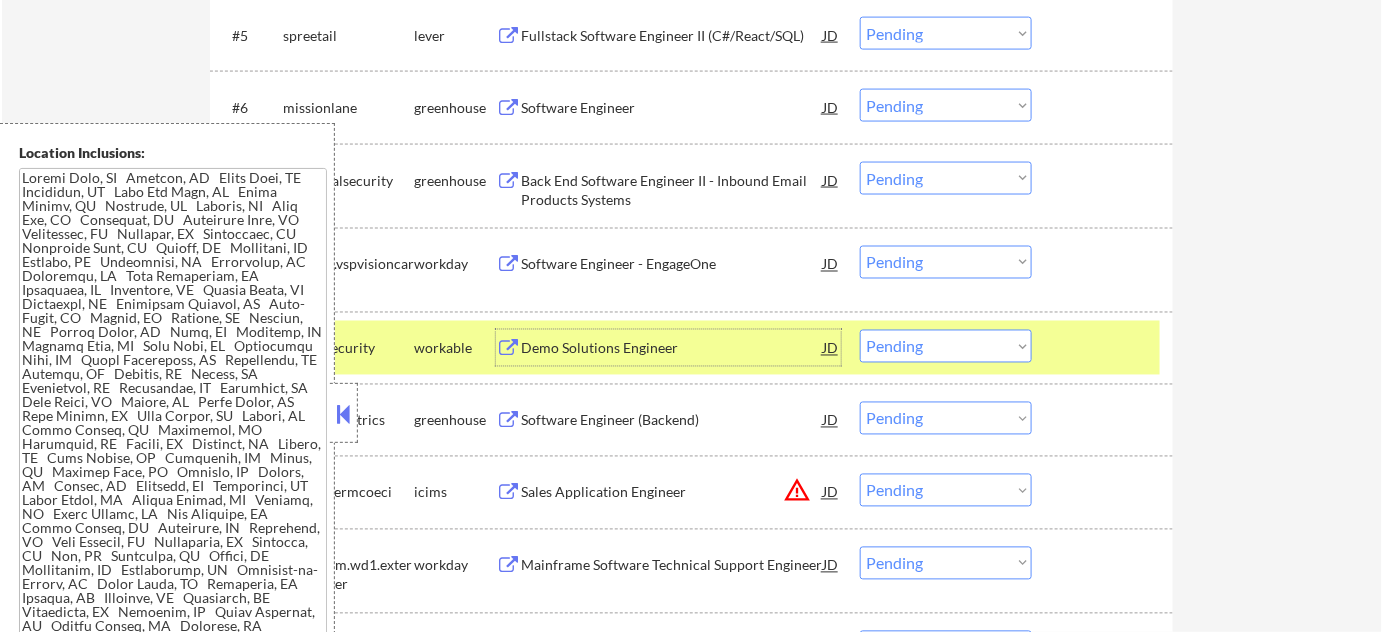 click at bounding box center [1105, 348] 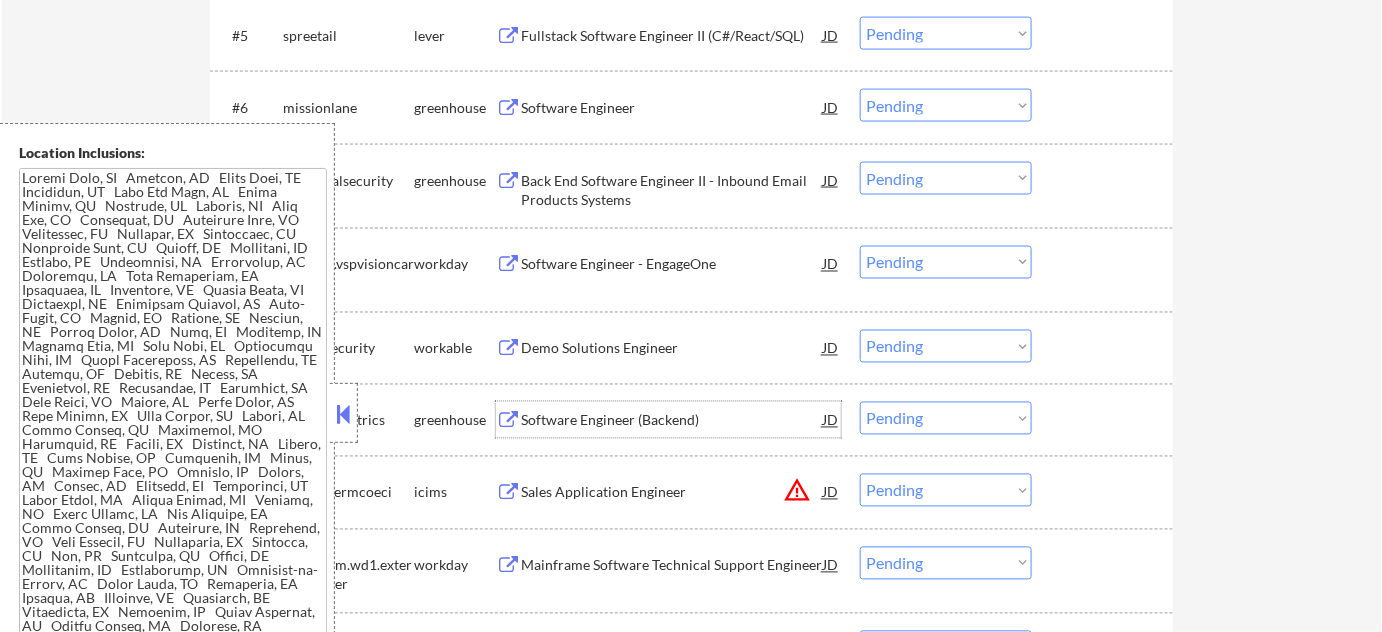 click on "Software Engineer (Backend)" at bounding box center [672, 421] 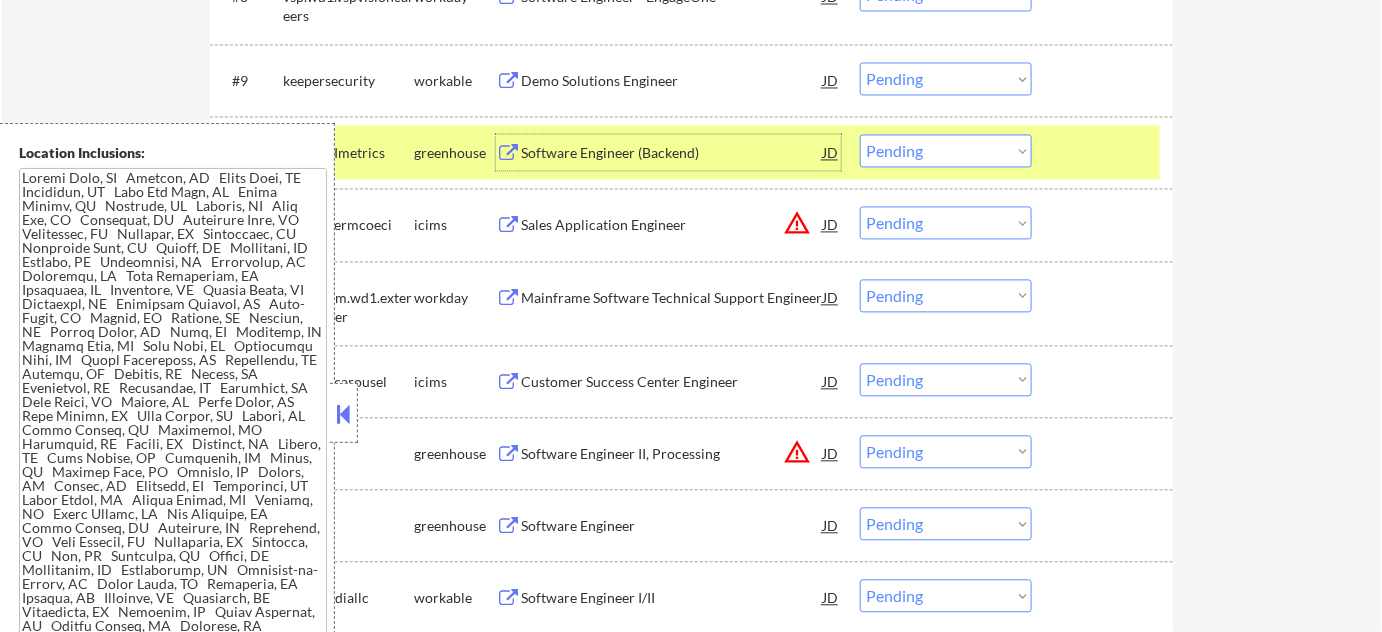 scroll, scrollTop: 1272, scrollLeft: 0, axis: vertical 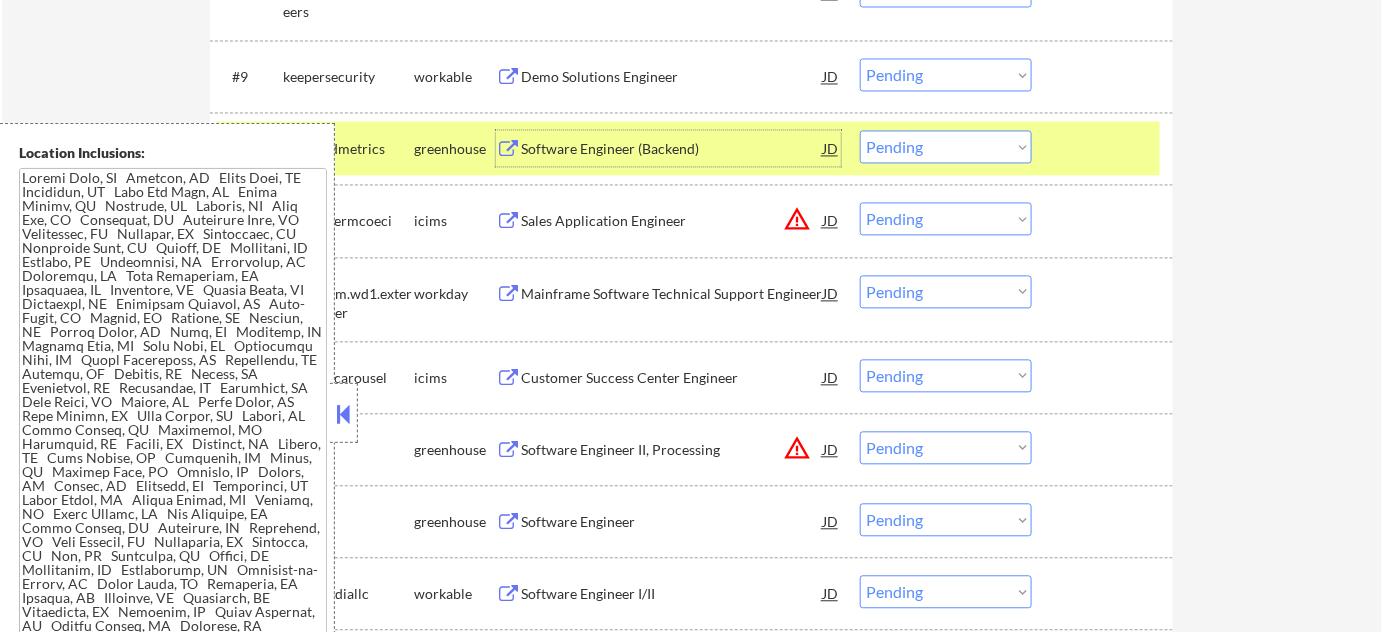 click at bounding box center [1105, 148] 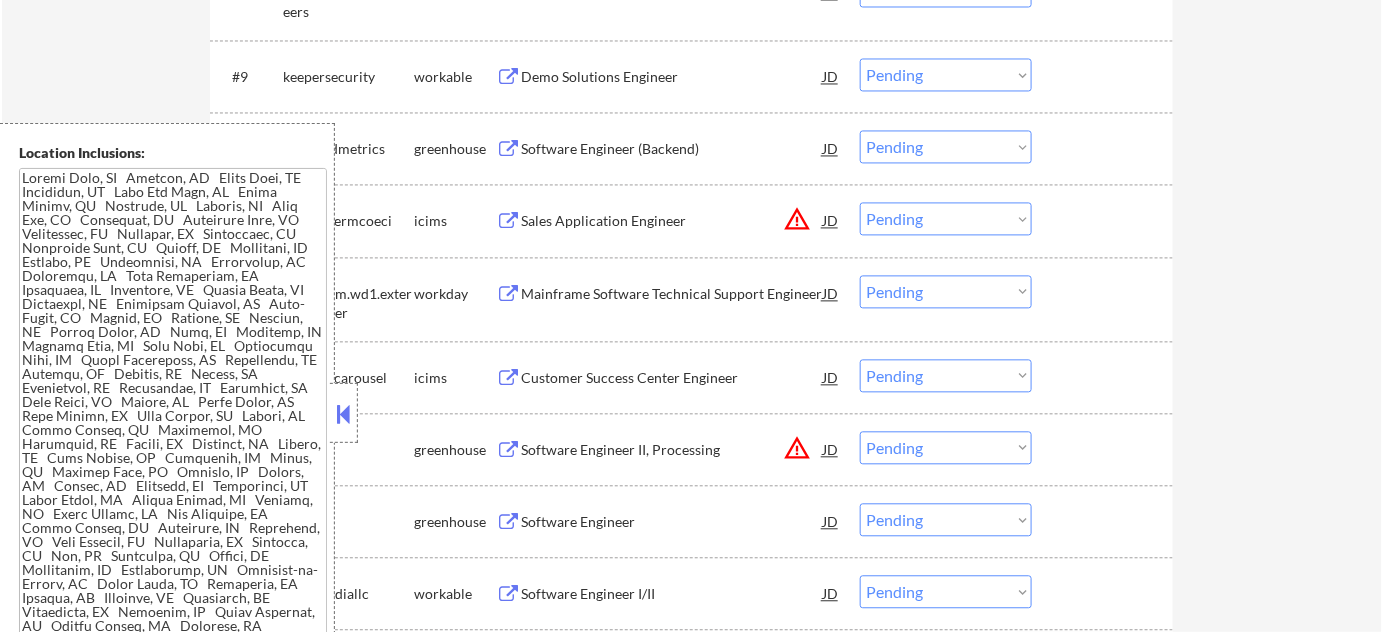 click on "Mainframe Software Technical Support Engineer" at bounding box center [672, 294] 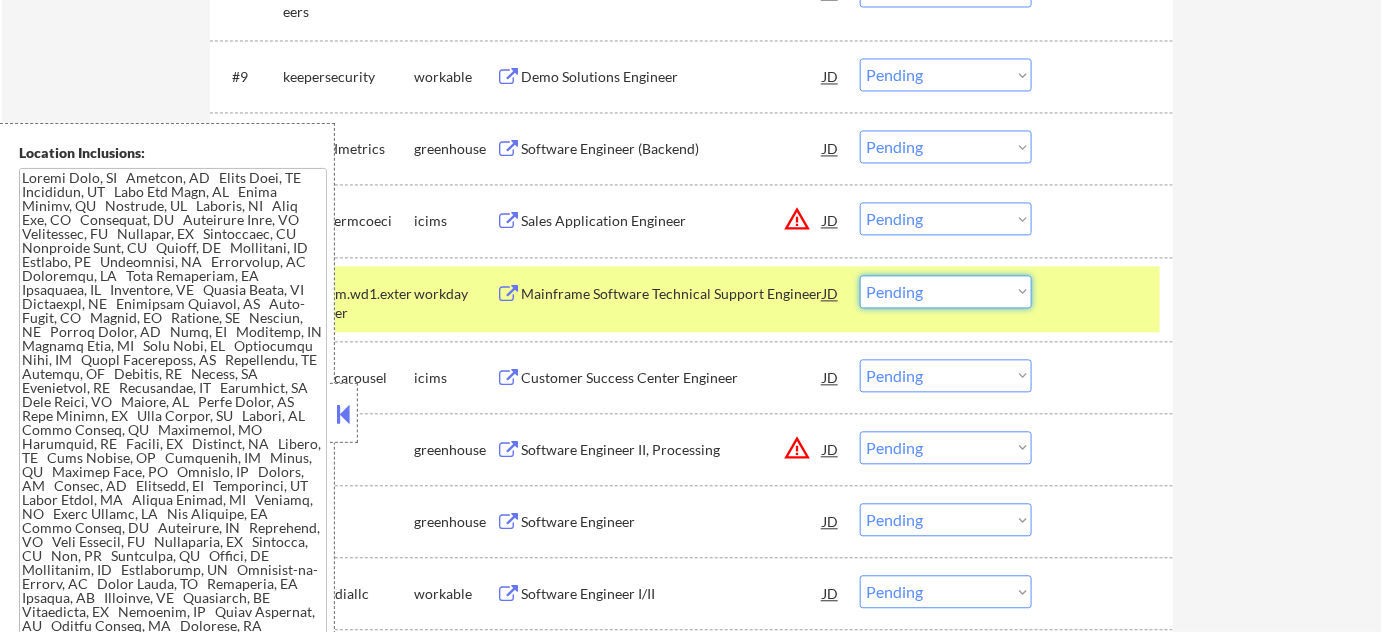 click on "Choose an option... Pending Applied Excluded (Questions) Excluded (Expired) Excluded (Location) Excluded (Bad Match) Excluded (Blocklist) Excluded (Salary) Excluded (Other)" at bounding box center (946, 291) 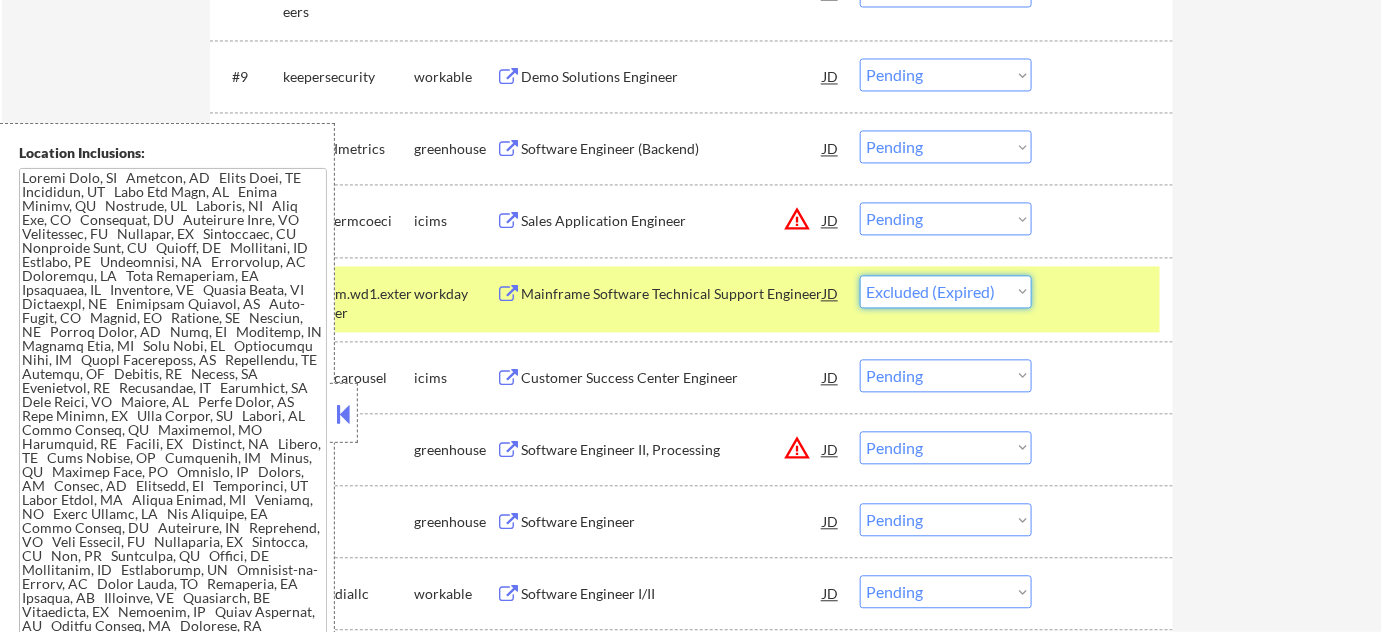 click on "Choose an option... Pending Applied Excluded (Questions) Excluded (Expired) Excluded (Location) Excluded (Bad Match) Excluded (Blocklist) Excluded (Salary) Excluded (Other)" at bounding box center [946, 291] 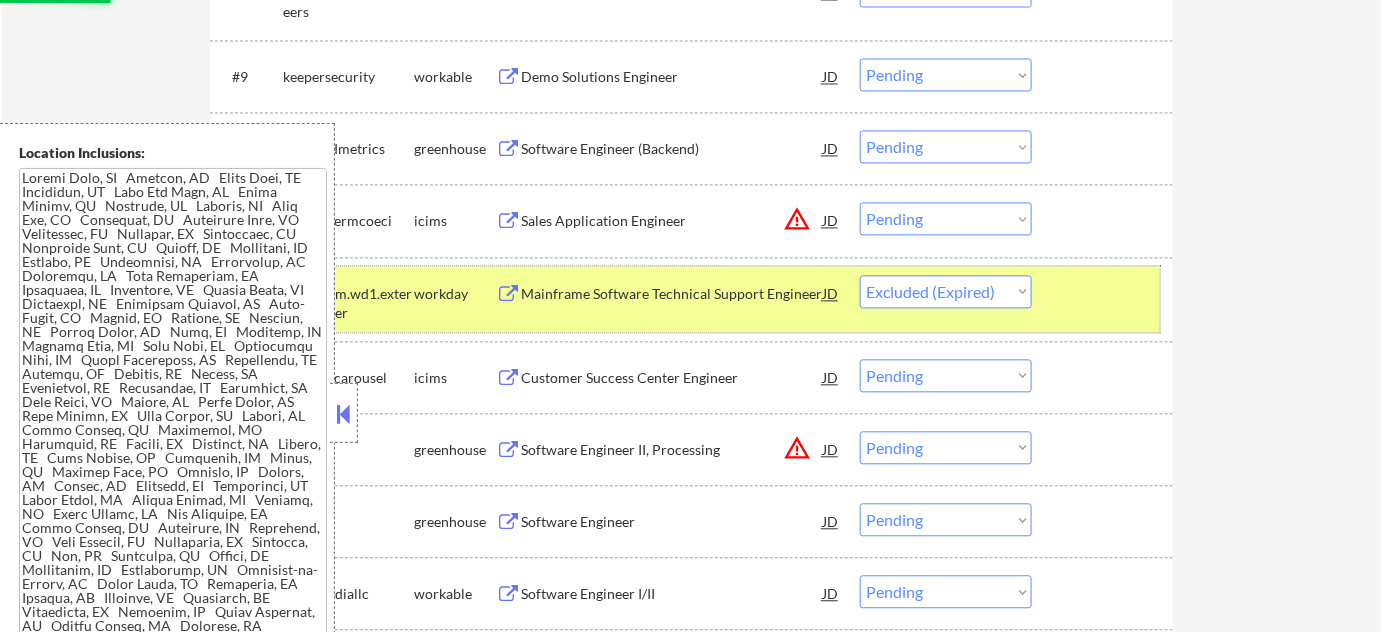 click at bounding box center (1105, 293) 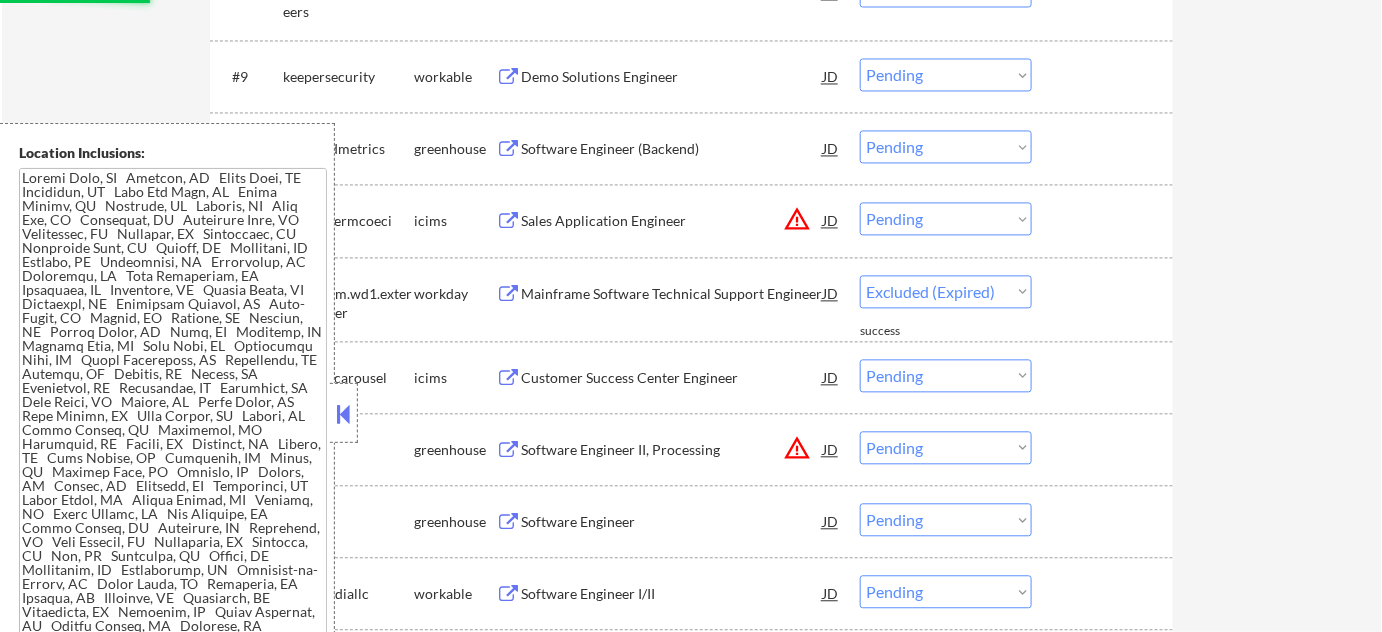 select on ""pending"" 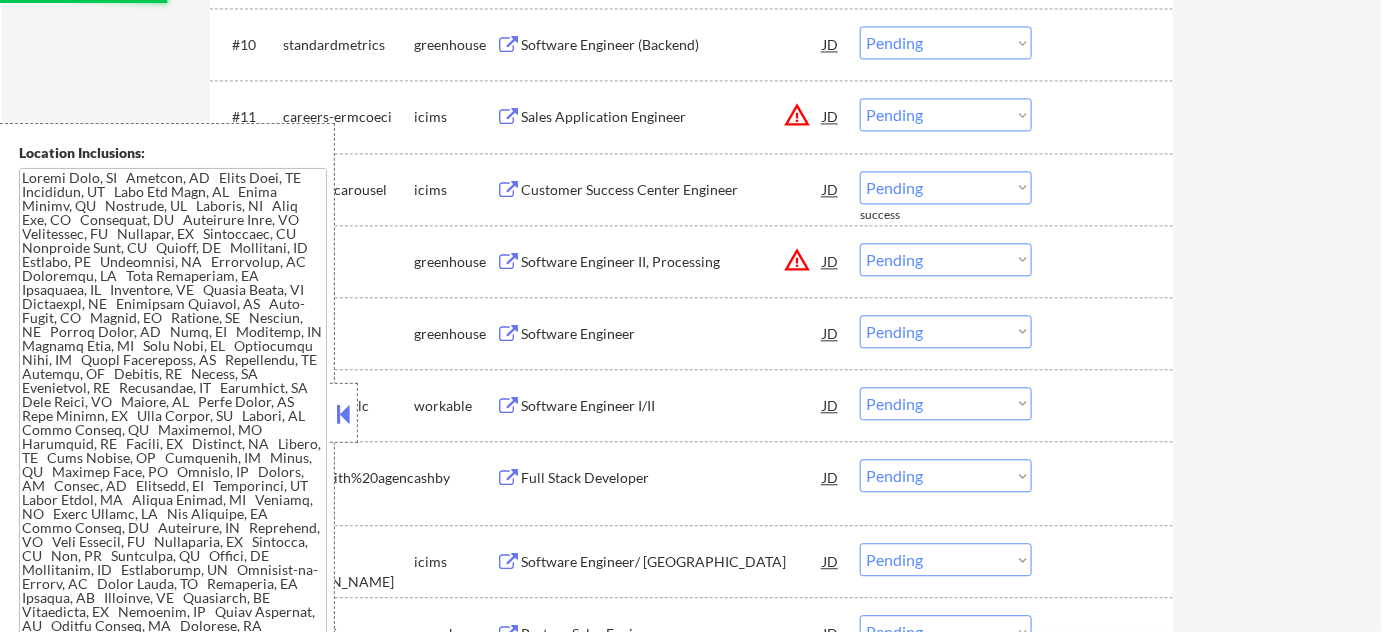scroll, scrollTop: 1454, scrollLeft: 0, axis: vertical 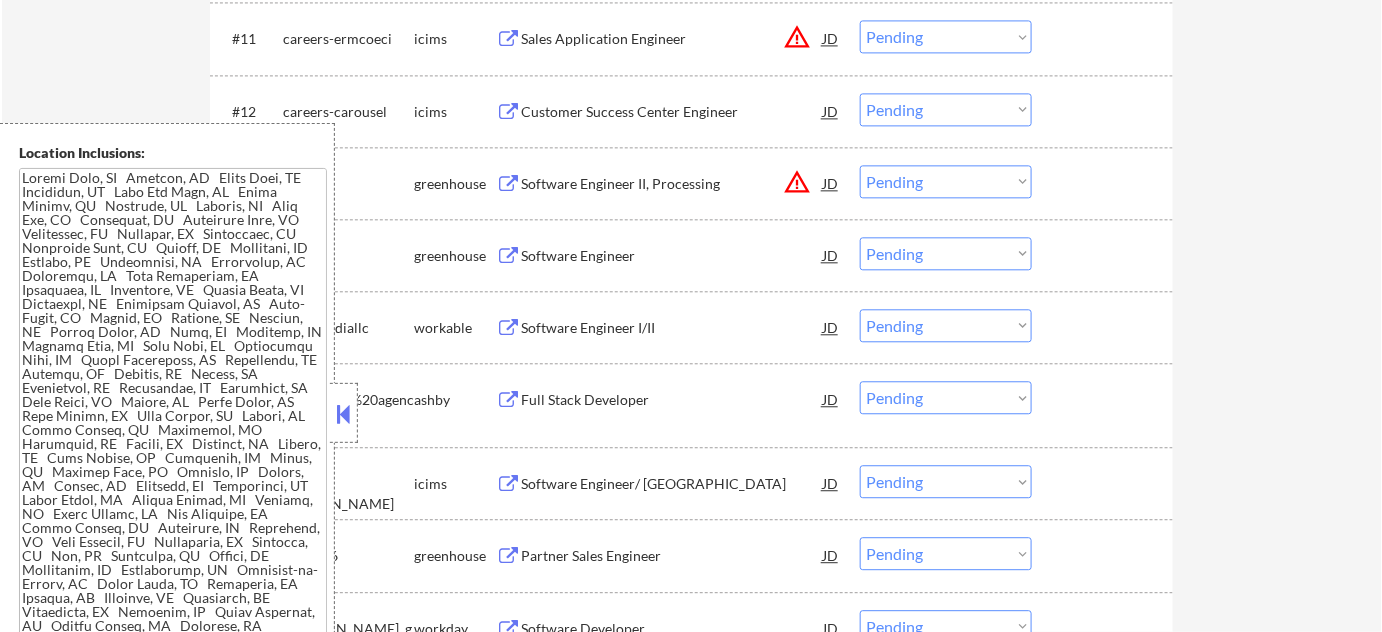 click on "Software Engineer I/II" at bounding box center [672, 328] 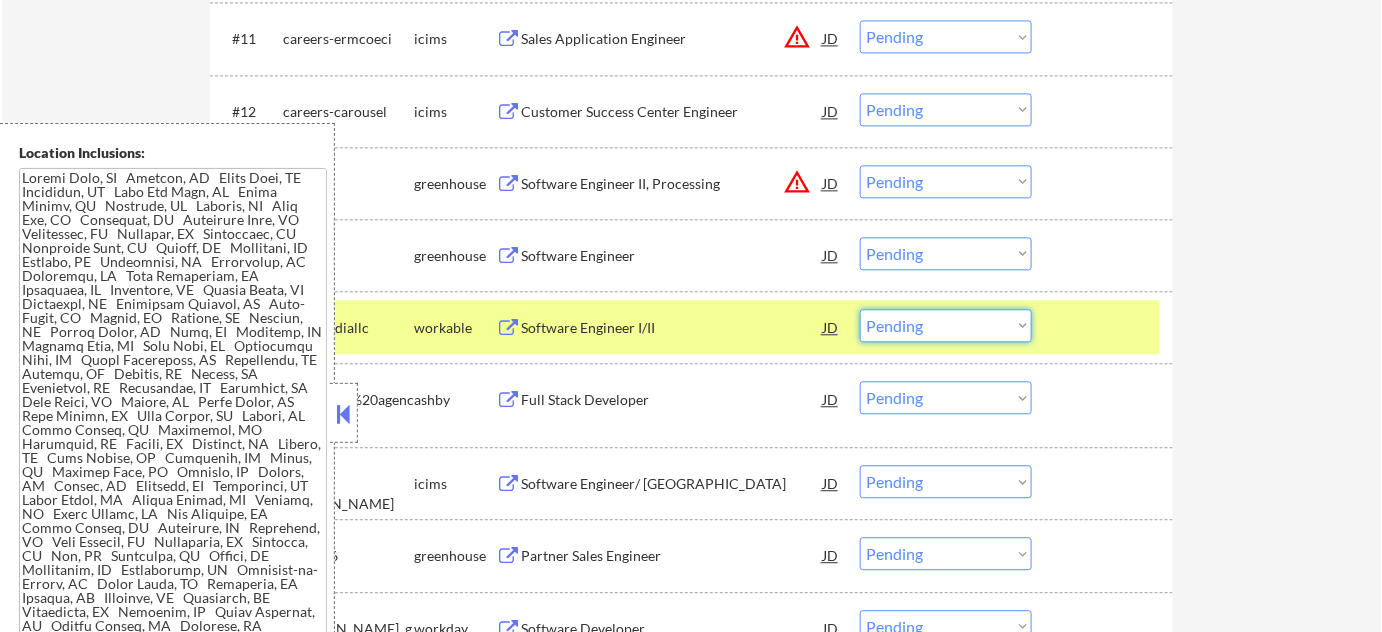 click on "Choose an option... Pending Applied Excluded (Questions) Excluded (Expired) Excluded (Location) Excluded (Bad Match) Excluded (Blocklist) Excluded (Salary) Excluded (Other)" at bounding box center [946, 325] 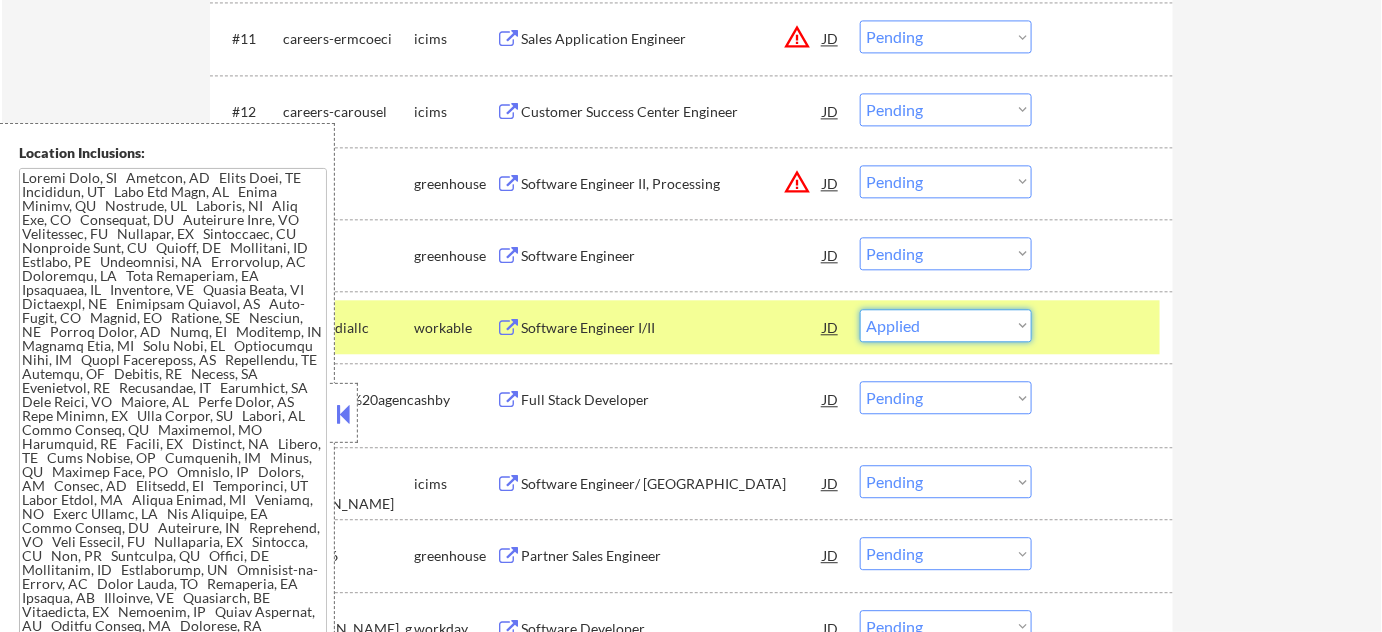 click on "Choose an option... Pending Applied Excluded (Questions) Excluded (Expired) Excluded (Location) Excluded (Bad Match) Excluded (Blocklist) Excluded (Salary) Excluded (Other)" at bounding box center (946, 325) 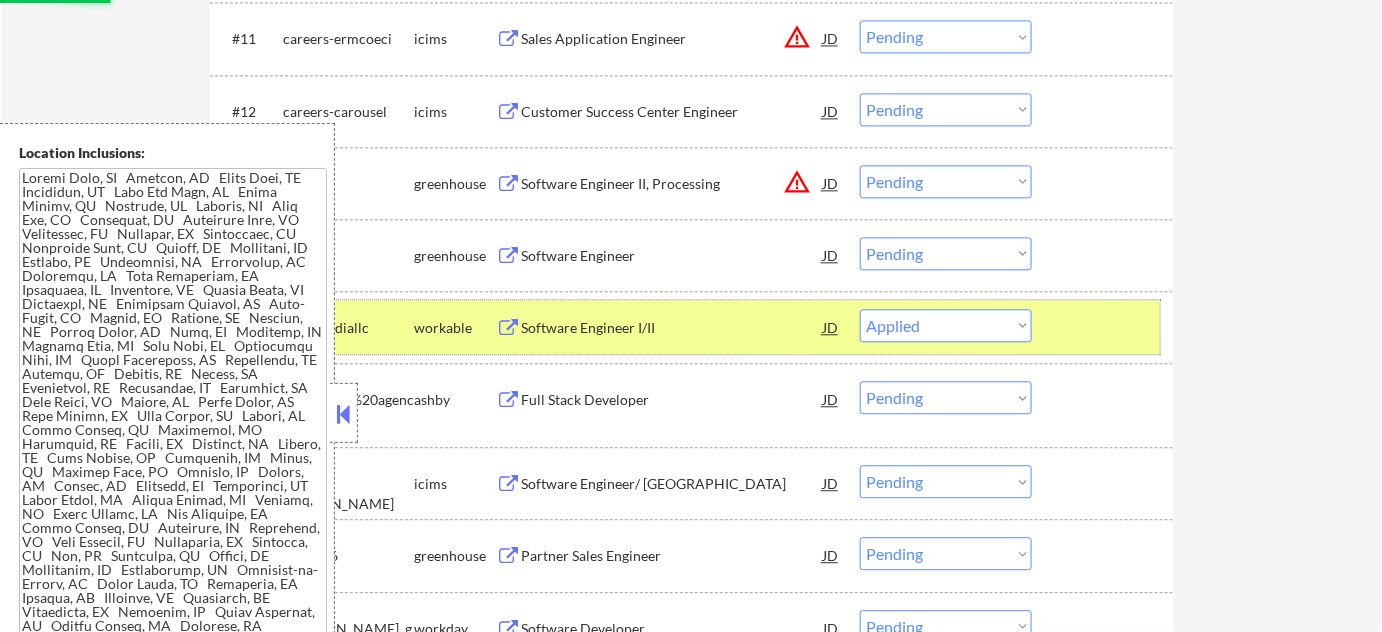 drag, startPoint x: 901, startPoint y: 340, endPoint x: 904, endPoint y: 327, distance: 13.341664 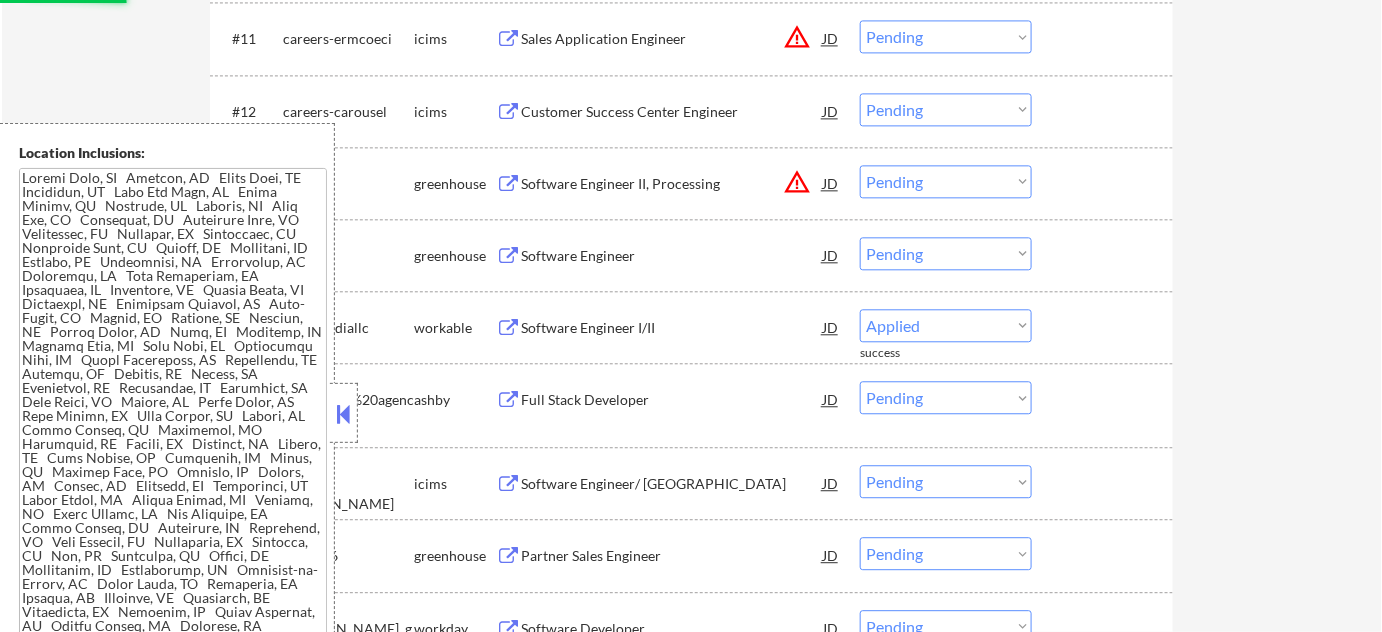 click on "Choose an option... Pending Applied Excluded (Questions) Excluded (Expired) Excluded (Location) Excluded (Bad Match) Excluded (Blocklist) Excluded (Salary) Excluded (Other)" at bounding box center (946, 325) 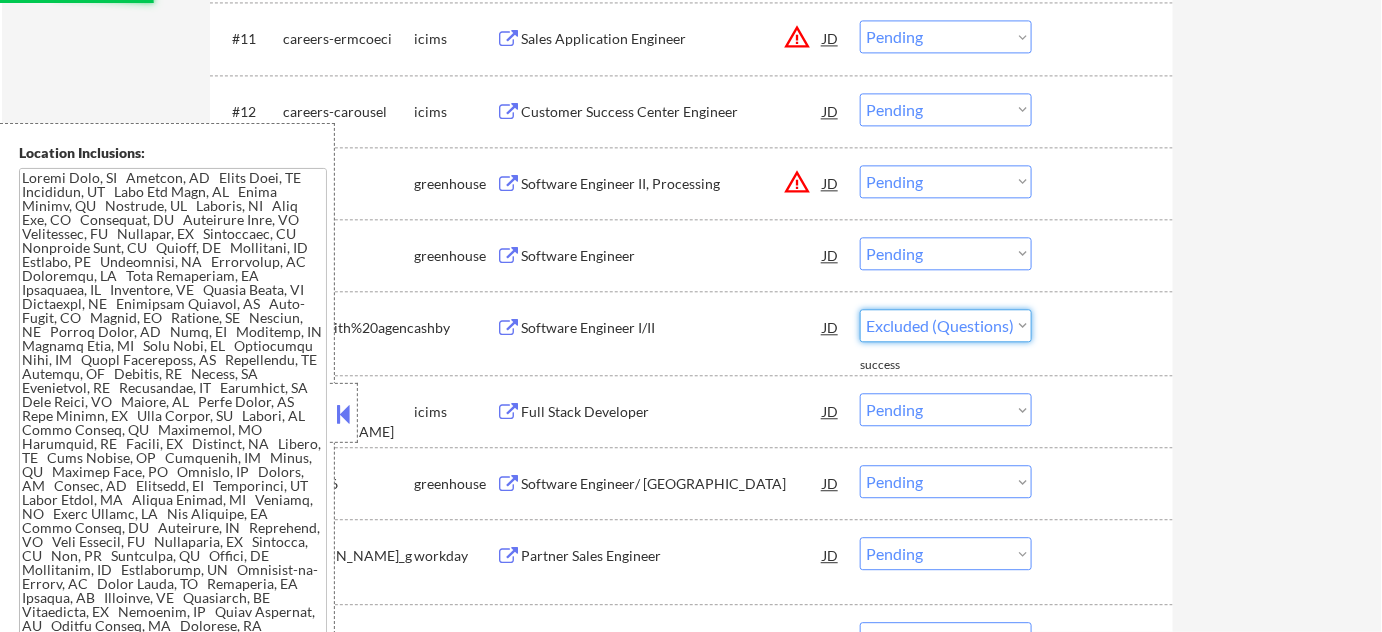 click on "Choose an option... Pending Applied Excluded (Questions) Excluded (Expired) Excluded (Location) Excluded (Bad Match) Excluded (Blocklist) Excluded (Salary) Excluded (Other)" at bounding box center [946, 325] 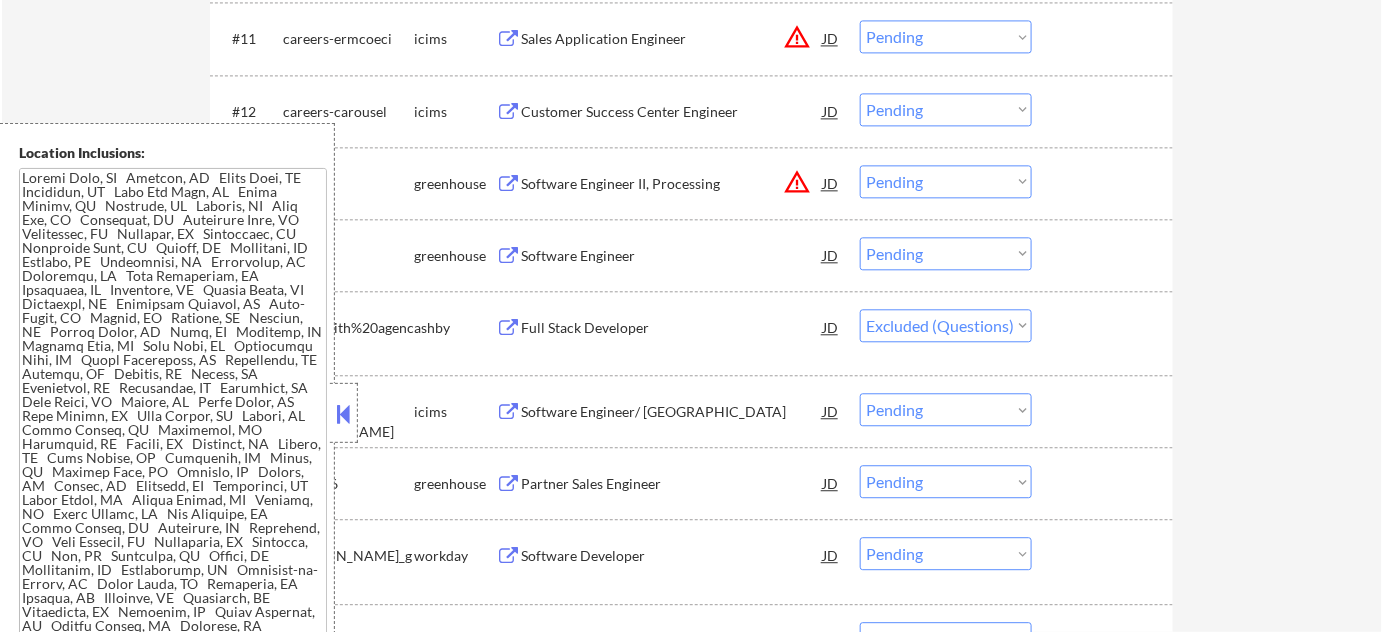 click on "Full Stack Developer" at bounding box center [672, 328] 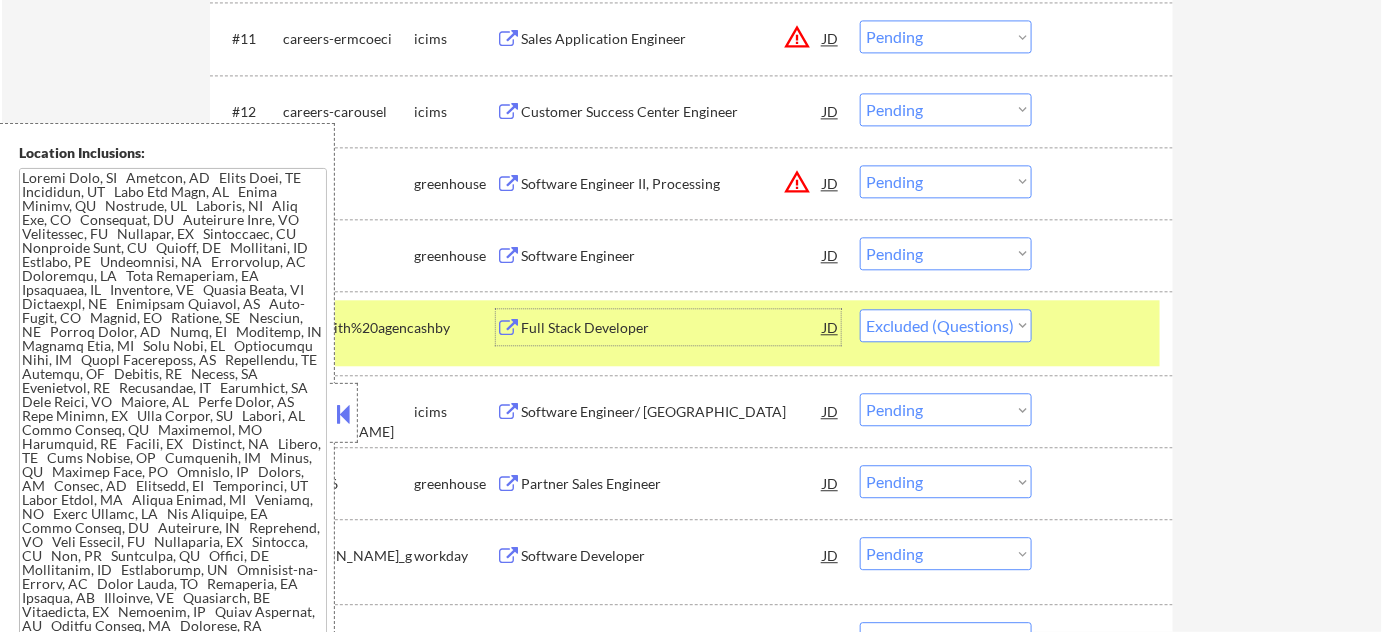 click at bounding box center (1105, 327) 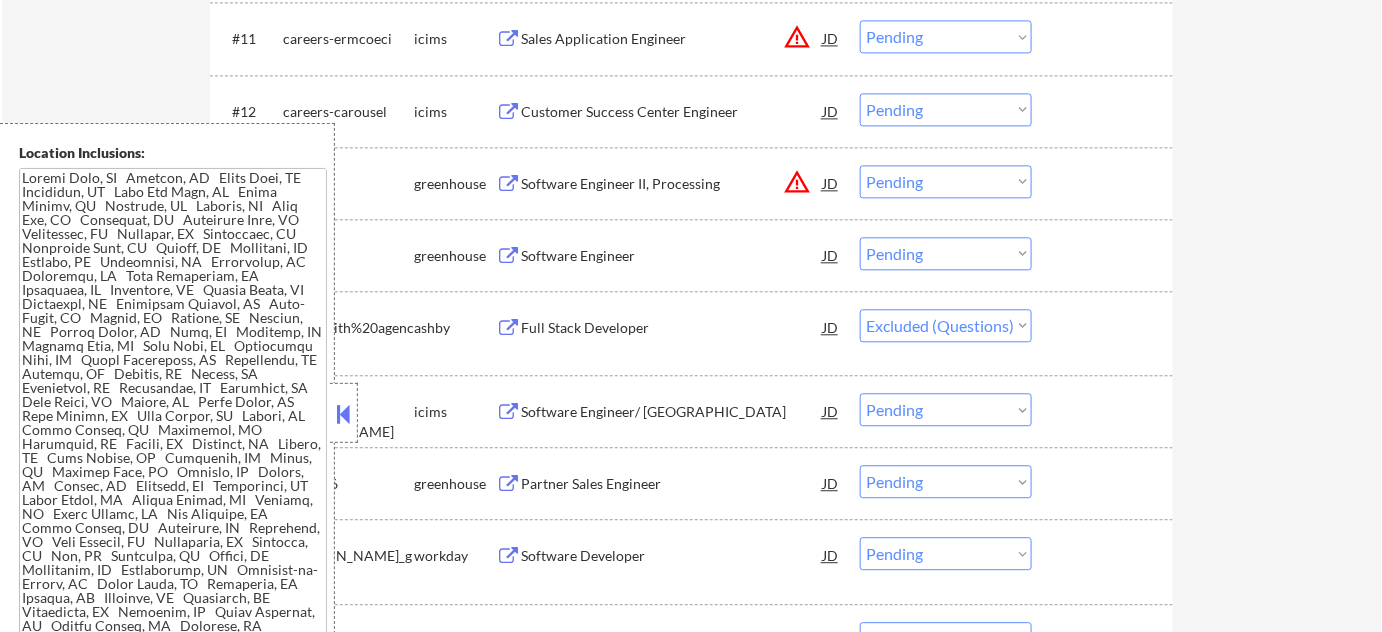 click on "Choose an option... Pending Applied Excluded (Questions) Excluded (Expired) Excluded (Location) Excluded (Bad Match) Excluded (Blocklist) Excluded (Salary) Excluded (Other)" at bounding box center (946, 325) 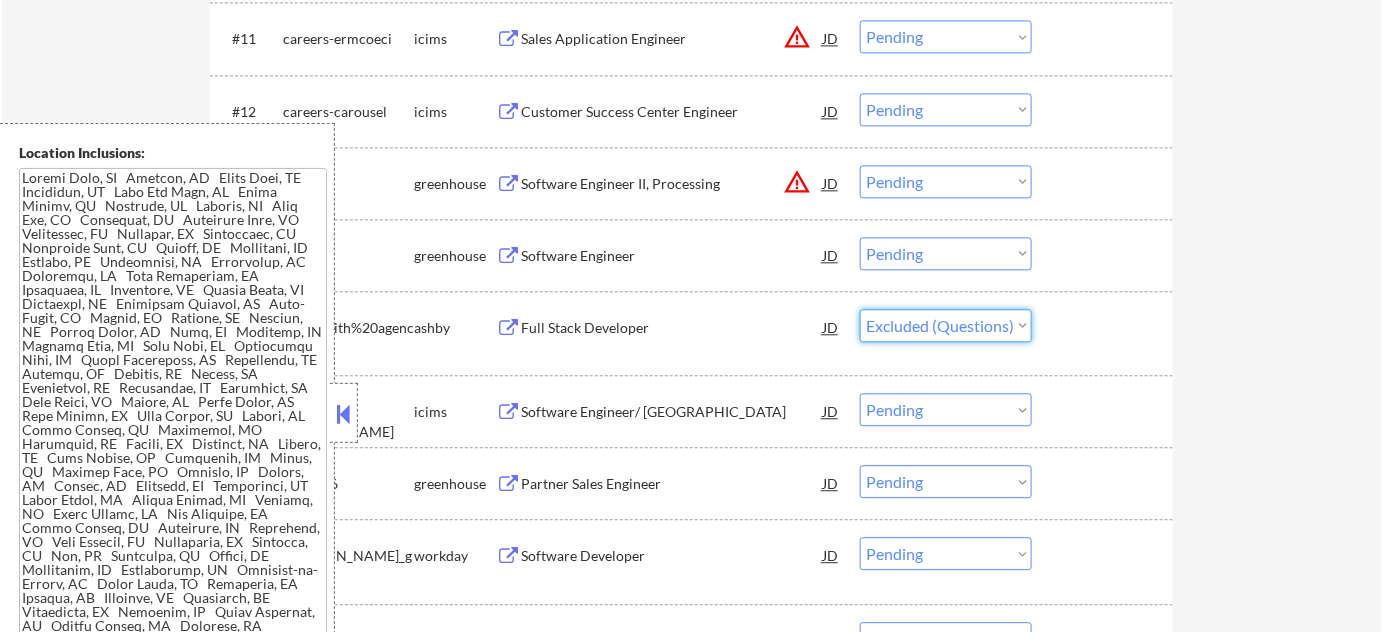 select on ""pending"" 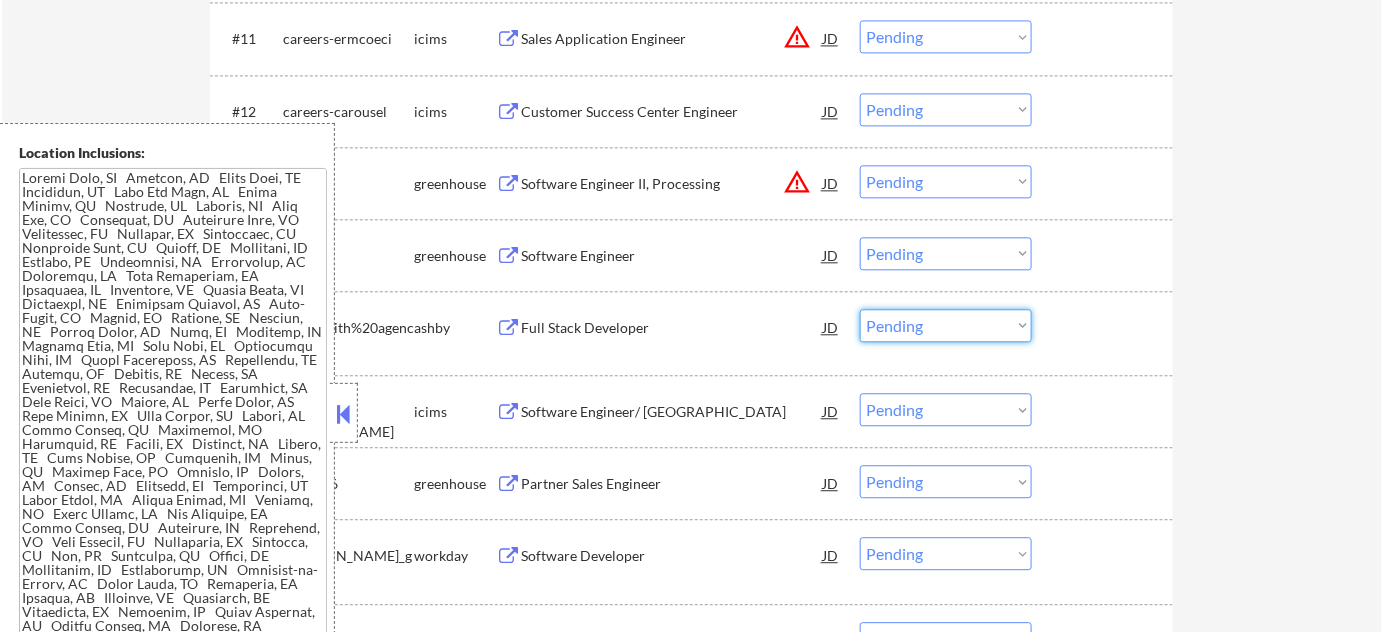 click on "Choose an option... Pending Applied Excluded (Questions) Excluded (Expired) Excluded (Location) Excluded (Bad Match) Excluded (Blocklist) Excluded (Salary) Excluded (Other)" at bounding box center (946, 325) 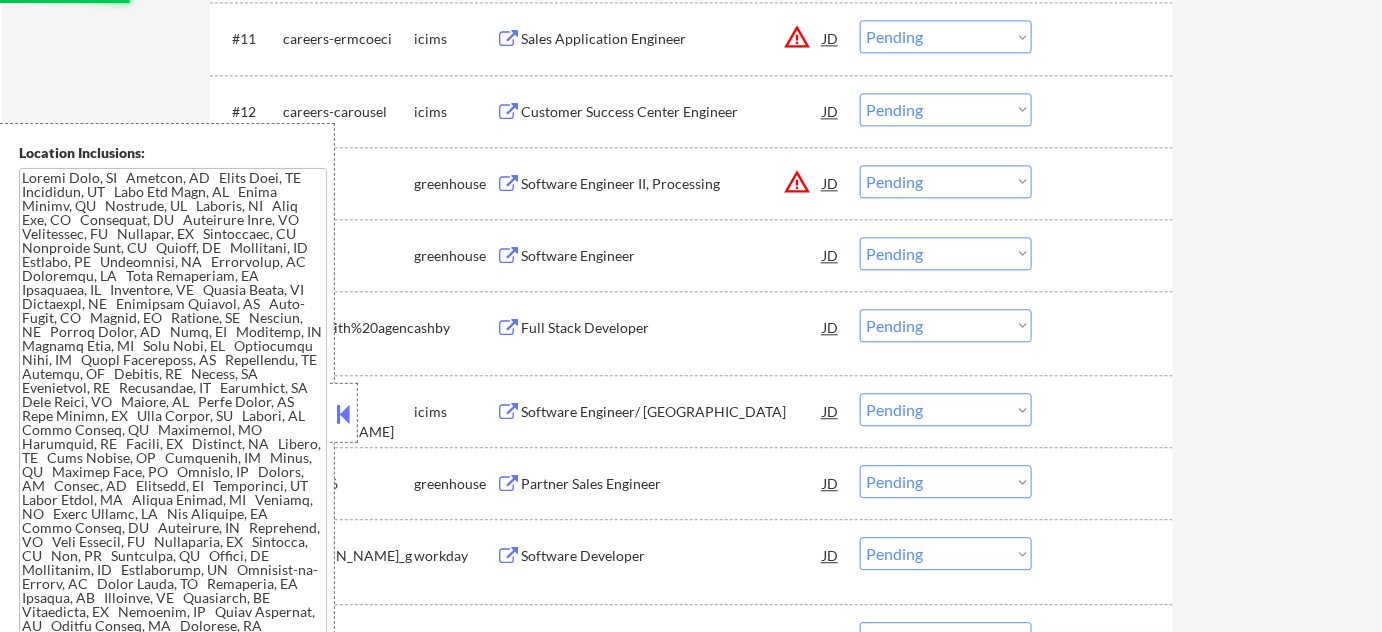 click on "← Return to /applysquad Mailslurp Inbox Job Search Builder Christopher Pereira User Email:  longgonelegacies@gmail.com Application Email:  longgonelegacies@gmail.com Mailslurp Email:  christopher.pereira@mailflux.com LinkedIn:   https://www.linkedin.com/in/chris-p-802313316?utm_source=share&utm_campaign=share_via&utm_content=profile&utm_medium=ios_app
Phone:  973-590-0861 Current Location:  Morristown, New Jersey Applies:  326 sent / 405 bought Internal Notes +200 more 7/7 tf
He is a US citizen
If an application asks for either of these:
- PORTFOLIO: https://toph.gg
- GITHUB; https://github.com/hexcreator Can work in country of residence?:  yes Squad Notes Minimum salary:  $80,000 Will need Visa to work in that country now/future?:   no Download Resume Add a Job Manually Lucky Jay Mailslurp ✔️ Applications Pending (27) Excluded (519) Applied (341) All (887) View All Results Back 1 / 1
Next Company ATS Title Status Date Applied #1 careers-bernhard icims Software Engineer II JD Choose an option..." at bounding box center [692, 11] 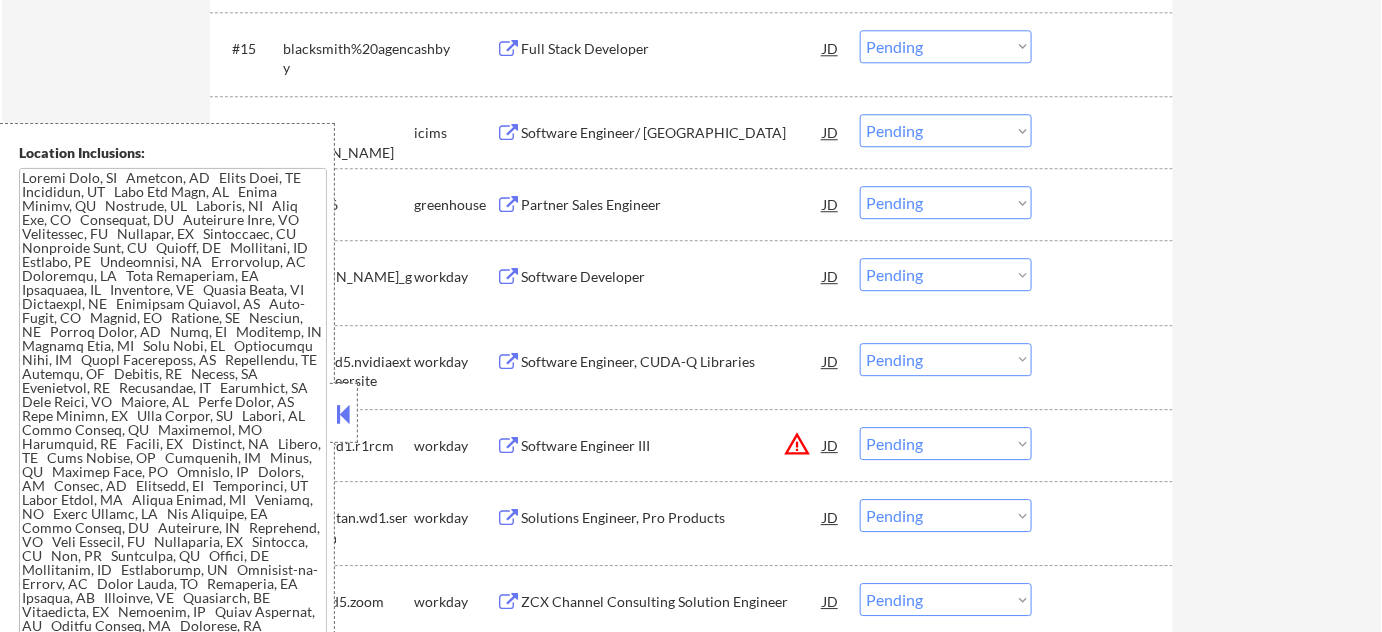 scroll, scrollTop: 1818, scrollLeft: 0, axis: vertical 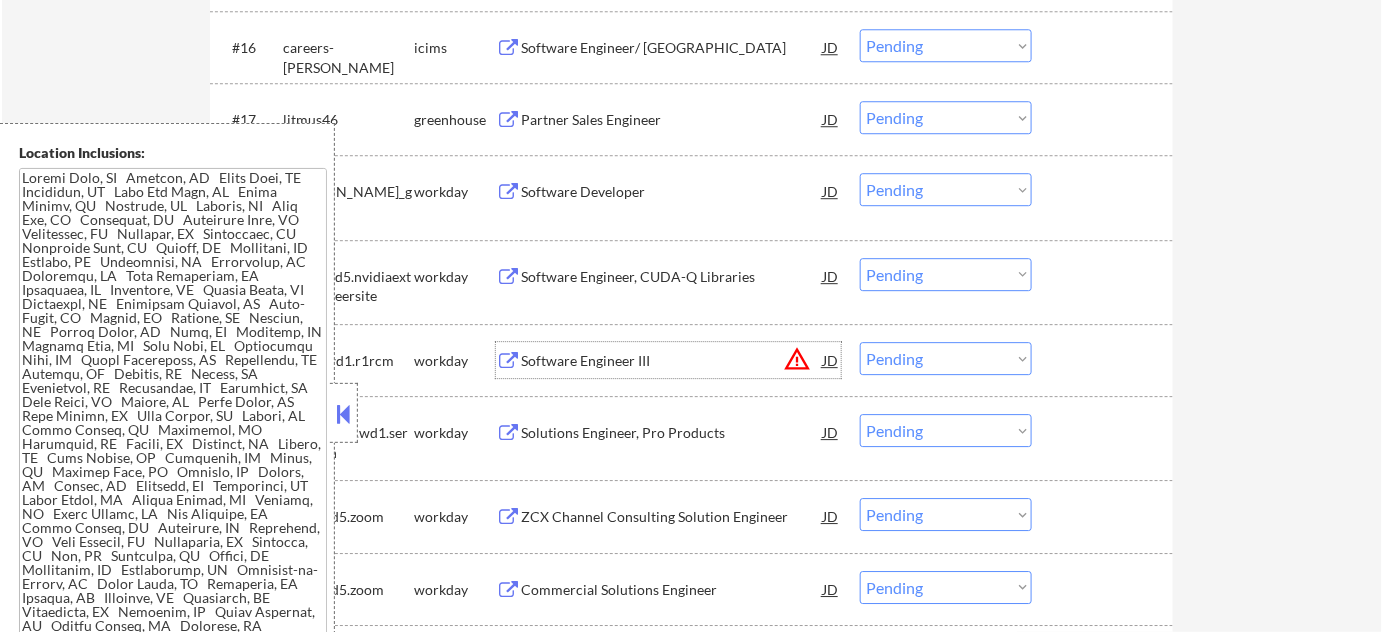 click on "Software Engineer III" at bounding box center (672, 361) 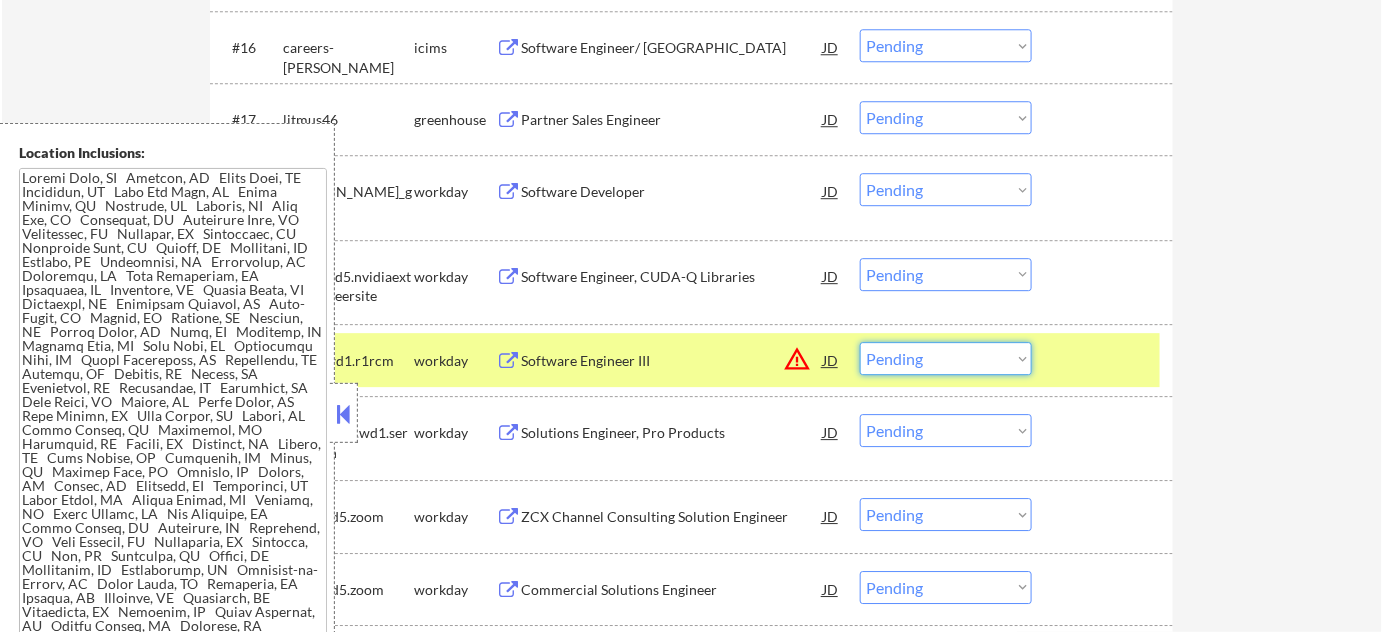 click on "Choose an option... Pending Applied Excluded (Questions) Excluded (Expired) Excluded (Location) Excluded (Bad Match) Excluded (Blocklist) Excluded (Salary) Excluded (Other)" at bounding box center [946, 358] 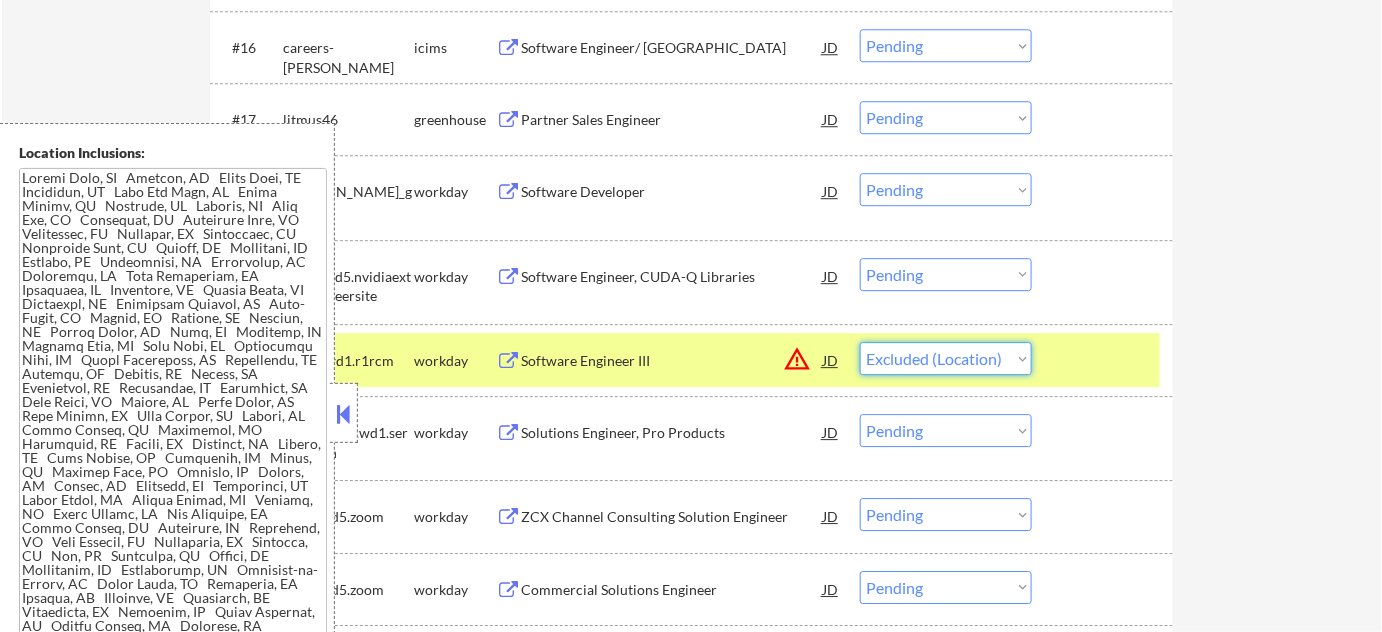 click on "Choose an option... Pending Applied Excluded (Questions) Excluded (Expired) Excluded (Location) Excluded (Bad Match) Excluded (Blocklist) Excluded (Salary) Excluded (Other)" at bounding box center [946, 358] 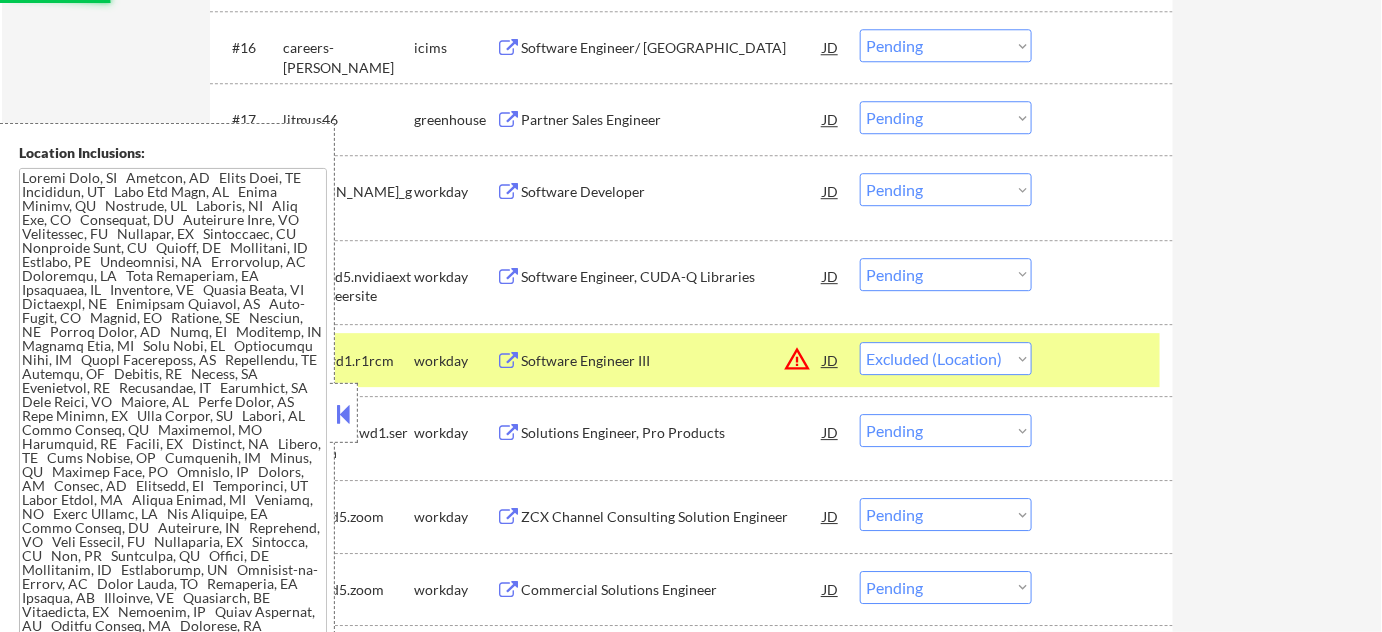 click at bounding box center [1105, 360] 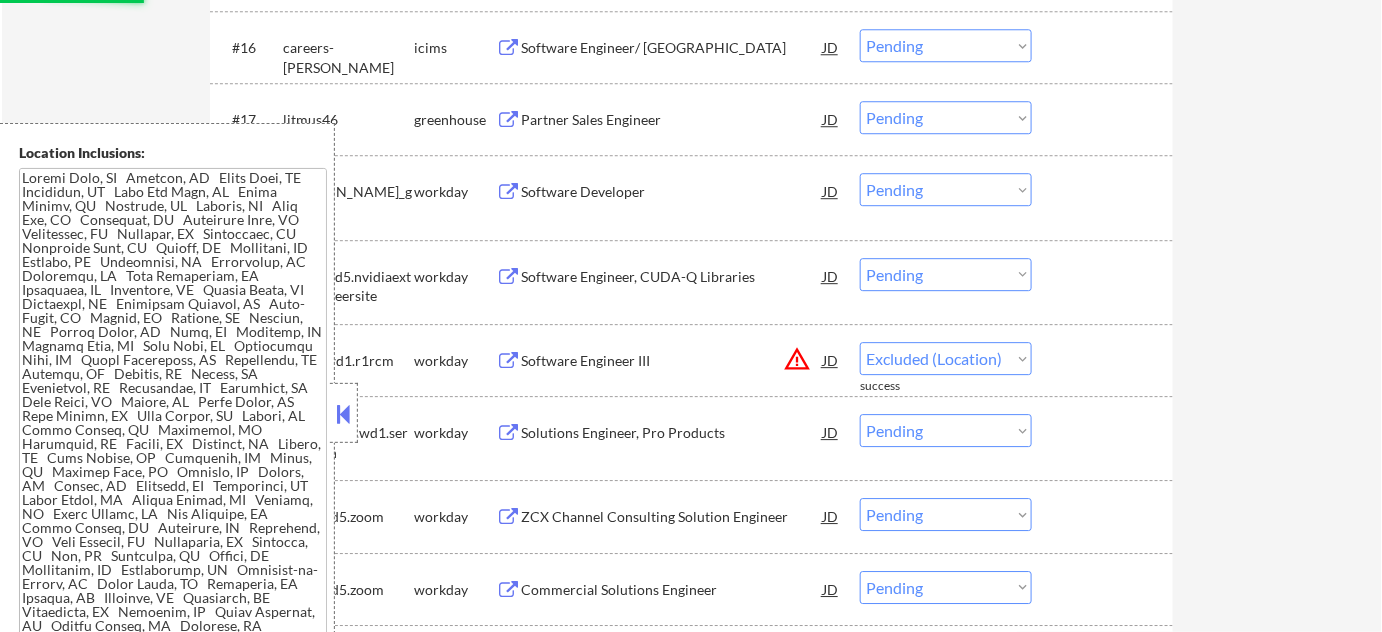 select on ""pending"" 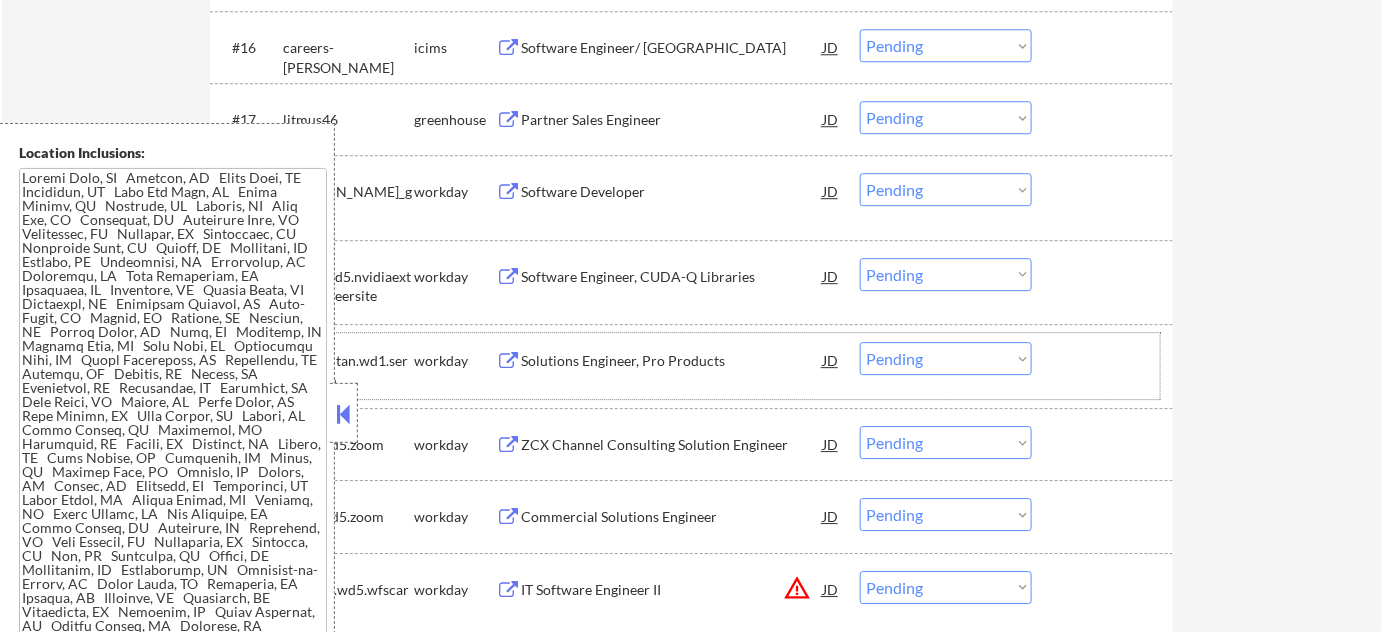 click at bounding box center [1105, 360] 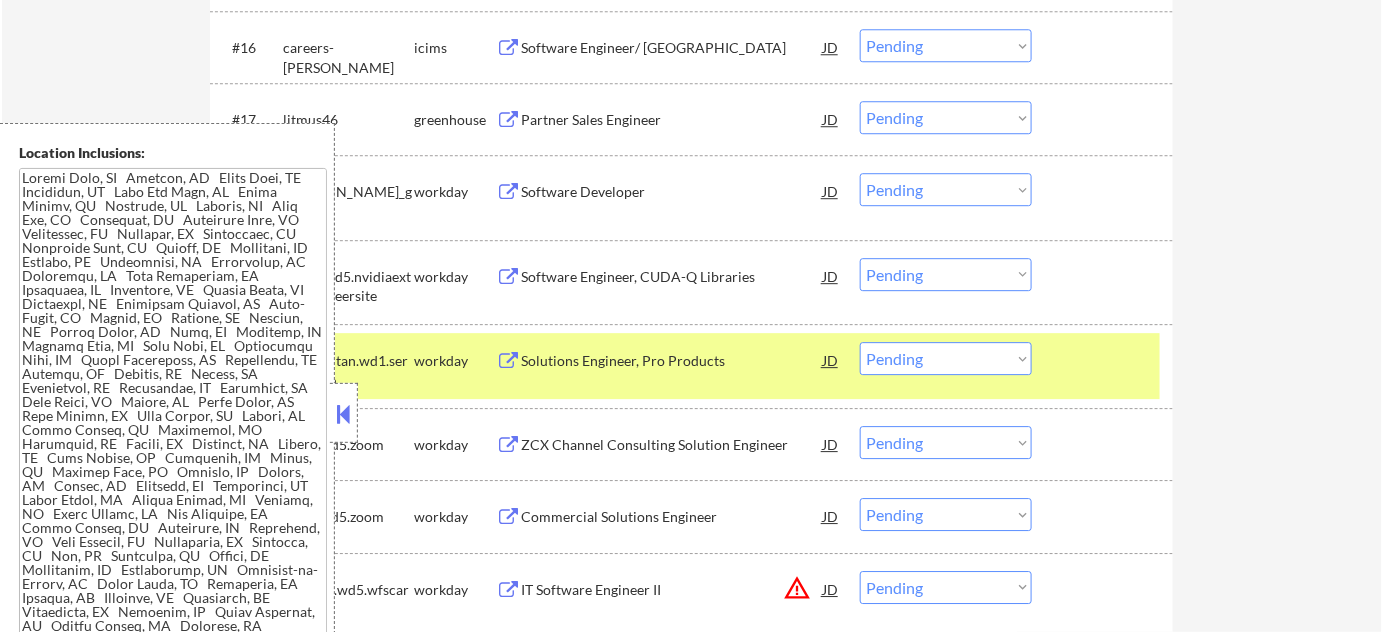 click at bounding box center (1105, 360) 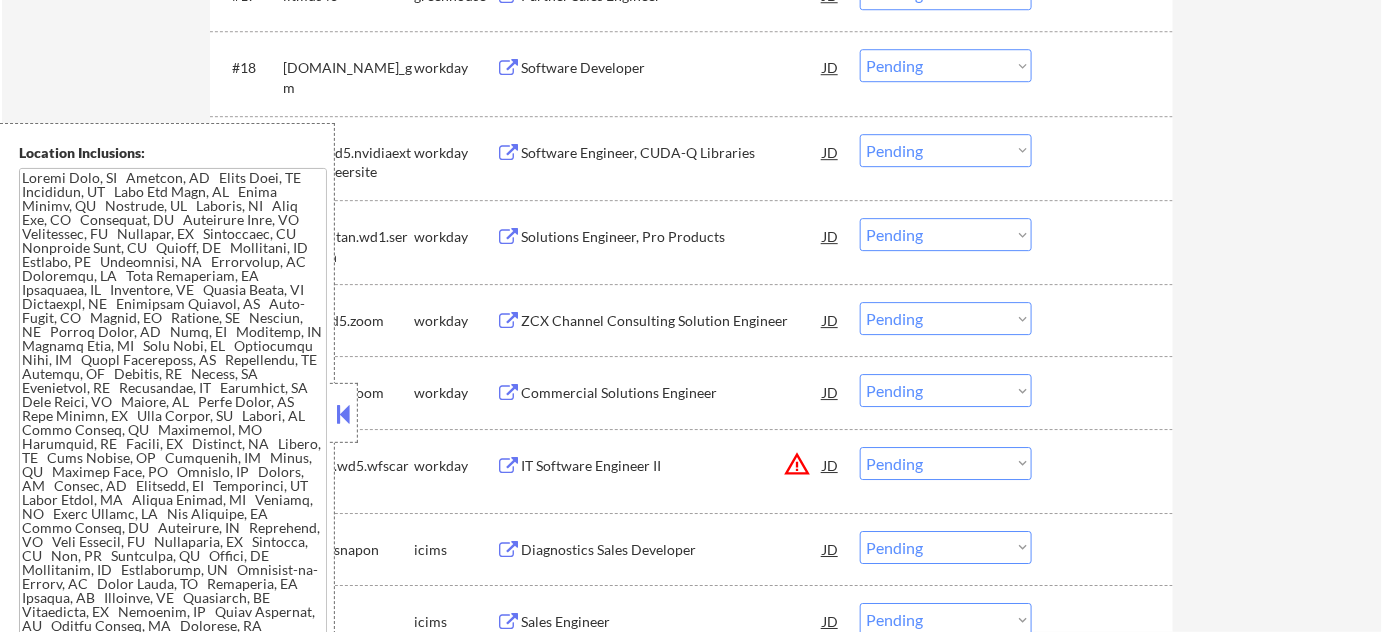 scroll, scrollTop: 2090, scrollLeft: 0, axis: vertical 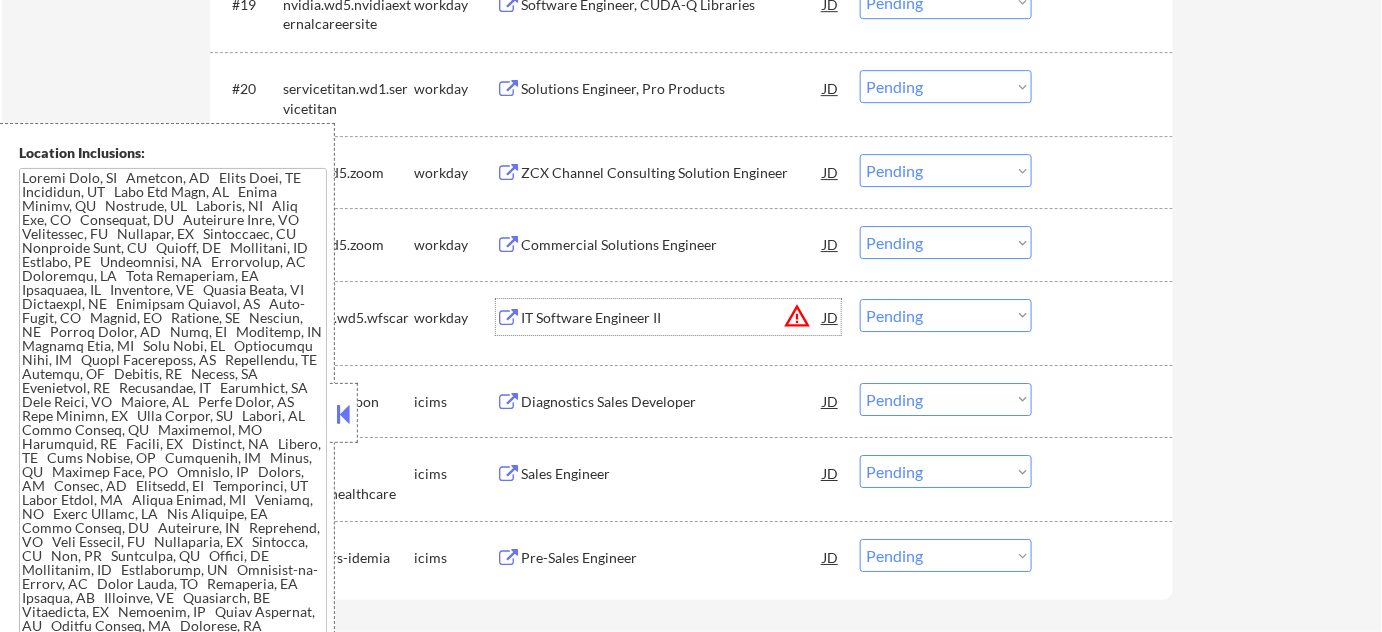 click on "IT Software Engineer II" at bounding box center [672, 318] 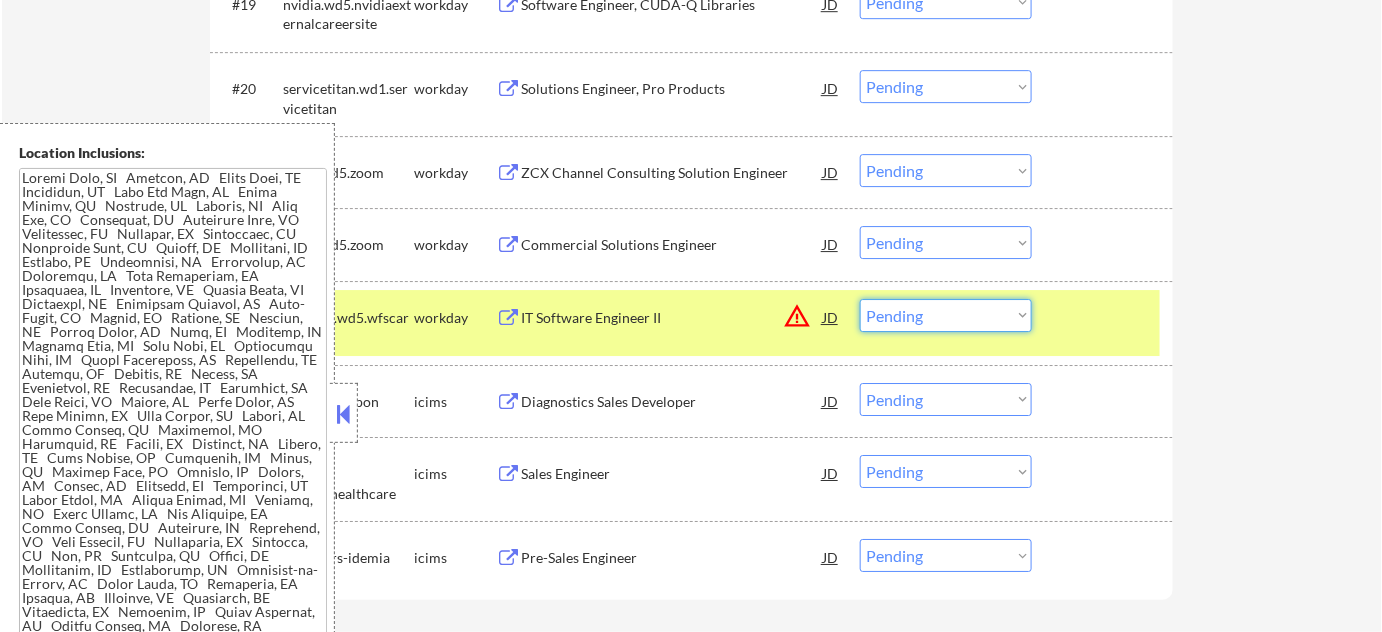 click on "Choose an option... Pending Applied Excluded (Questions) Excluded (Expired) Excluded (Location) Excluded (Bad Match) Excluded (Blocklist) Excluded (Salary) Excluded (Other)" at bounding box center [946, 315] 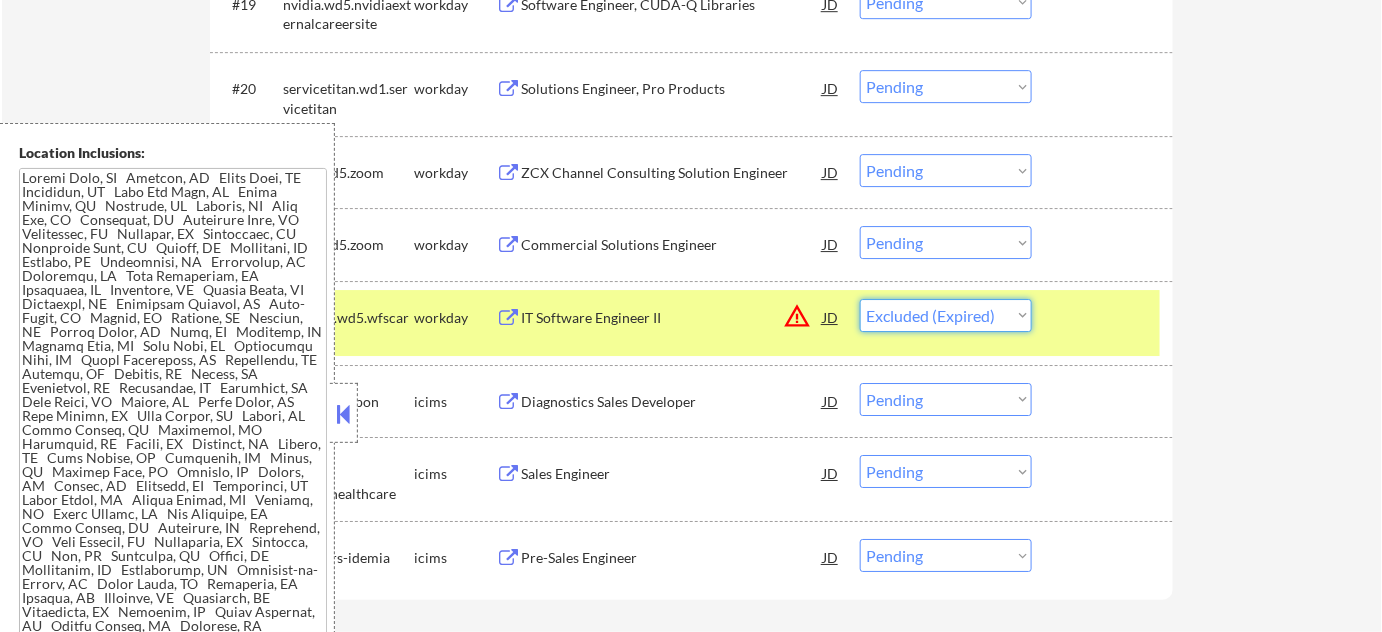 click on "Choose an option... Pending Applied Excluded (Questions) Excluded (Expired) Excluded (Location) Excluded (Bad Match) Excluded (Blocklist) Excluded (Salary) Excluded (Other)" at bounding box center [946, 315] 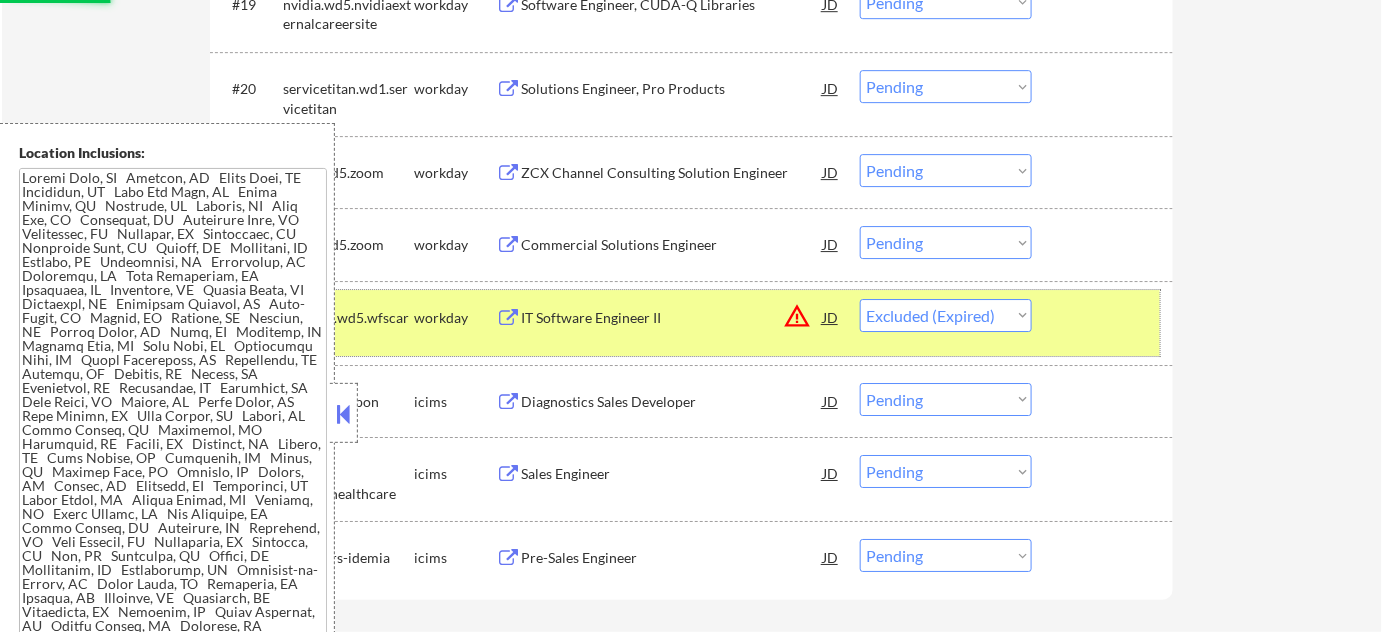 click at bounding box center (1105, 317) 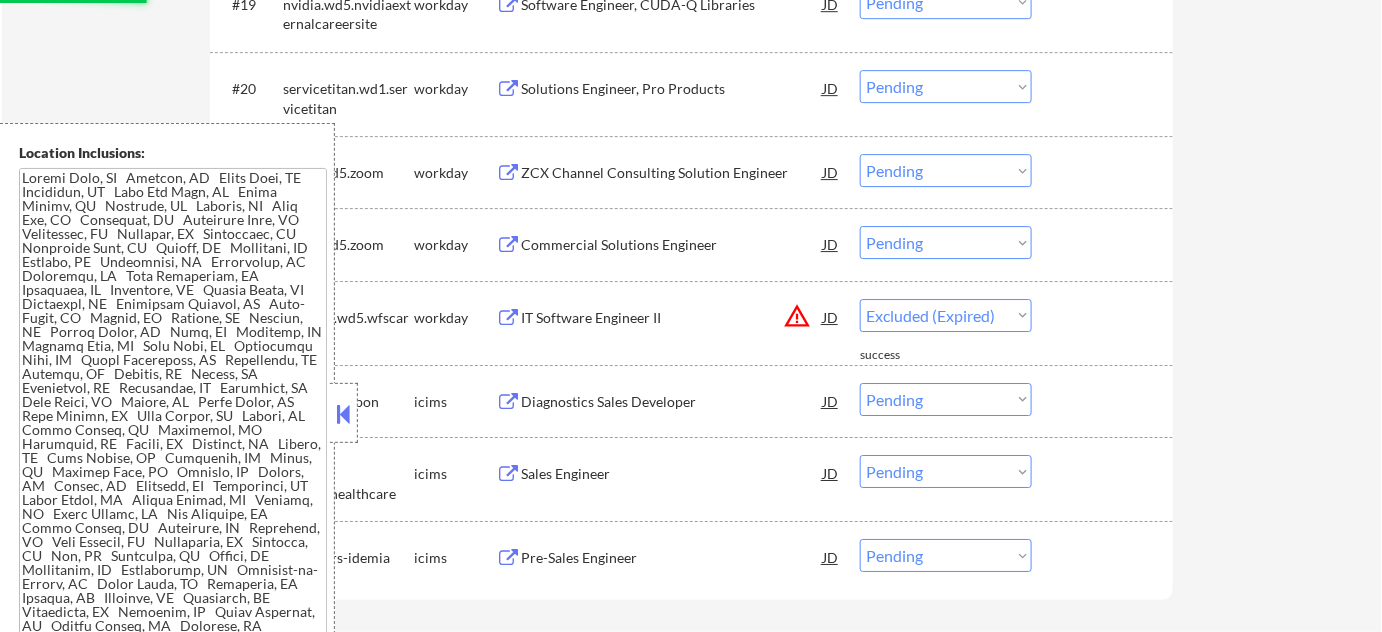 select on ""pending"" 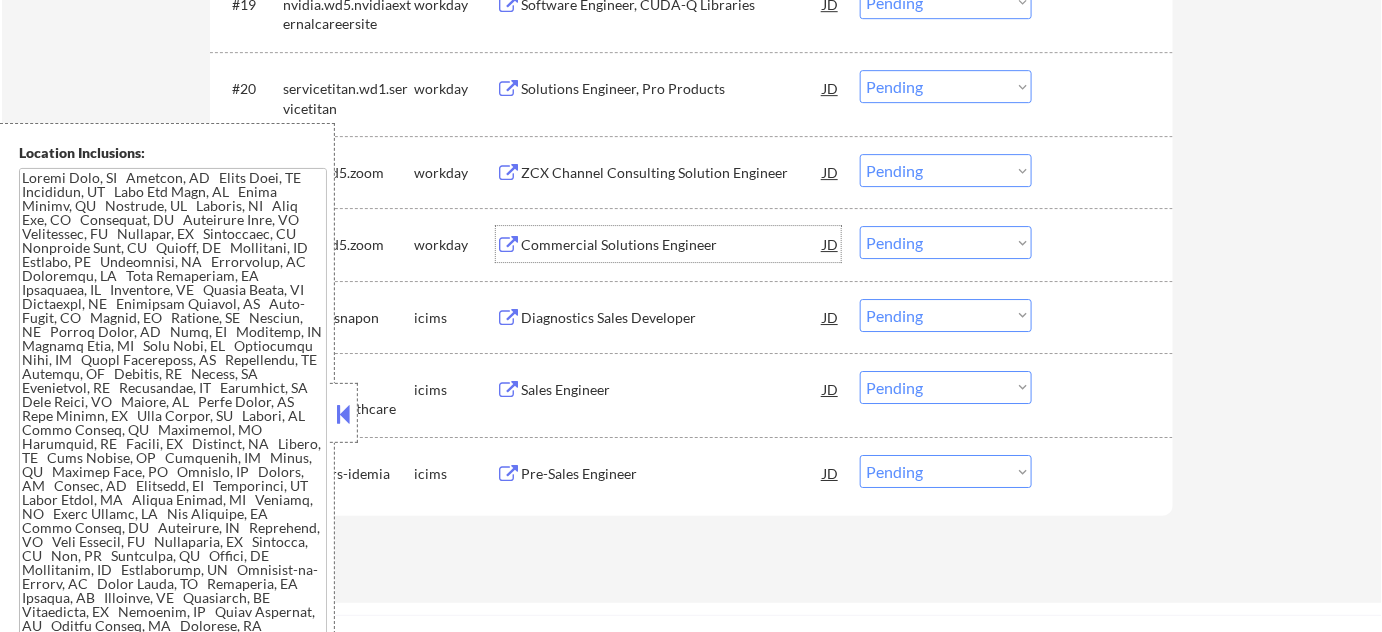 click on "Commercial Solutions Engineer" at bounding box center (672, 245) 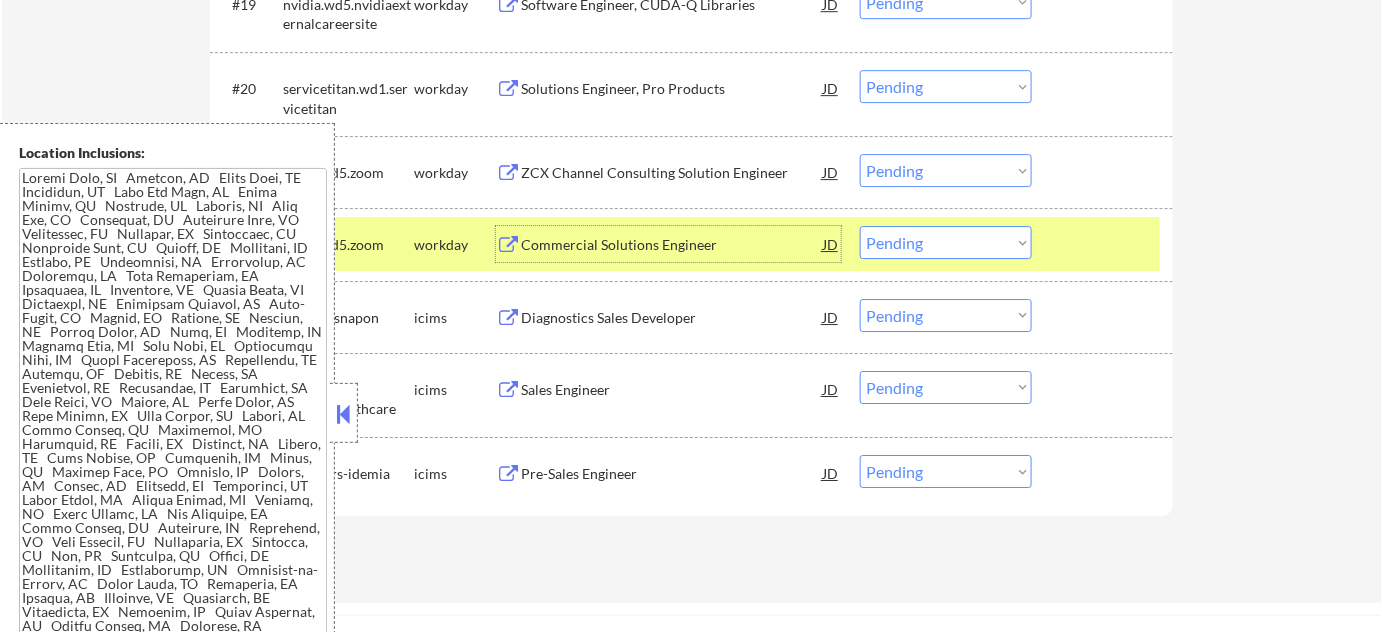 click on "Choose an option... Pending Applied Excluded (Questions) Excluded (Expired) Excluded (Location) Excluded (Bad Match) Excluded (Blocklist) Excluded (Salary) Excluded (Other)" at bounding box center [946, 242] 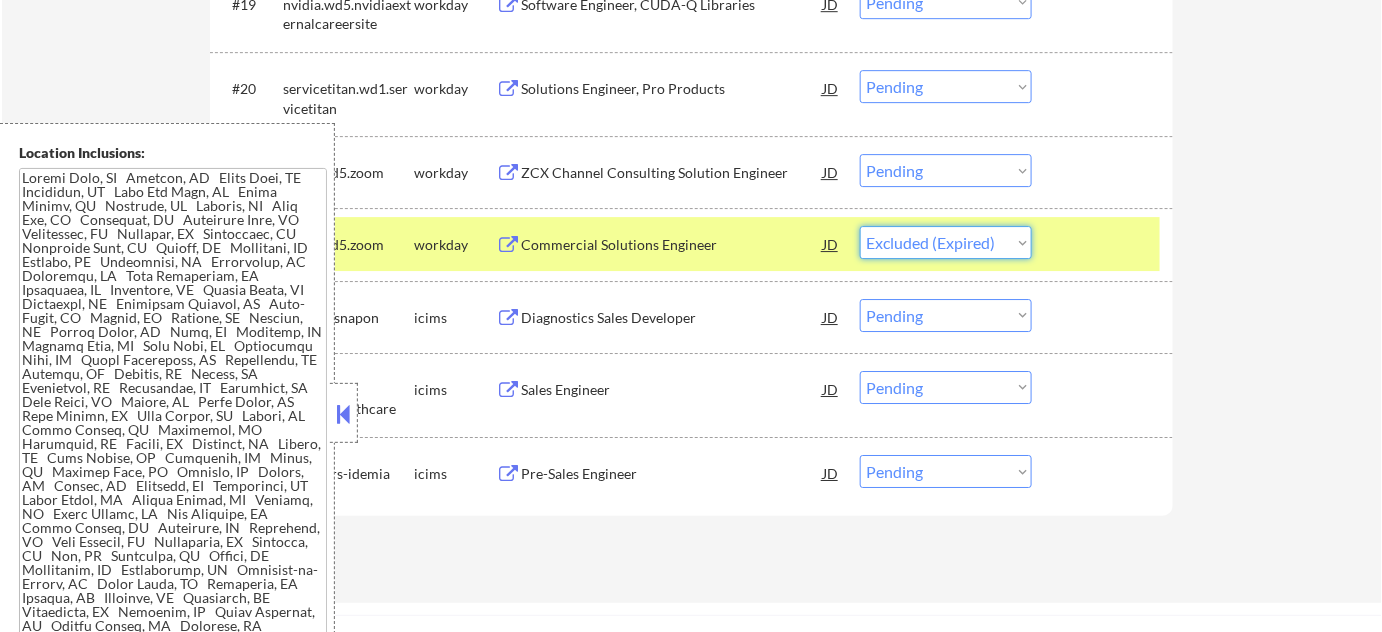 click on "Choose an option... Pending Applied Excluded (Questions) Excluded (Expired) Excluded (Location) Excluded (Bad Match) Excluded (Blocklist) Excluded (Salary) Excluded (Other)" at bounding box center (946, 242) 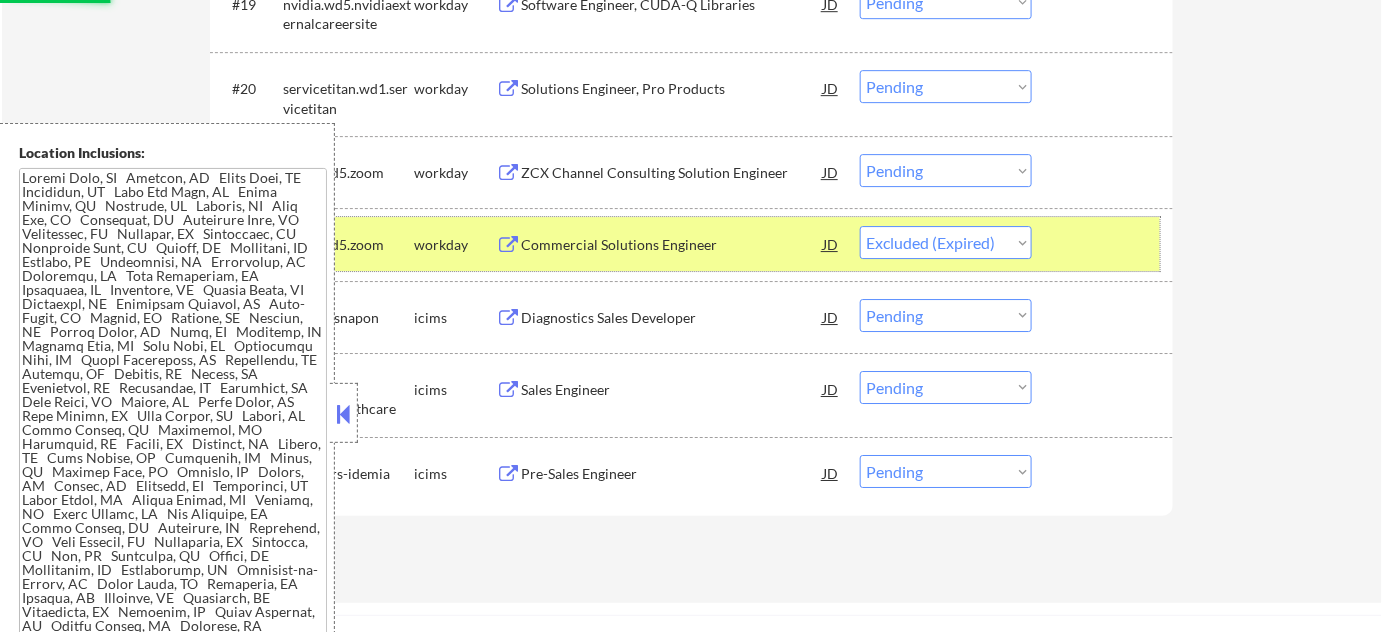 click at bounding box center (1105, 244) 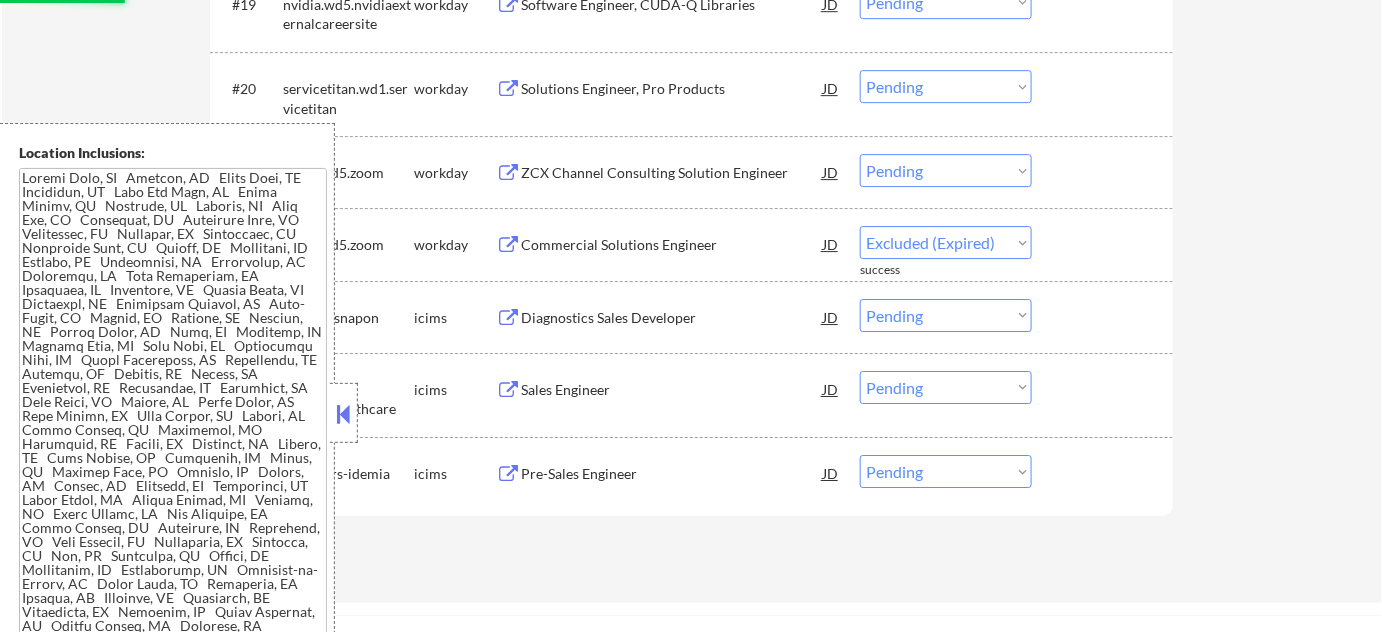 select on ""pending"" 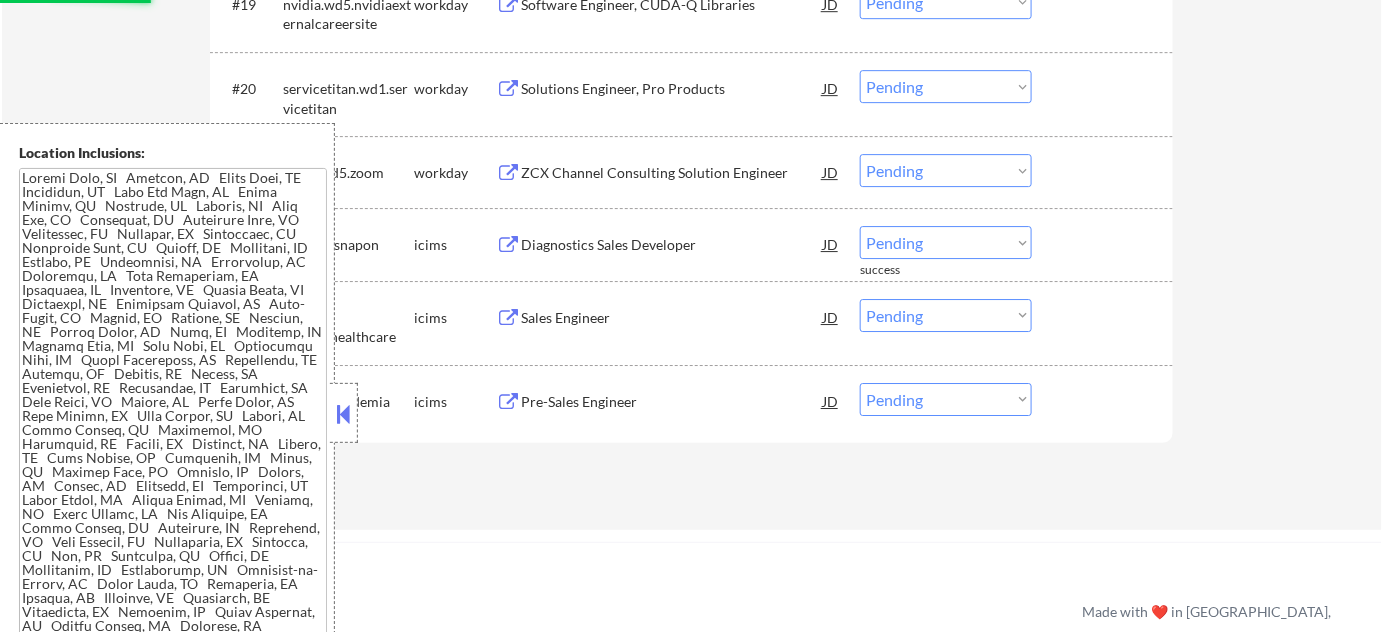 click on "ZCX Channel Consulting Solution Engineer" at bounding box center [672, 173] 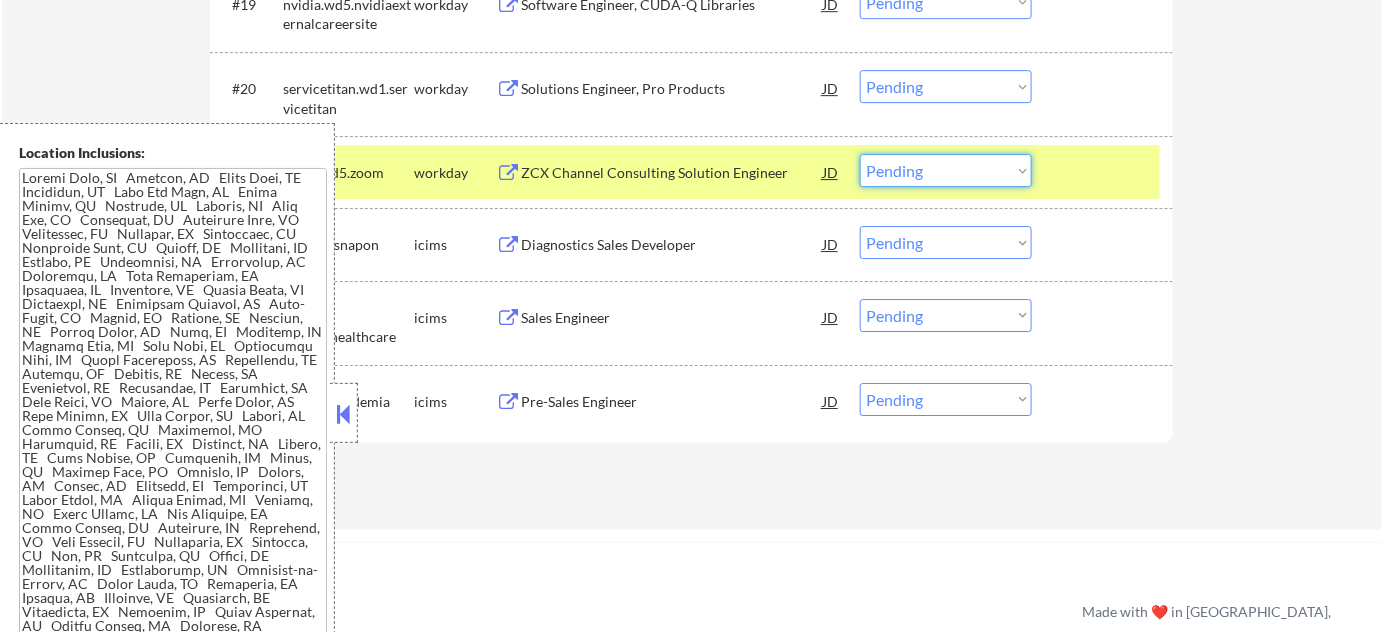 click on "Choose an option... Pending Applied Excluded (Questions) Excluded (Expired) Excluded (Location) Excluded (Bad Match) Excluded (Blocklist) Excluded (Salary) Excluded (Other)" at bounding box center [946, 170] 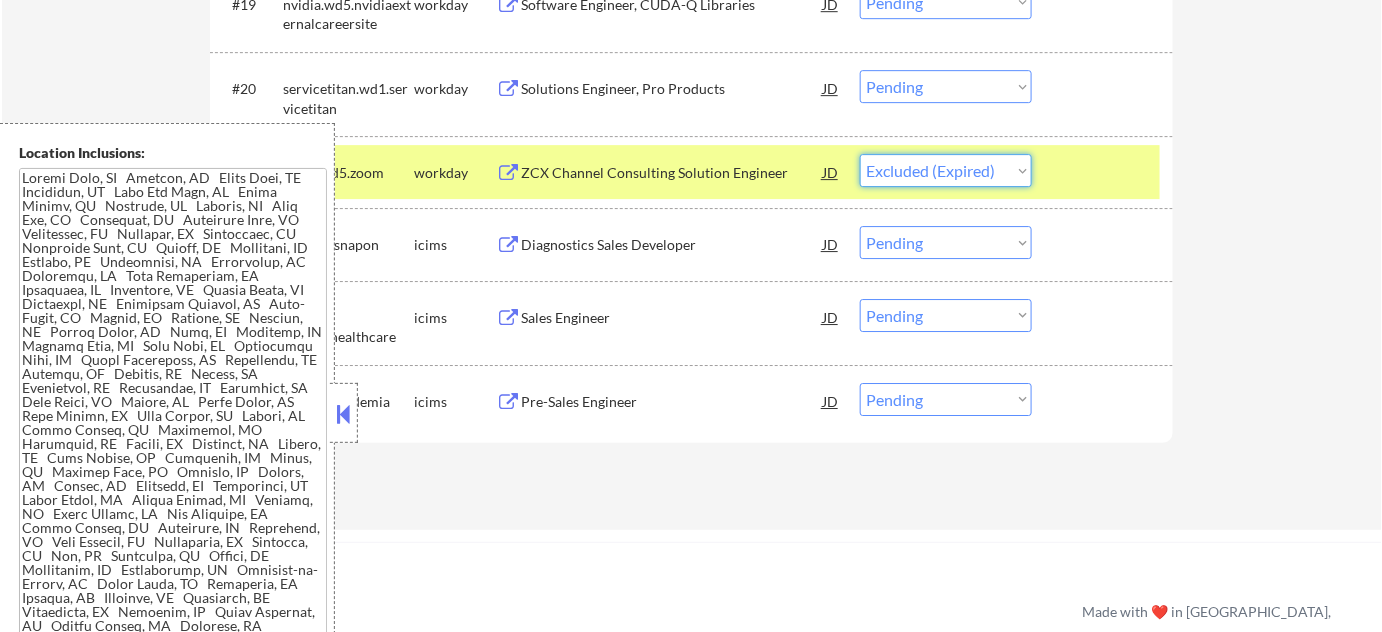 click on "Choose an option... Pending Applied Excluded (Questions) Excluded (Expired) Excluded (Location) Excluded (Bad Match) Excluded (Blocklist) Excluded (Salary) Excluded (Other)" at bounding box center (946, 170) 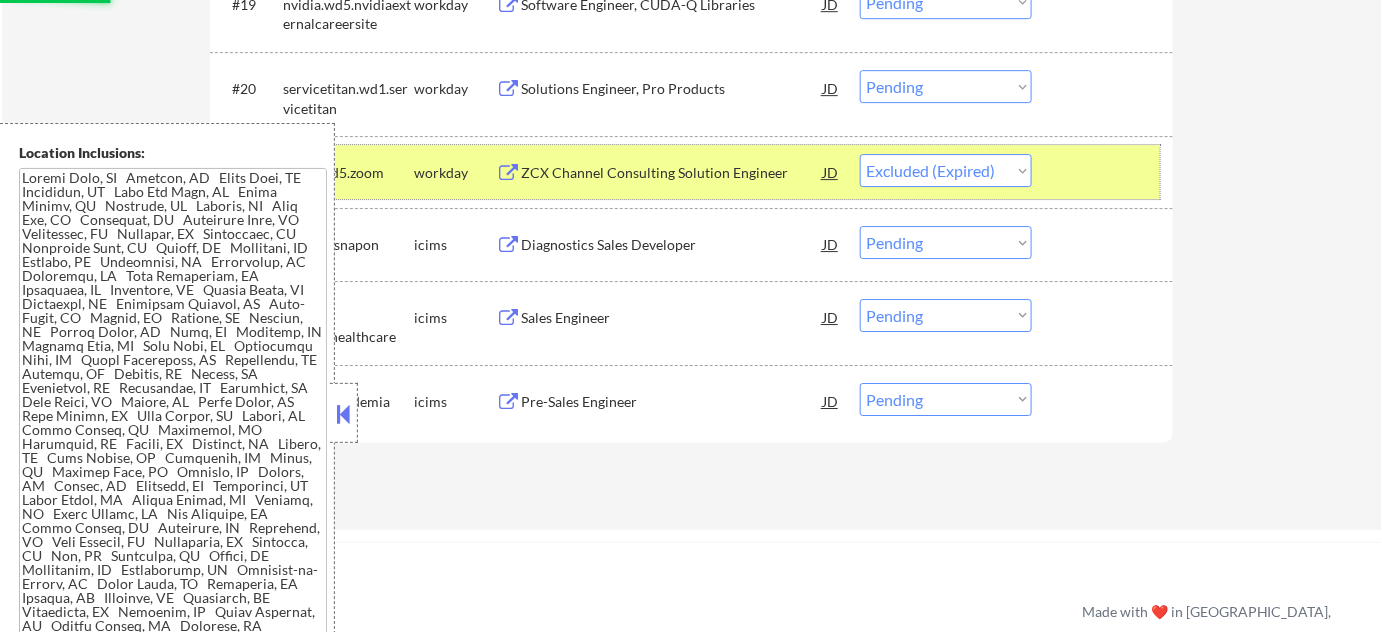 click at bounding box center [1105, 172] 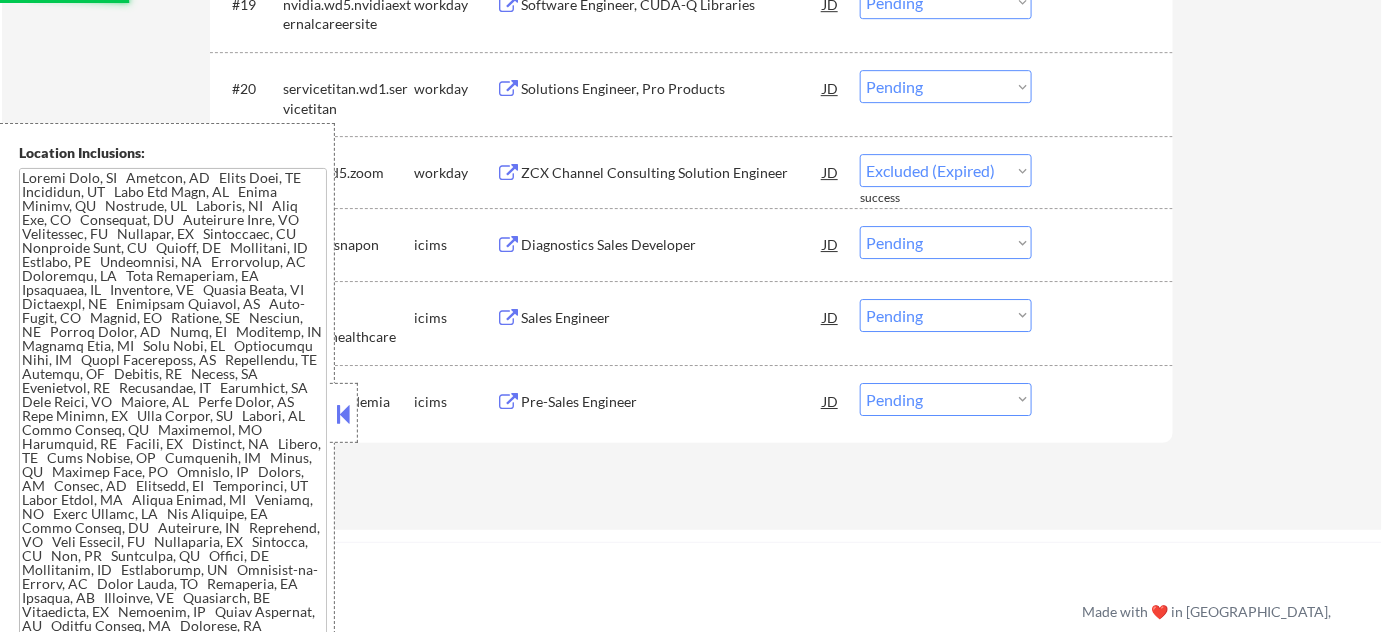 select on ""pending"" 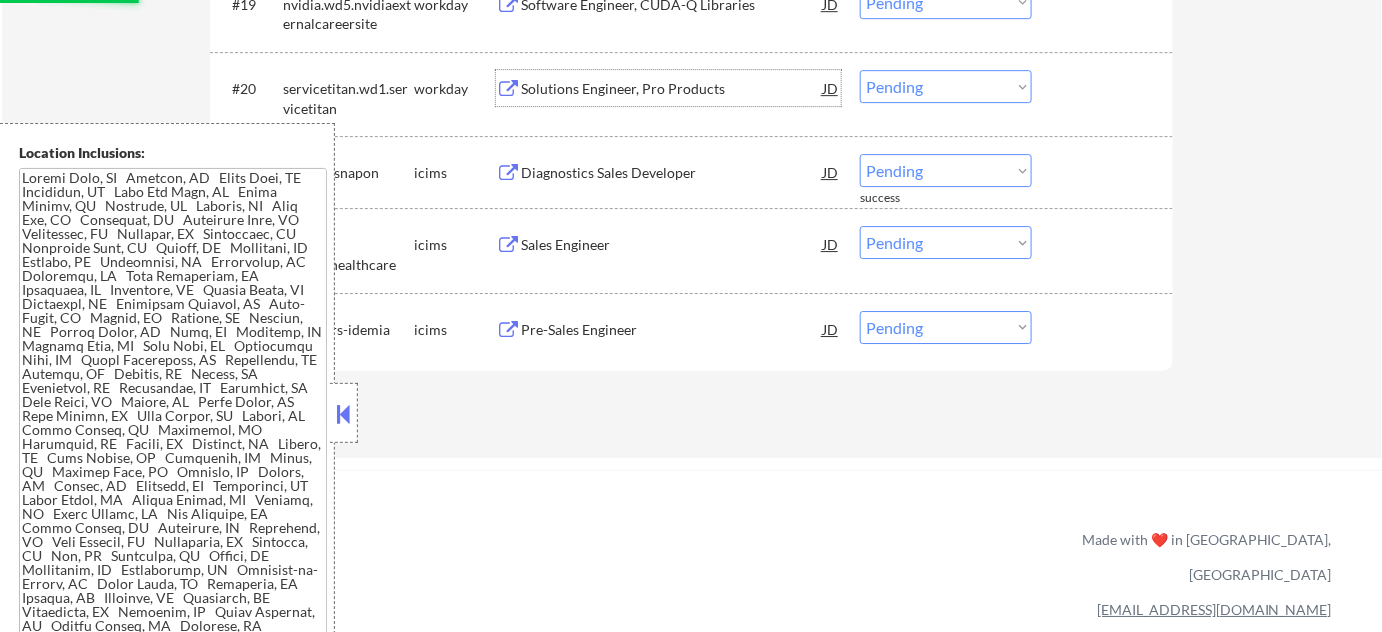 click on "Solutions Engineer, Pro Products" at bounding box center [672, 89] 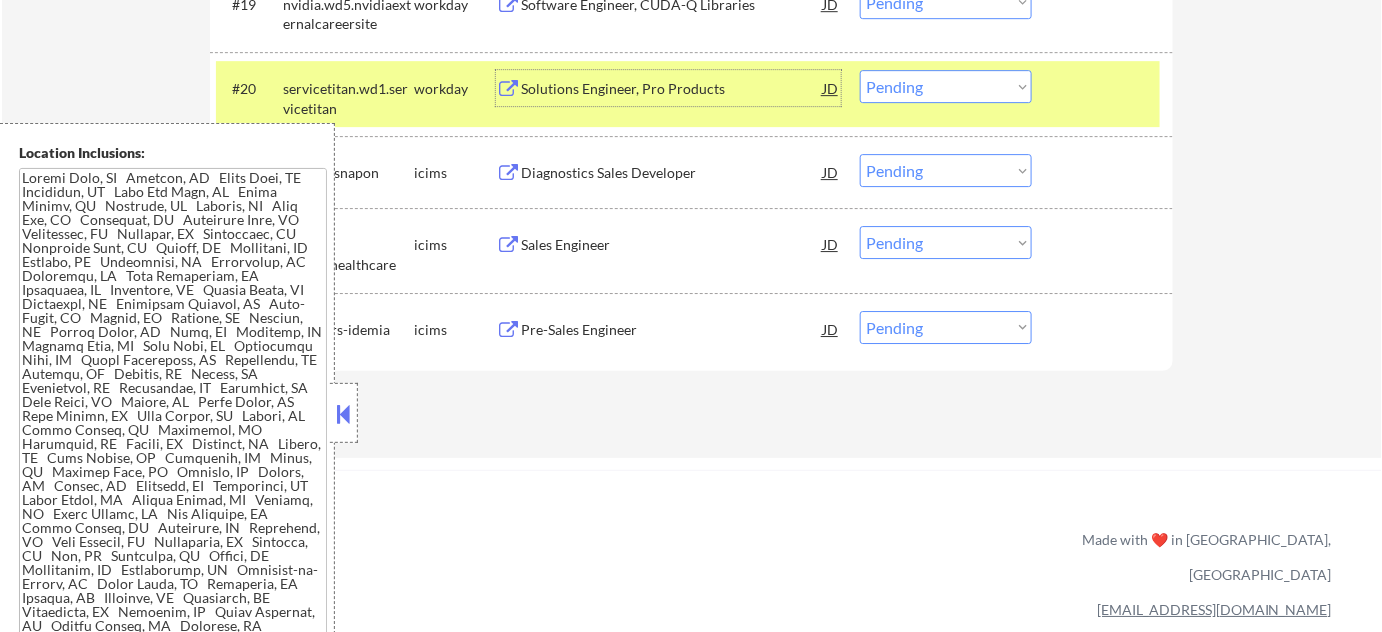click on "Choose an option... Pending Applied Excluded (Questions) Excluded (Expired) Excluded (Location) Excluded (Bad Match) Excluded (Blocklist) Excluded (Salary) Excluded (Other)" at bounding box center [946, 86] 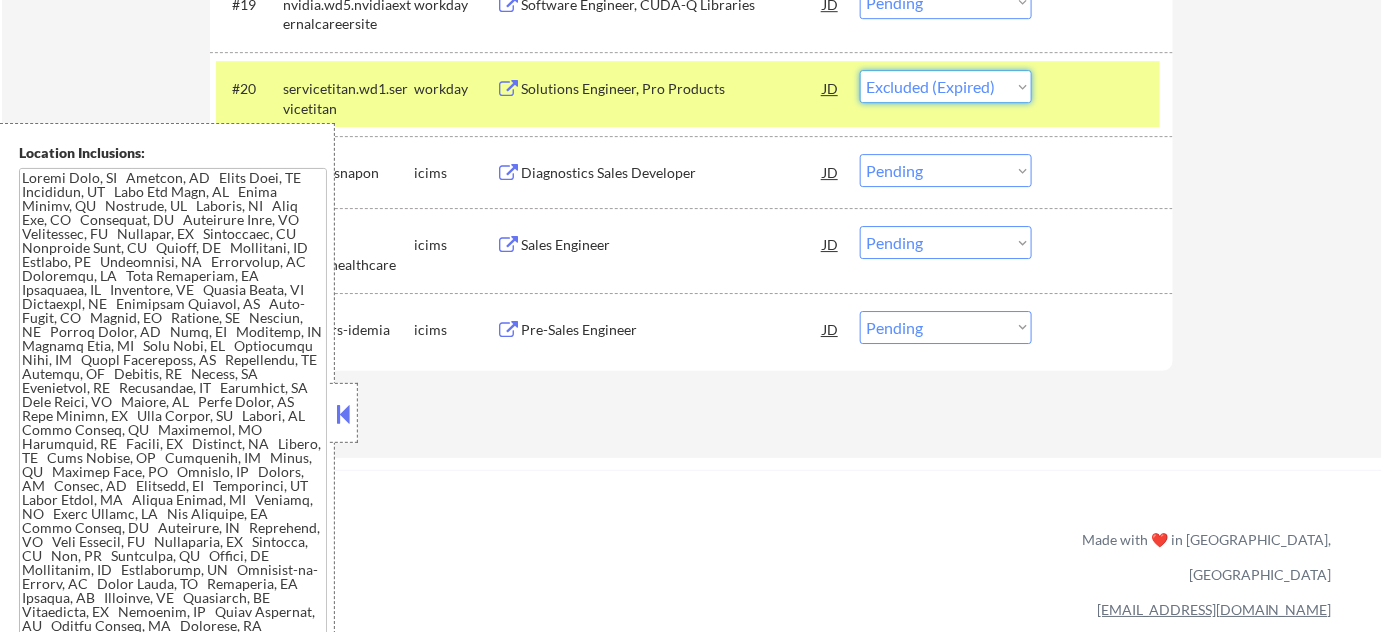 click on "Choose an option... Pending Applied Excluded (Questions) Excluded (Expired) Excluded (Location) Excluded (Bad Match) Excluded (Blocklist) Excluded (Salary) Excluded (Other)" at bounding box center [946, 86] 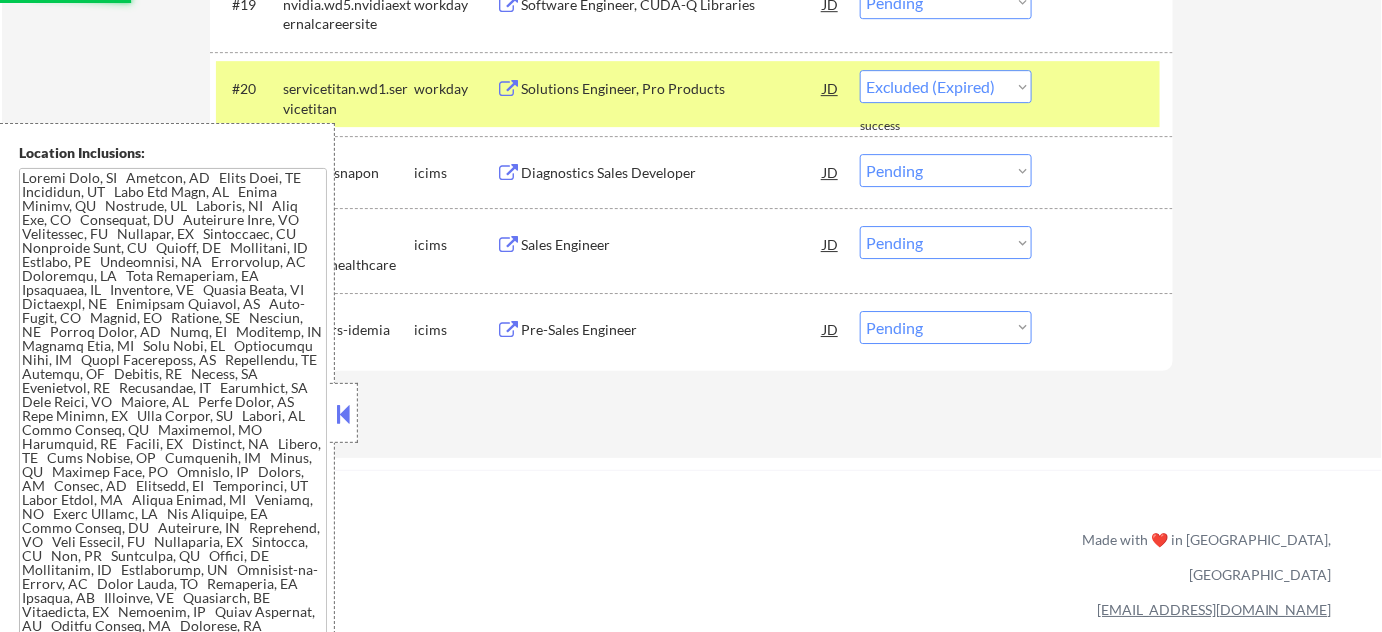 select on ""pending"" 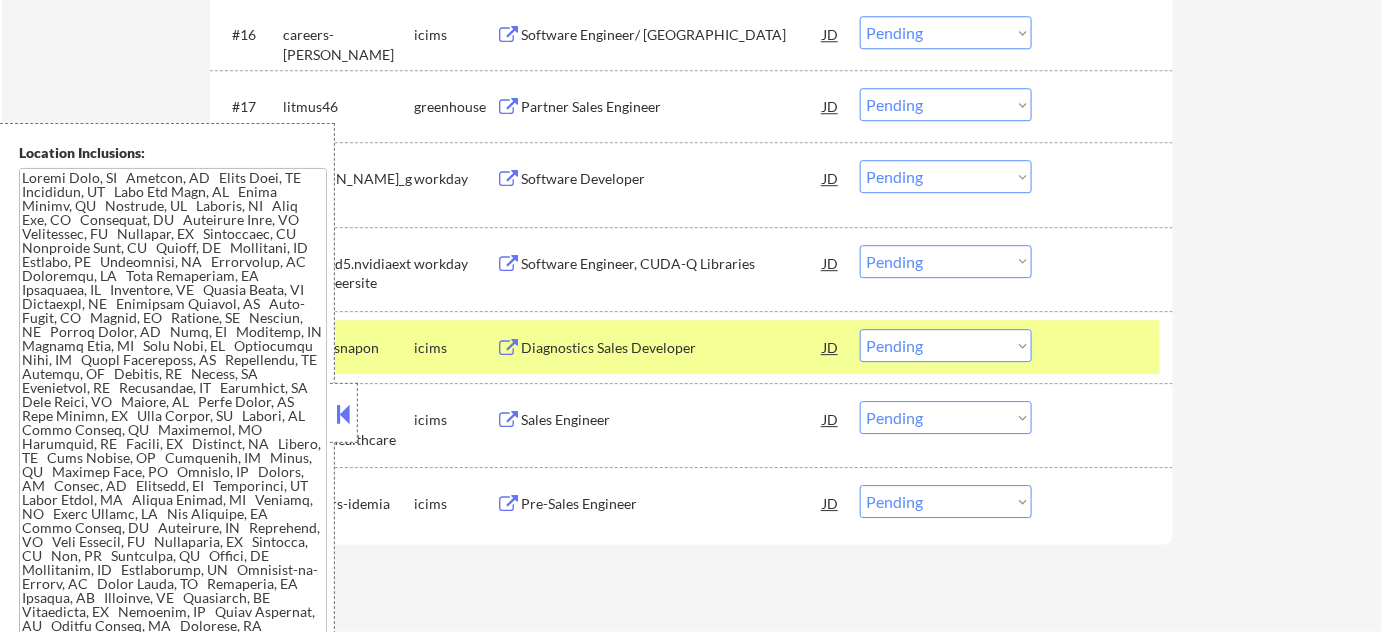 scroll, scrollTop: 1818, scrollLeft: 0, axis: vertical 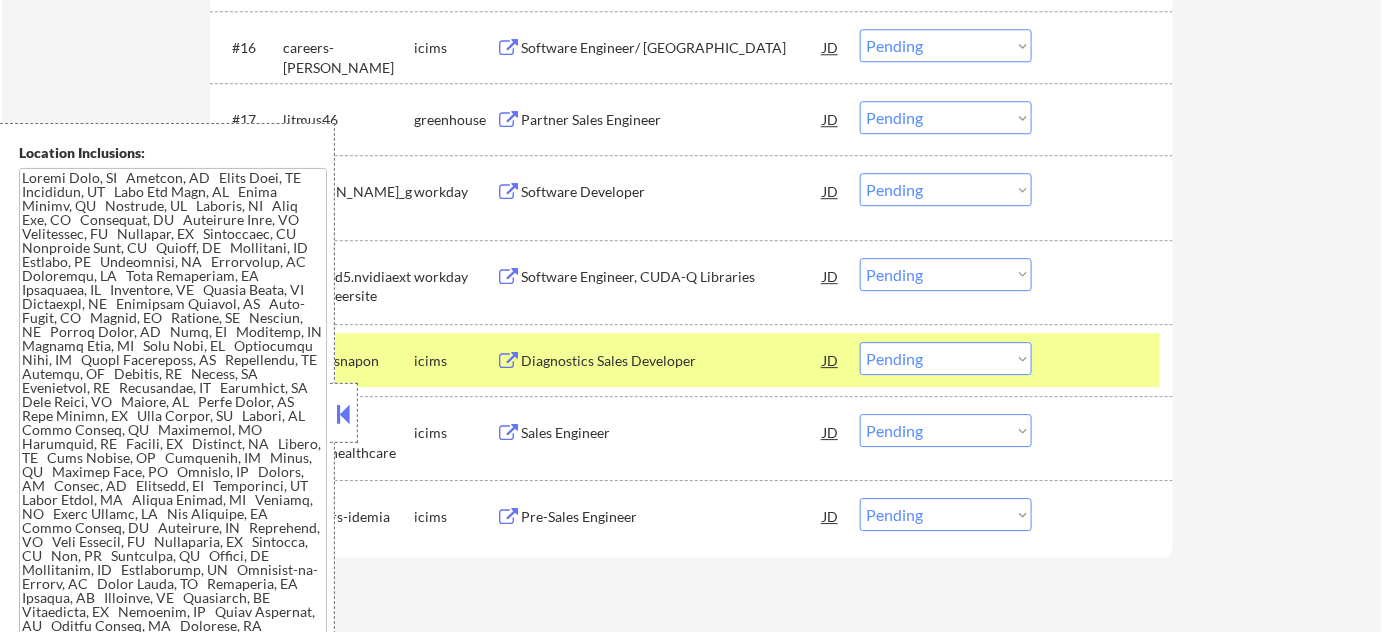 click at bounding box center (1105, 360) 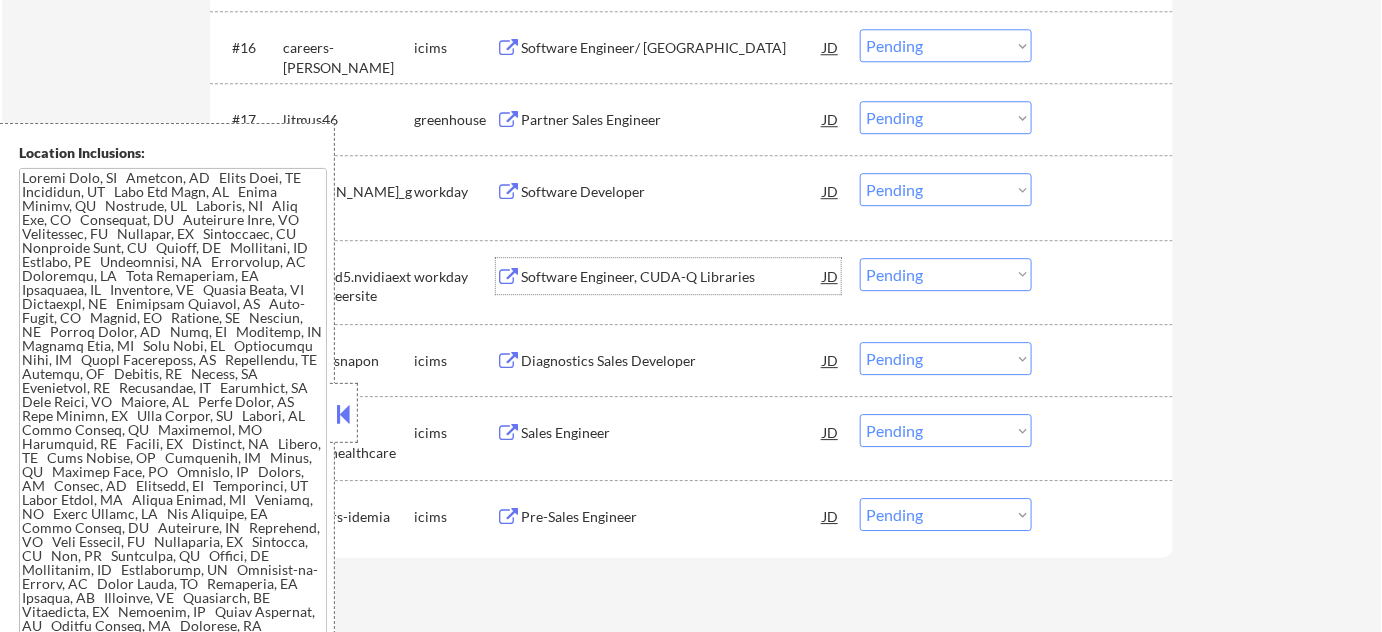 click on "Software Engineer, CUDA-Q Libraries" at bounding box center (672, 277) 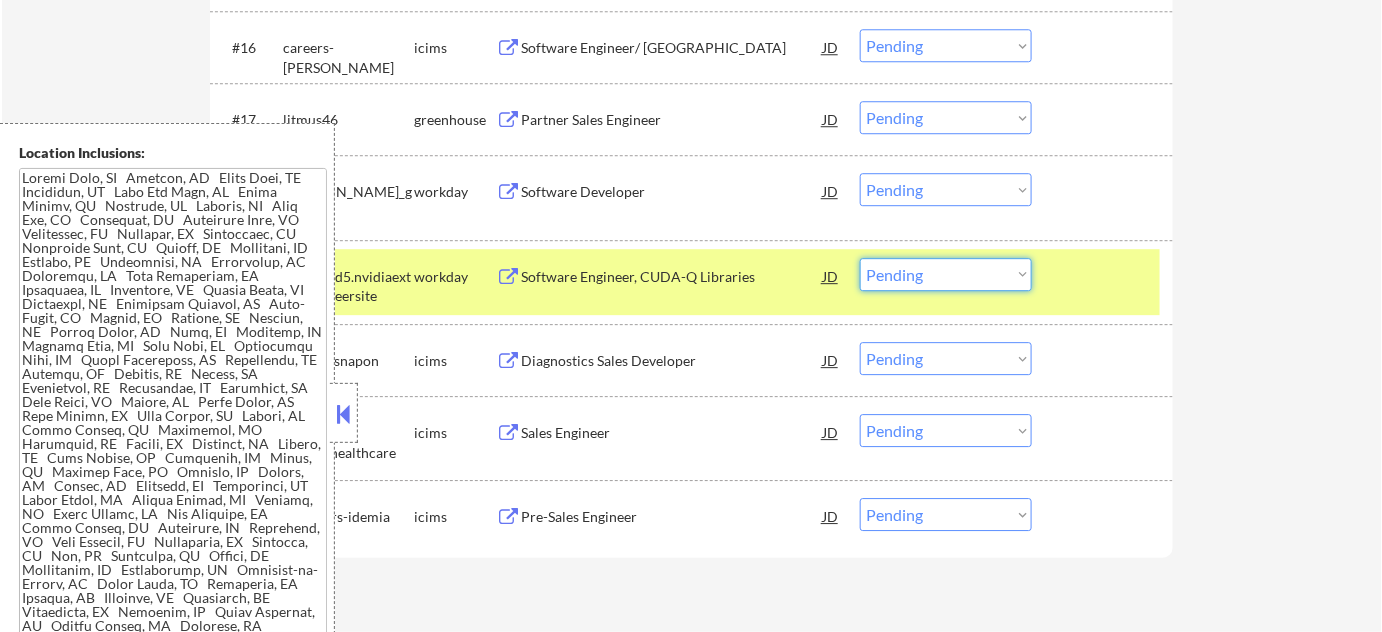 click on "Choose an option... Pending Applied Excluded (Questions) Excluded (Expired) Excluded (Location) Excluded (Bad Match) Excluded (Blocklist) Excluded (Salary) Excluded (Other)" at bounding box center [946, 274] 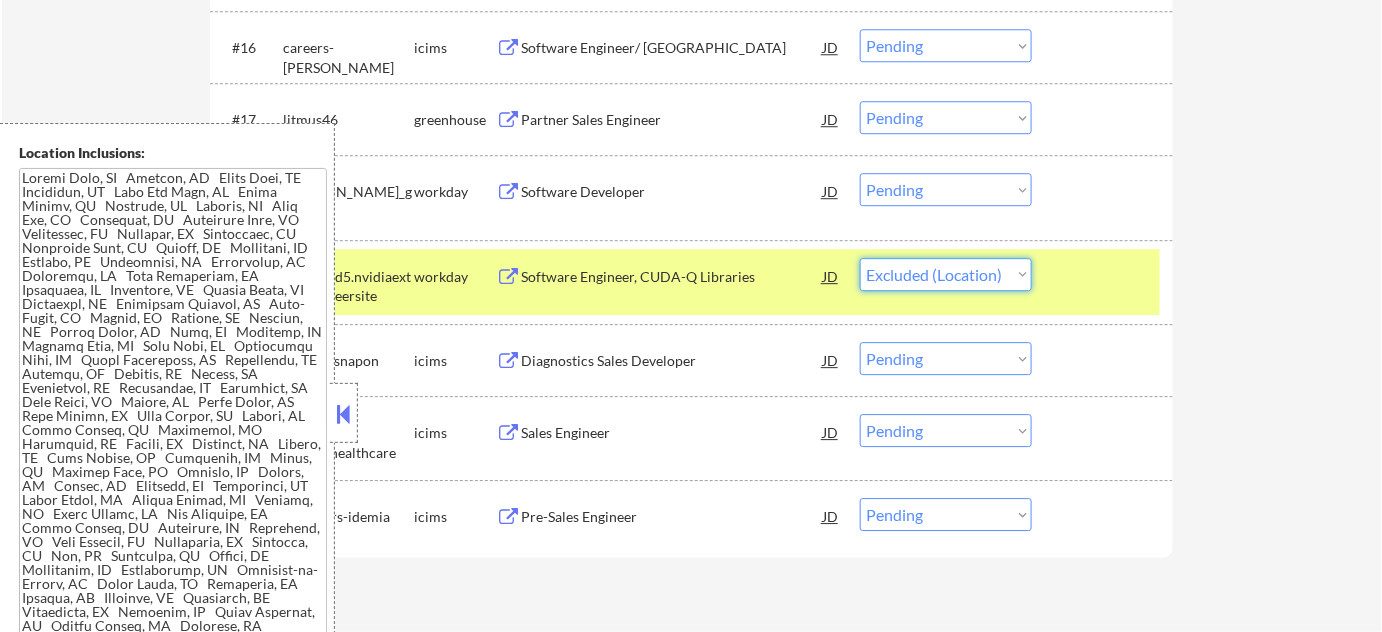 click on "Choose an option... Pending Applied Excluded (Questions) Excluded (Expired) Excluded (Location) Excluded (Bad Match) Excluded (Blocklist) Excluded (Salary) Excluded (Other)" at bounding box center (946, 274) 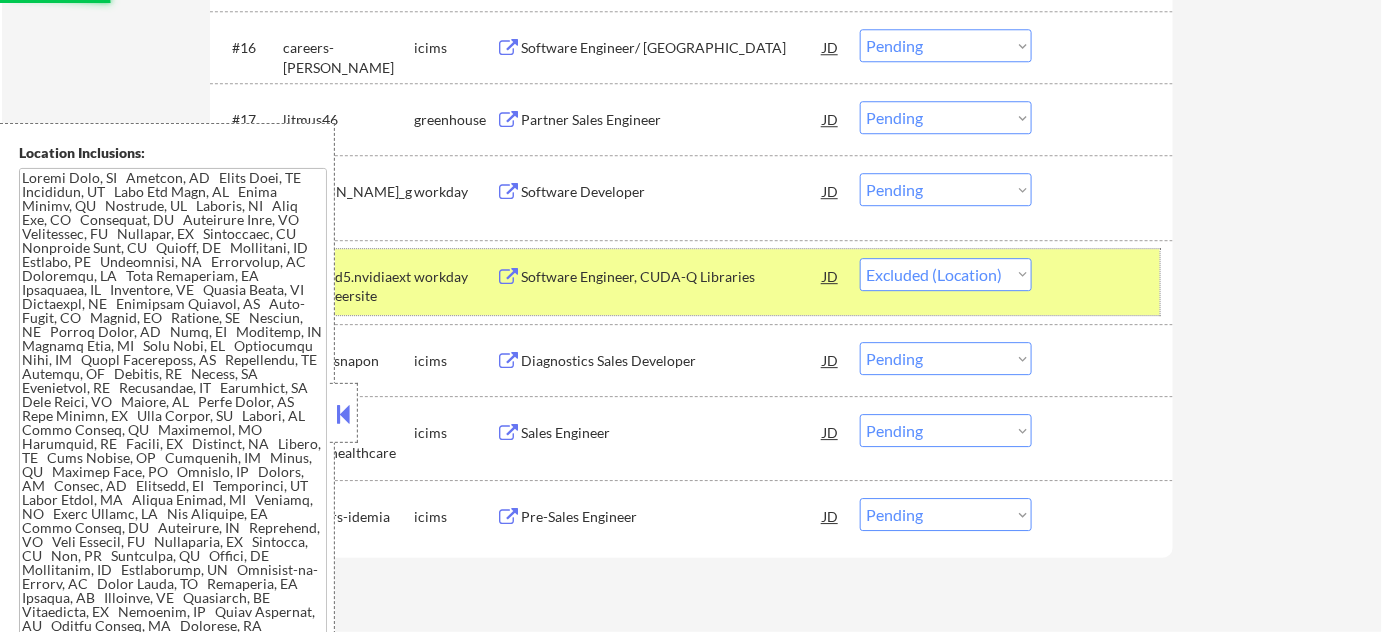 click at bounding box center [1105, 276] 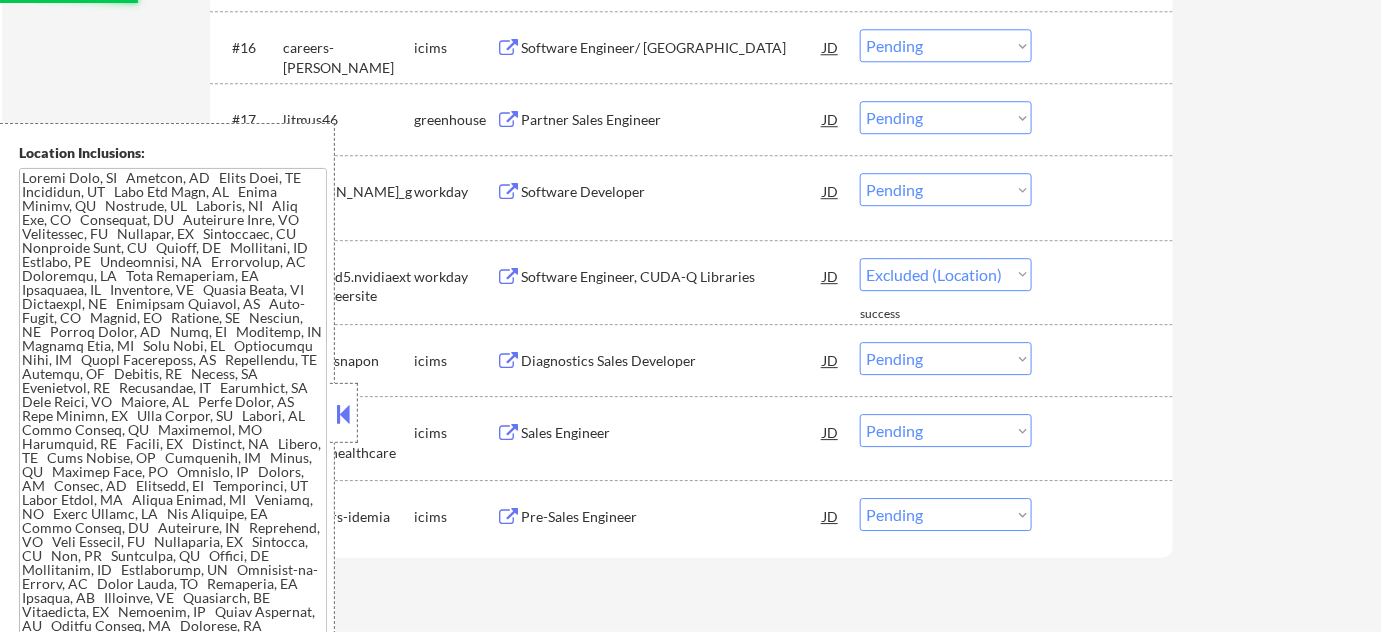 select on ""pending"" 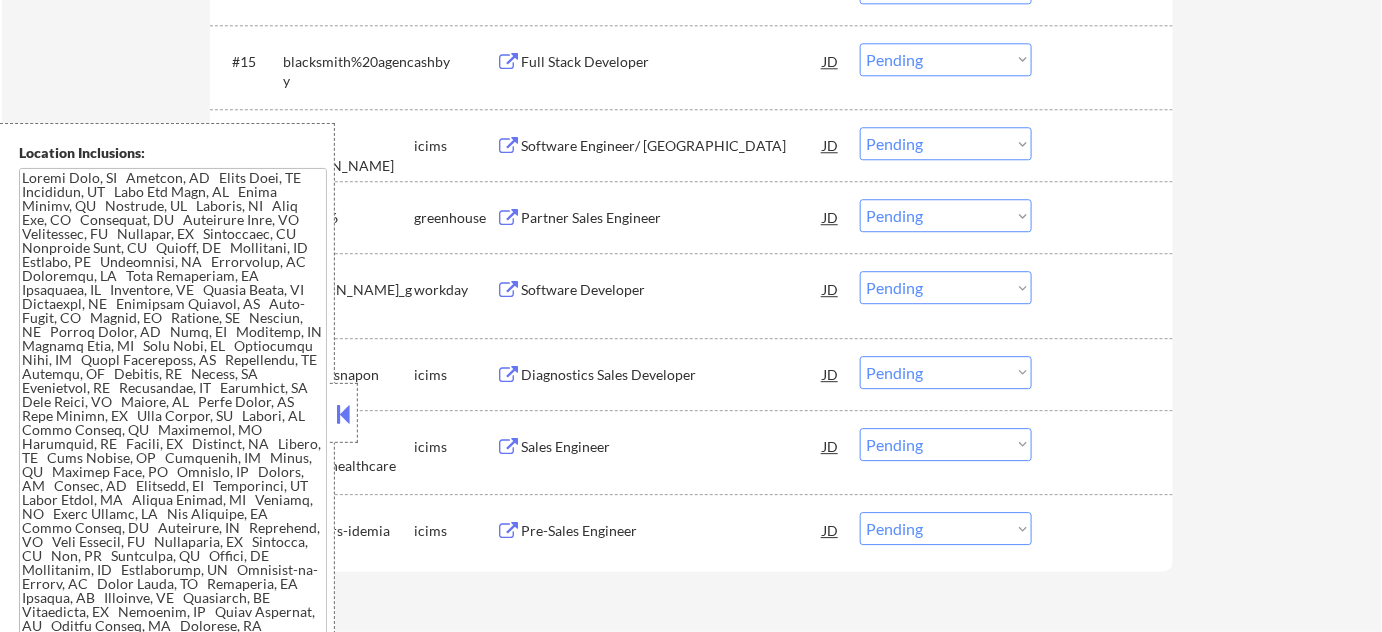 scroll, scrollTop: 1818, scrollLeft: 0, axis: vertical 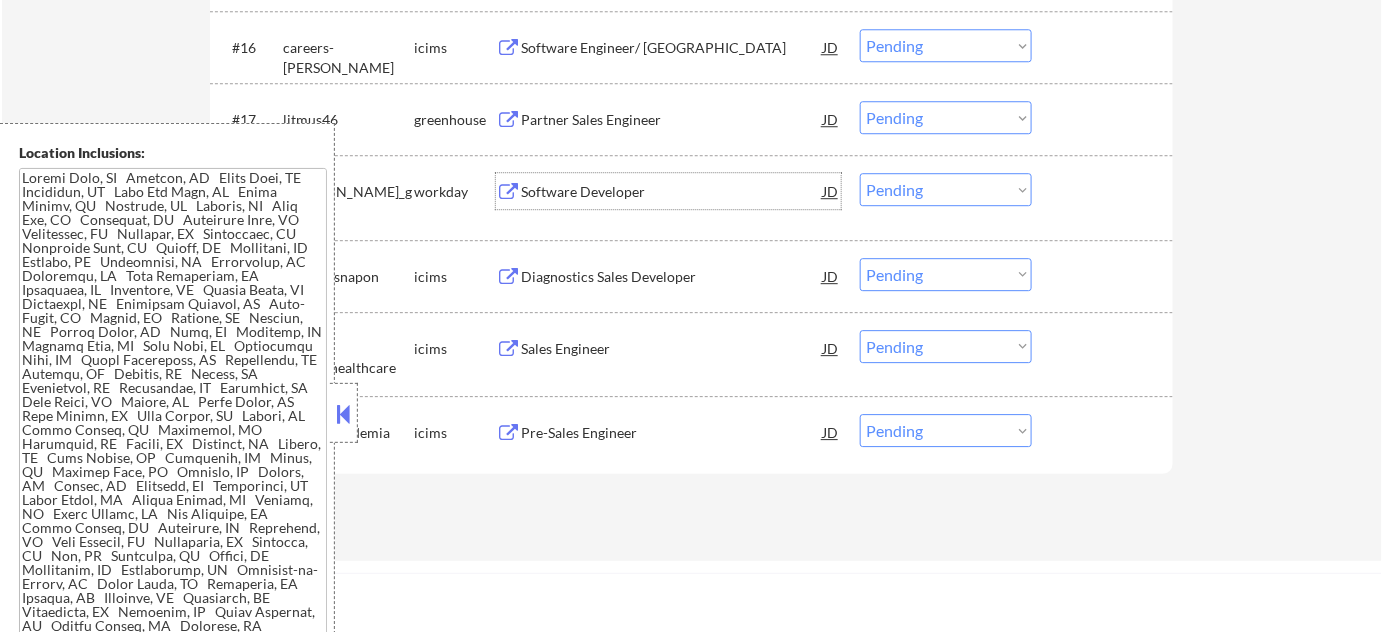 click on "Software Developer" at bounding box center (672, 192) 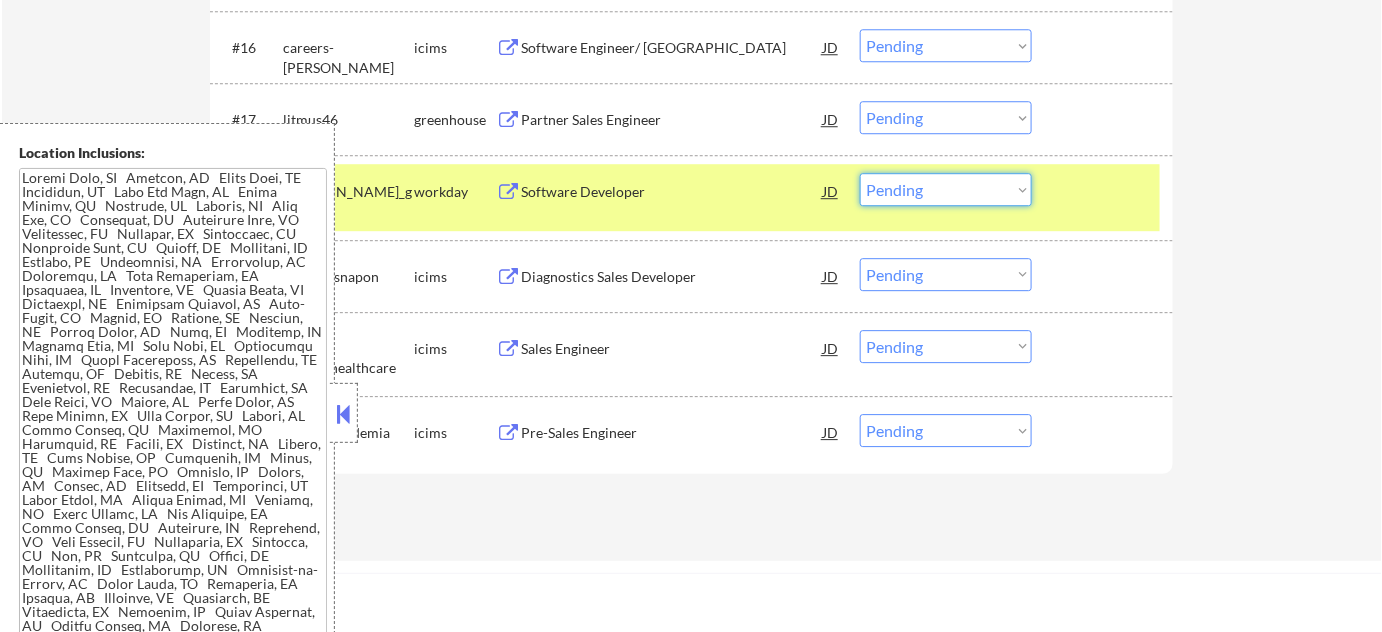 click on "Choose an option... Pending Applied Excluded (Questions) Excluded (Expired) Excluded (Location) Excluded (Bad Match) Excluded (Blocklist) Excluded (Salary) Excluded (Other)" at bounding box center (946, 189) 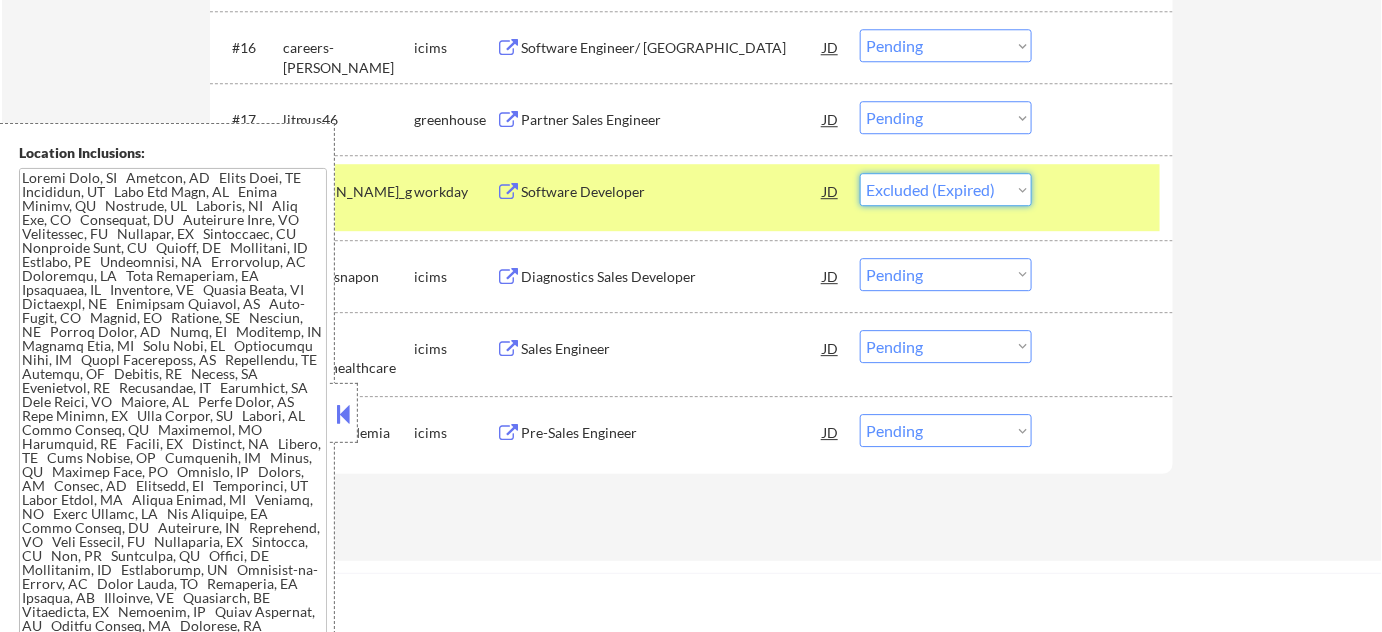 click on "Choose an option... Pending Applied Excluded (Questions) Excluded (Expired) Excluded (Location) Excluded (Bad Match) Excluded (Blocklist) Excluded (Salary) Excluded (Other)" at bounding box center (946, 189) 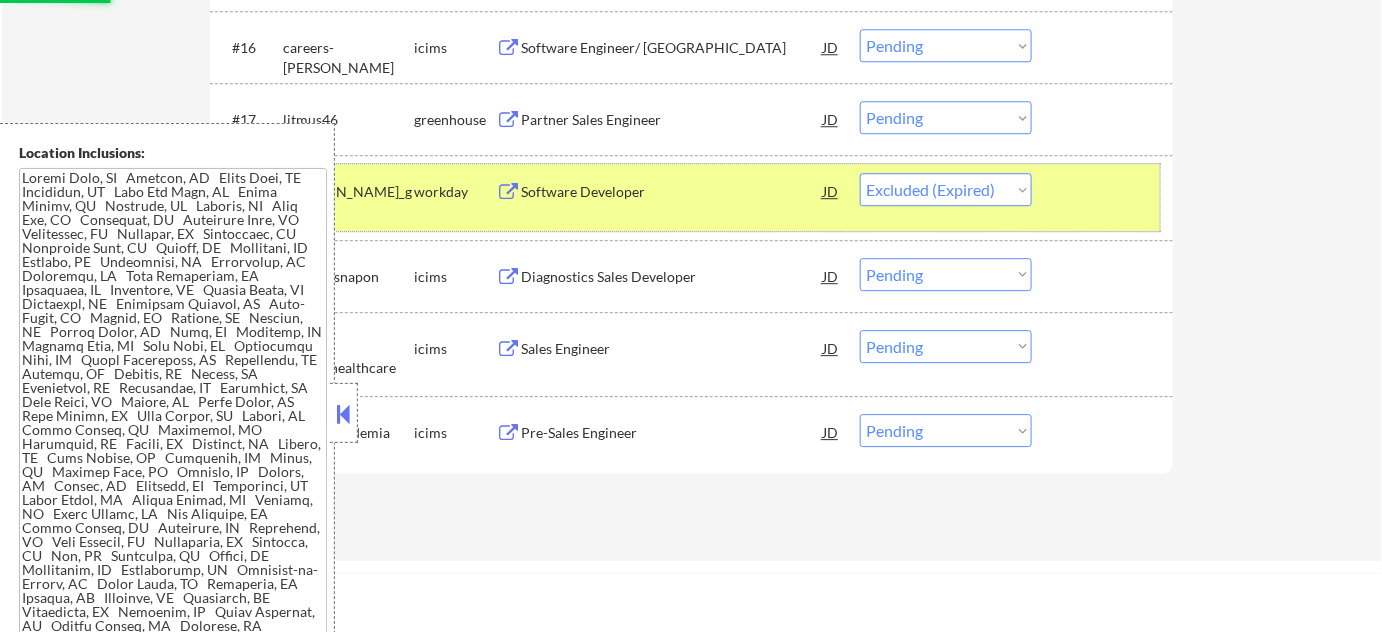 click at bounding box center (1105, 191) 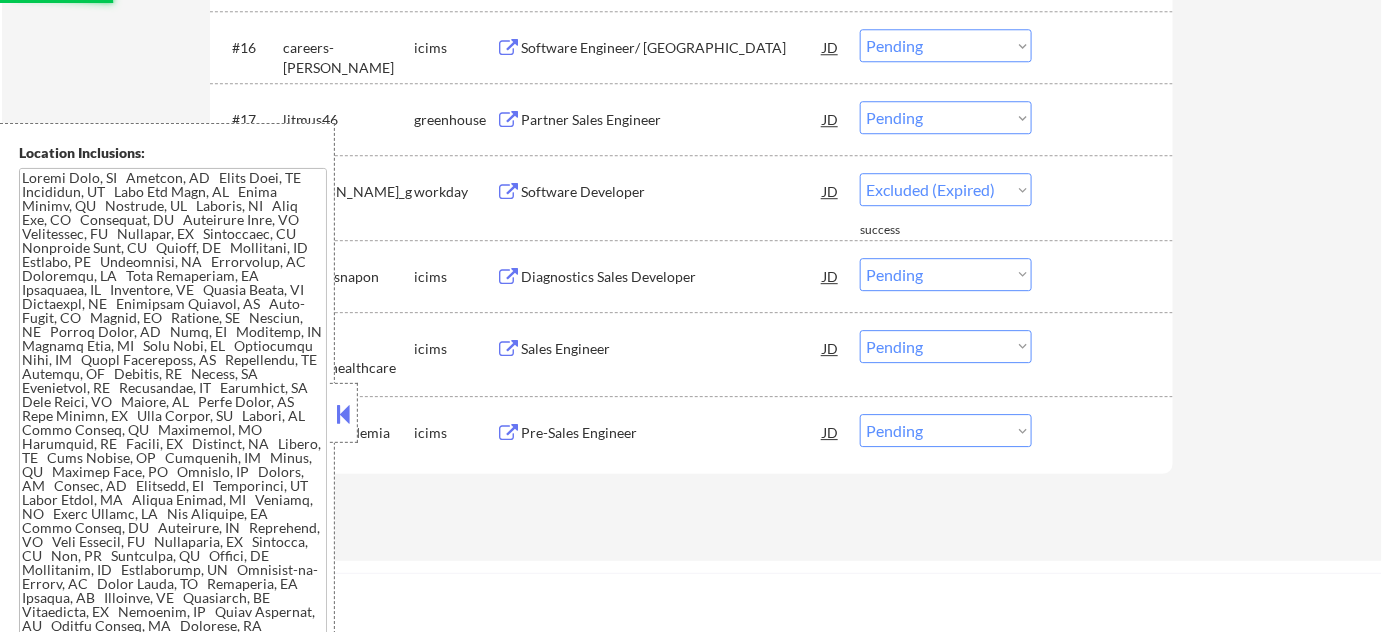 select on ""pending"" 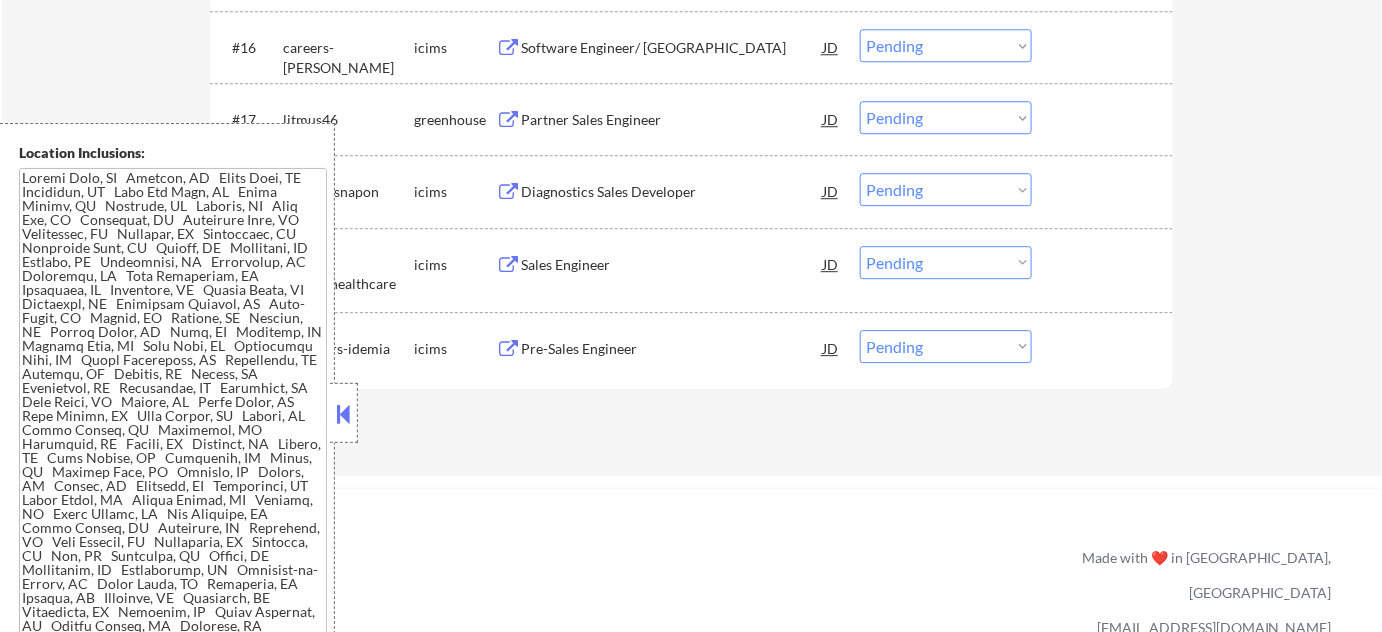 click on "Partner Sales Engineer" at bounding box center (672, 120) 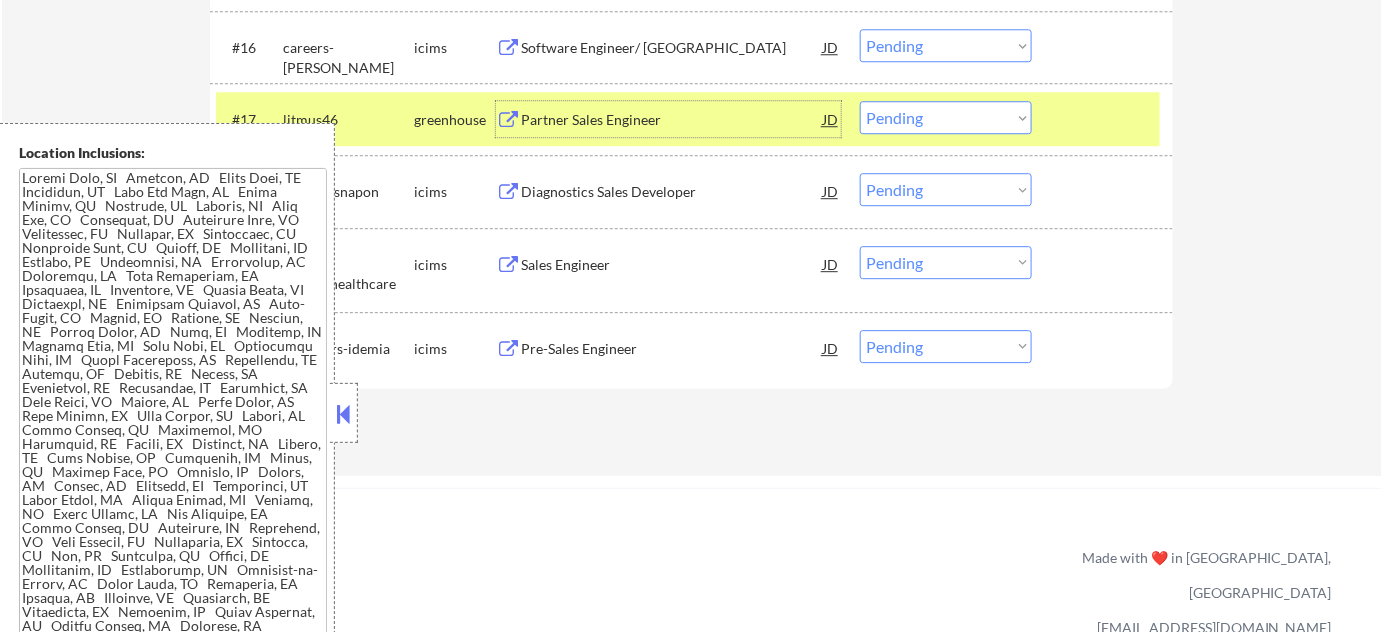 click on "Choose an option... Pending Applied Excluded (Questions) Excluded (Expired) Excluded (Location) Excluded (Bad Match) Excluded (Blocklist) Excluded (Salary) Excluded (Other)" at bounding box center (946, 117) 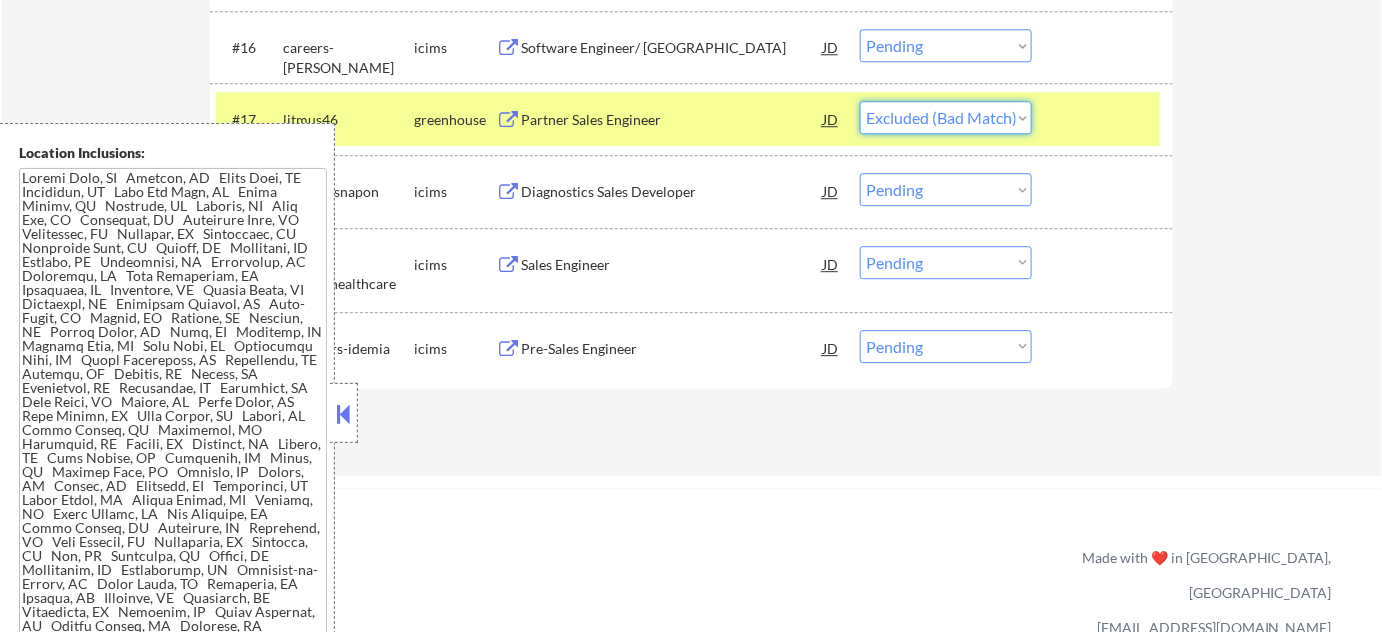 click on "Choose an option... Pending Applied Excluded (Questions) Excluded (Expired) Excluded (Location) Excluded (Bad Match) Excluded (Blocklist) Excluded (Salary) Excluded (Other)" at bounding box center (946, 117) 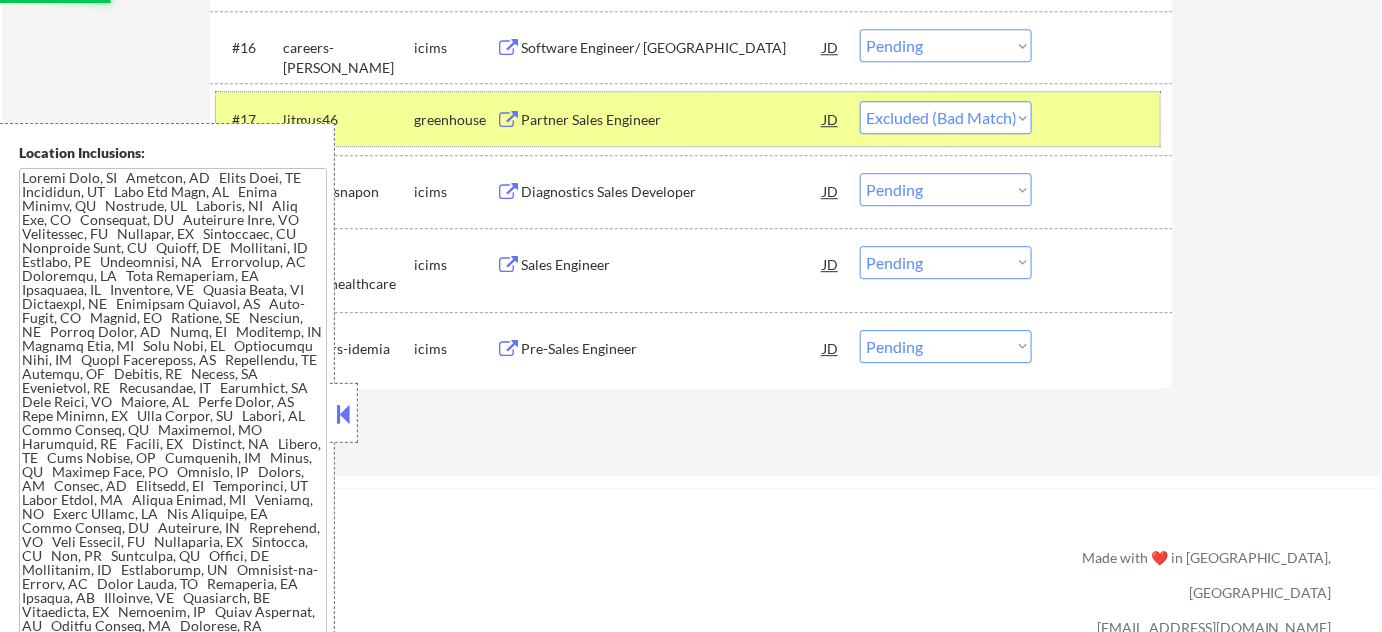 click at bounding box center [1105, 119] 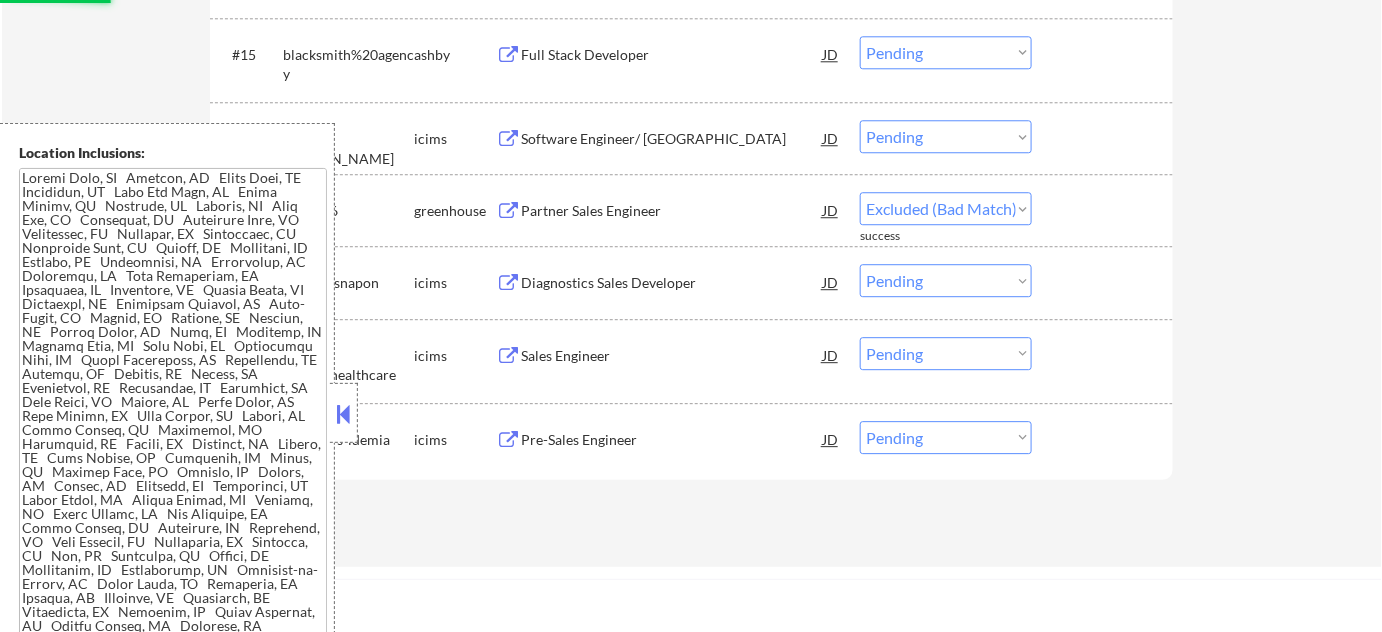 scroll, scrollTop: 1636, scrollLeft: 0, axis: vertical 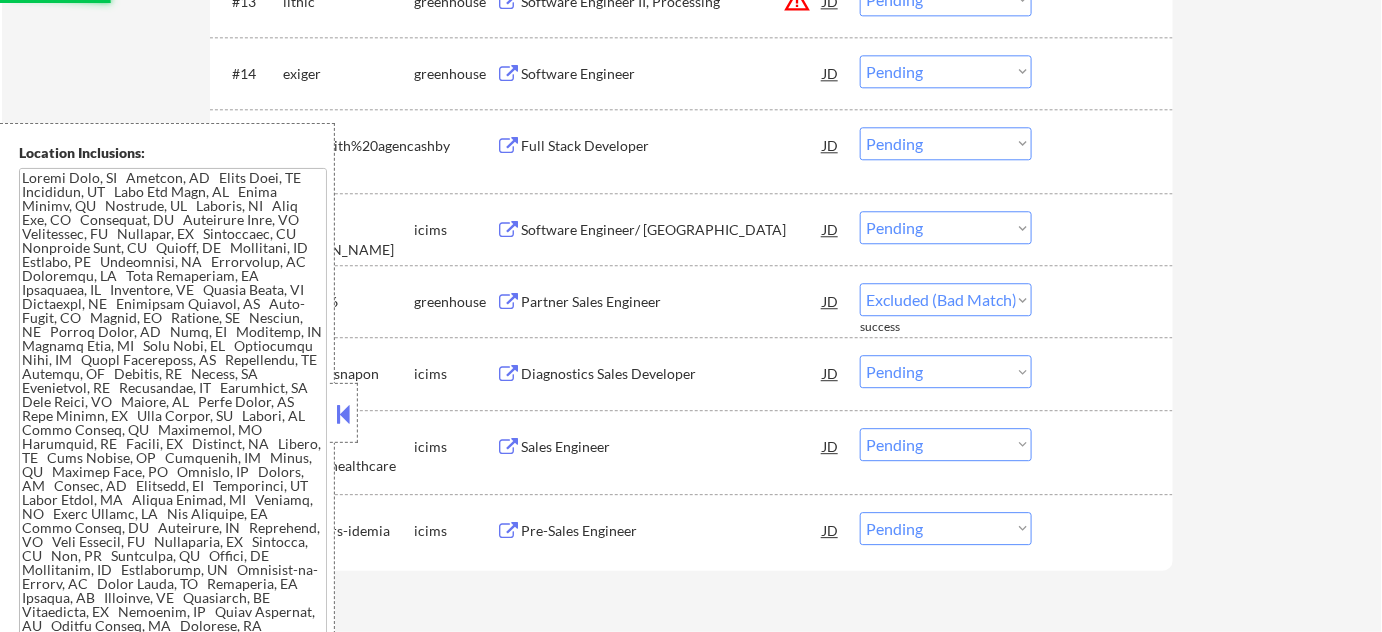 select on ""pending"" 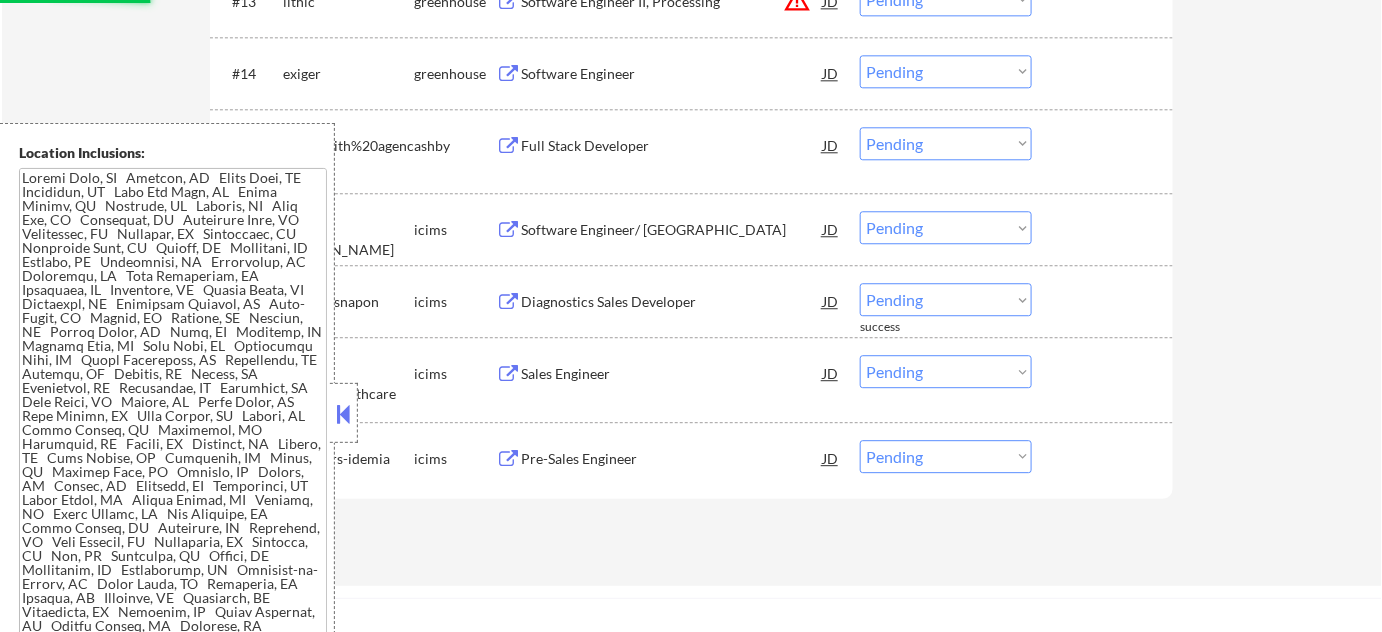 click on "Full Stack Developer" at bounding box center [672, 146] 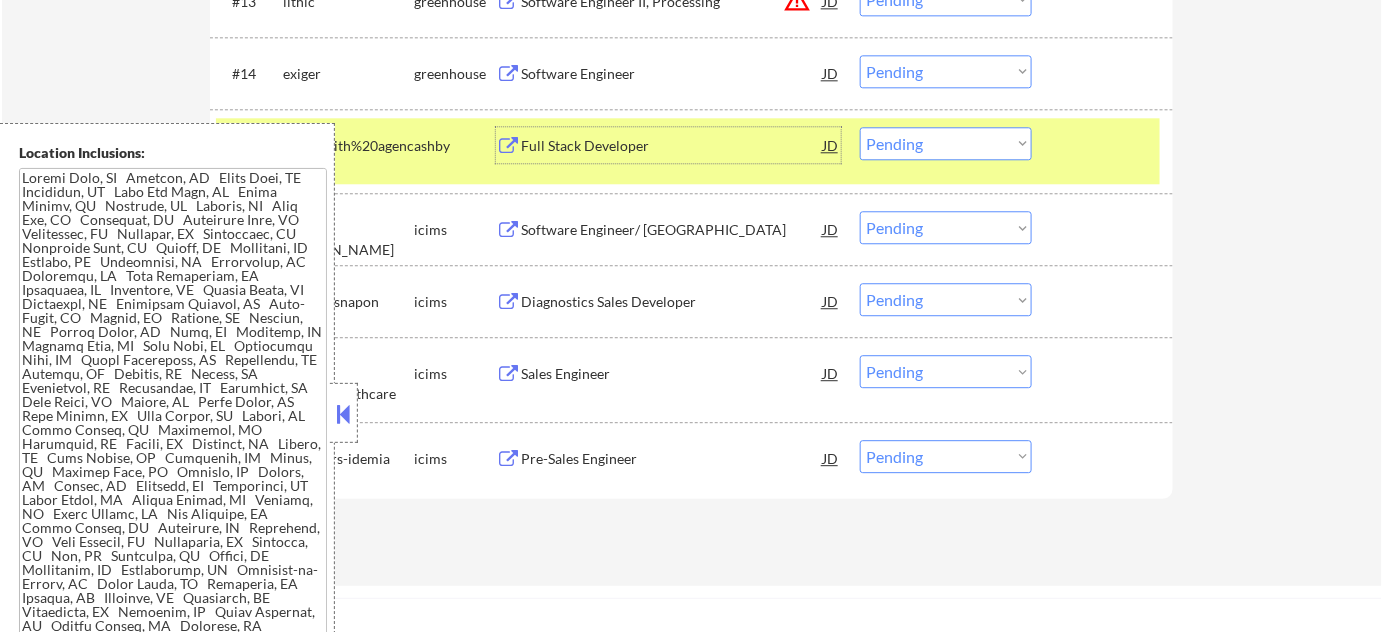 click on "Choose an option... Pending Applied Excluded (Questions) Excluded (Expired) Excluded (Location) Excluded (Bad Match) Excluded (Blocklist) Excluded (Salary) Excluded (Other)" at bounding box center (946, 143) 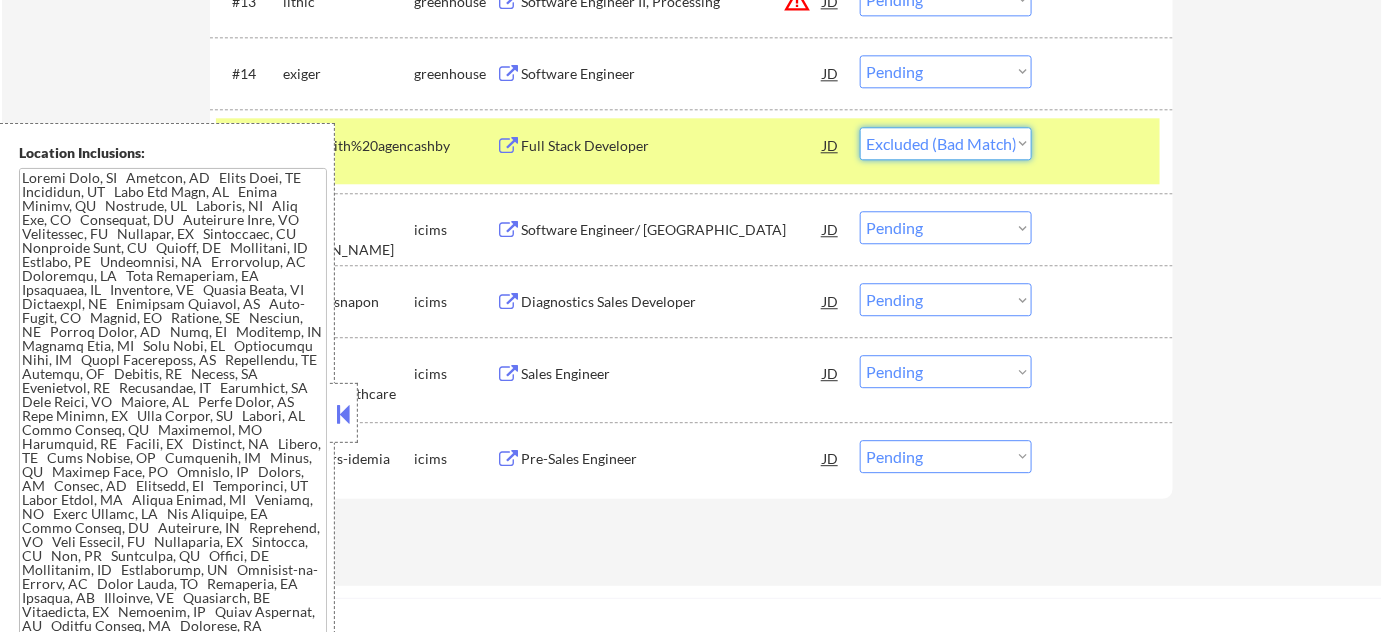 click on "Choose an option... Pending Applied Excluded (Questions) Excluded (Expired) Excluded (Location) Excluded (Bad Match) Excluded (Blocklist) Excluded (Salary) Excluded (Other)" at bounding box center (946, 143) 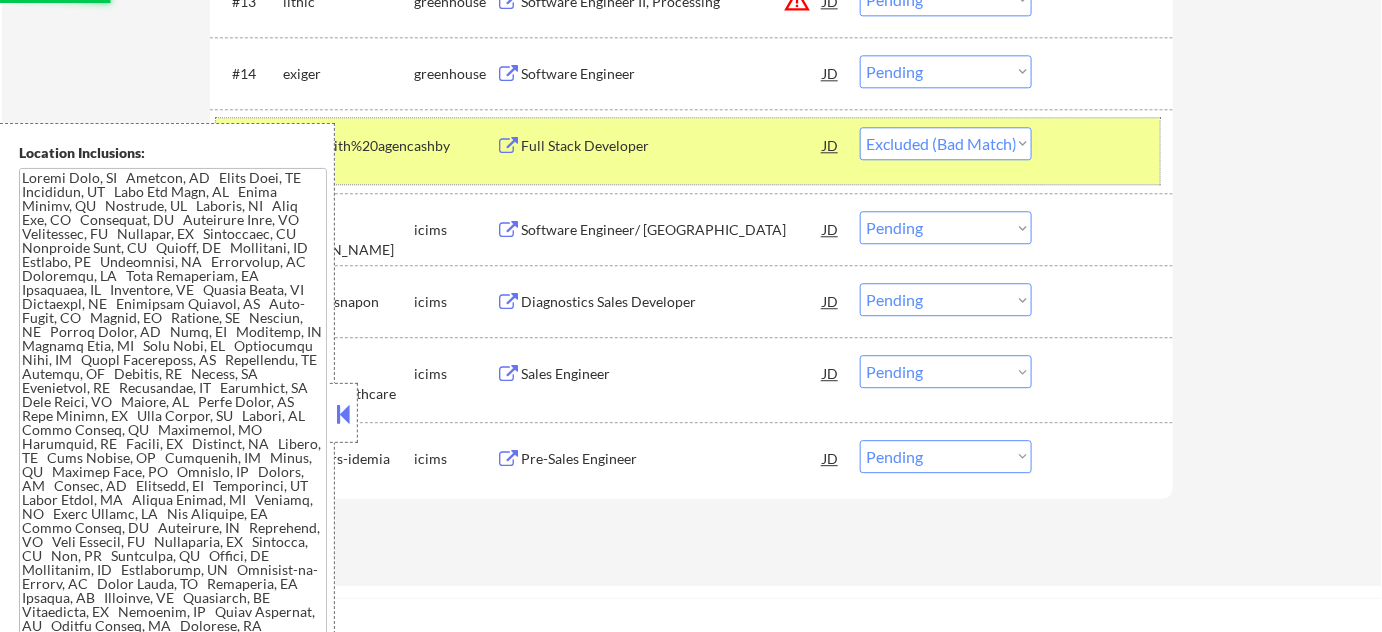 click at bounding box center (1105, 145) 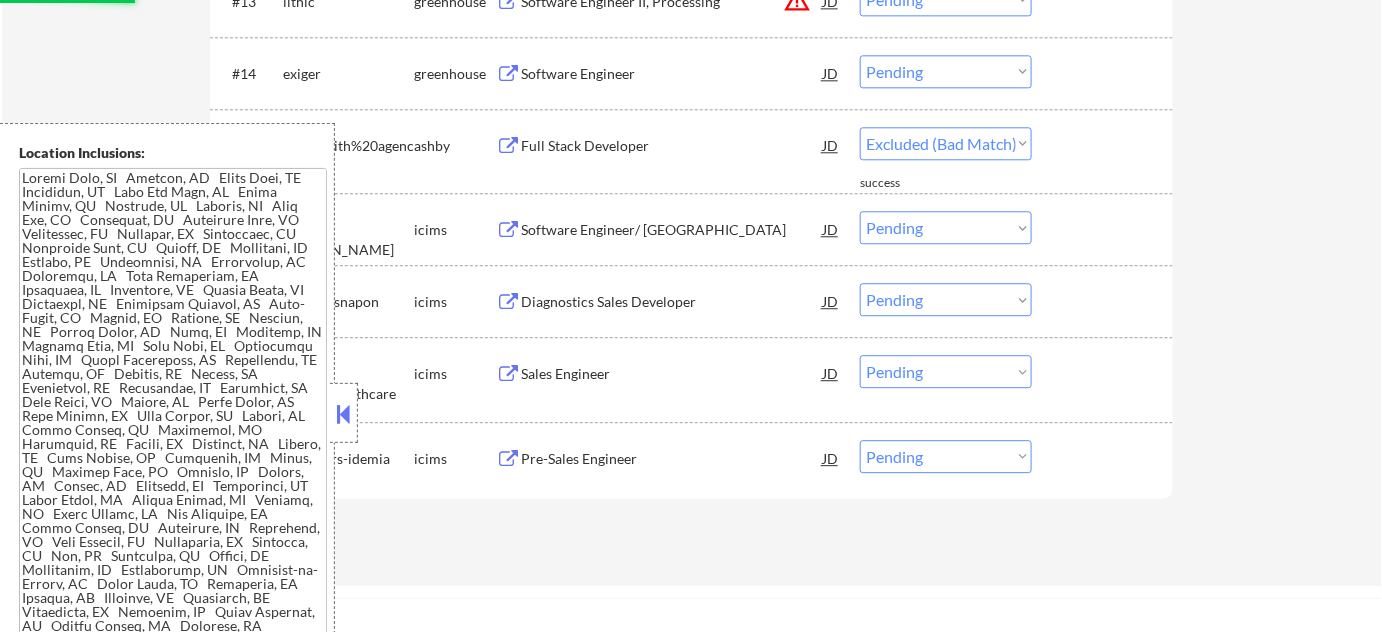 select on ""pending"" 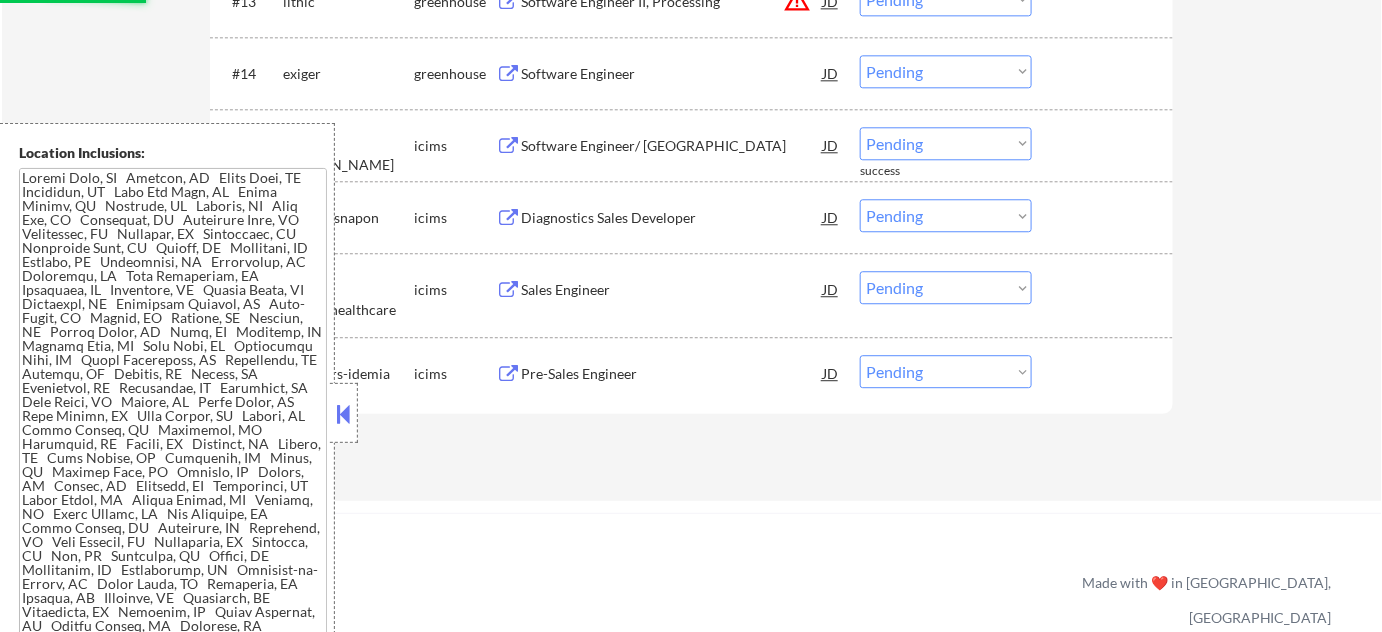 click on "Software Engineer" at bounding box center (672, 74) 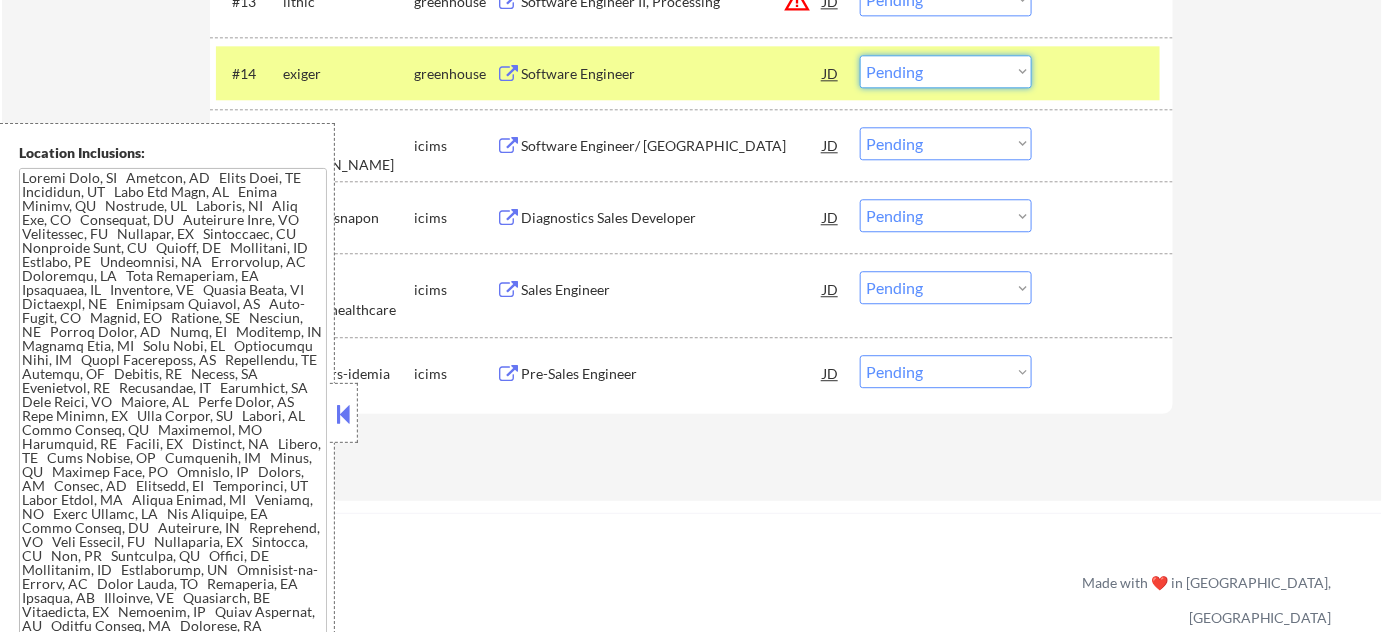 click on "Choose an option... Pending Applied Excluded (Questions) Excluded (Expired) Excluded (Location) Excluded (Bad Match) Excluded (Blocklist) Excluded (Salary) Excluded (Other)" at bounding box center [946, 71] 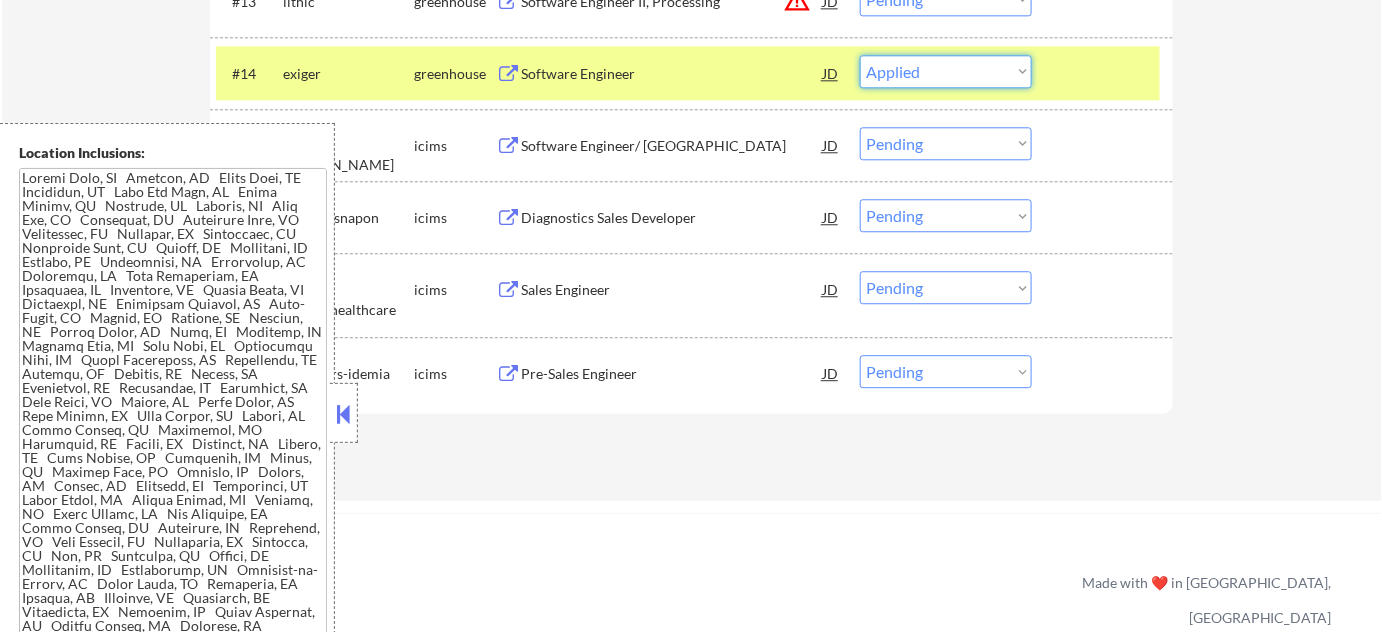 click on "Choose an option... Pending Applied Excluded (Questions) Excluded (Expired) Excluded (Location) Excluded (Bad Match) Excluded (Blocklist) Excluded (Salary) Excluded (Other)" at bounding box center (946, 71) 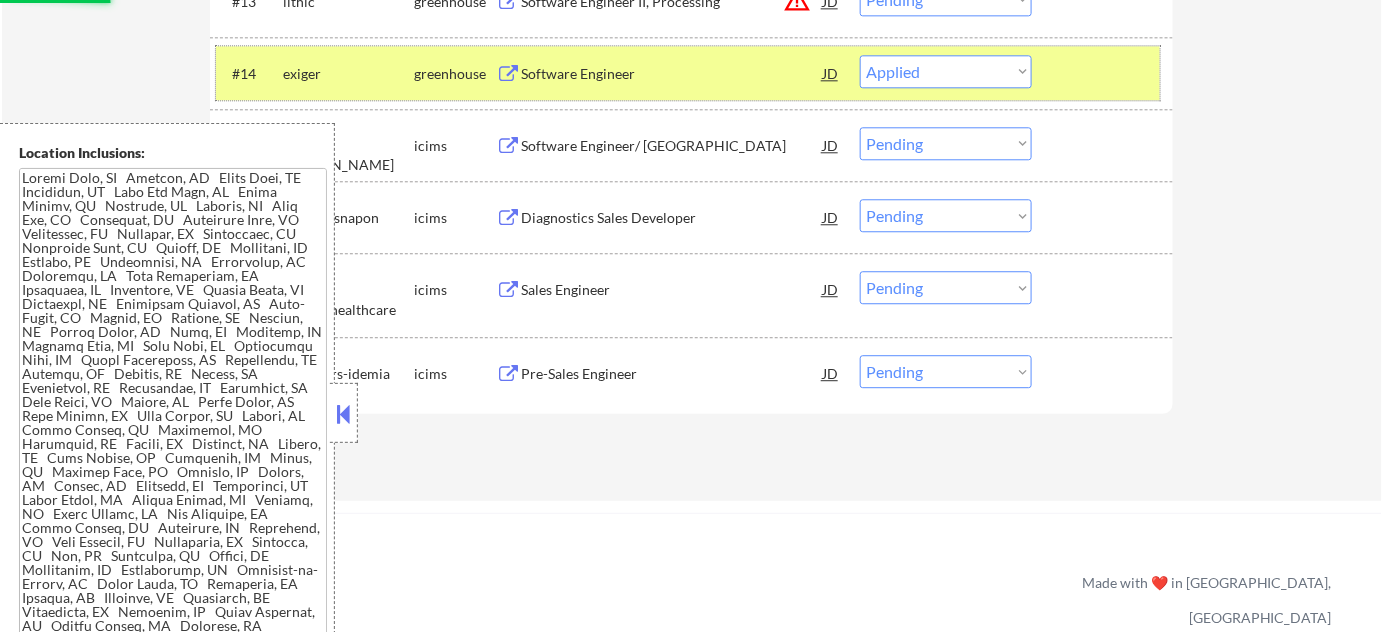 click on "#14 exiger greenhouse Software Engineer JD warning_amber Choose an option... Pending Applied Excluded (Questions) Excluded (Expired) Excluded (Location) Excluded (Bad Match) Excluded (Blocklist) Excluded (Salary) Excluded (Other)" at bounding box center (688, 73) 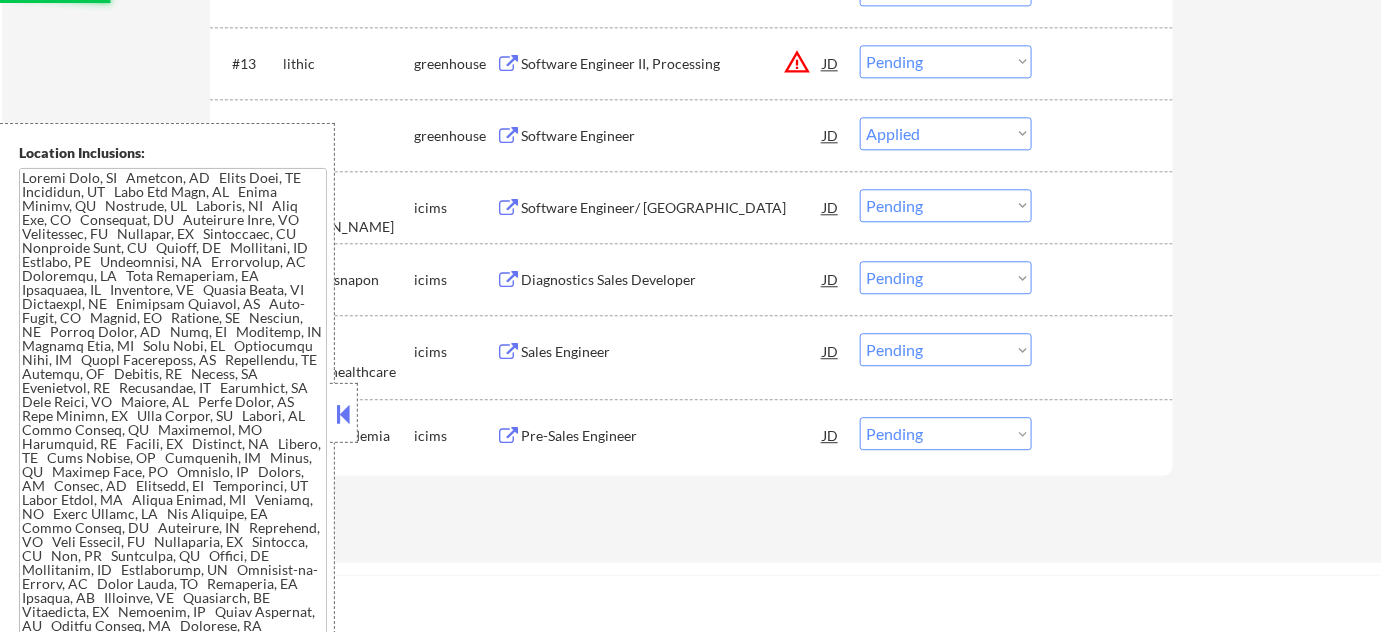 scroll, scrollTop: 1545, scrollLeft: 0, axis: vertical 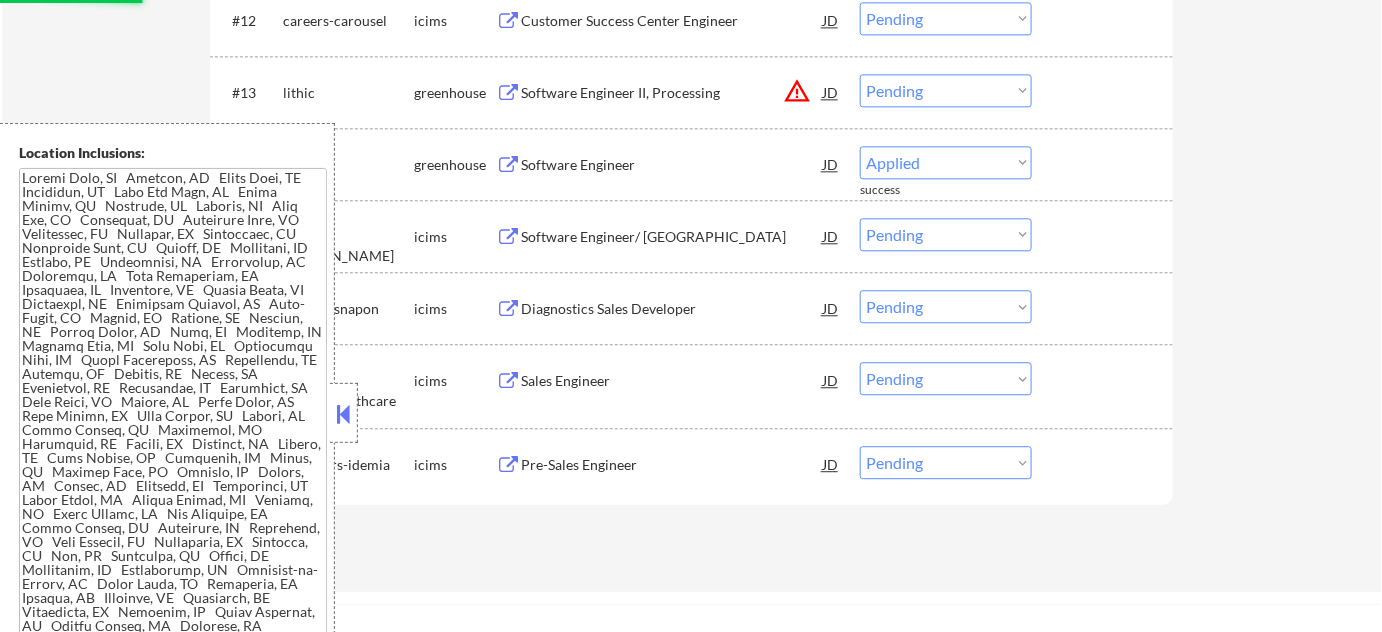select on ""pending"" 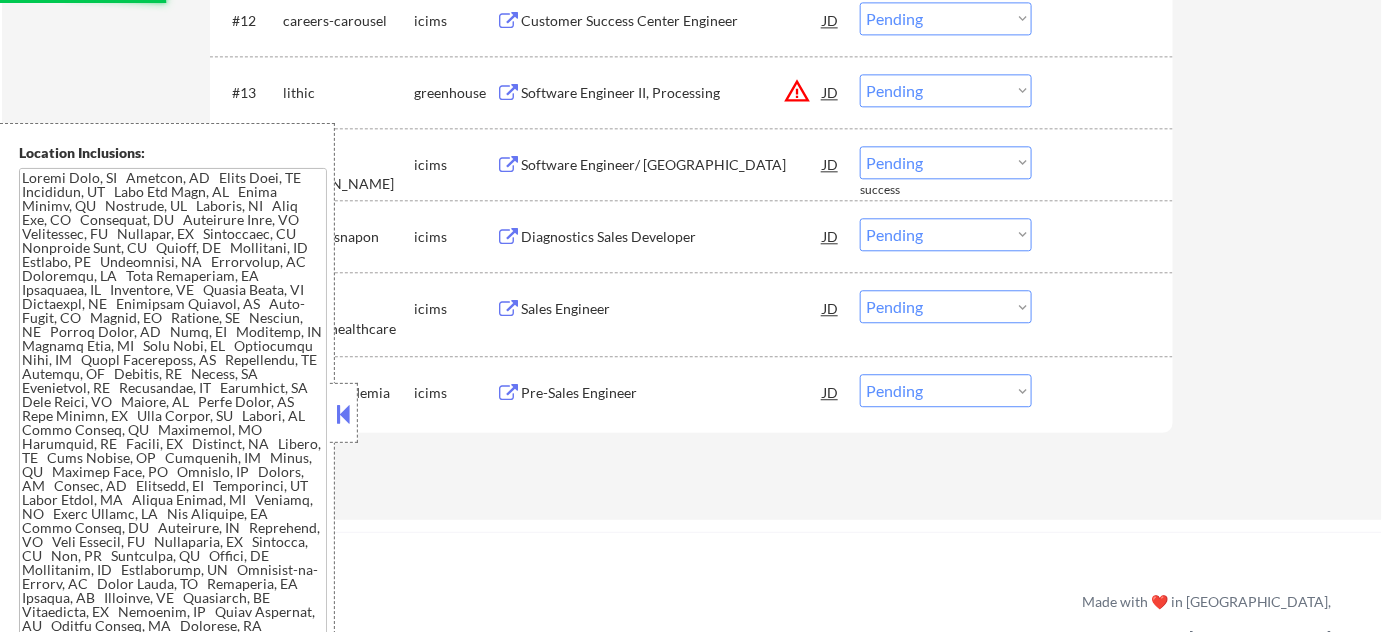 click on "Software Engineer II, Processing" at bounding box center [672, 93] 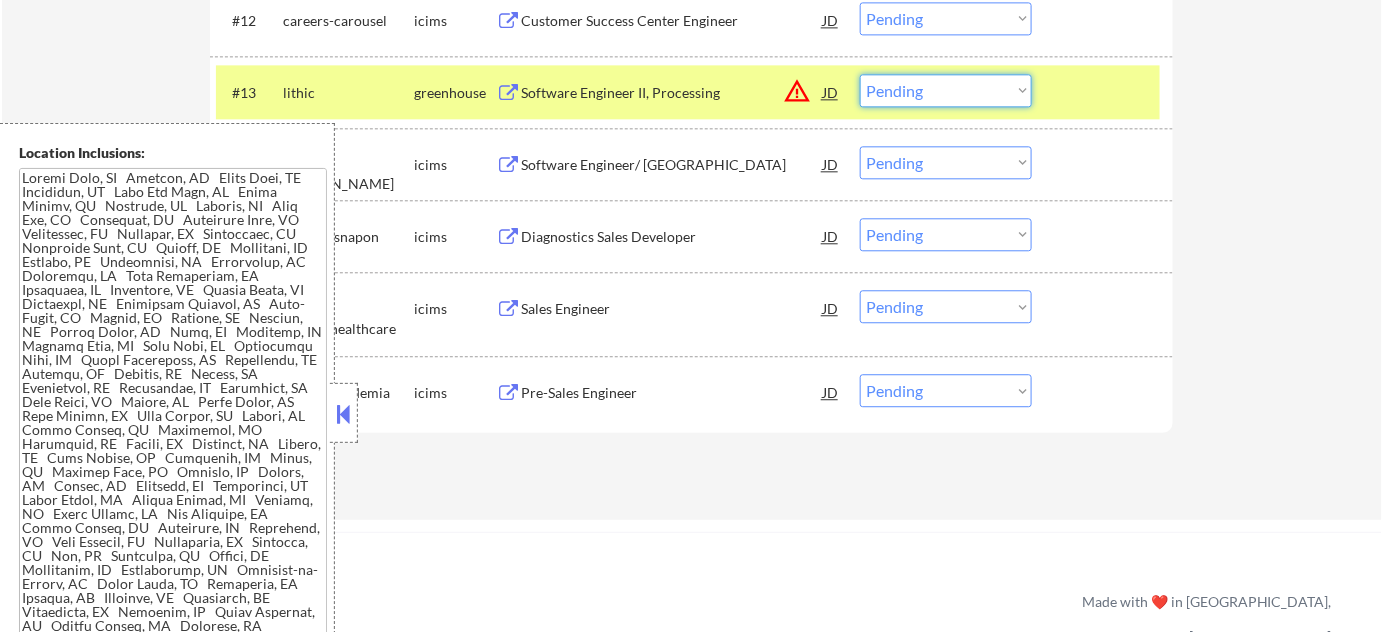 click on "Choose an option... Pending Applied Excluded (Questions) Excluded (Expired) Excluded (Location) Excluded (Bad Match) Excluded (Blocklist) Excluded (Salary) Excluded (Other)" at bounding box center (946, 90) 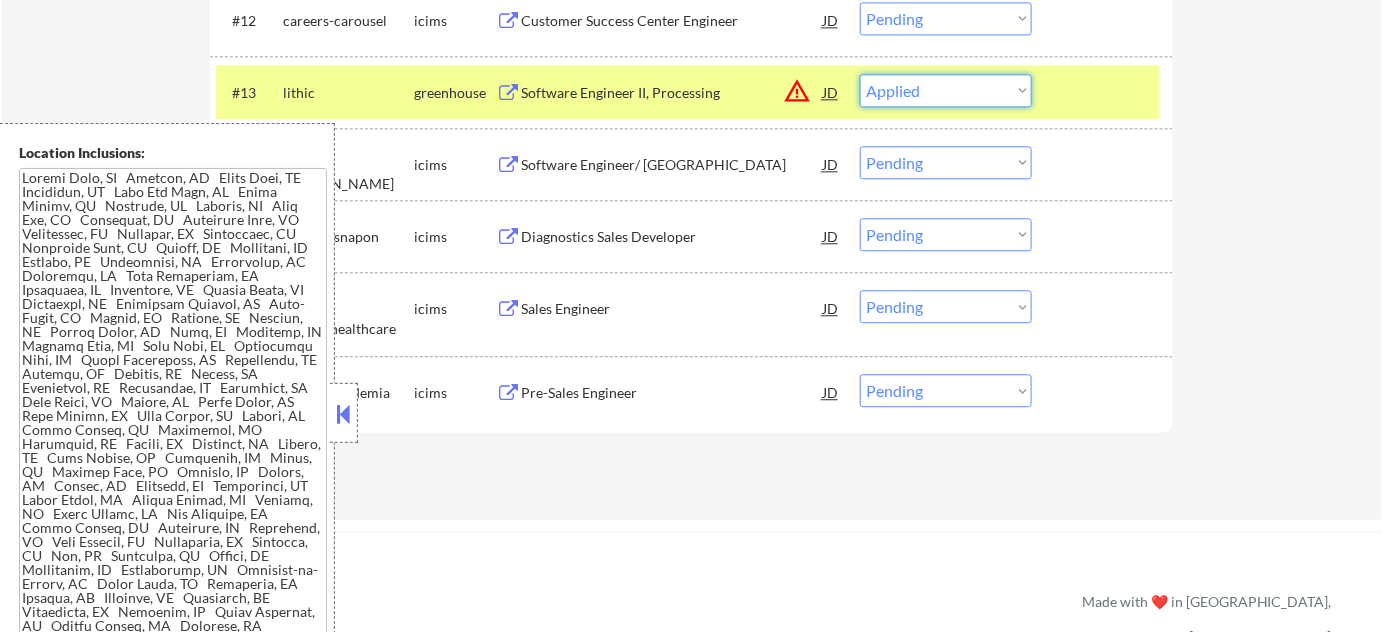 click on "Choose an option... Pending Applied Excluded (Questions) Excluded (Expired) Excluded (Location) Excluded (Bad Match) Excluded (Blocklist) Excluded (Salary) Excluded (Other)" at bounding box center (946, 90) 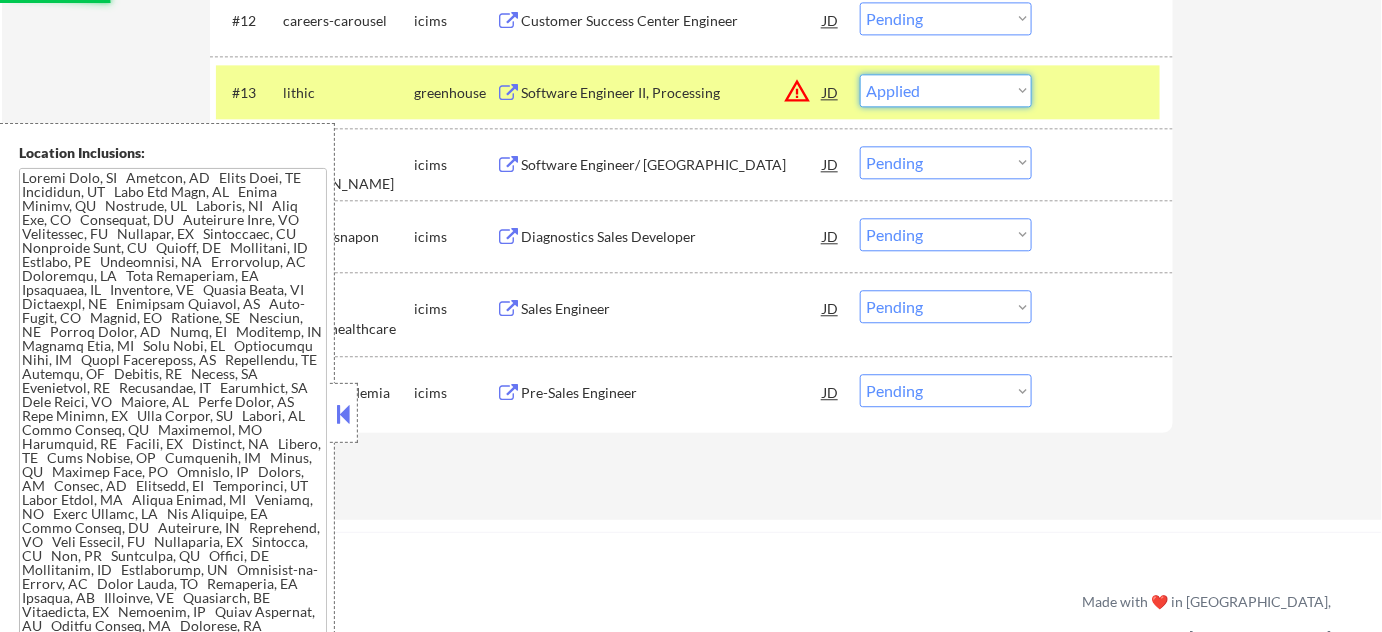 click on "Choose an option... Pending Applied Excluded (Questions) Excluded (Expired) Excluded (Location) Excluded (Bad Match) Excluded (Blocklist) Excluded (Salary) Excluded (Other)" at bounding box center [946, 90] 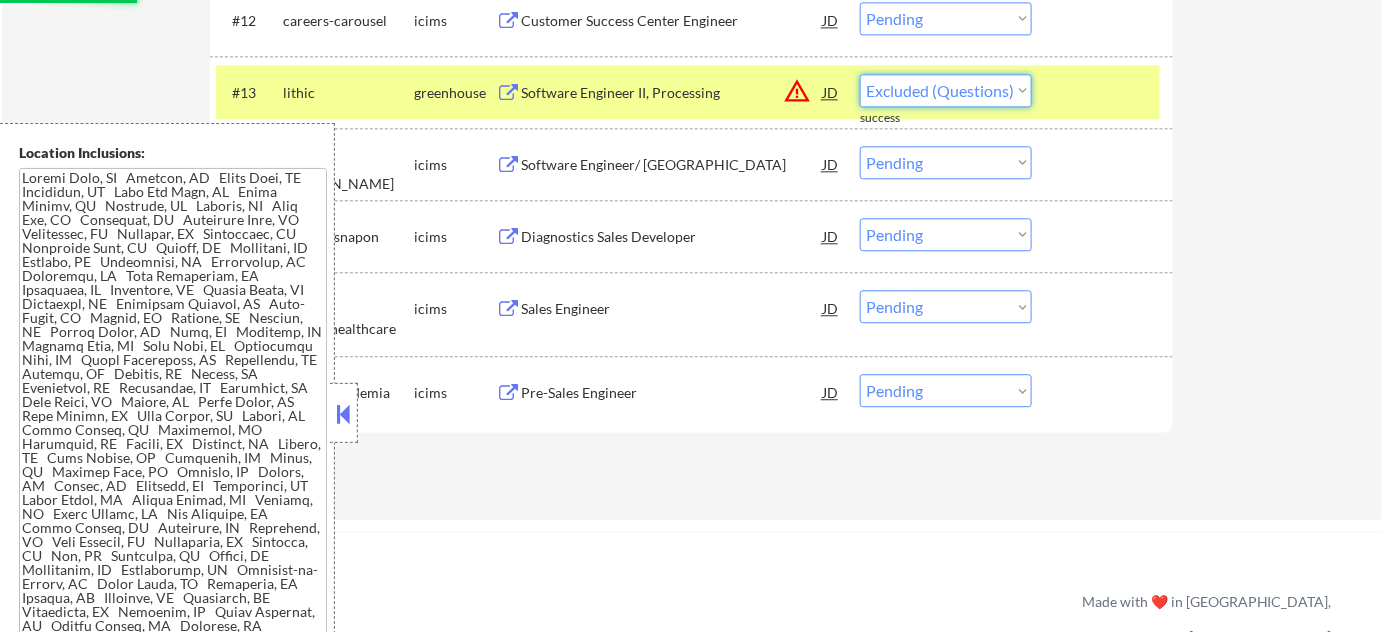 click on "Choose an option... Pending Applied Excluded (Questions) Excluded (Expired) Excluded (Location) Excluded (Bad Match) Excluded (Blocklist) Excluded (Salary) Excluded (Other)" at bounding box center (946, 90) 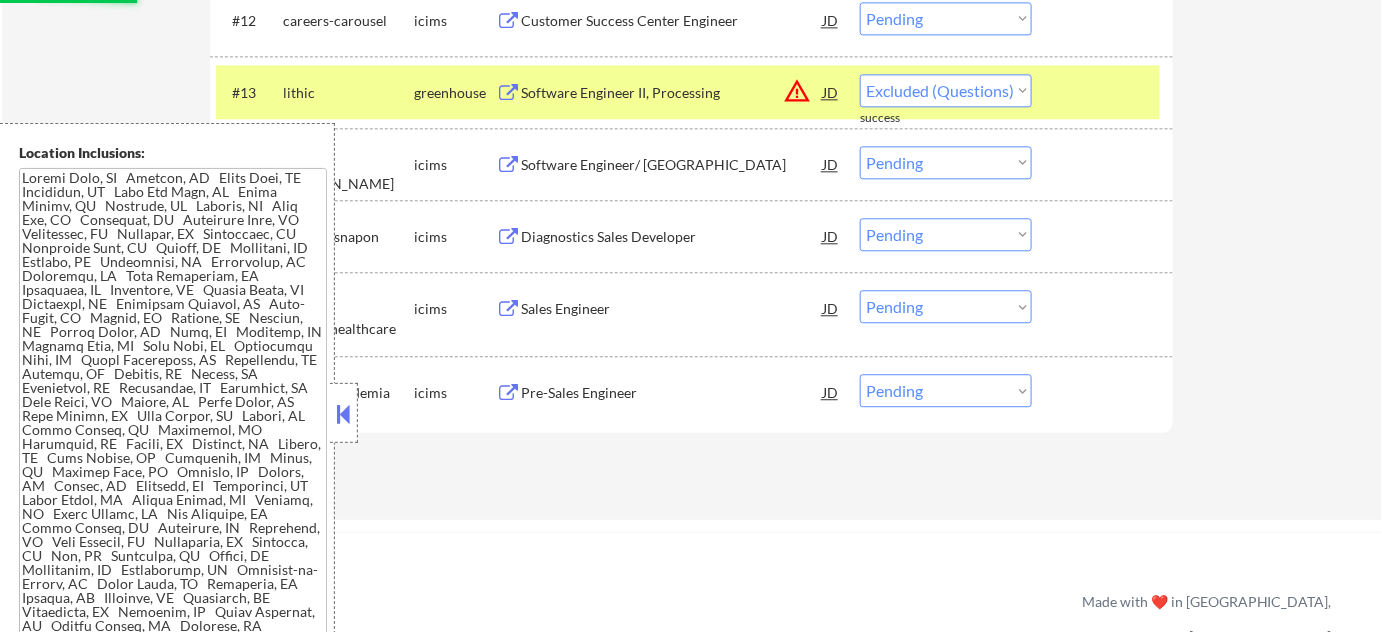 select on ""pending"" 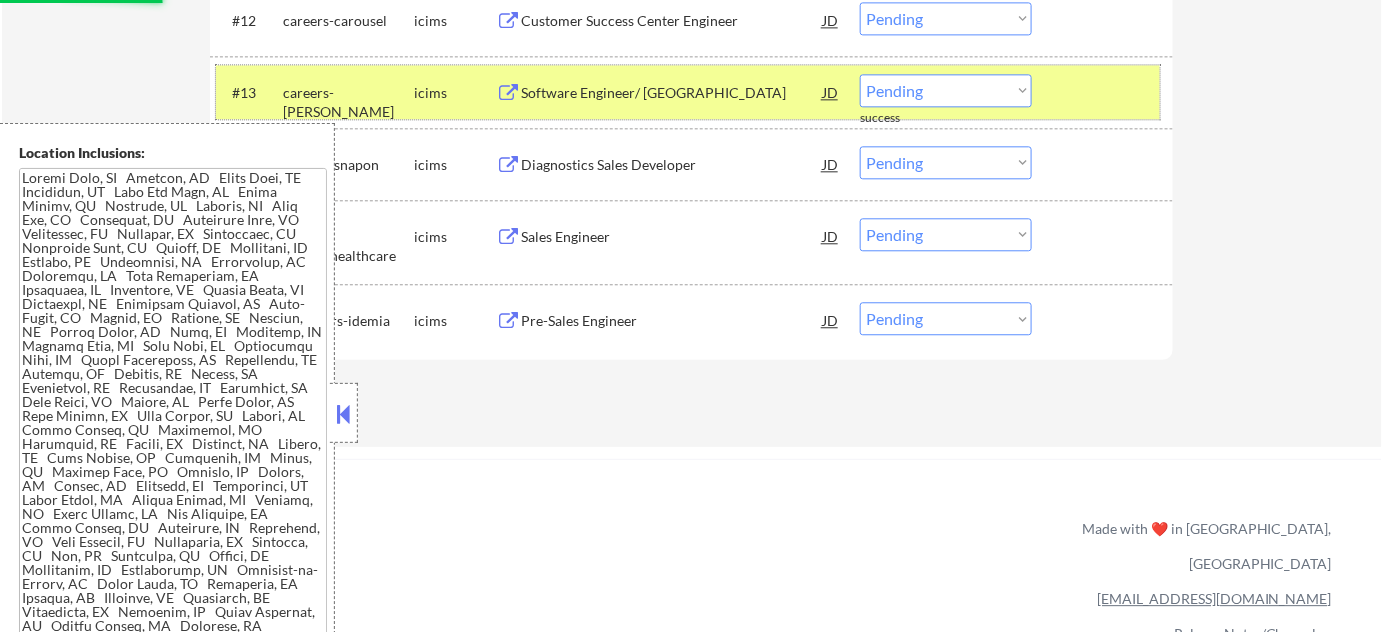 click at bounding box center (1105, 92) 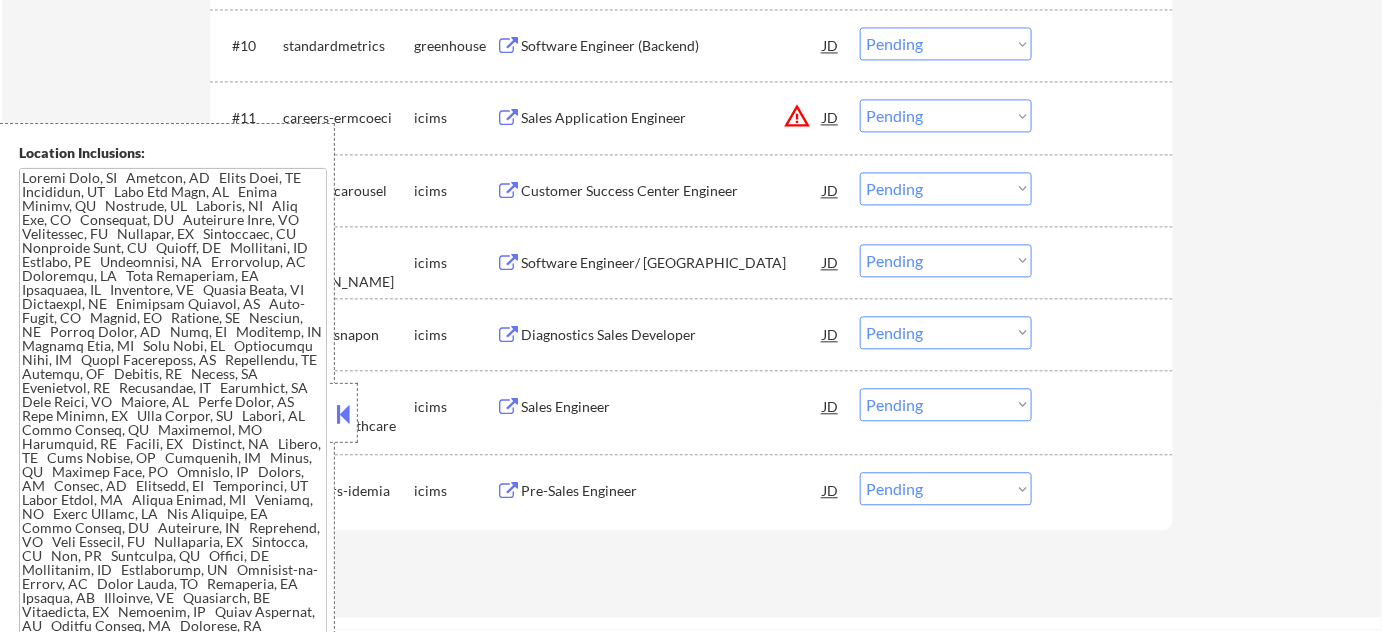 scroll, scrollTop: 1363, scrollLeft: 0, axis: vertical 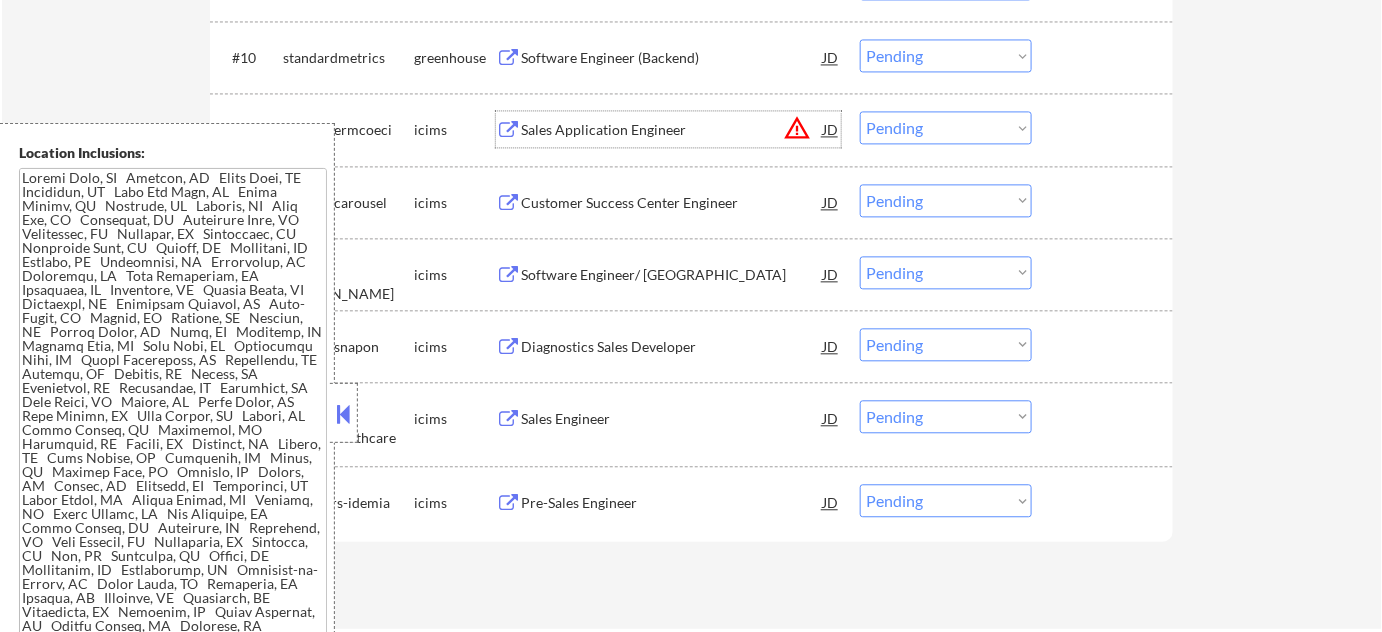 click on "Sales Application Engineer" at bounding box center (672, 130) 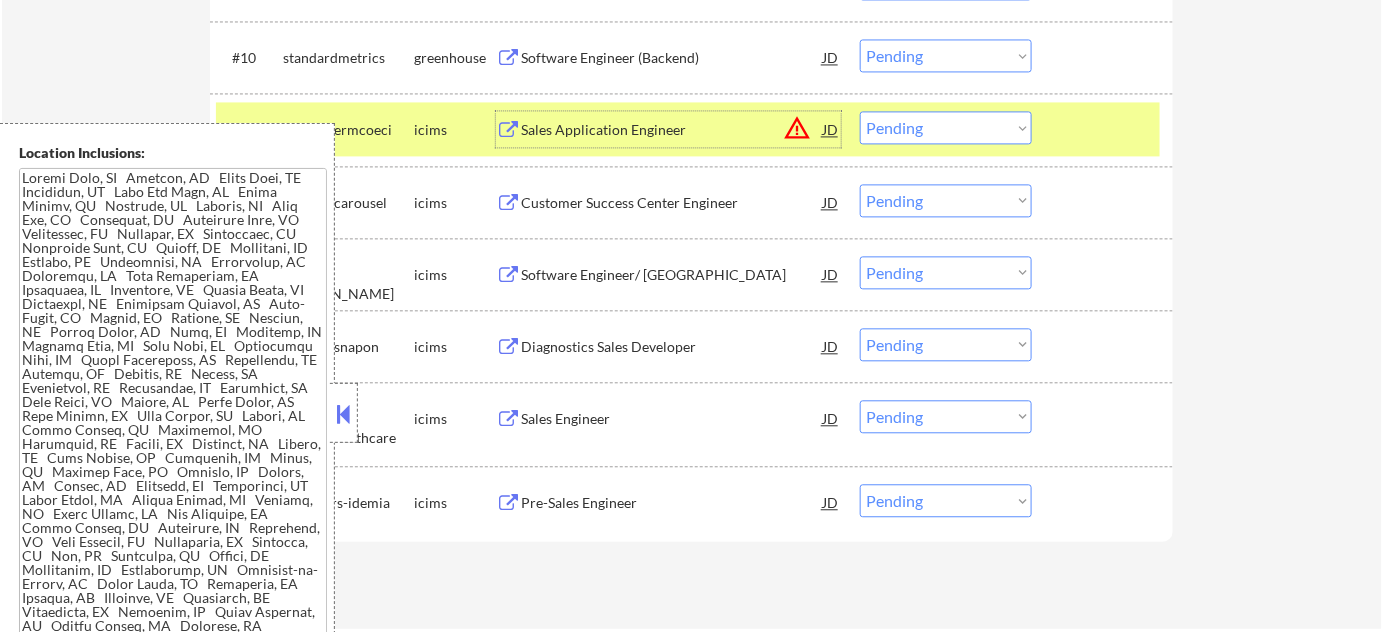 click on "Choose an option... Pending Applied Excluded (Questions) Excluded (Expired) Excluded (Location) Excluded (Bad Match) Excluded (Blocklist) Excluded (Salary) Excluded (Other)" at bounding box center [946, 127] 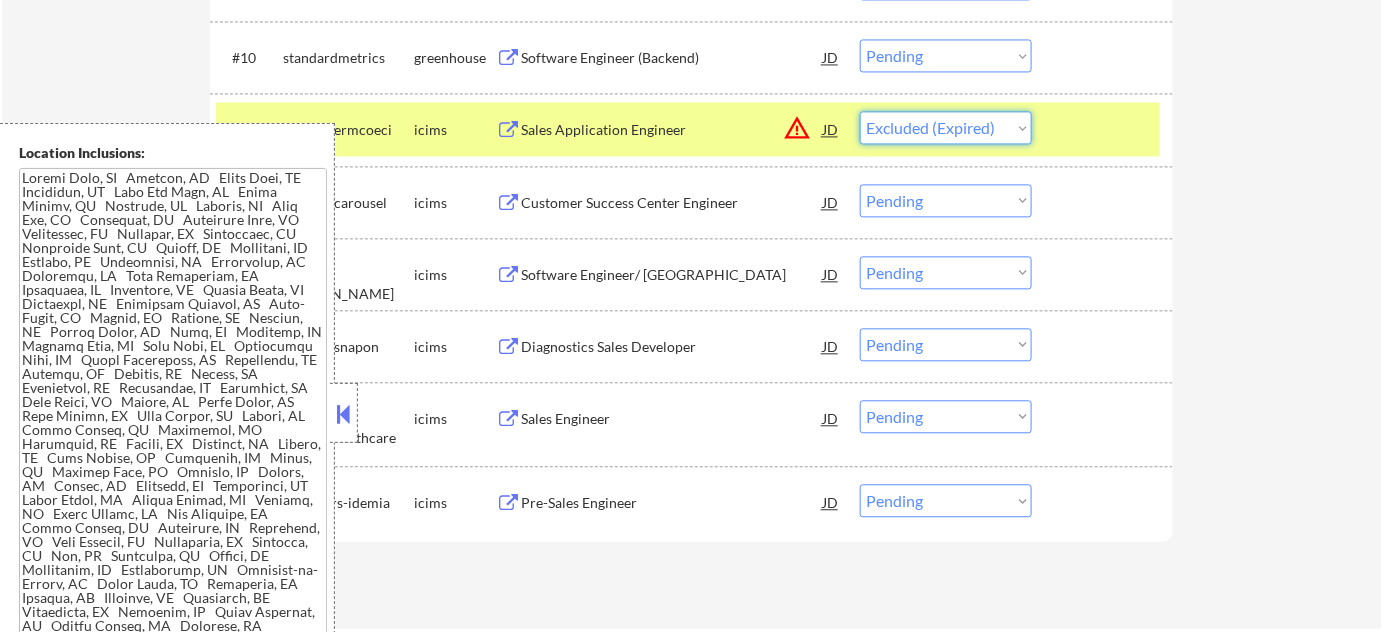 click on "Choose an option... Pending Applied Excluded (Questions) Excluded (Expired) Excluded (Location) Excluded (Bad Match) Excluded (Blocklist) Excluded (Salary) Excluded (Other)" at bounding box center [946, 127] 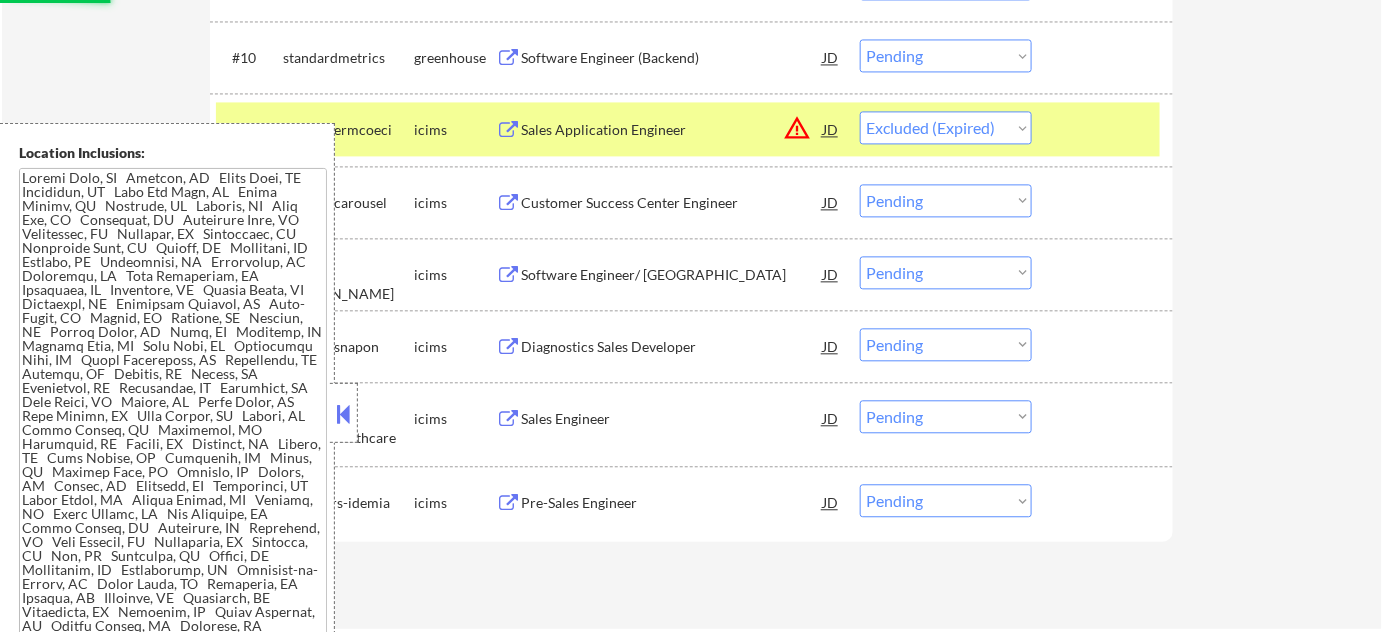 click at bounding box center (1105, 129) 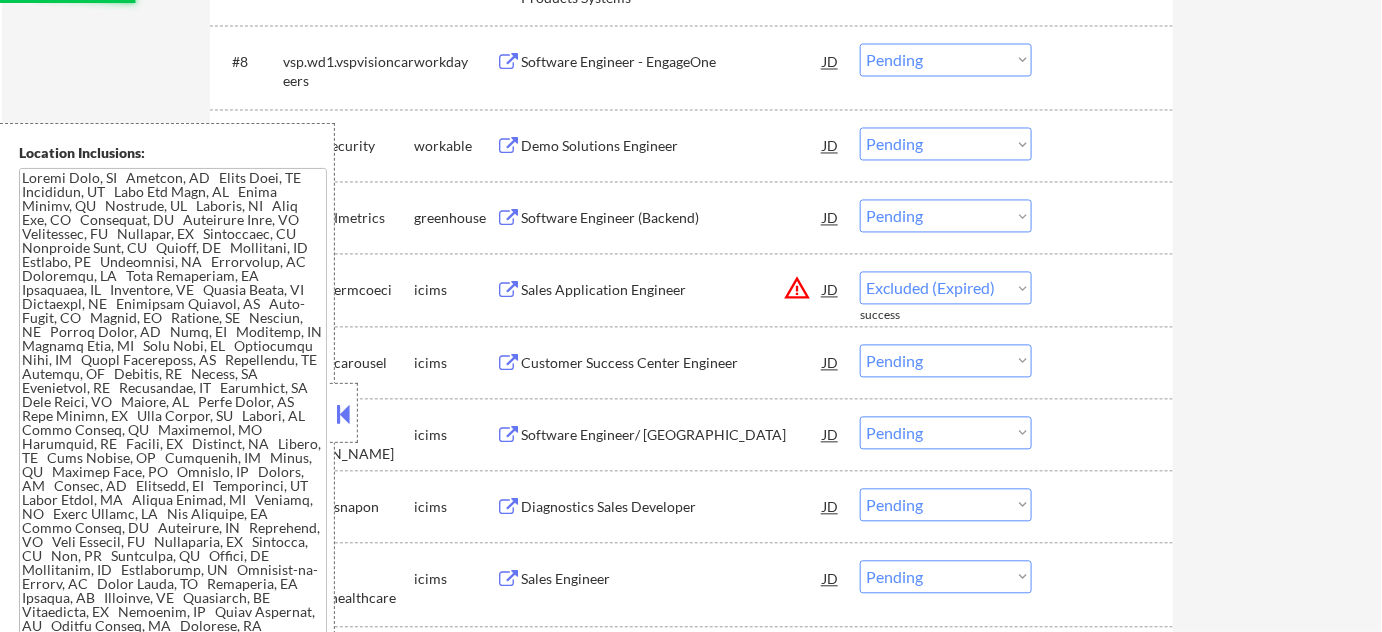 scroll, scrollTop: 1181, scrollLeft: 0, axis: vertical 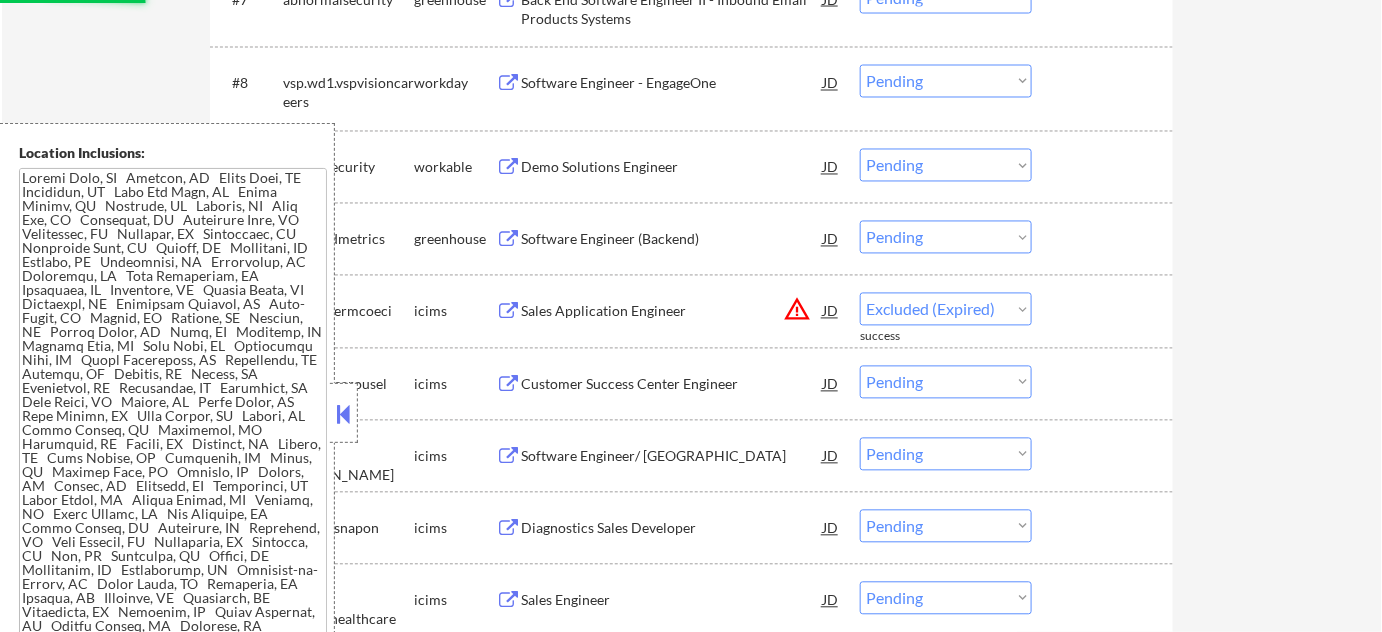 select on ""pending"" 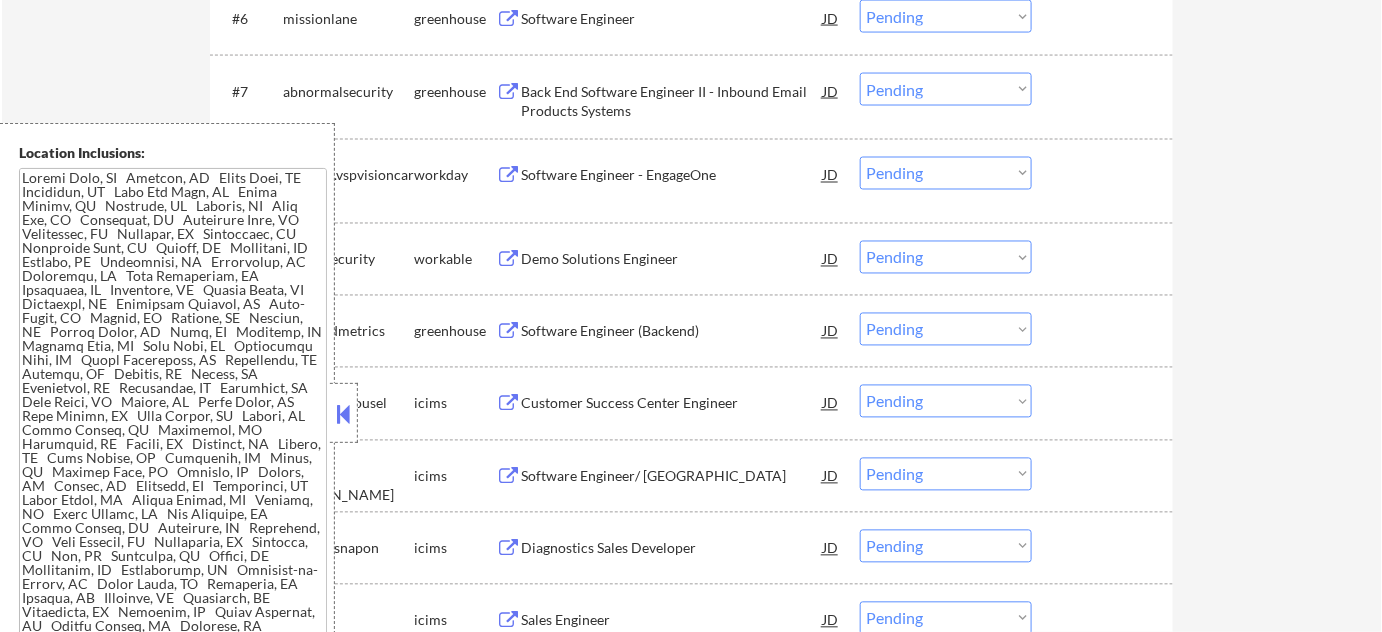 scroll, scrollTop: 1090, scrollLeft: 0, axis: vertical 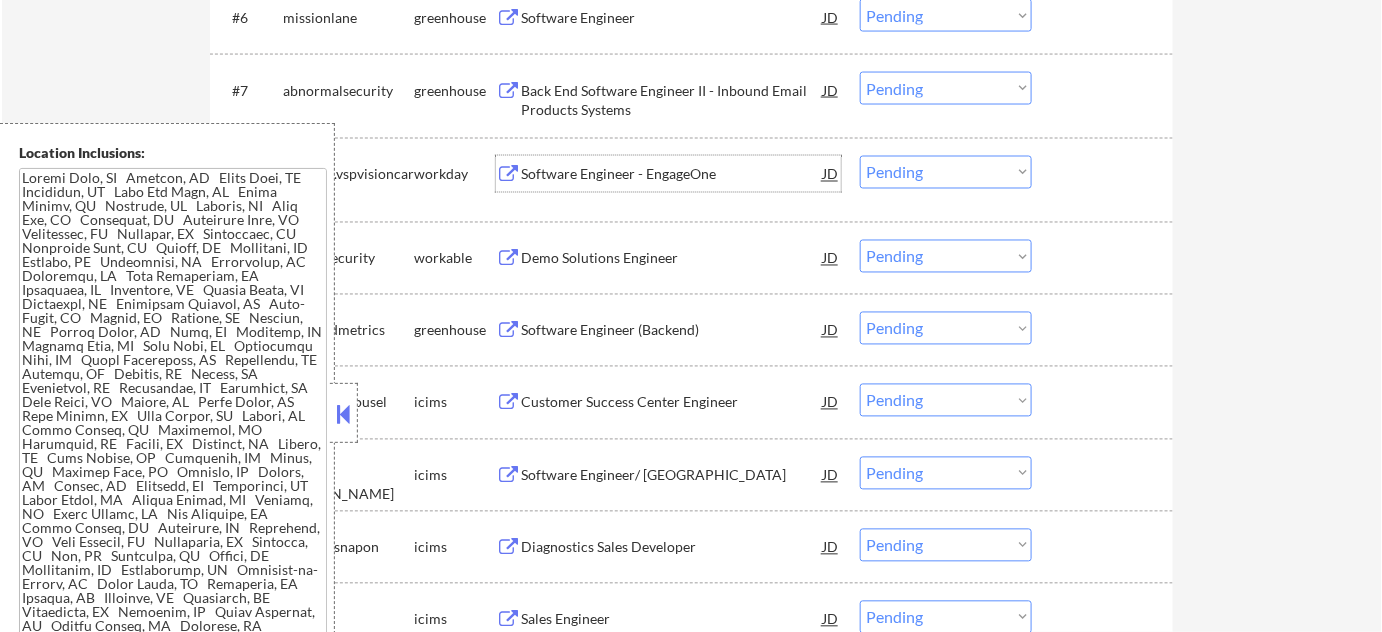 click on "Software Engineer - EngageOne" at bounding box center (672, 174) 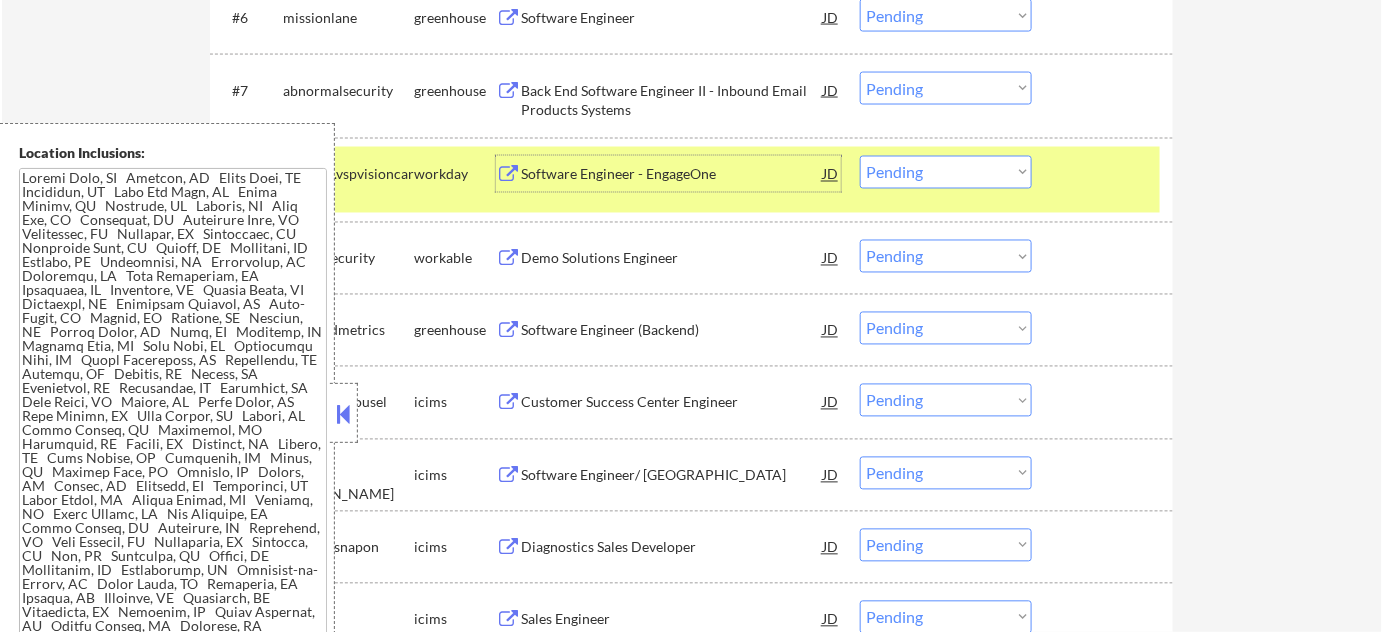 click at bounding box center [1105, 174] 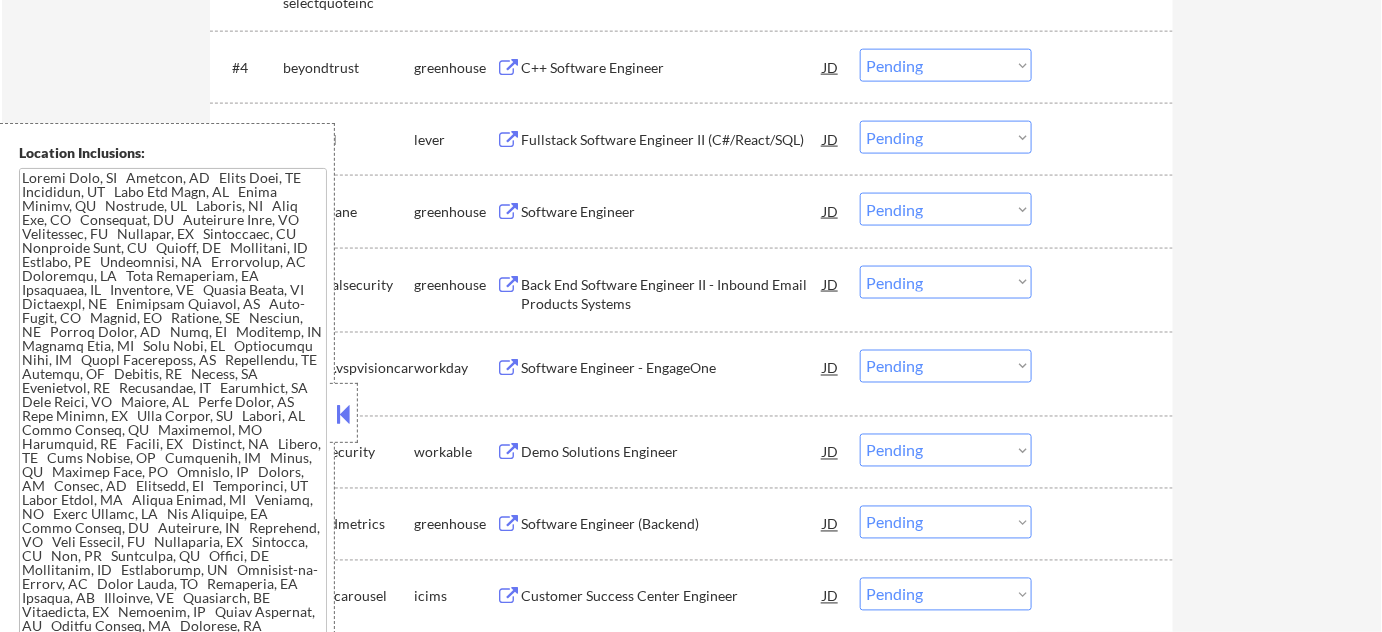 scroll, scrollTop: 818, scrollLeft: 0, axis: vertical 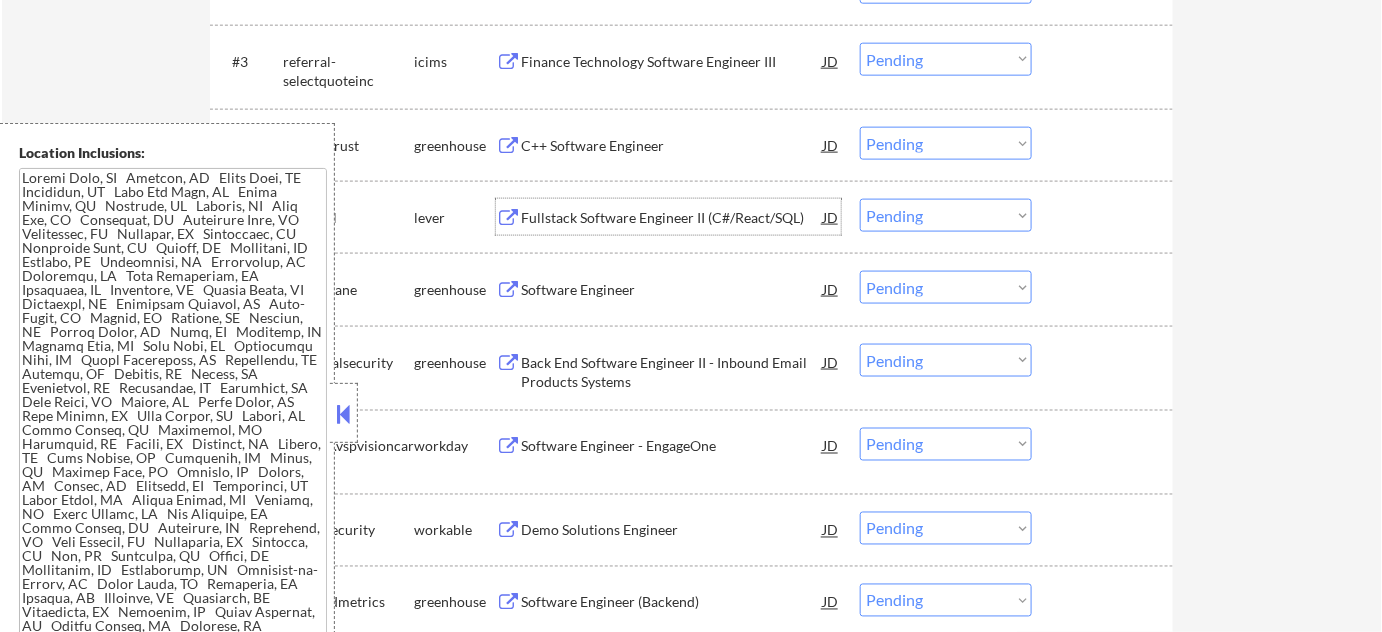 click on "Fullstack Software Engineer II (C#/React/SQL)" at bounding box center [672, 217] 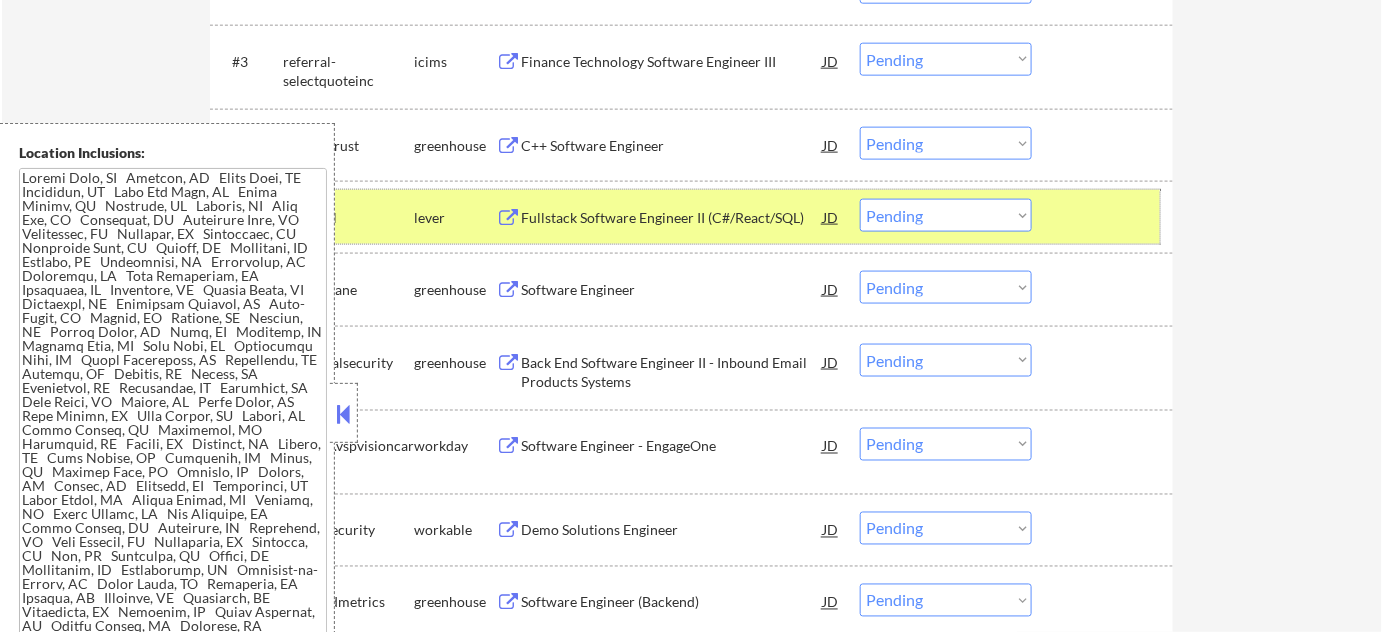 click at bounding box center [1105, 217] 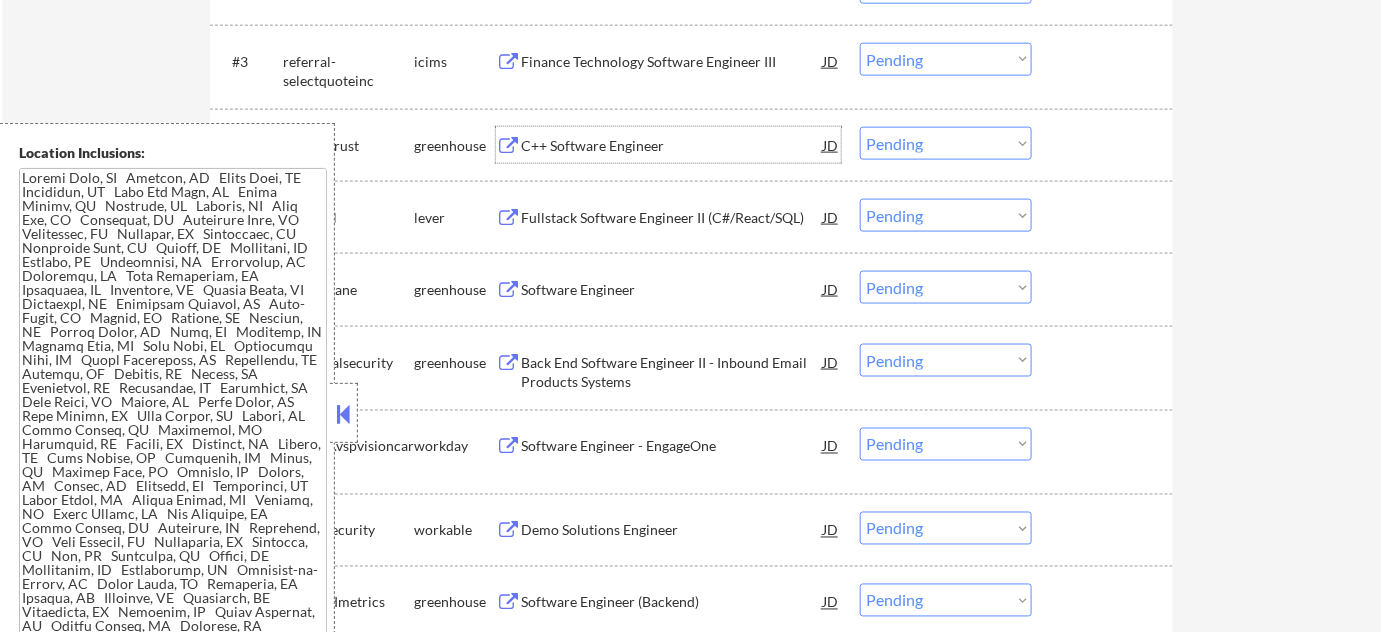 click on "C++ Software Engineer" at bounding box center [672, 146] 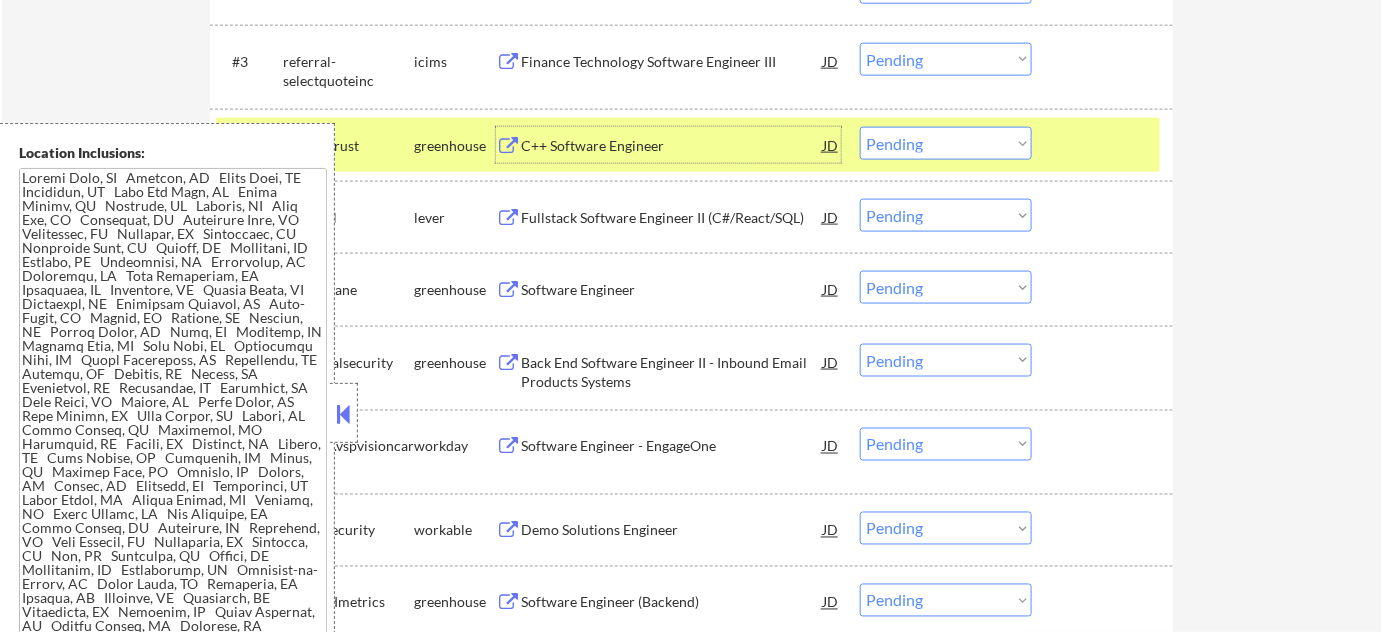click at bounding box center (1105, 145) 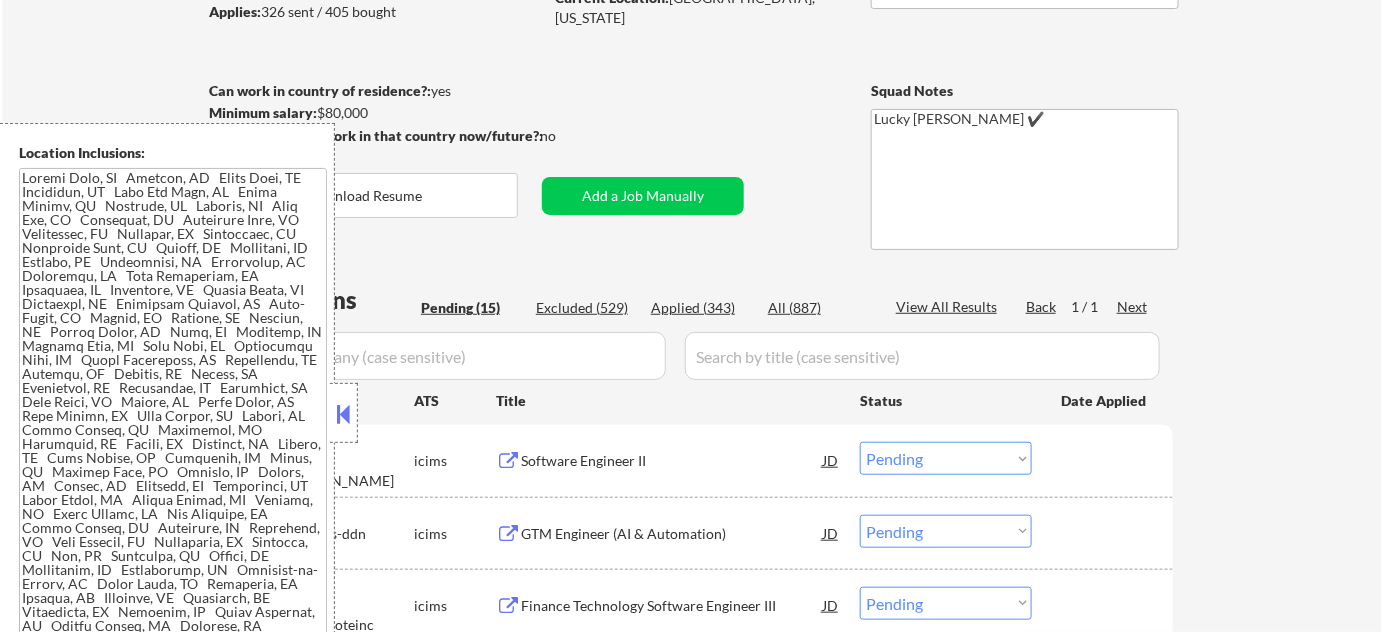 scroll, scrollTop: 272, scrollLeft: 0, axis: vertical 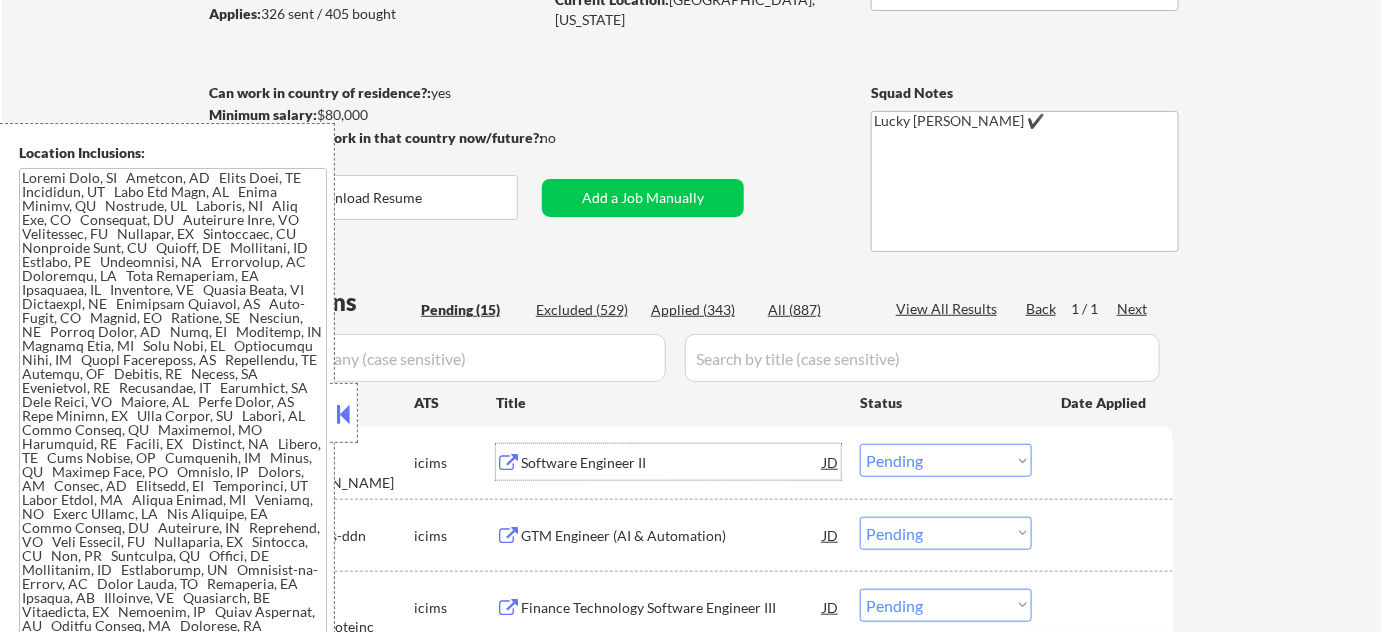 click on "Software Engineer II" at bounding box center (672, 463) 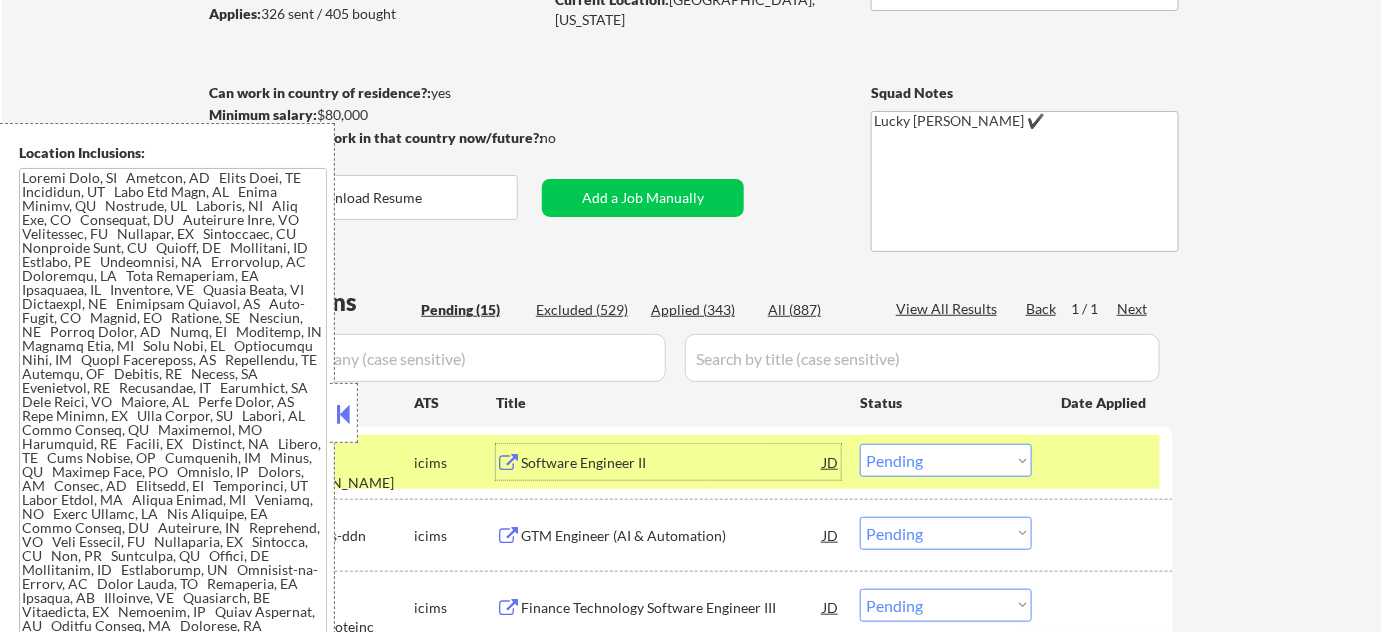 click on "Choose an option... Pending Applied Excluded (Questions) Excluded (Expired) Excluded (Location) Excluded (Bad Match) Excluded (Blocklist) Excluded (Salary) Excluded (Other)" at bounding box center [946, 460] 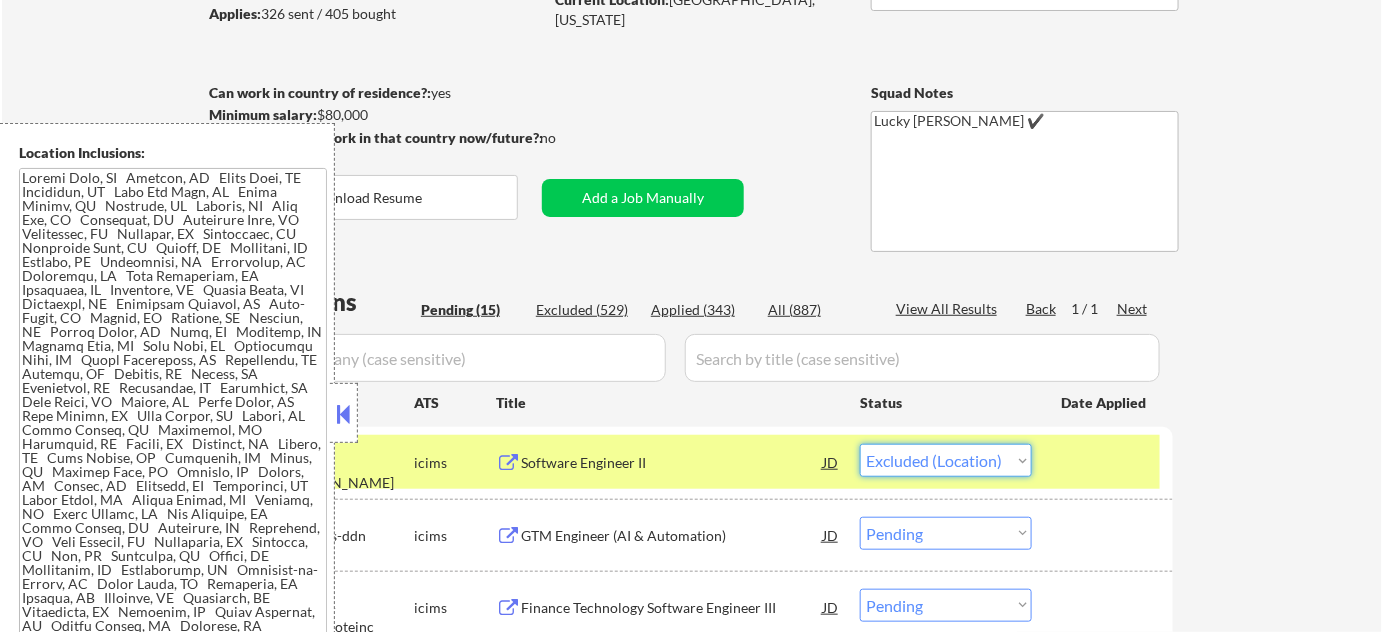 click on "Choose an option... Pending Applied Excluded (Questions) Excluded (Expired) Excluded (Location) Excluded (Bad Match) Excluded (Blocklist) Excluded (Salary) Excluded (Other)" at bounding box center (946, 460) 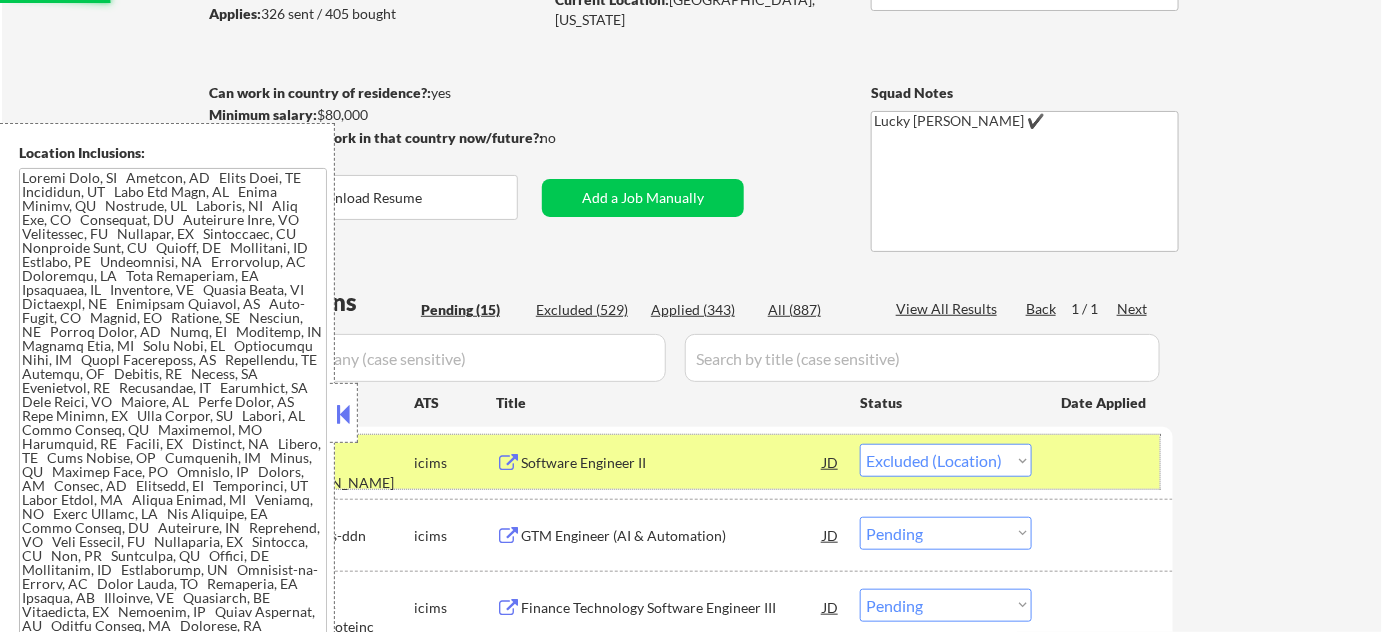 click at bounding box center (1105, 462) 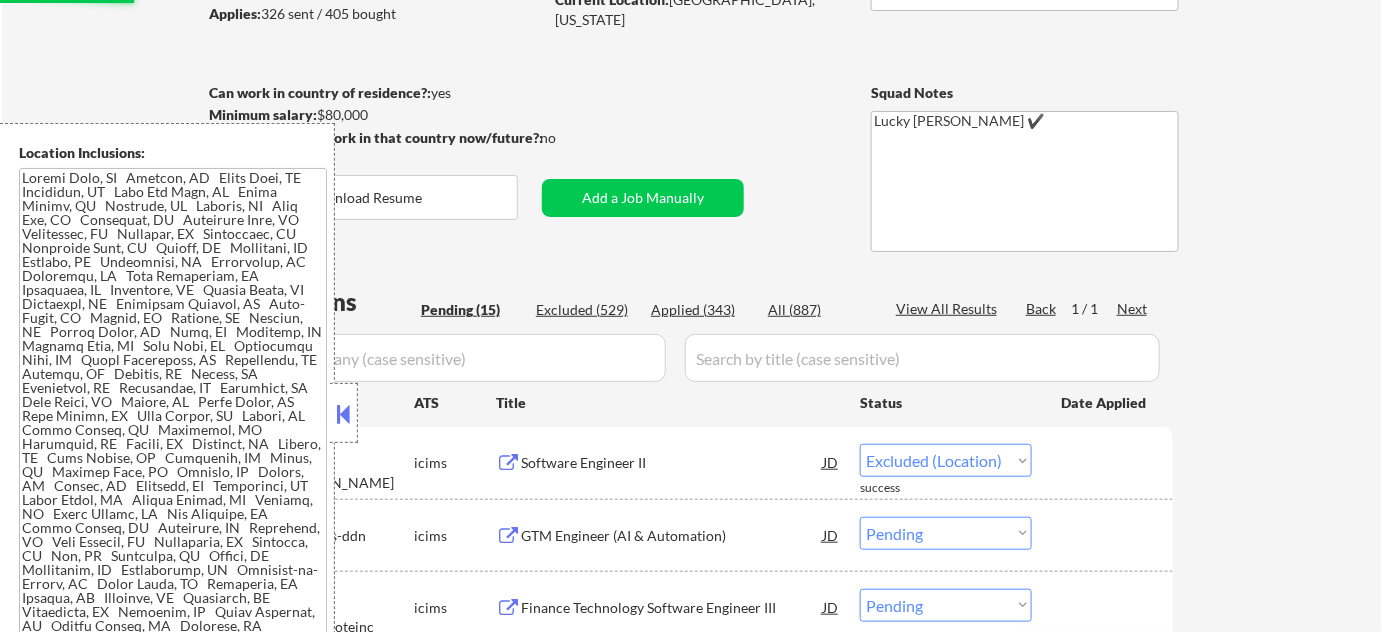select on ""pending"" 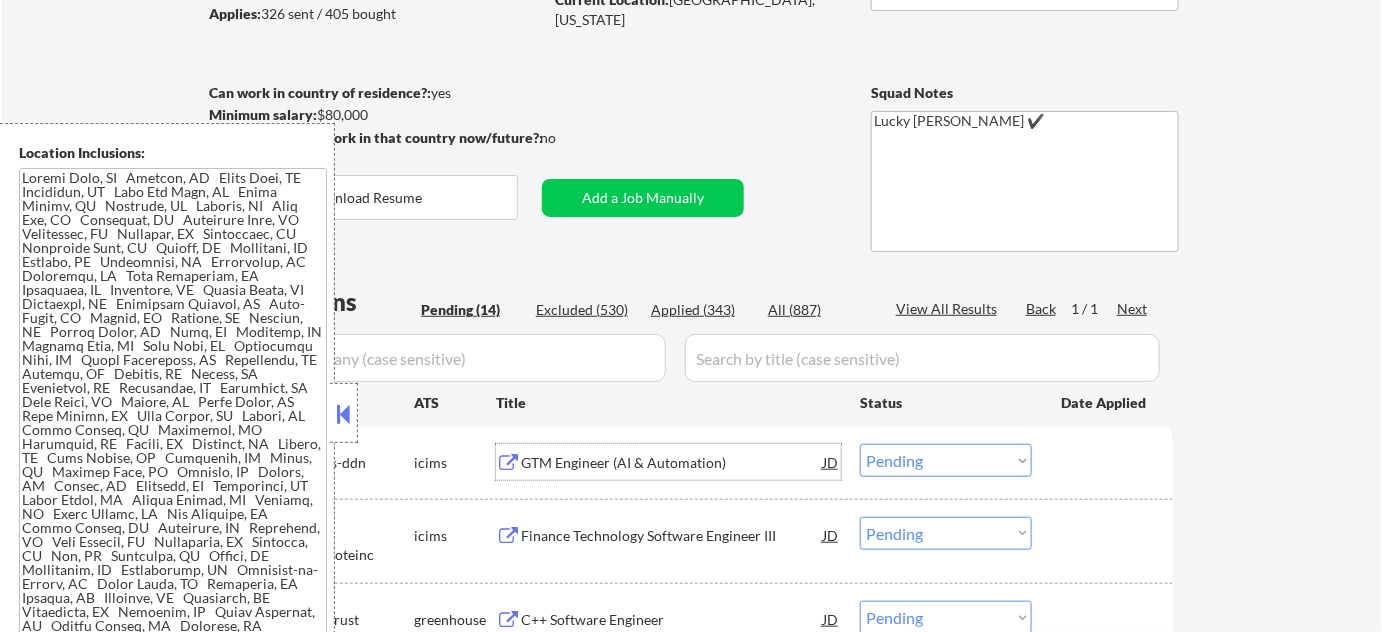 click on "GTM Engineer (AI & Automation)" at bounding box center (672, 463) 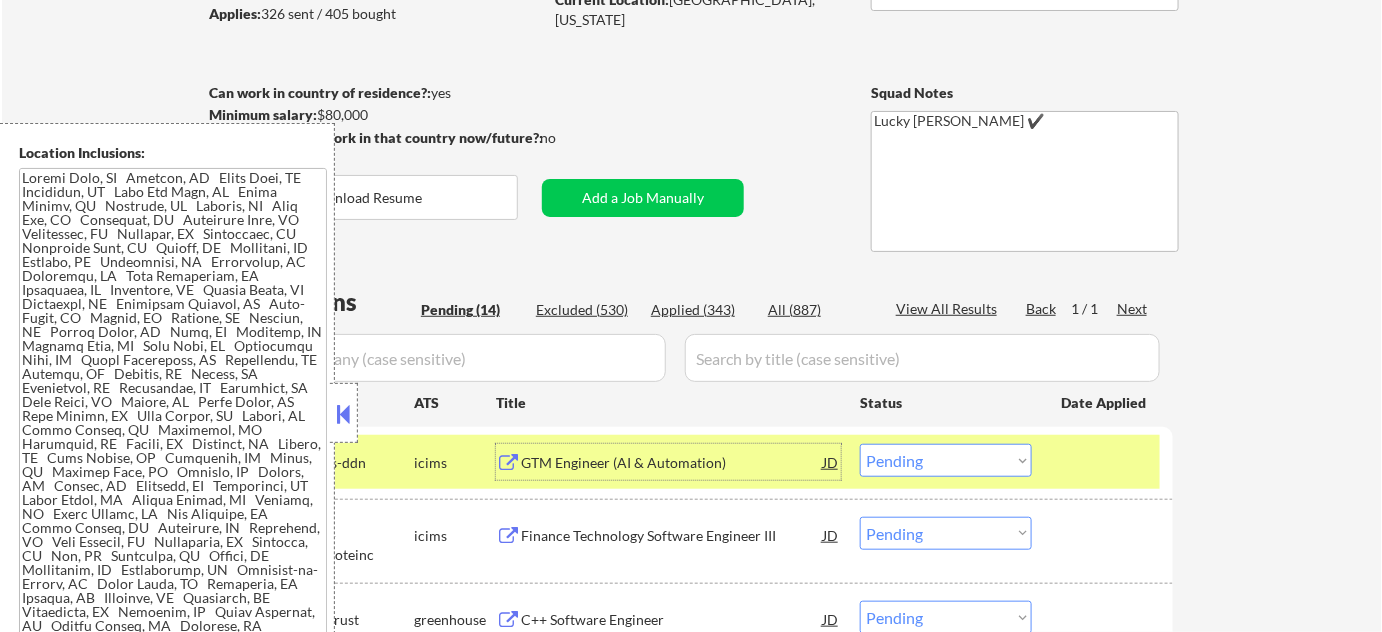 click at bounding box center [1105, 462] 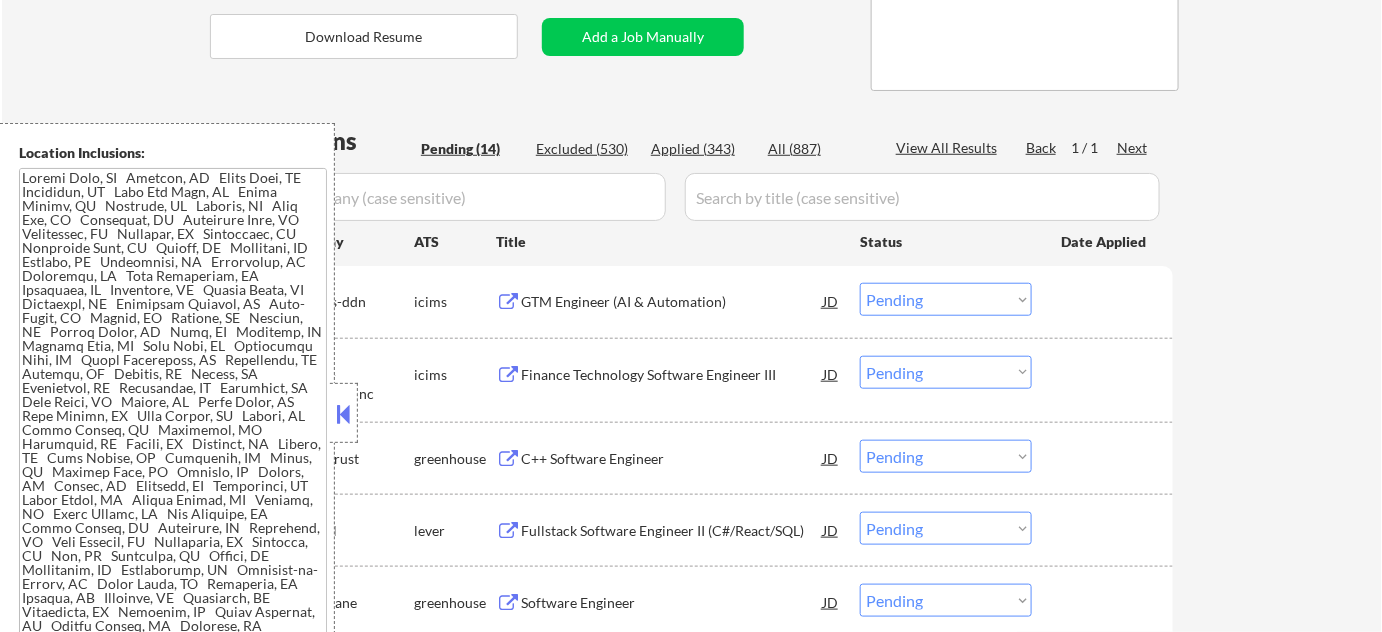 scroll, scrollTop: 454, scrollLeft: 0, axis: vertical 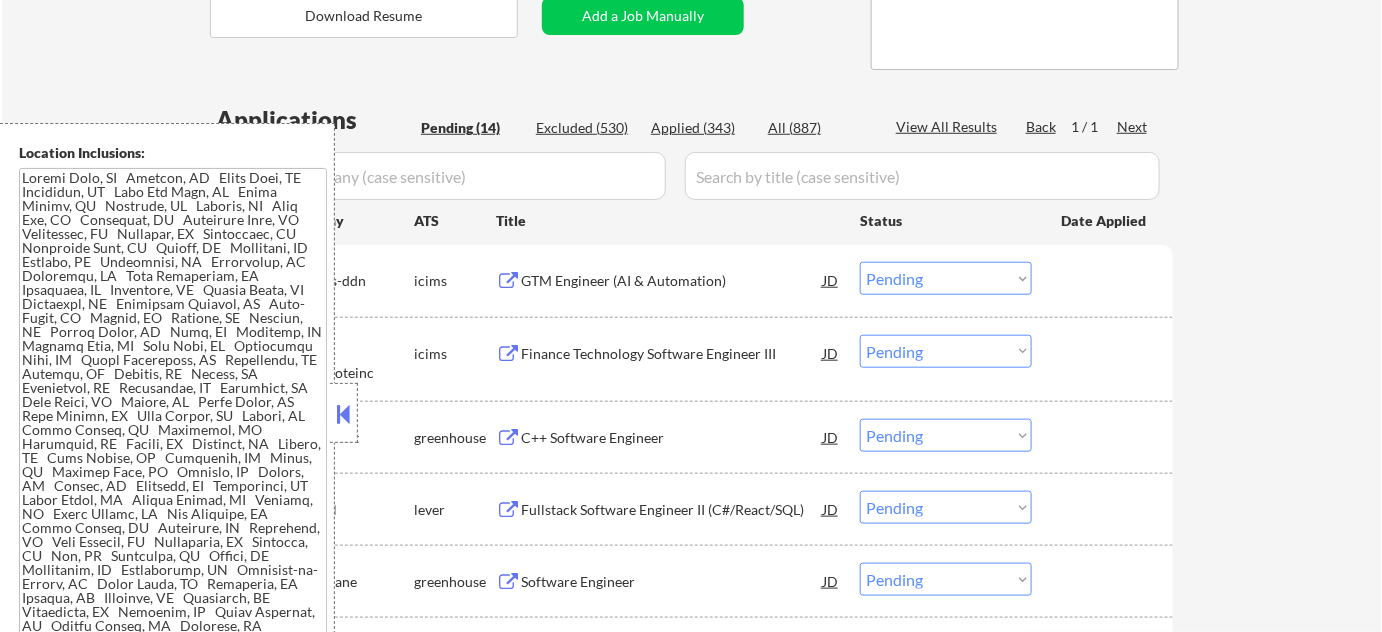 click on "Finance Technology Software Engineer III" at bounding box center (672, 354) 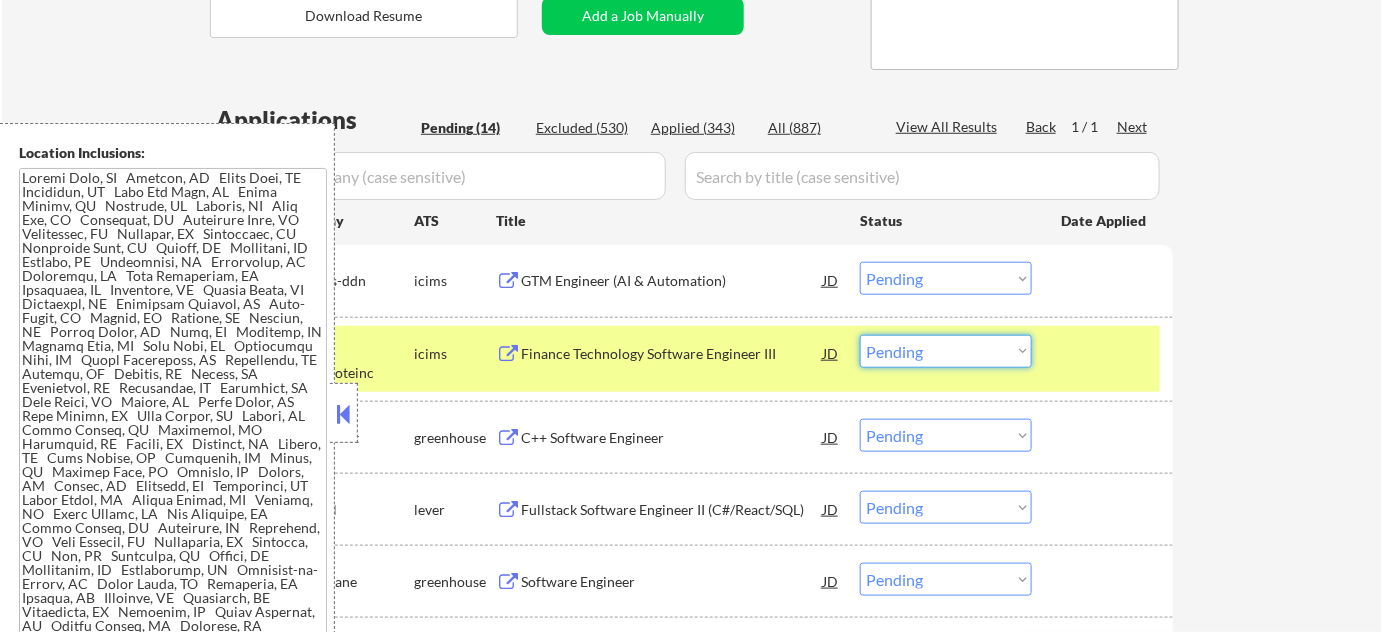 click on "Choose an option... Pending Applied Excluded (Questions) Excluded (Expired) Excluded (Location) Excluded (Bad Match) Excluded (Blocklist) Excluded (Salary) Excluded (Other)" at bounding box center [946, 351] 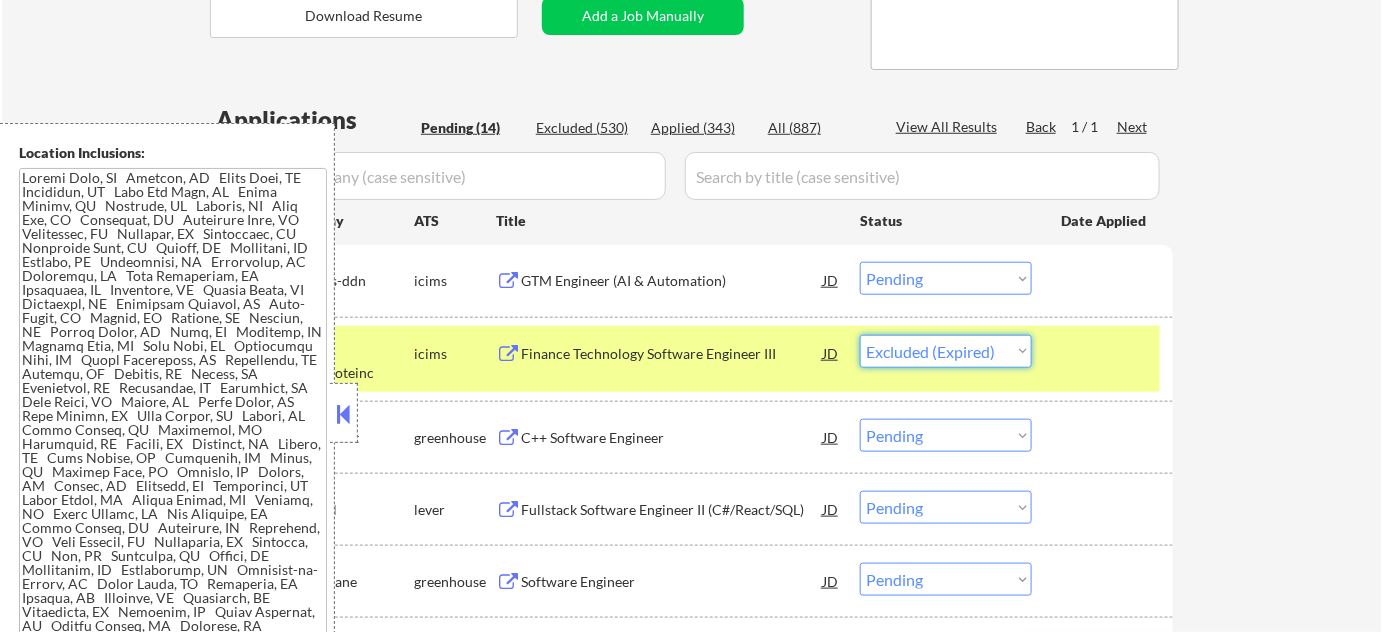 click on "Choose an option... Pending Applied Excluded (Questions) Excluded (Expired) Excluded (Location) Excluded (Bad Match) Excluded (Blocklist) Excluded (Salary) Excluded (Other)" at bounding box center [946, 351] 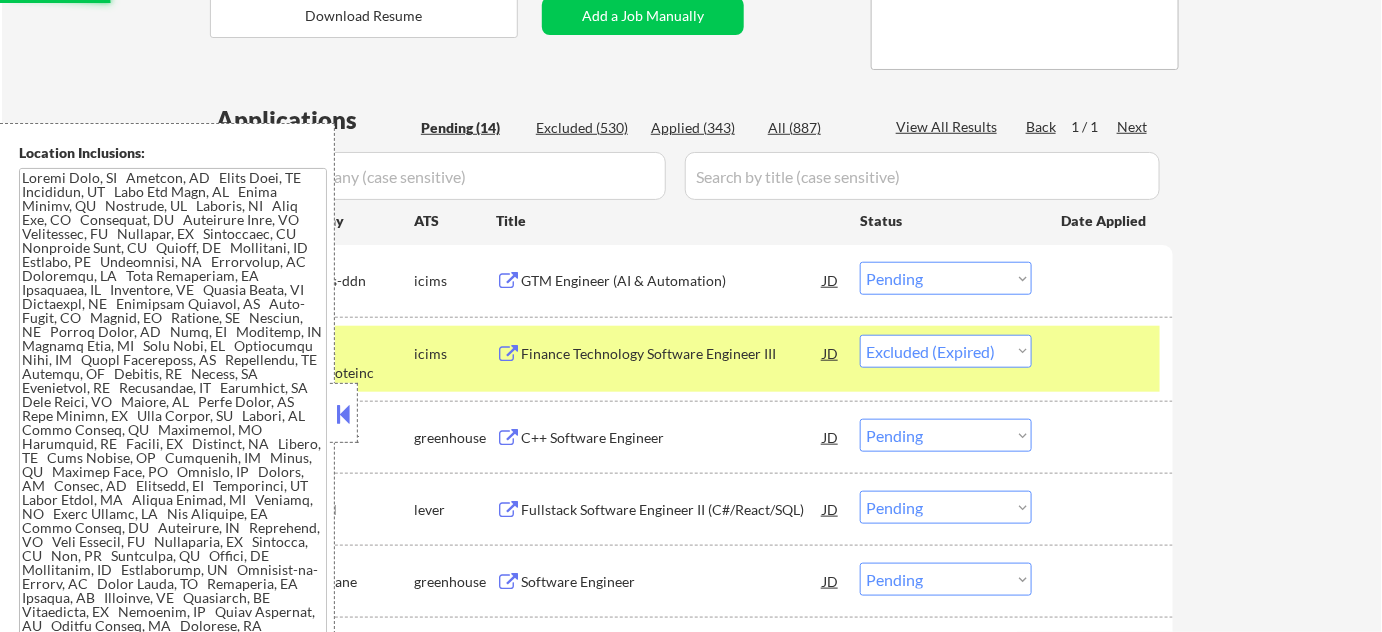 click at bounding box center (1105, 353) 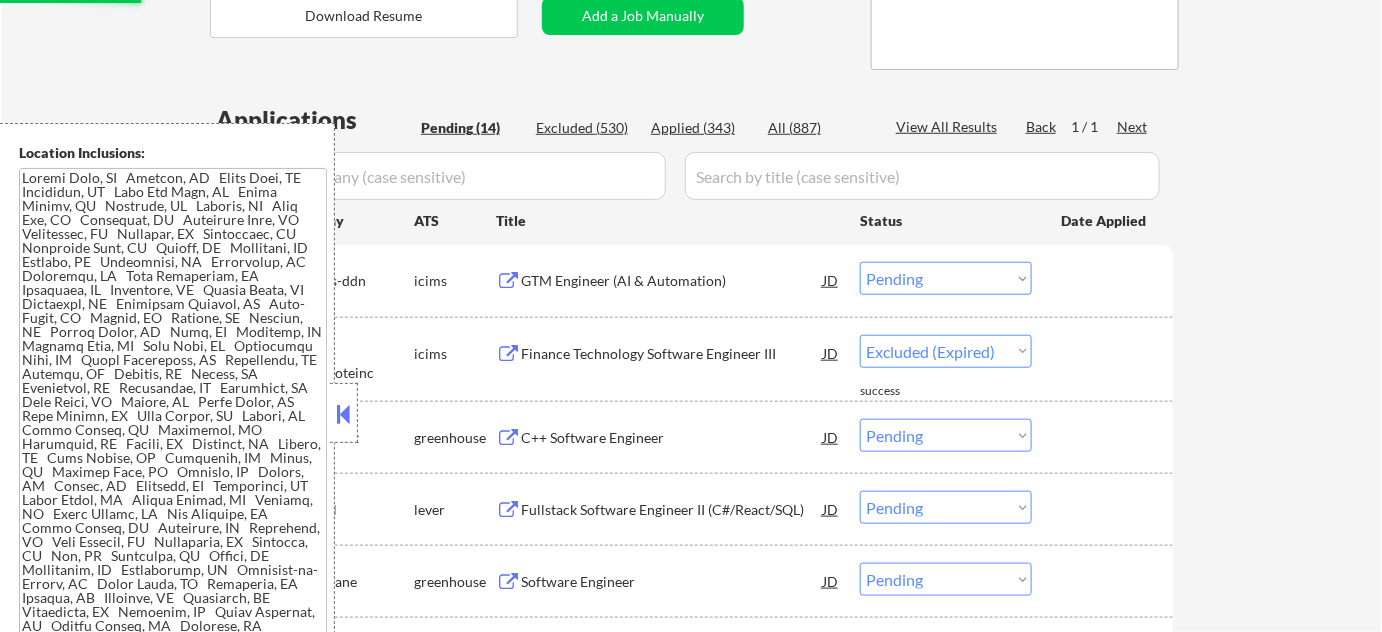 select on ""pending"" 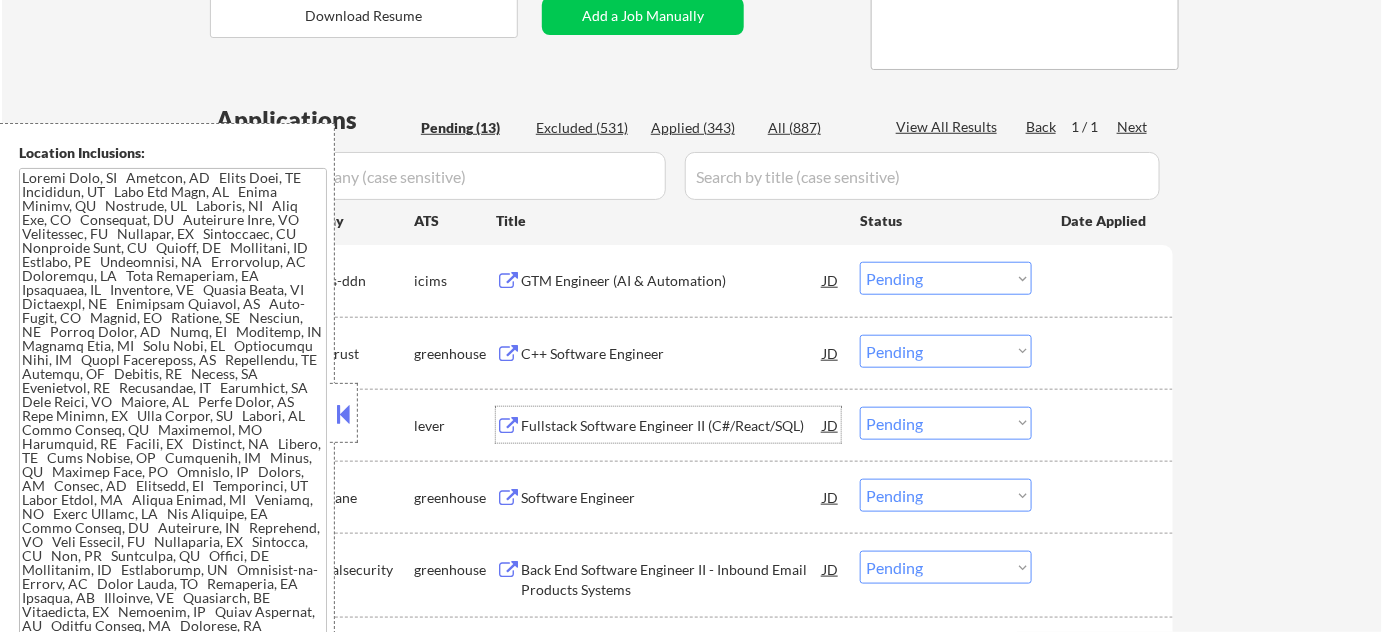click on "Fullstack Software Engineer II (C#/React/SQL)" at bounding box center [672, 426] 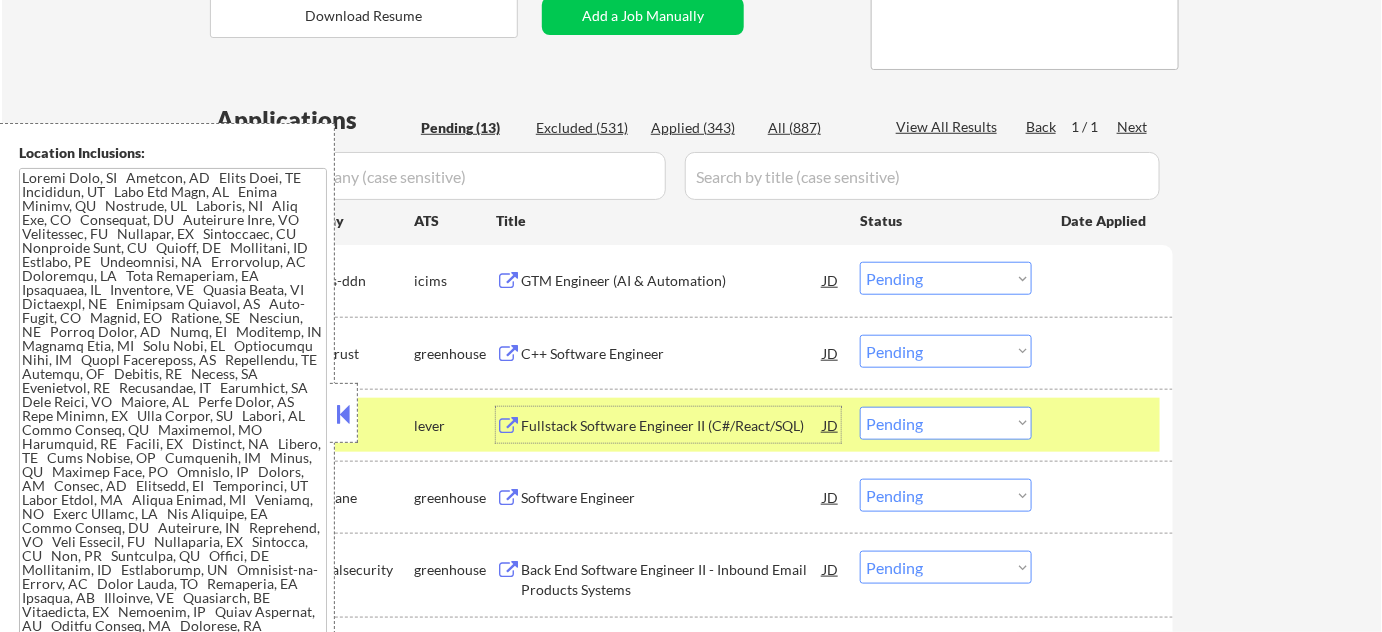 click on "Choose an option... Pending Applied Excluded (Questions) Excluded (Expired) Excluded (Location) Excluded (Bad Match) Excluded (Blocklist) Excluded (Salary) Excluded (Other)" at bounding box center [946, 423] 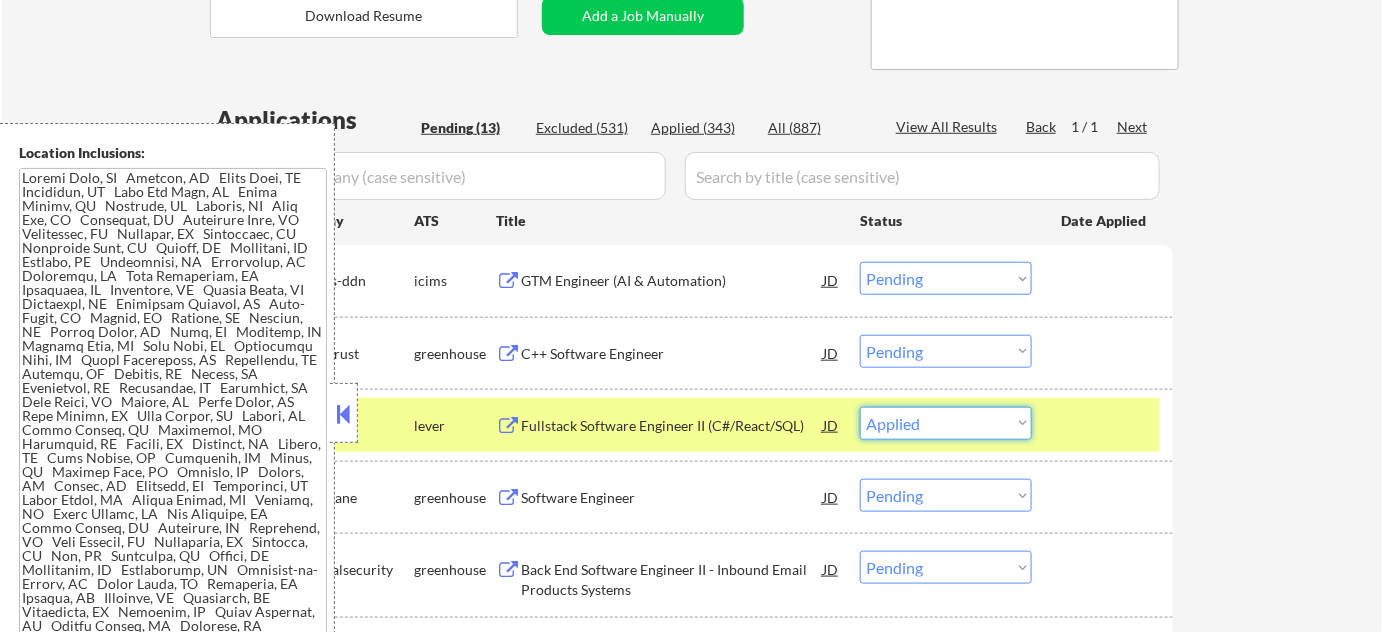 click on "Choose an option... Pending Applied Excluded (Questions) Excluded (Expired) Excluded (Location) Excluded (Bad Match) Excluded (Blocklist) Excluded (Salary) Excluded (Other)" at bounding box center (946, 423) 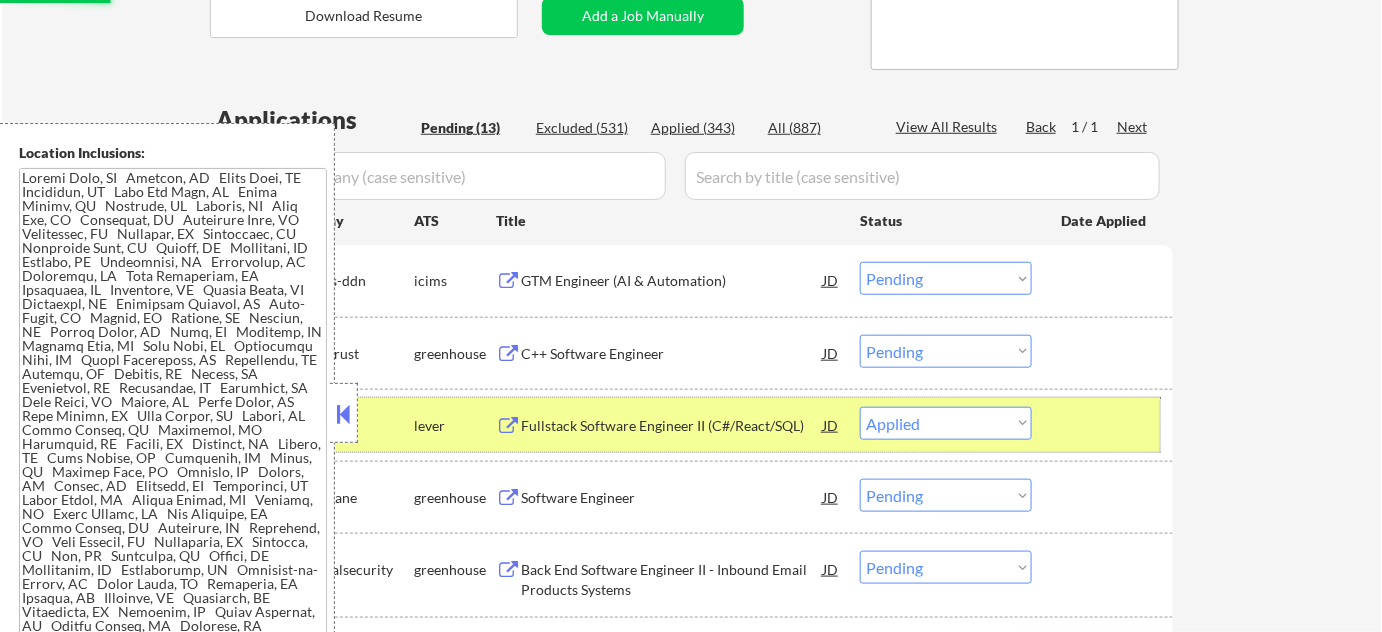 click at bounding box center (1105, 425) 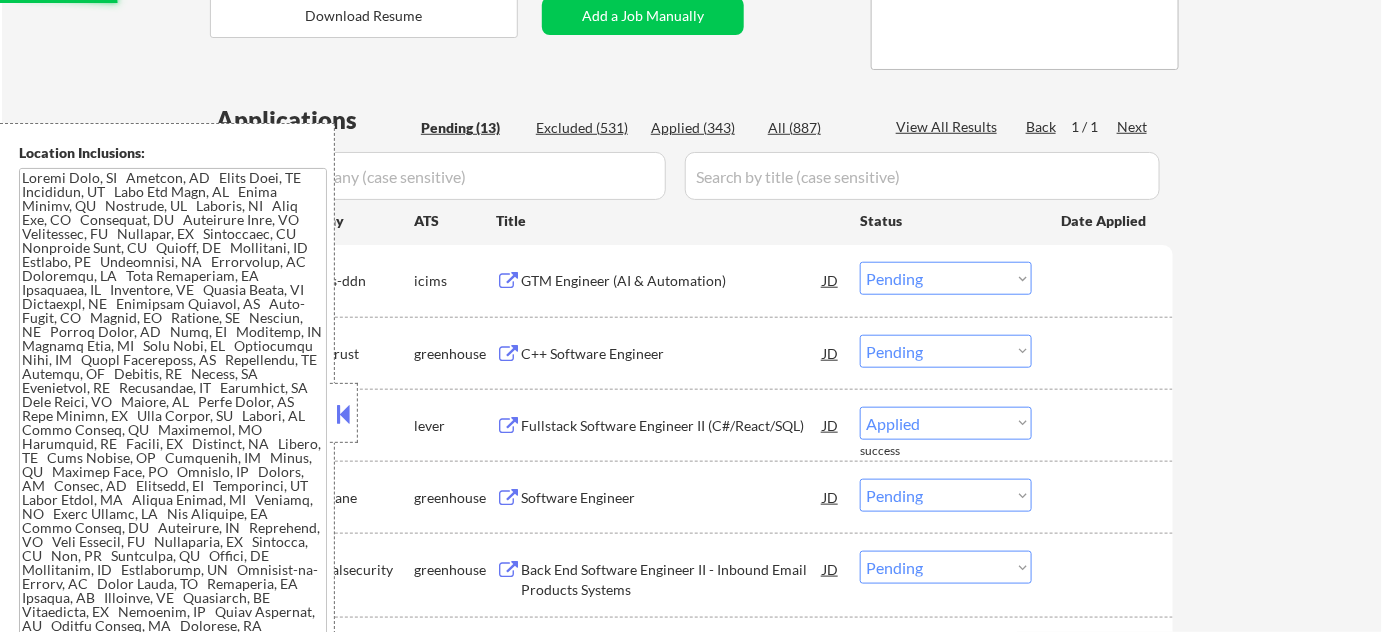 select on ""pending"" 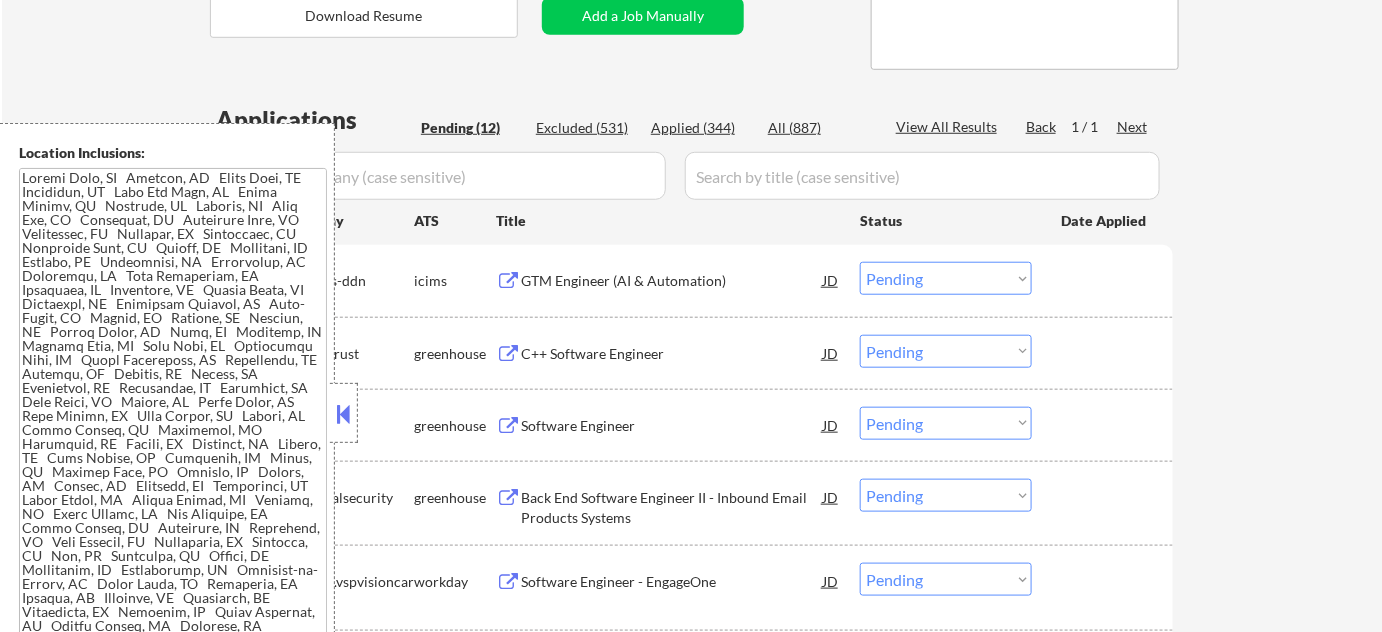 click at bounding box center [344, 414] 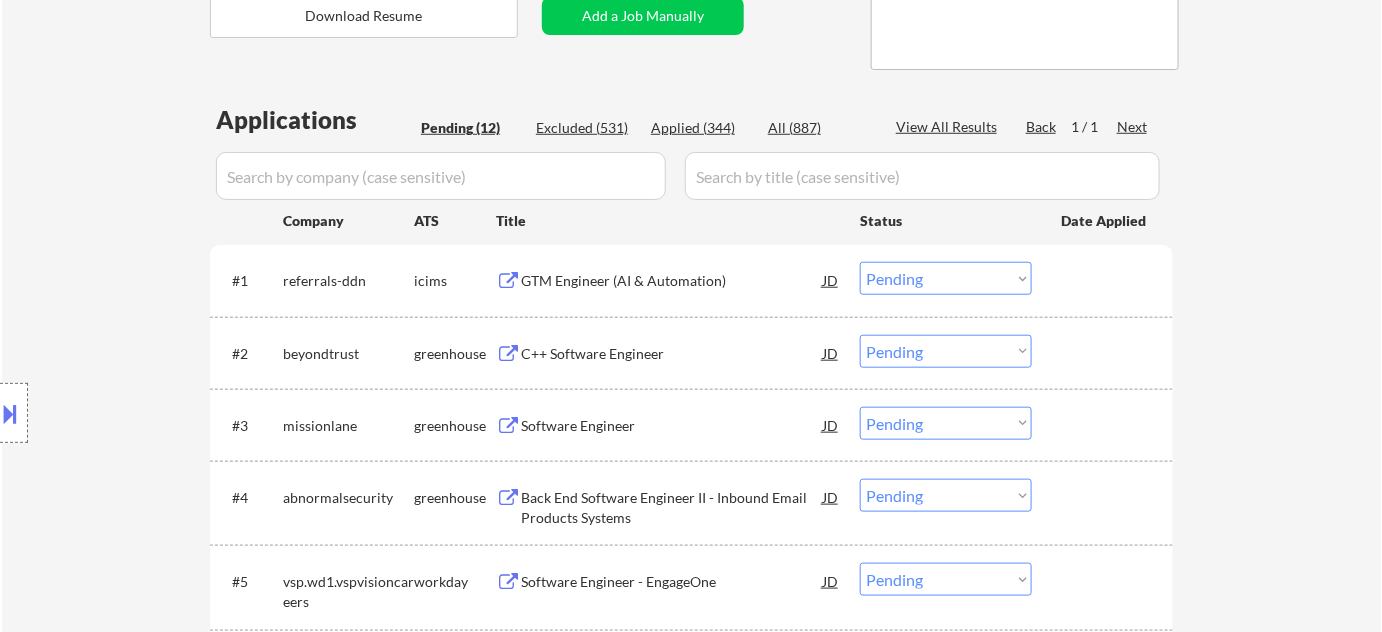 click on "Software Engineer" at bounding box center [672, 426] 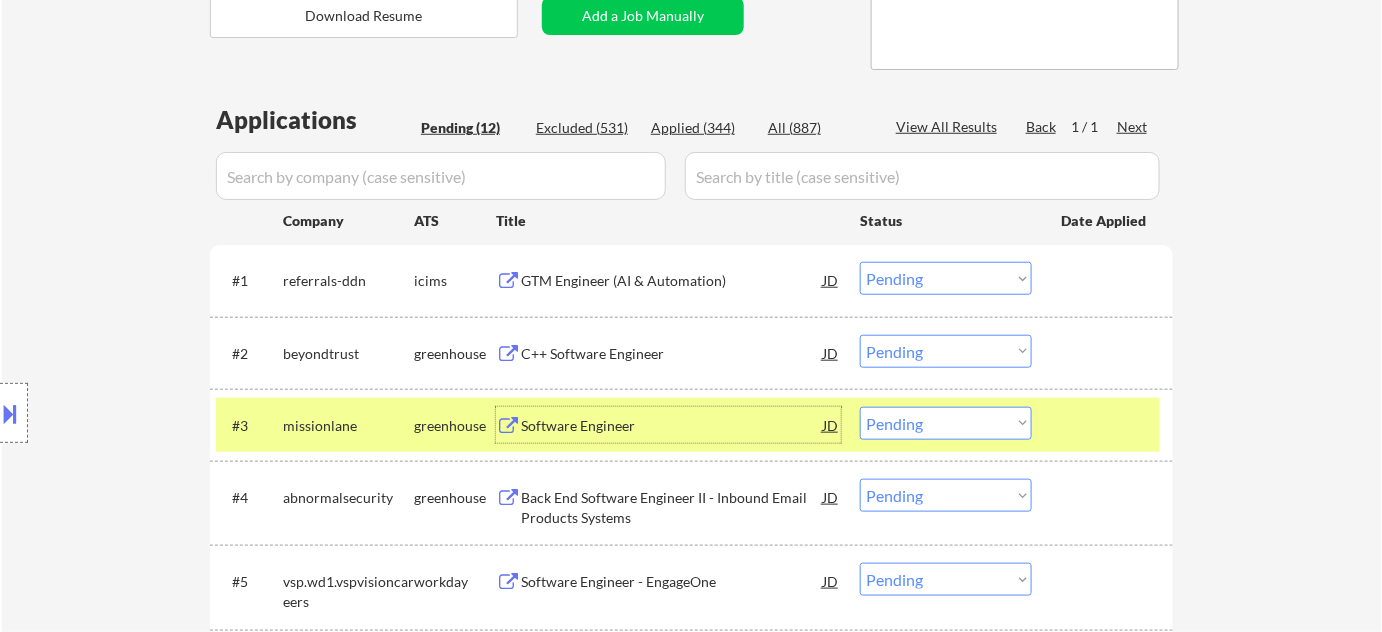 click at bounding box center [1105, 425] 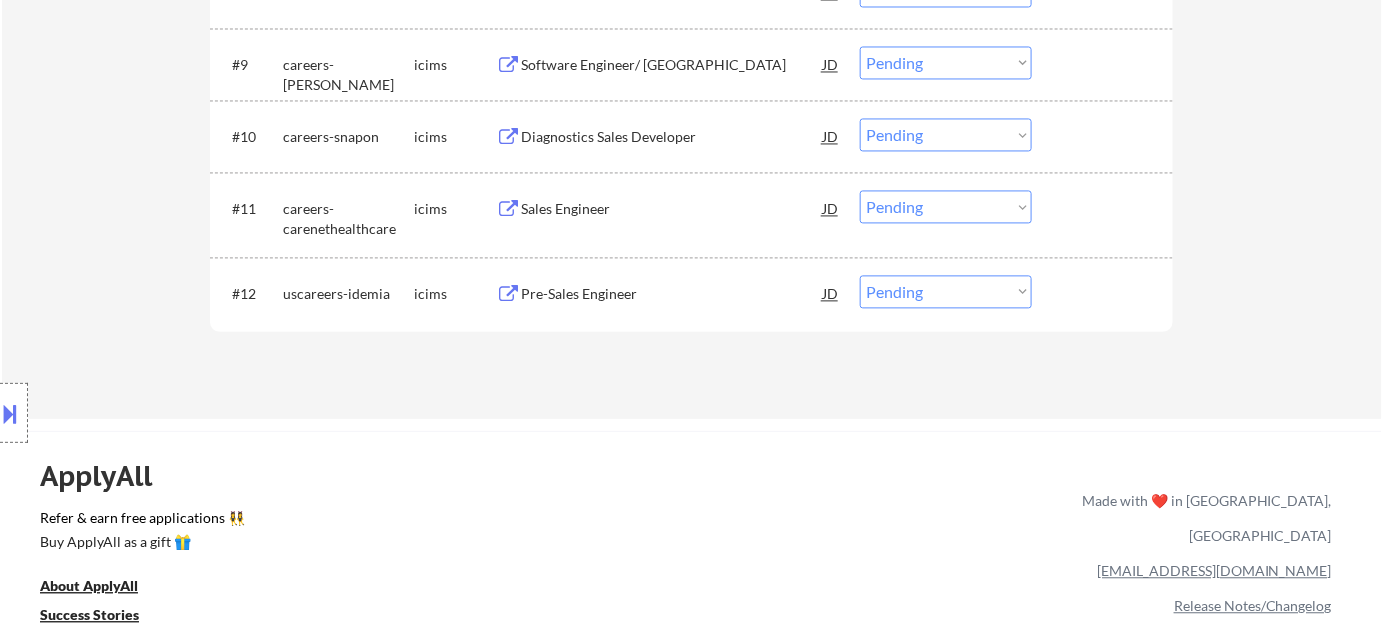 scroll, scrollTop: 1272, scrollLeft: 0, axis: vertical 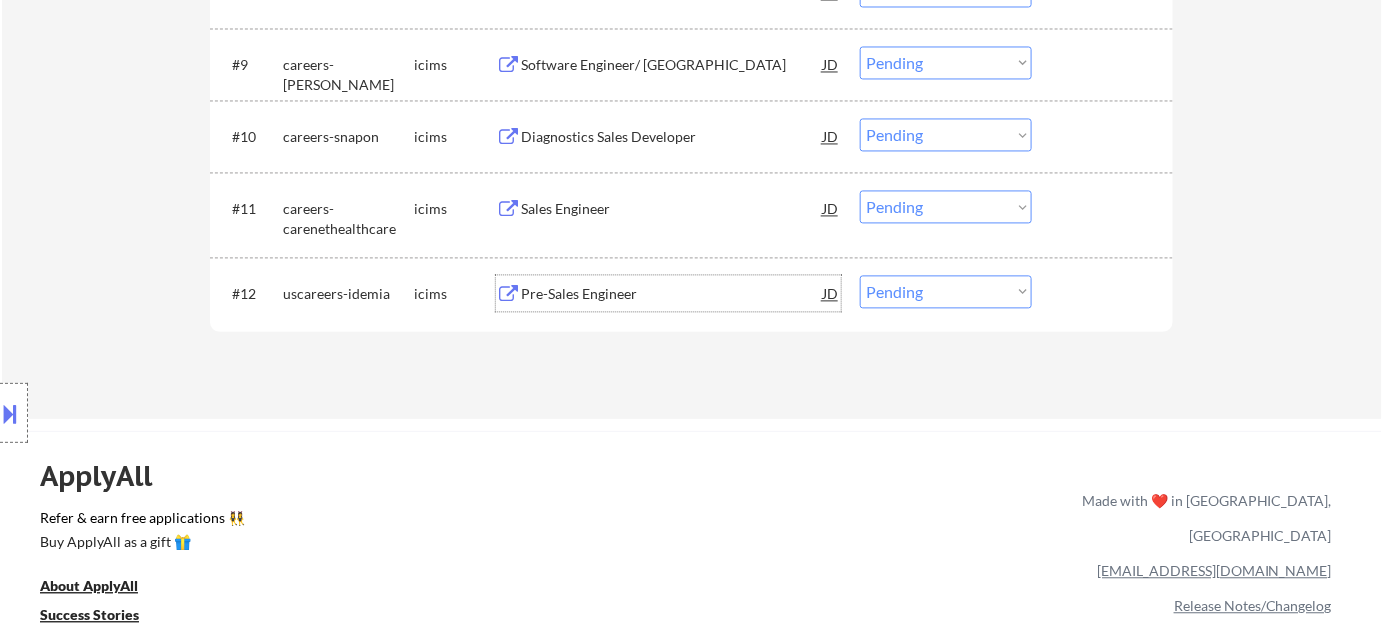 click on "Pre-Sales Engineer" at bounding box center (672, 294) 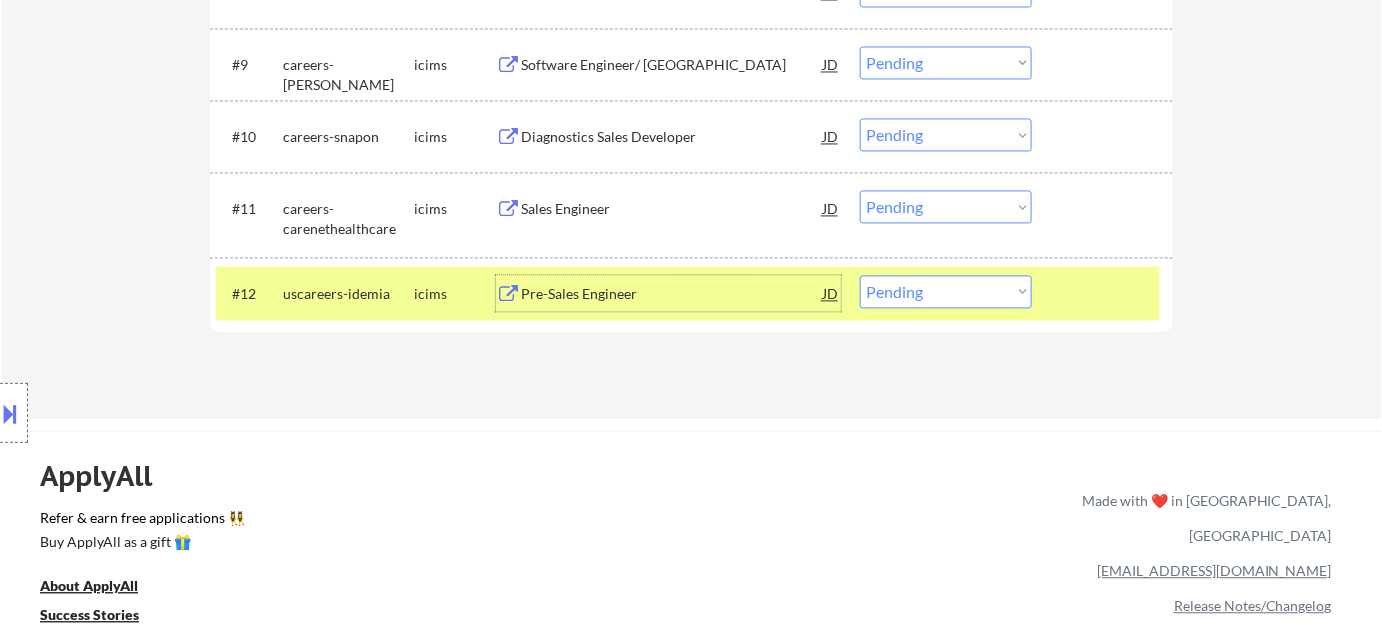 click at bounding box center [1105, 293] 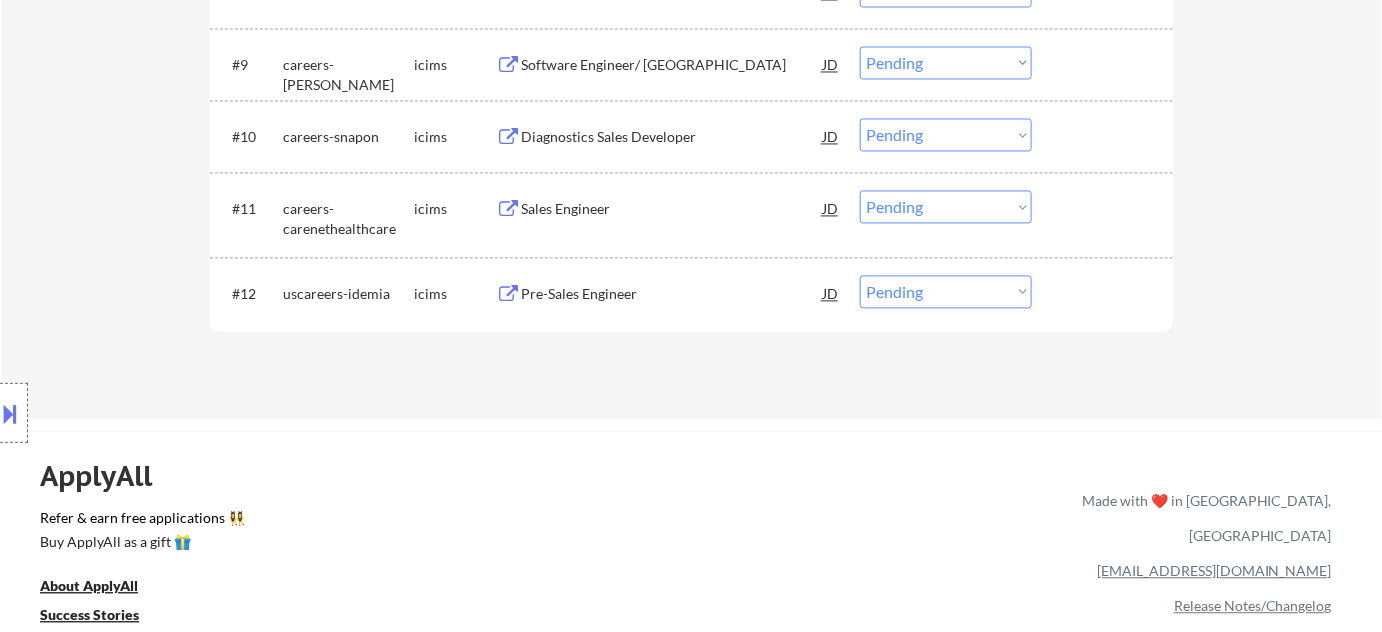 click on "Sales Engineer" at bounding box center (672, 208) 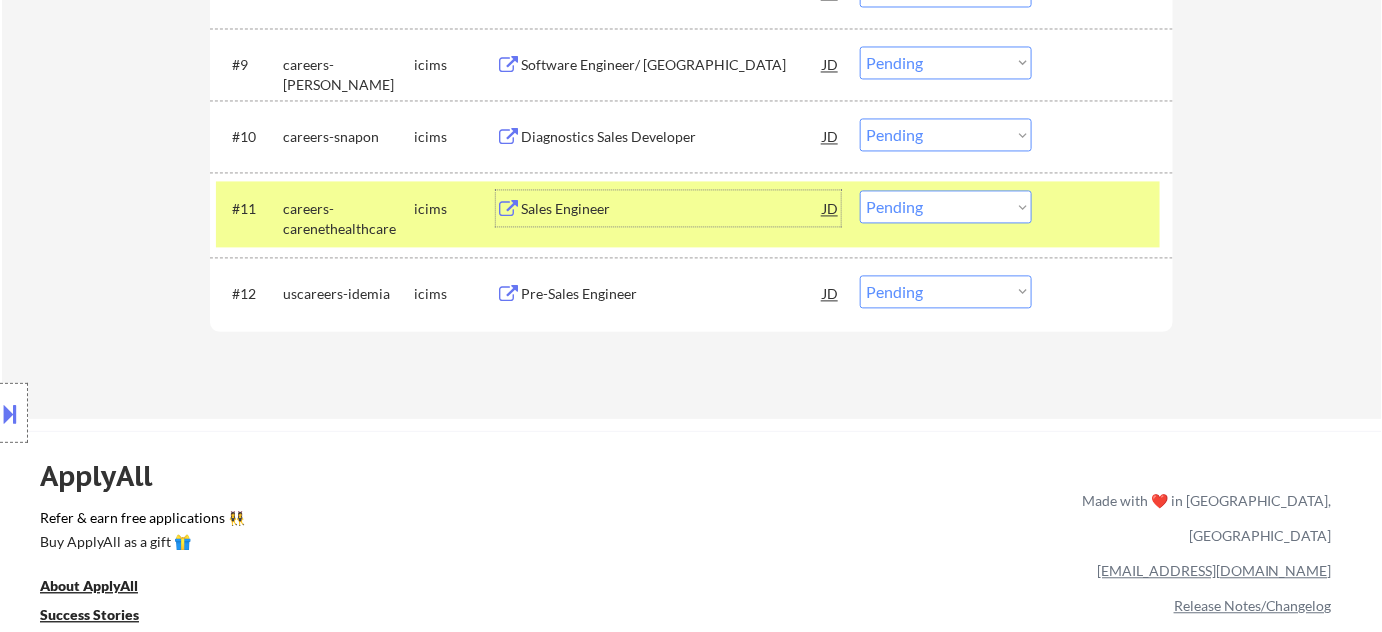 click on "Choose an option... Pending Applied Excluded (Questions) Excluded (Expired) Excluded (Location) Excluded (Bad Match) Excluded (Blocklist) Excluded (Salary) Excluded (Other)" at bounding box center [946, 206] 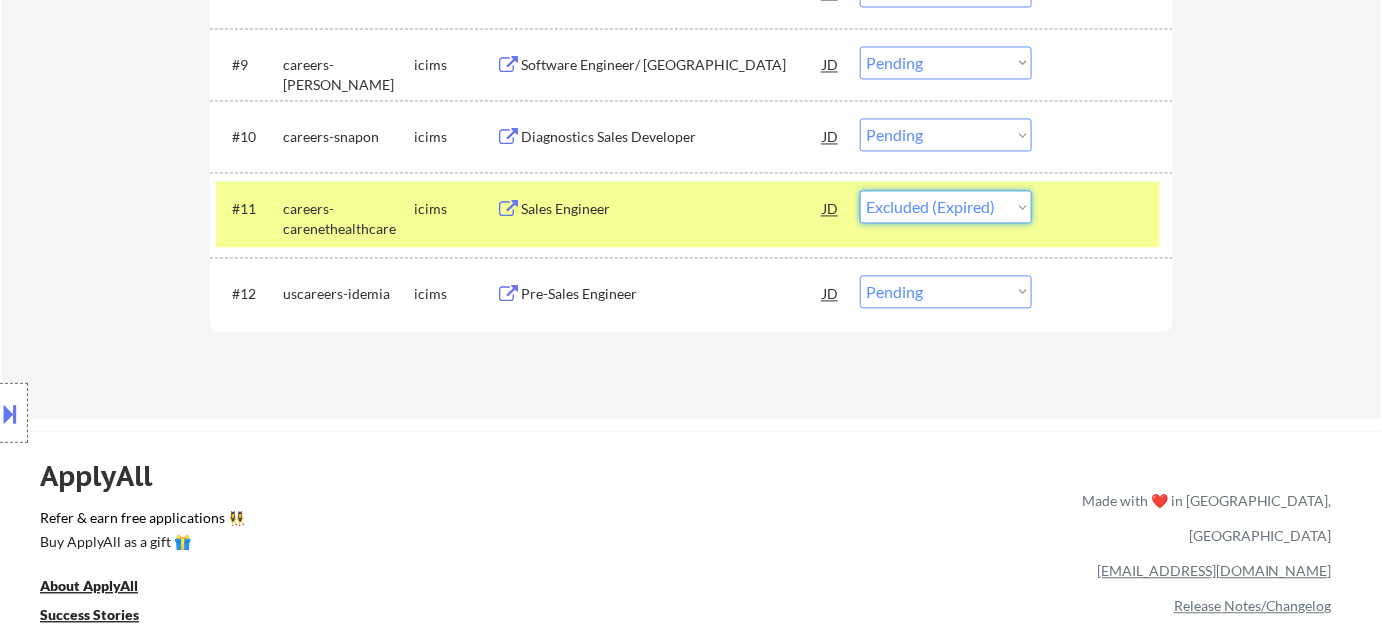 click on "Choose an option... Pending Applied Excluded (Questions) Excluded (Expired) Excluded (Location) Excluded (Bad Match) Excluded (Blocklist) Excluded (Salary) Excluded (Other)" at bounding box center [946, 206] 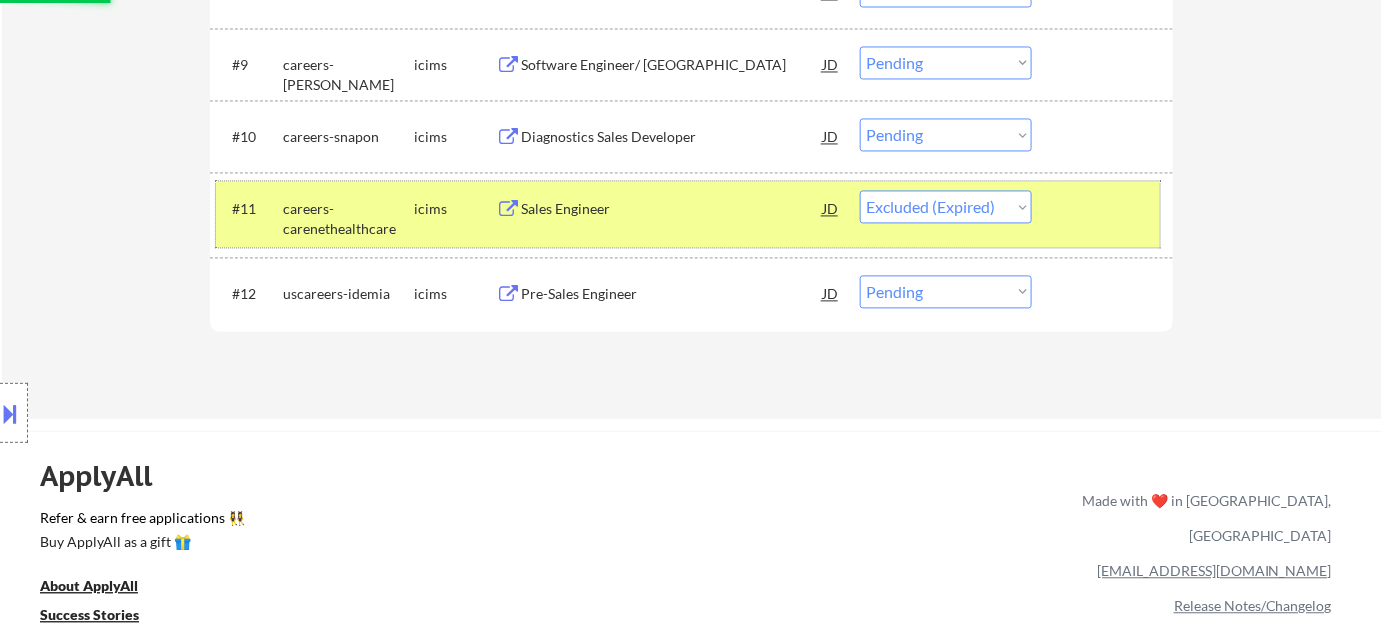 click at bounding box center [1105, 208] 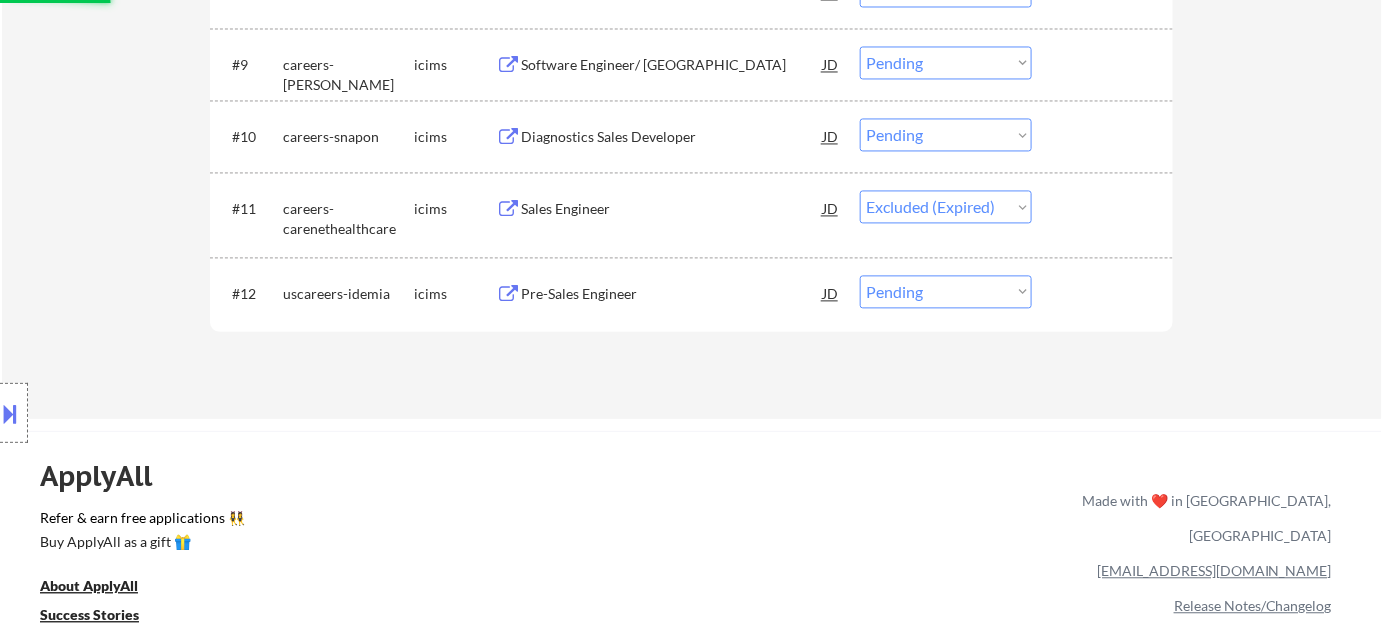 click on "Diagnostics Sales Developer" at bounding box center [672, 137] 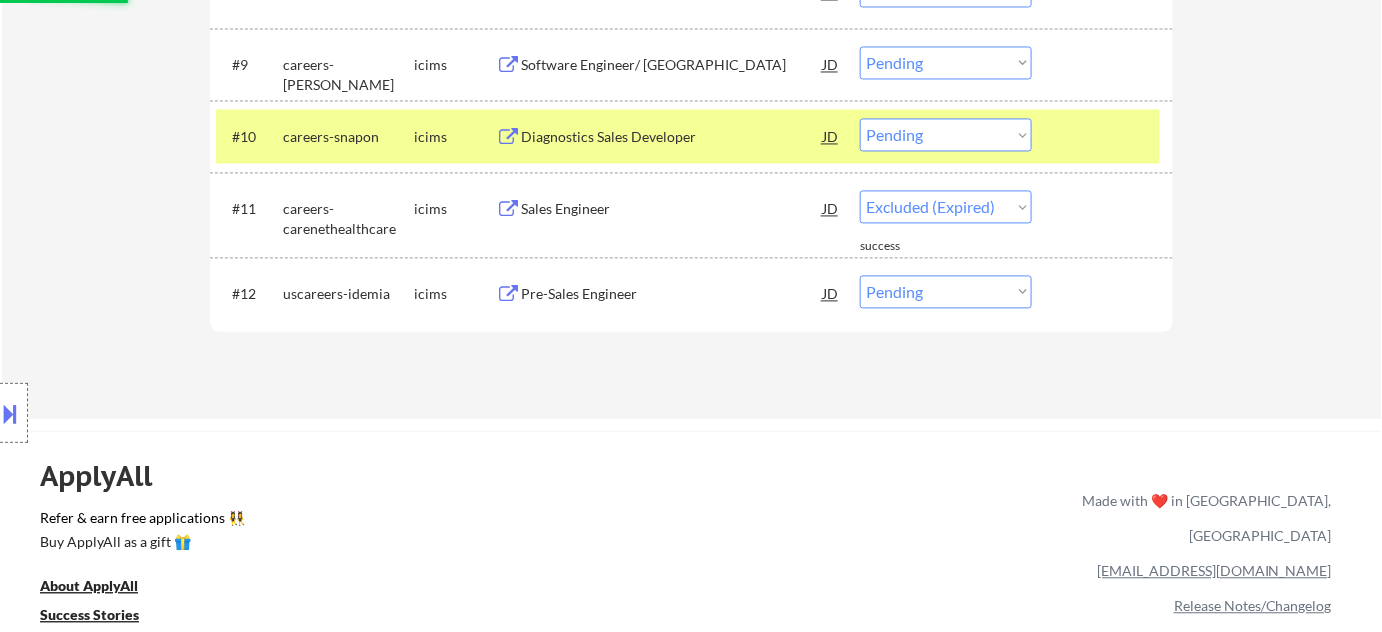 select on ""pending"" 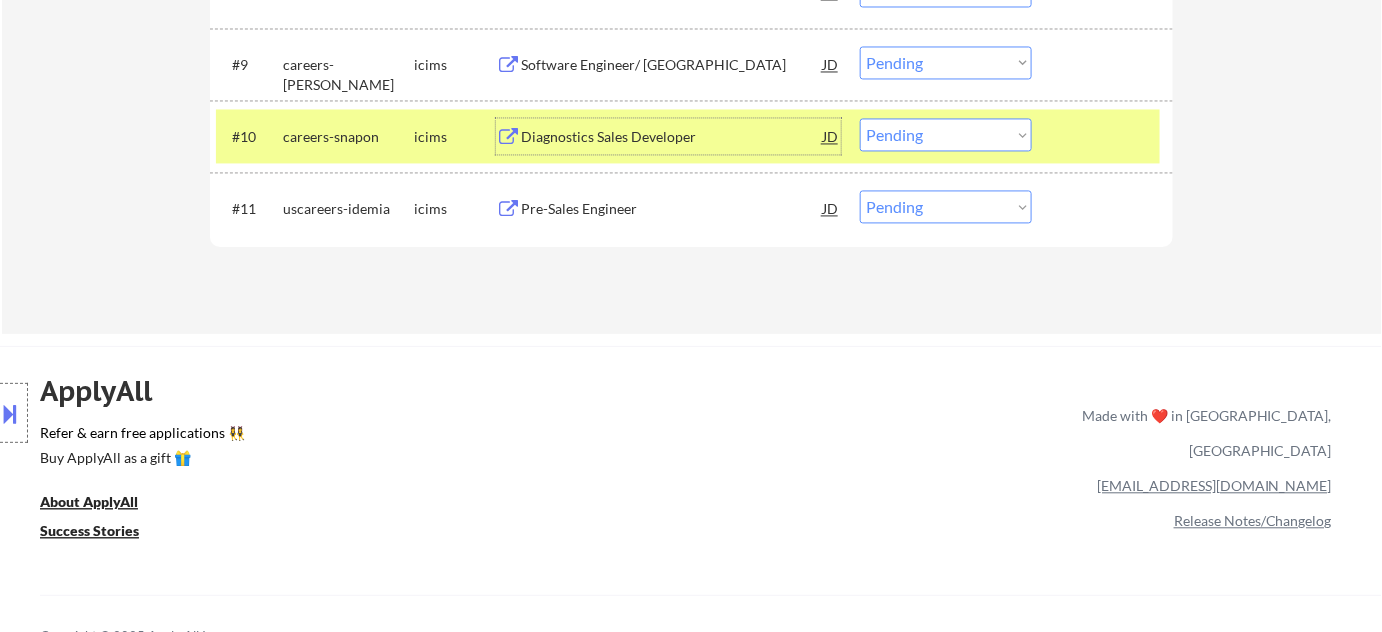 click on "Choose an option... Pending Applied Excluded (Questions) Excluded (Expired) Excluded (Location) Excluded (Bad Match) Excluded (Blocklist) Excluded (Salary) Excluded (Other)" at bounding box center (946, 134) 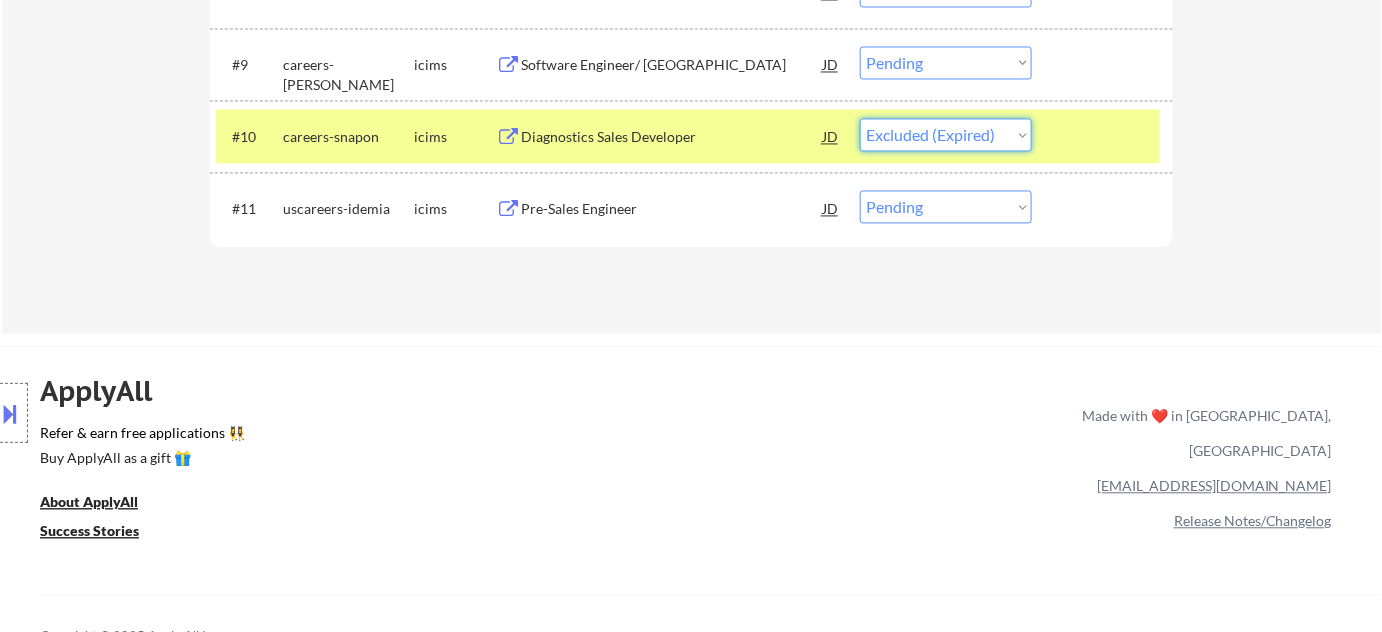 click on "Choose an option... Pending Applied Excluded (Questions) Excluded (Expired) Excluded (Location) Excluded (Bad Match) Excluded (Blocklist) Excluded (Salary) Excluded (Other)" at bounding box center (946, 134) 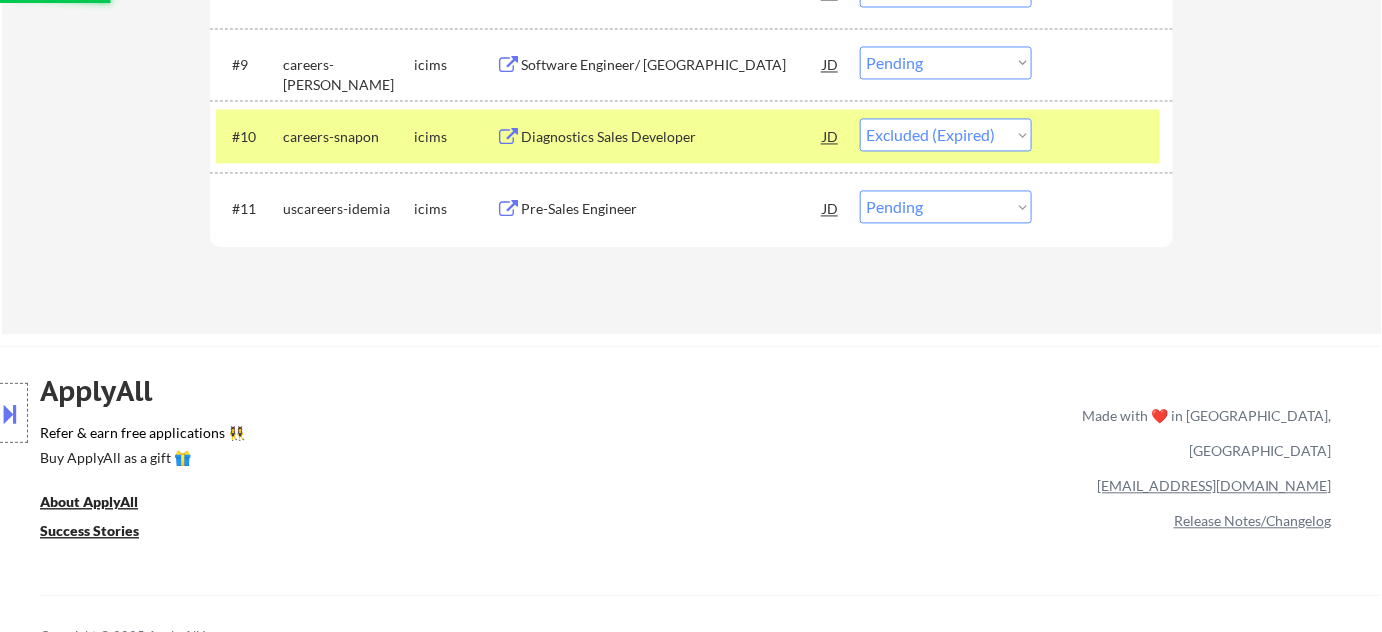 click at bounding box center (1105, 136) 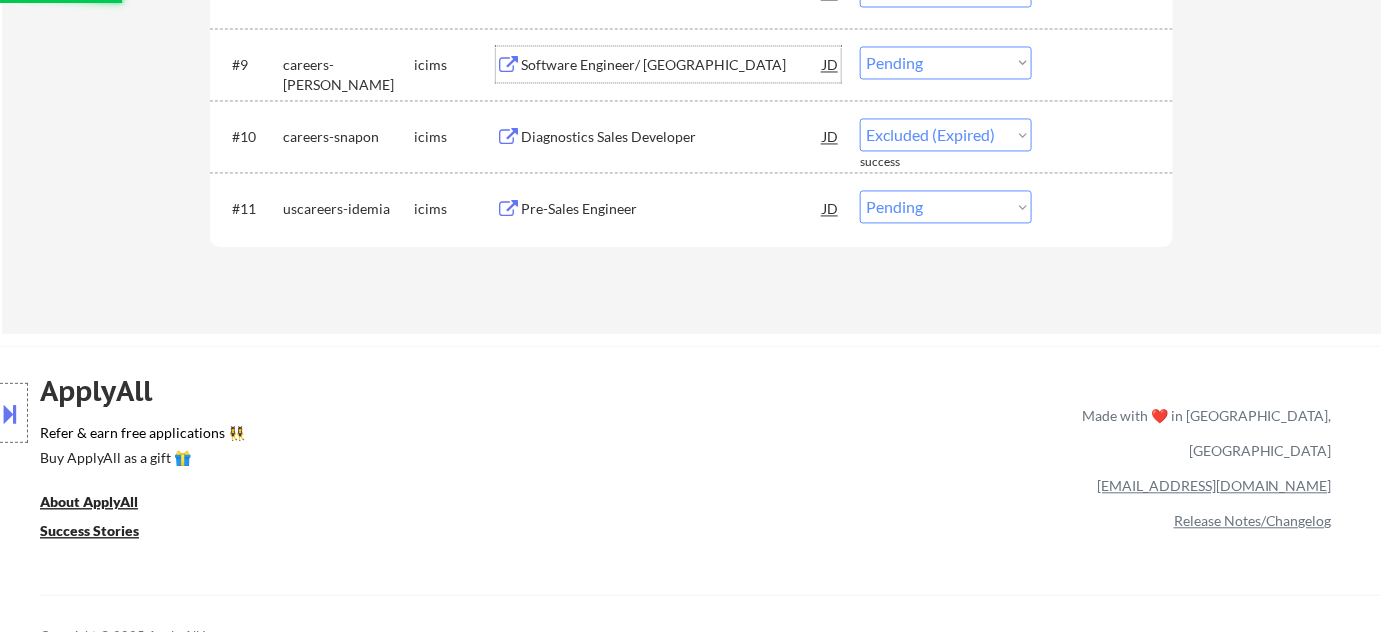 click on "Software Engineer/ JAVA" at bounding box center (672, 65) 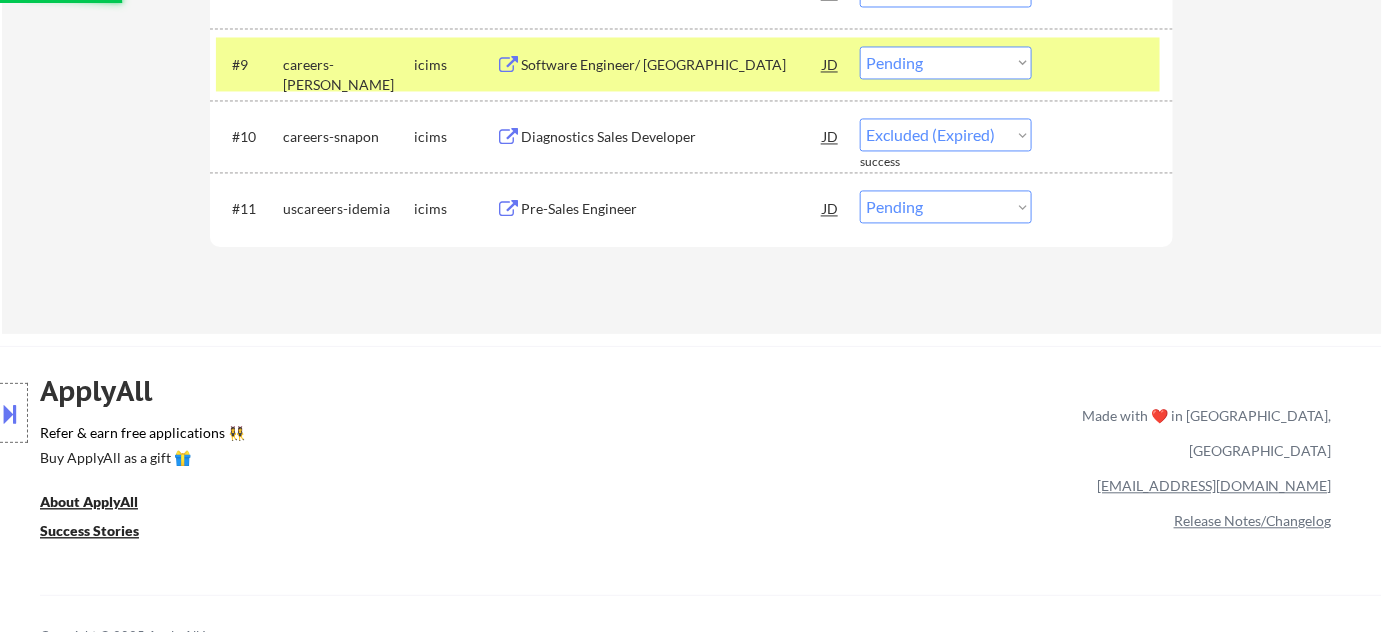 select on ""pending"" 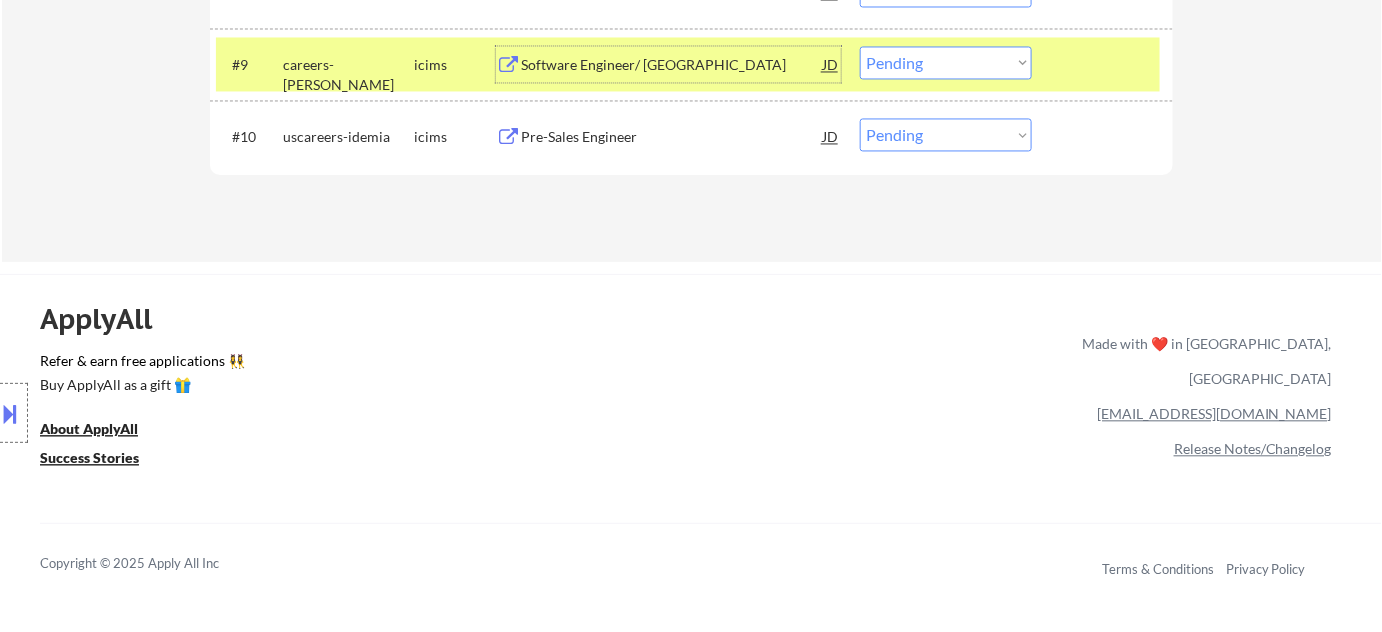 click on "Choose an option... Pending Applied Excluded (Questions) Excluded (Expired) Excluded (Location) Excluded (Bad Match) Excluded (Blocklist) Excluded (Salary) Excluded (Other)" at bounding box center [946, 62] 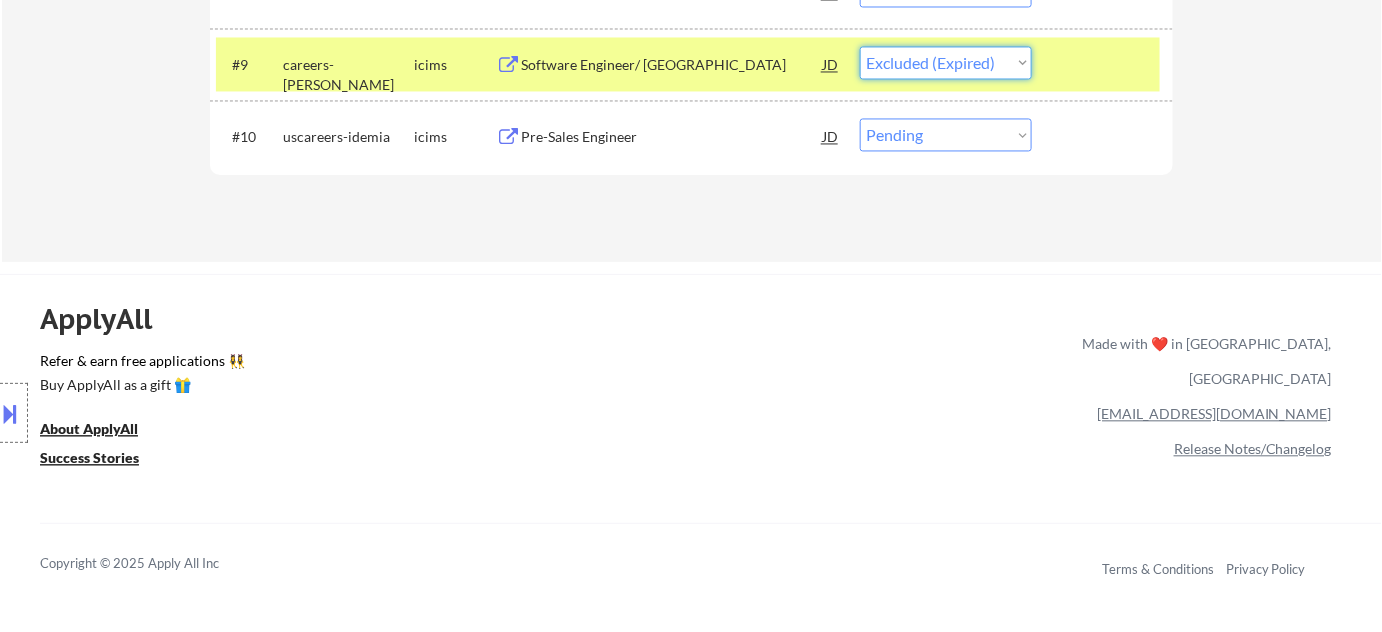 click on "Choose an option... Pending Applied Excluded (Questions) Excluded (Expired) Excluded (Location) Excluded (Bad Match) Excluded (Blocklist) Excluded (Salary) Excluded (Other)" at bounding box center [946, 62] 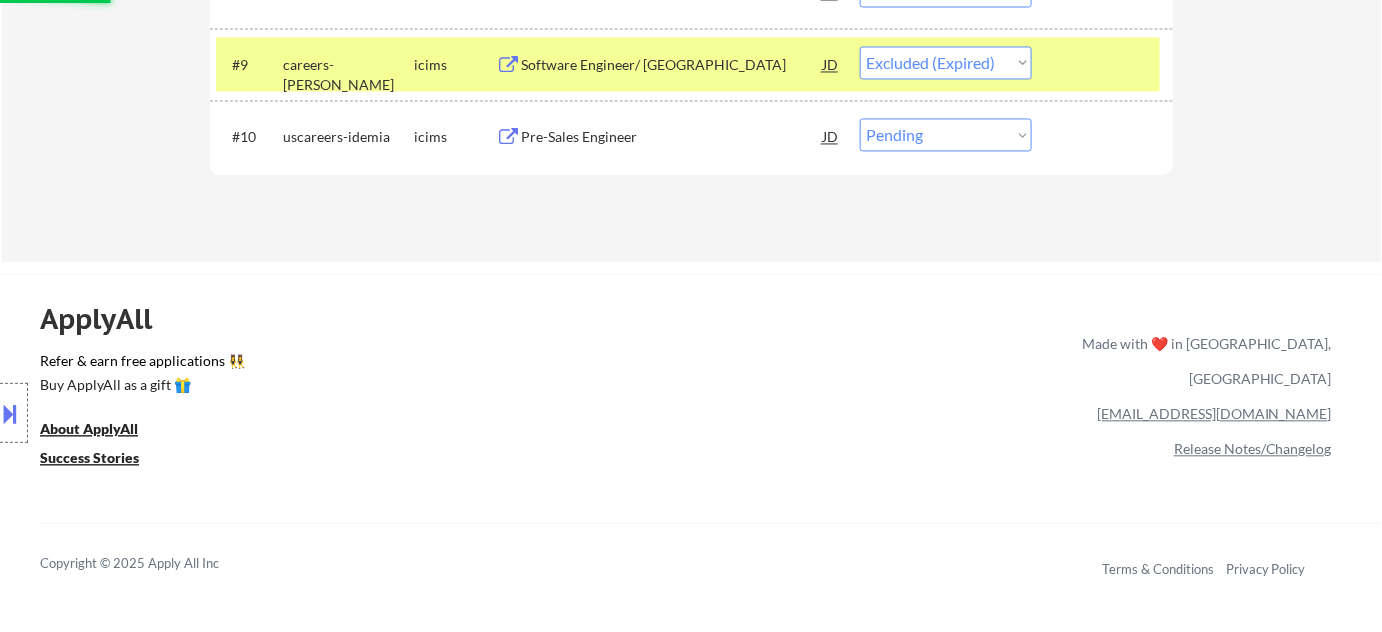 click at bounding box center [1105, 64] 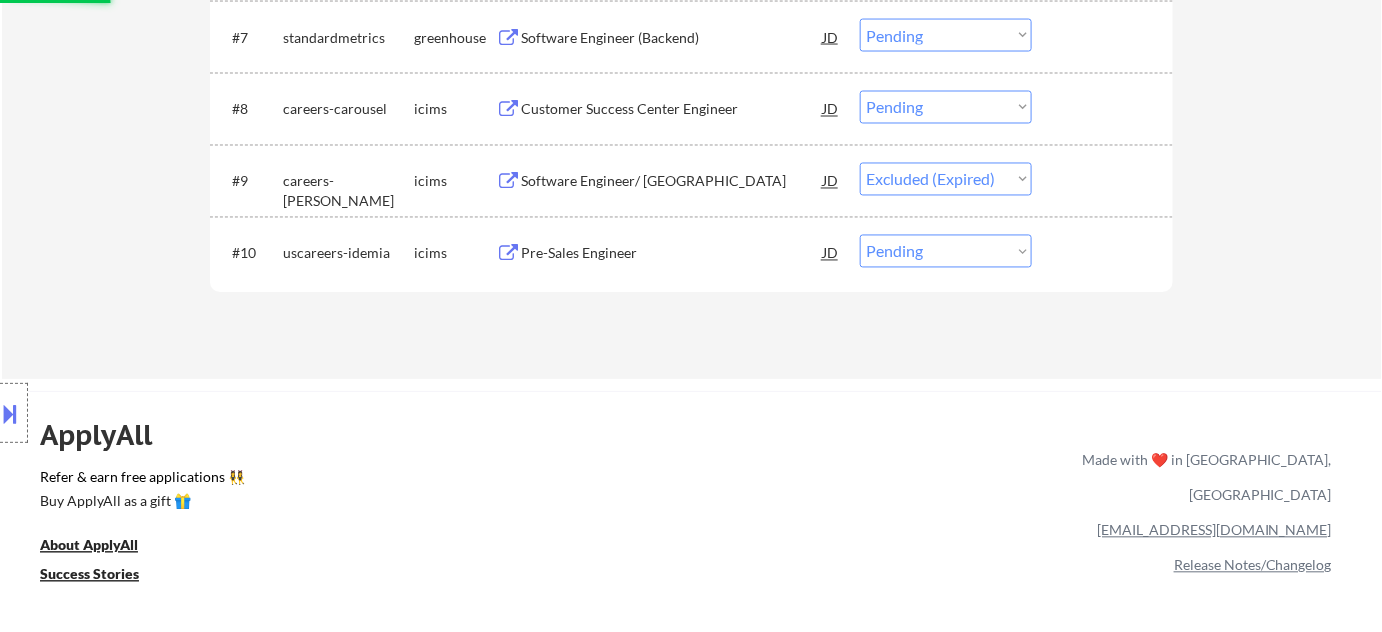 scroll, scrollTop: 1090, scrollLeft: 0, axis: vertical 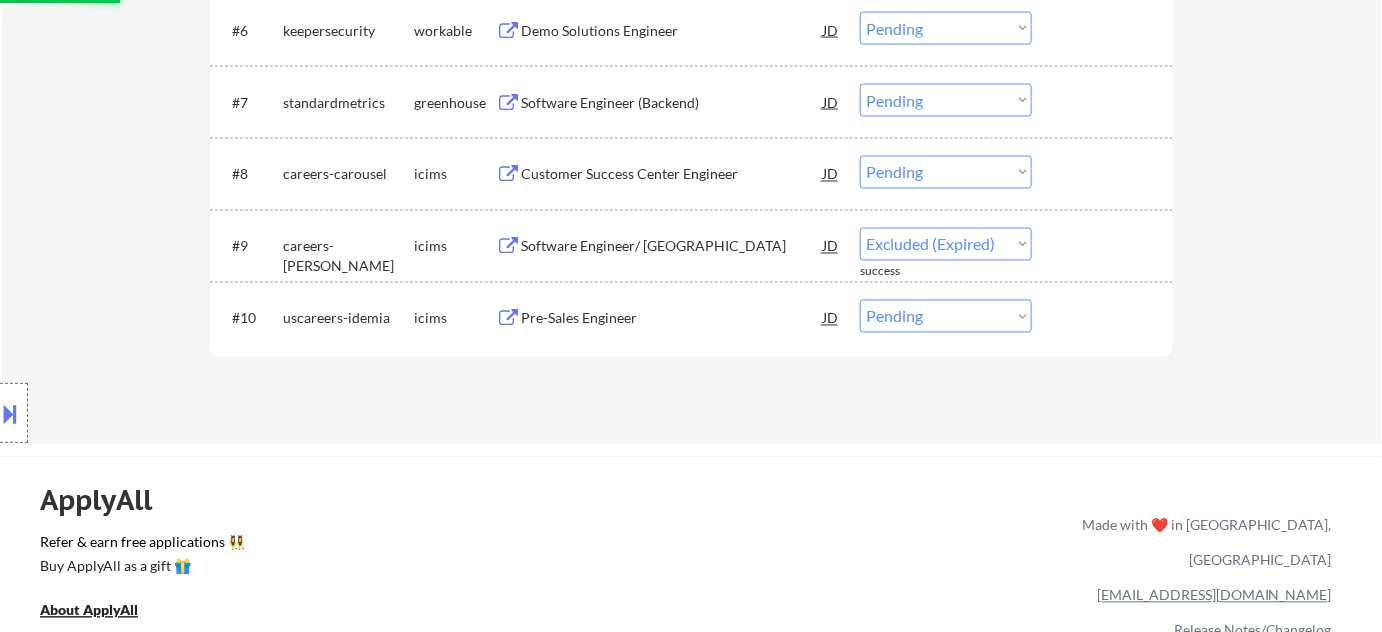 click on "Customer Success Center Engineer" at bounding box center [672, 175] 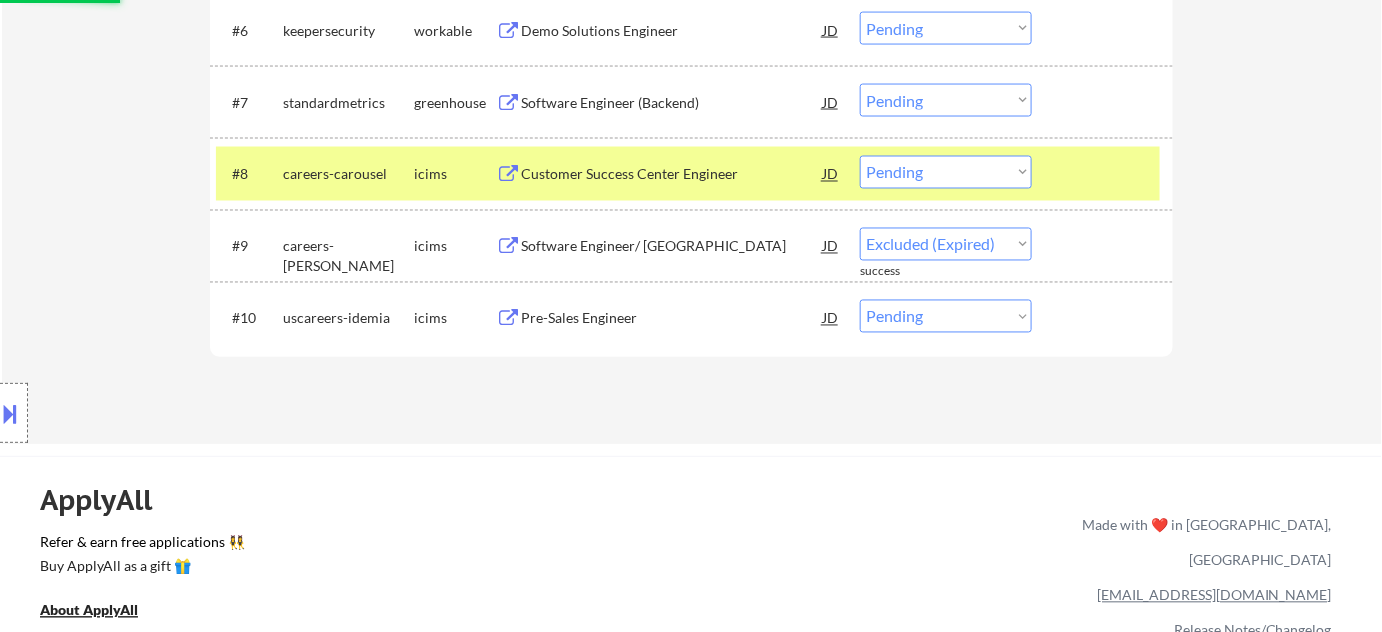 select on ""pending"" 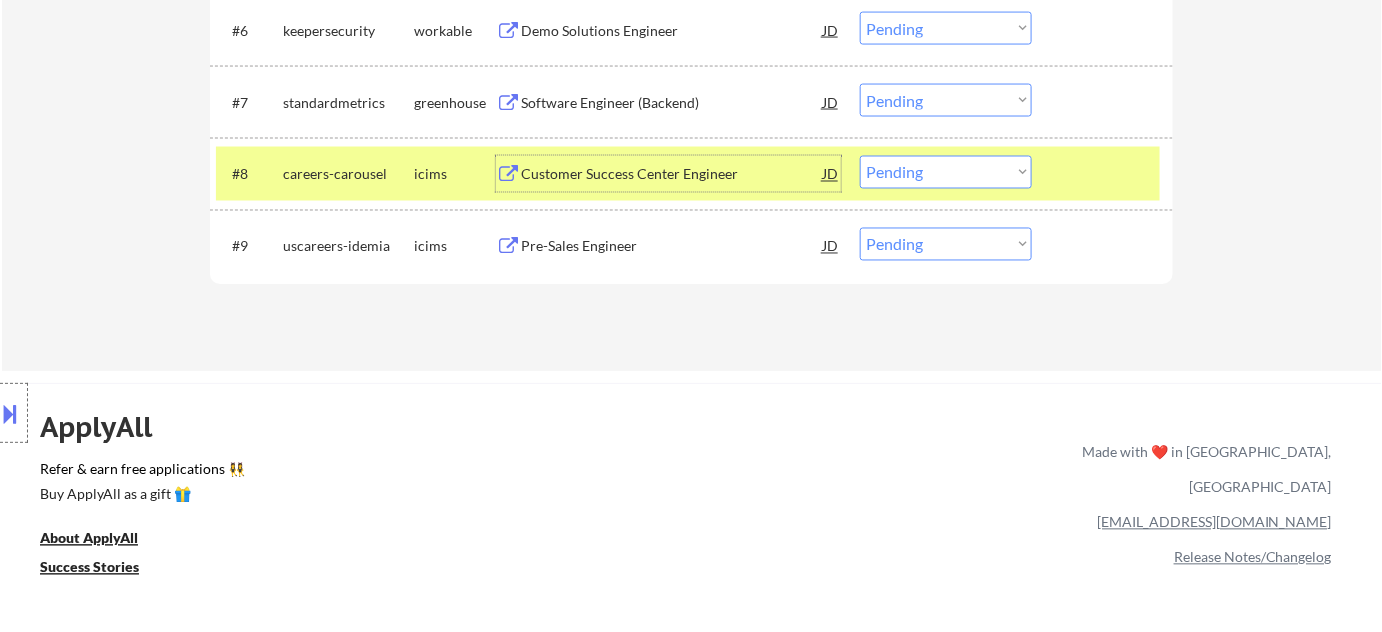 click on "Choose an option... Pending Applied Excluded (Questions) Excluded (Expired) Excluded (Location) Excluded (Bad Match) Excluded (Blocklist) Excluded (Salary) Excluded (Other)" at bounding box center [946, 172] 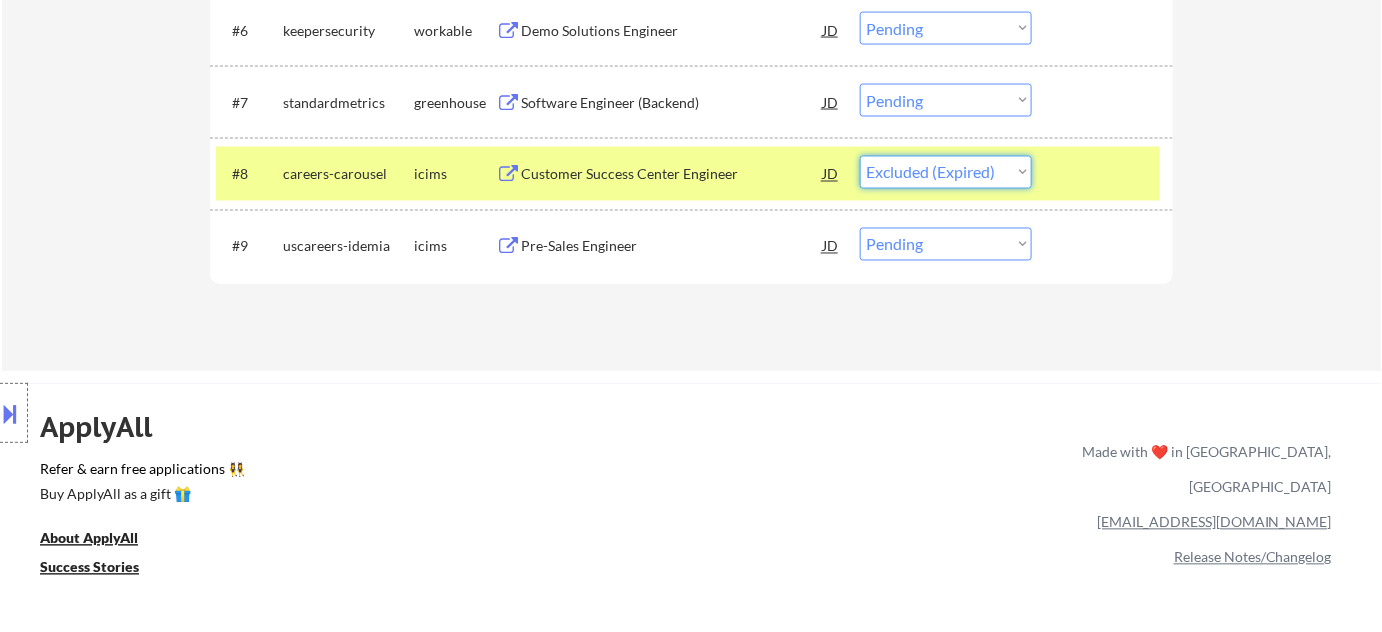 click on "Choose an option... Pending Applied Excluded (Questions) Excluded (Expired) Excluded (Location) Excluded (Bad Match) Excluded (Blocklist) Excluded (Salary) Excluded (Other)" at bounding box center [946, 172] 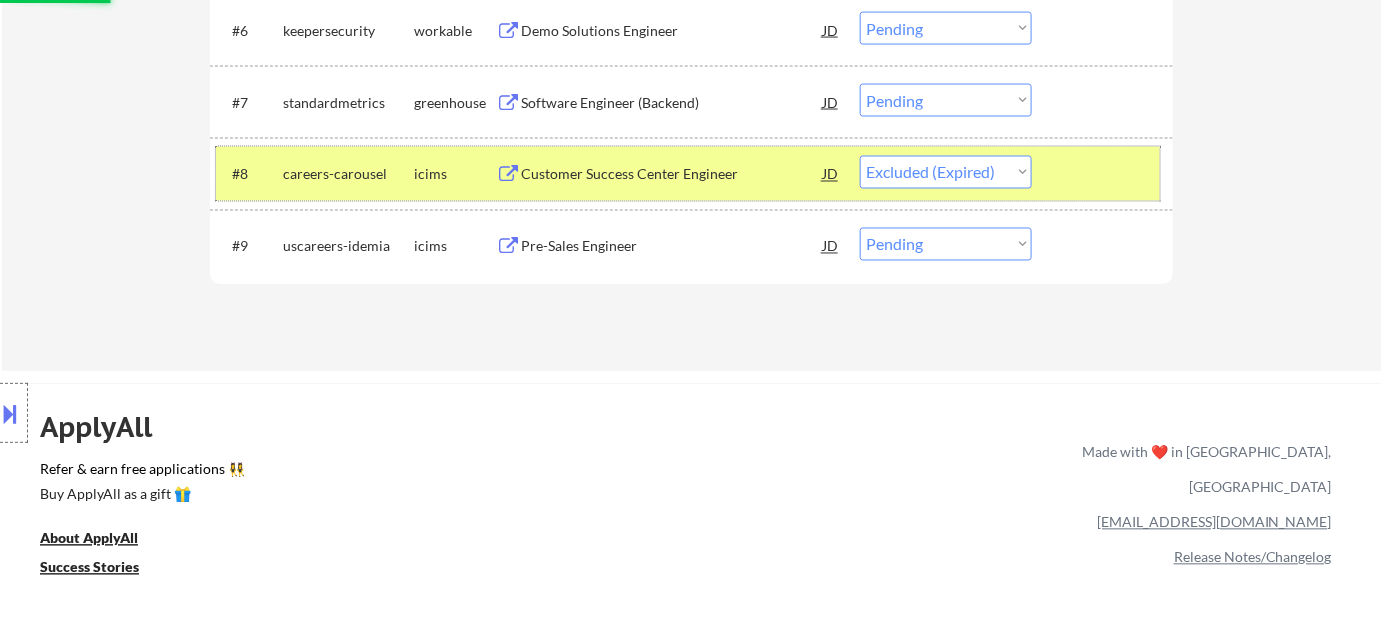click at bounding box center [1105, 174] 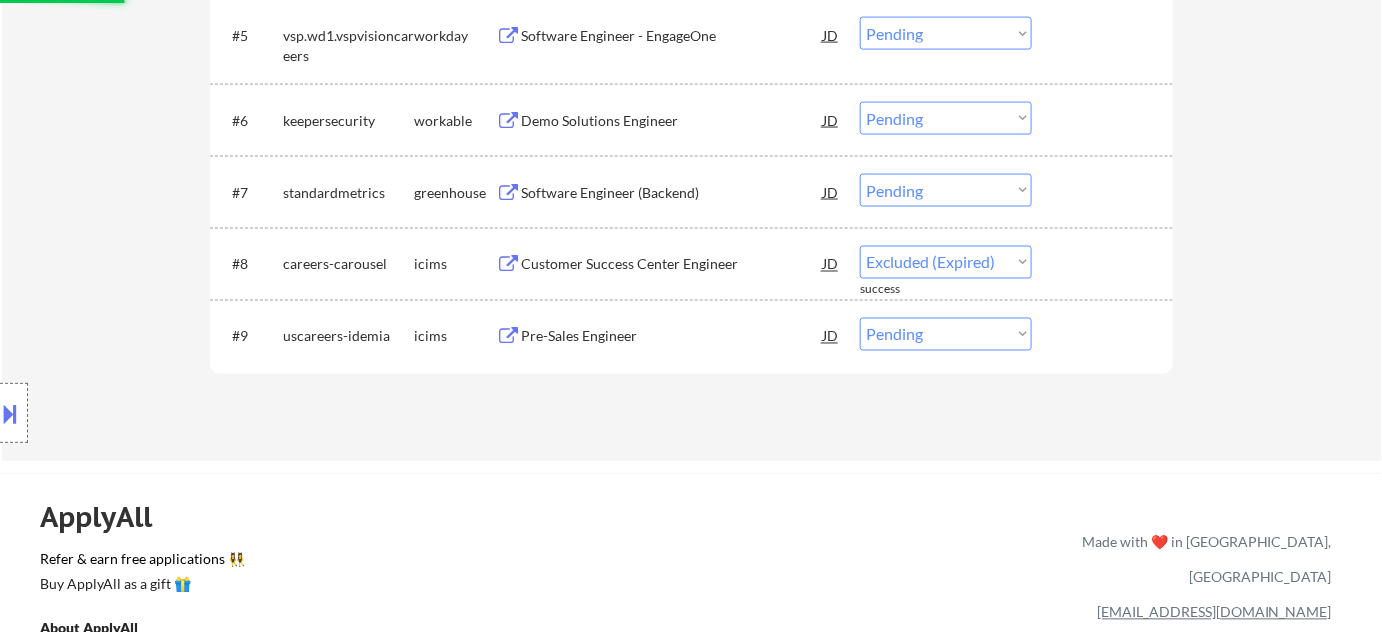 select on ""pending"" 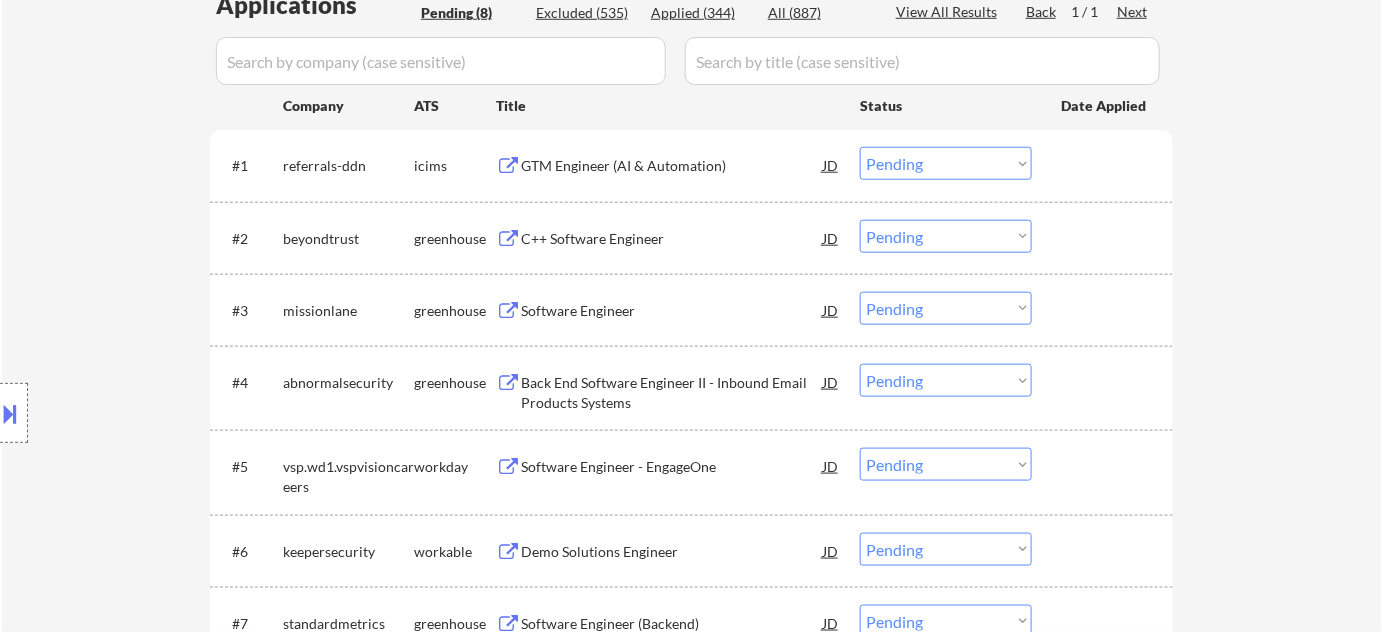 scroll, scrollTop: 363, scrollLeft: 0, axis: vertical 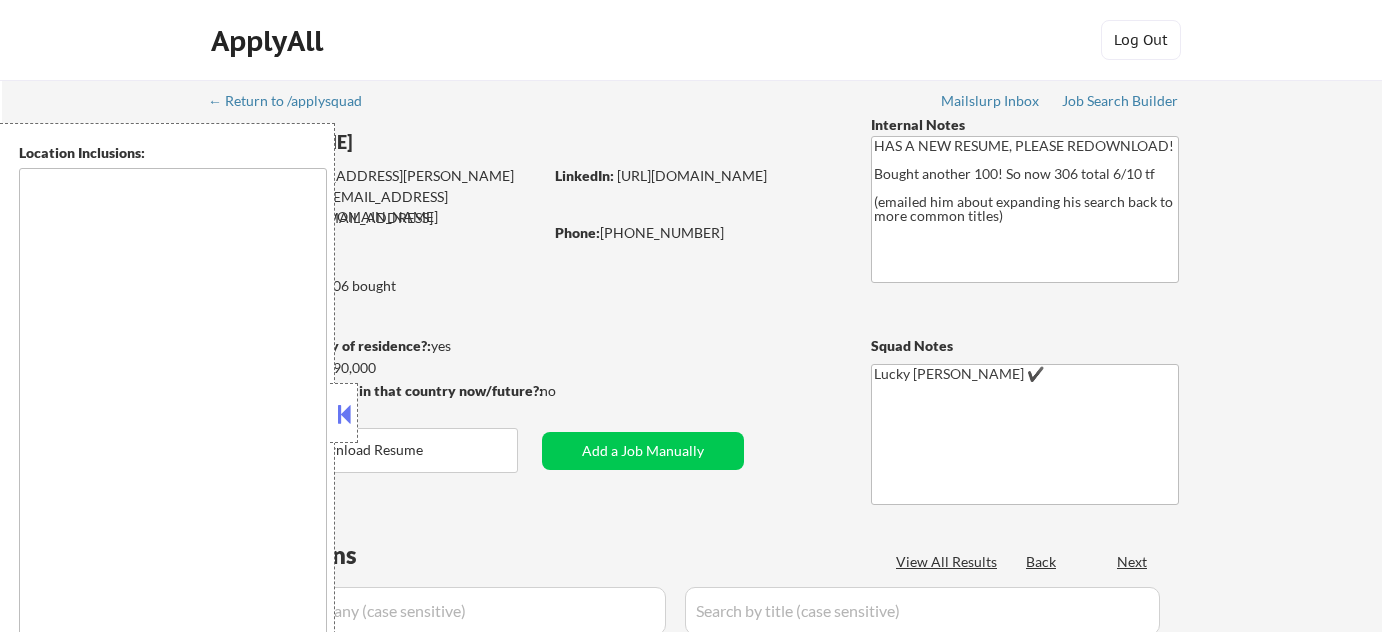 type on "[GEOGRAPHIC_DATA], [GEOGRAPHIC_DATA]   [GEOGRAPHIC_DATA], [GEOGRAPHIC_DATA]   [GEOGRAPHIC_DATA], [GEOGRAPHIC_DATA]   [GEOGRAPHIC_DATA], [GEOGRAPHIC_DATA]   [GEOGRAPHIC_DATA], [GEOGRAPHIC_DATA]   [GEOGRAPHIC_DATA], [GEOGRAPHIC_DATA]   [GEOGRAPHIC_DATA], [GEOGRAPHIC_DATA]   [GEOGRAPHIC_DATA], [GEOGRAPHIC_DATA]   [GEOGRAPHIC_DATA], [GEOGRAPHIC_DATA]   [GEOGRAPHIC_DATA], [GEOGRAPHIC_DATA]   [GEOGRAPHIC_DATA], [GEOGRAPHIC_DATA]   [GEOGRAPHIC_DATA], [GEOGRAPHIC_DATA]   [GEOGRAPHIC_DATA], [GEOGRAPHIC_DATA]   [GEOGRAPHIC_DATA][PERSON_NAME], [GEOGRAPHIC_DATA]   [GEOGRAPHIC_DATA], [GEOGRAPHIC_DATA]   [GEOGRAPHIC_DATA], [GEOGRAPHIC_DATA]   [GEOGRAPHIC_DATA], [GEOGRAPHIC_DATA]   [GEOGRAPHIC_DATA], [GEOGRAPHIC_DATA]   [GEOGRAPHIC_DATA], [GEOGRAPHIC_DATA]   [GEOGRAPHIC_DATA], [GEOGRAPHIC_DATA]   [GEOGRAPHIC_DATA], [GEOGRAPHIC_DATA]   [GEOGRAPHIC_DATA], [GEOGRAPHIC_DATA]   [GEOGRAPHIC_DATA], [GEOGRAPHIC_DATA]   [GEOGRAPHIC_DATA], [GEOGRAPHIC_DATA]   [GEOGRAPHIC_DATA], [GEOGRAPHIC_DATA]   [GEOGRAPHIC_DATA], [GEOGRAPHIC_DATA]   [GEOGRAPHIC_DATA], [GEOGRAPHIC_DATA]   [GEOGRAPHIC_DATA], [GEOGRAPHIC_DATA]   [GEOGRAPHIC_DATA], [GEOGRAPHIC_DATA]   [GEOGRAPHIC_DATA], [GEOGRAPHIC_DATA]   [GEOGRAPHIC_DATA], [GEOGRAPHIC_DATA]   [GEOGRAPHIC_DATA], [GEOGRAPHIC_DATA]   [GEOGRAPHIC_DATA], [GEOGRAPHIC_DATA]   [GEOGRAPHIC_DATA], [GEOGRAPHIC_DATA], [GEOGRAPHIC_DATA]   [GEOGRAPHIC_DATA], [GEOGRAPHIC_DATA]   [GEOGRAPHIC_DATA], [GEOGRAPHIC_DATA]   [GEOGRAPHIC_DATA], [GEOGRAPHIC_DATA]   [GEOGRAPHIC_DATA], [GEOGRAPHIC_DATA]   [GEOGRAPHIC_DATA], [GEOGRAPHIC_DATA]   [GEOGRAPHIC_DATA], [GEOGRAPHIC_DATA]   [GEOGRAPHIC_DATA], [GEOGRAPHIC_DATA]   [GEOGRAPHIC_DATA], [GEOGRAPHIC_DATA]   [GEOGRAPHIC_DATA], [GEOGRAPHIC_DATA]   [GEOGRAPHIC_DATA], [GEOGRAPHIC_DATA]   [GEOGRAPHIC_DATA], [GEOGRAPHIC_DATA]   [GEOGRAPHIC_DATA], [GEOGRAPHIC_DATA]   [GEOGRAPHIC_DATA], [GEOGRAPHIC_DATA]   [GEOGRAPHIC_DATA], [GEOGRAPHIC_DATA]   [GEOGRAPHIC_DATA], [GEOGRAPHIC_DATA]   [GEOGRAPHIC_DATA], [GEOGRAPHIC_DATA]   [GEOGRAPHIC_DATA], [GEOGRAPHIC_DATA]   [GEOGRAPHIC_DATA], [GEOGRAPHIC_DATA]   [GEOGRAPHIC_DATA], [GEOGRAPHIC_DATA]   [PERSON_NAME], [GEOGRAPHIC_DATA]   [PERSON_NAME], [GEOGRAPHIC_DATA]   [GEOGRAPHIC_DATA], [GEOGRAPHIC_DATA]   [GEOGRAPHIC_DATA], [GEOGRAPHIC_DATA]   [GEOGRAPHIC_DATA], [GEOGRAPHIC_DATA]   [GEOGRAPHIC_DATA], [GEOGRAPHIC_DATA]   [GEOGRAPHIC_DATA], [GEOGRAPHIC_DATA]   [PERSON_NAME][GEOGRAPHIC_DATA], [GEOGRAPHIC_DATA]   [GEOGRAPHIC_DATA]..." 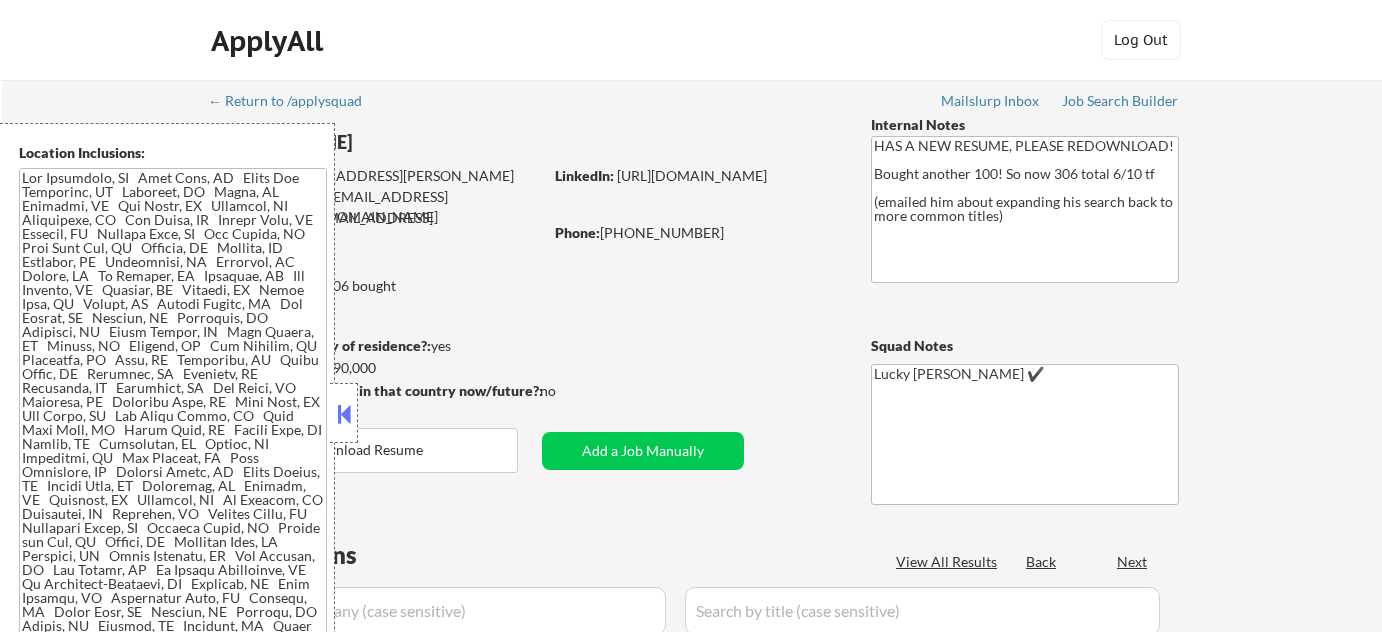 scroll, scrollTop: 0, scrollLeft: 0, axis: both 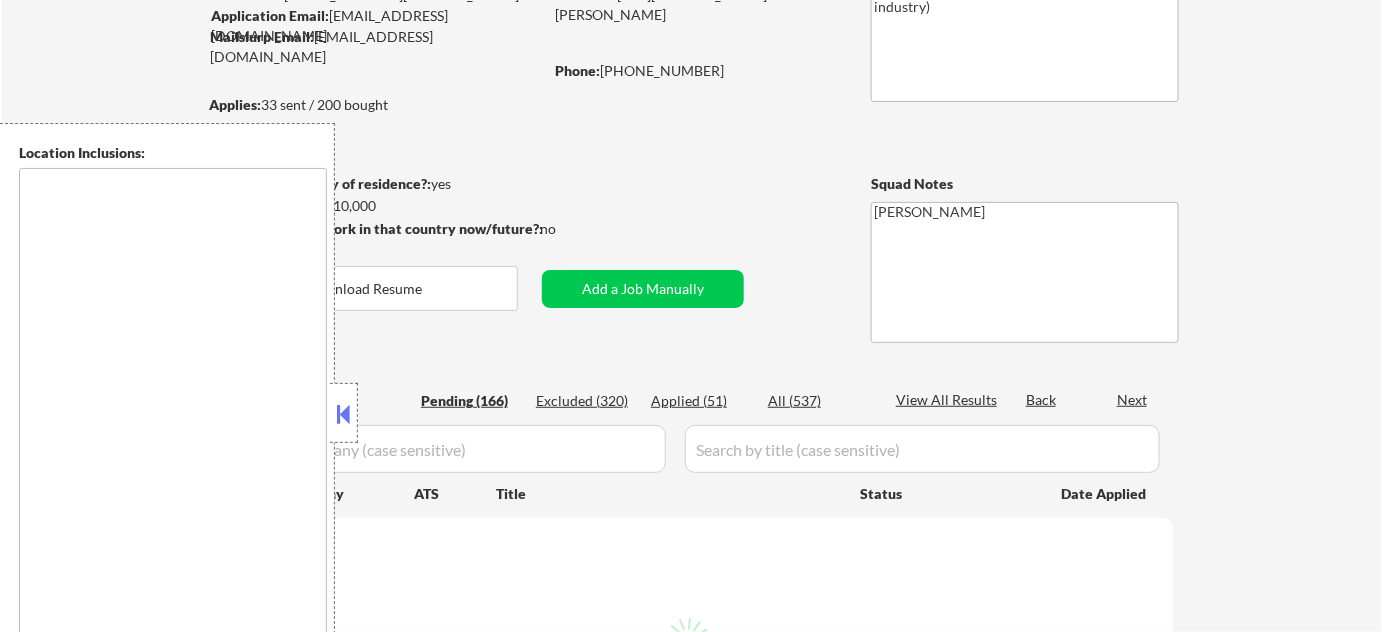 type on "remote" 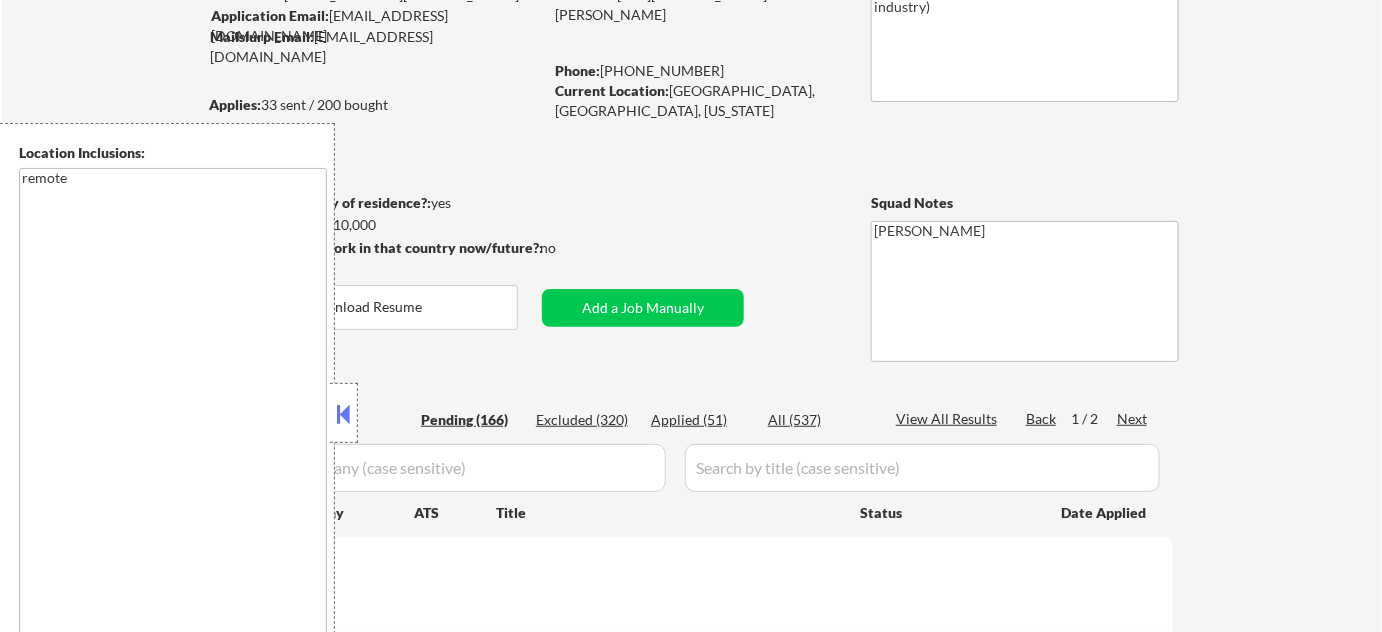 select on ""pending"" 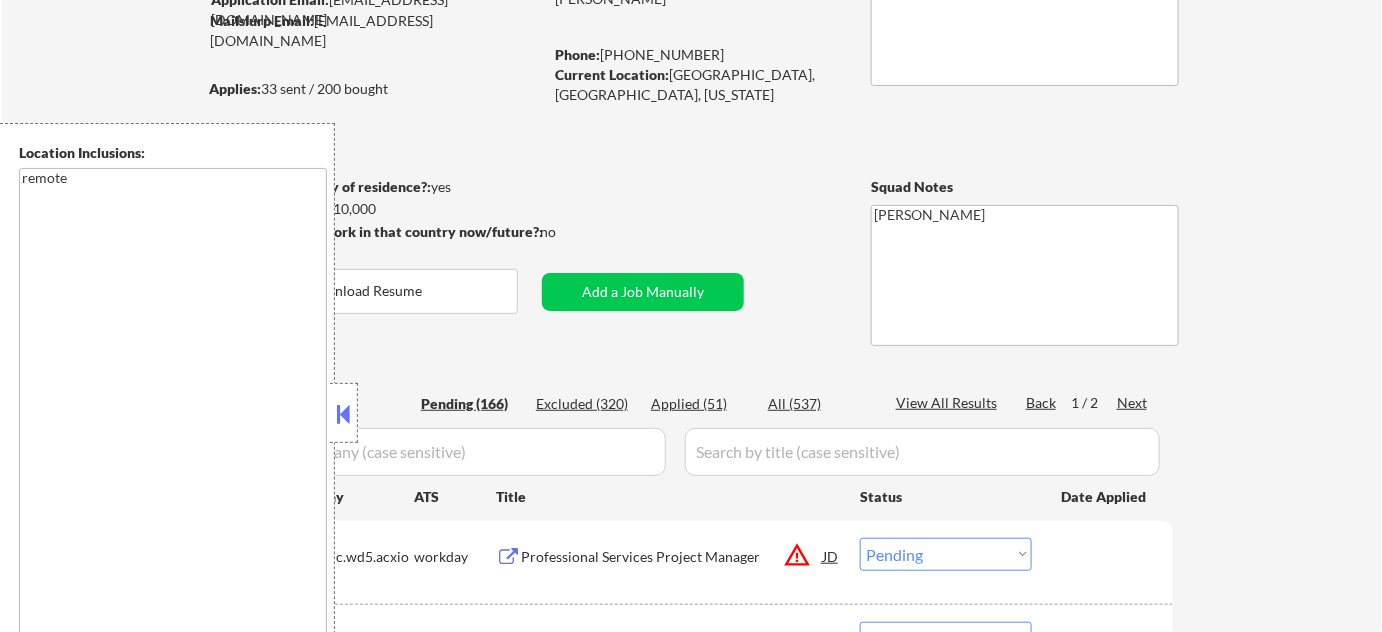 scroll, scrollTop: 454, scrollLeft: 0, axis: vertical 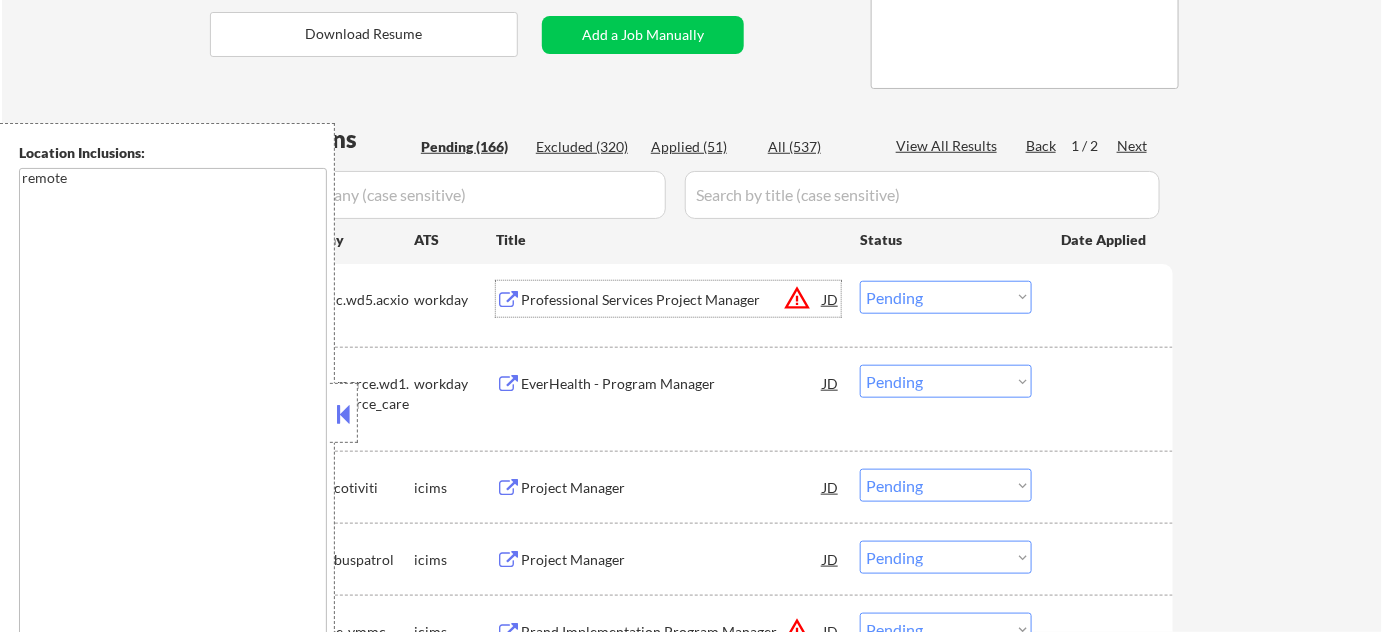 click on "Professional Services Project Manager" at bounding box center (672, 300) 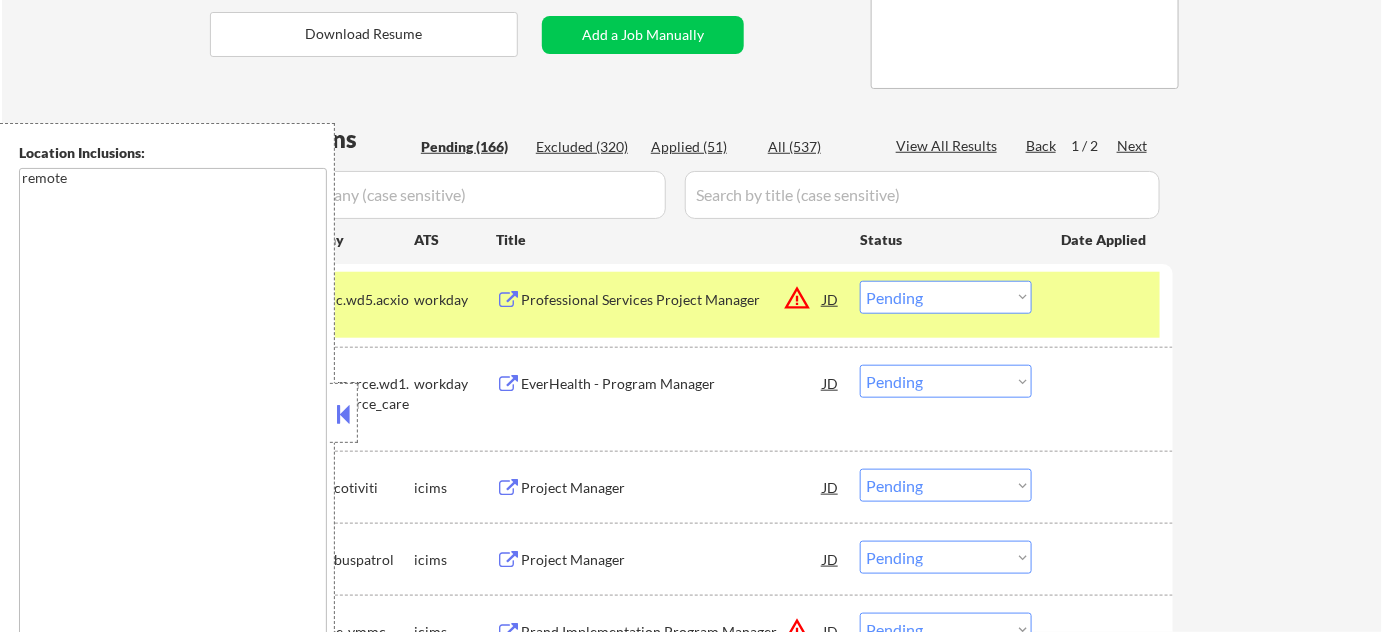 click on "← Return to /applysquad Mailslurp Inbox Job Search Builder Foyinsola Akinwumi User Email:  akinwunmifoyinsola@gmail.com Application Email:  akinwunmifoyinsola@gmail.com Mailslurp Email:  foyinsola.akinwumi@mailflux.com LinkedIn:   https://www.linkedin.com/in/foyinsola-maria-akinwumi-pmp-safe-popm-safe-sasm-psm1-416883106/details/experience/
Phone:  443-449-8549 Current Location:  Charlotte, NC, North Carolina Applies:  33 sent / 200 bought Internal Notes More junior level roles are OK *only* if they are in ecommerce/shopify/web development based on the job title (since that's her ideal target industry) Can work in country of residence?:  yes Squad Notes Minimum salary:  $110,000 Will need Visa to work in that country now/future?:   no Download Resume Add a Job Manually Lucky Jay Applications Pending (166) Excluded (320) Applied (51) All (537) View All Results Back 1 / 2
Next Company ATS Title Status Date Applied #1 acxiomllc.wd5.acxiomusa workday Professional Services Project Manager JD warning_amber #2" at bounding box center (692, 3868) 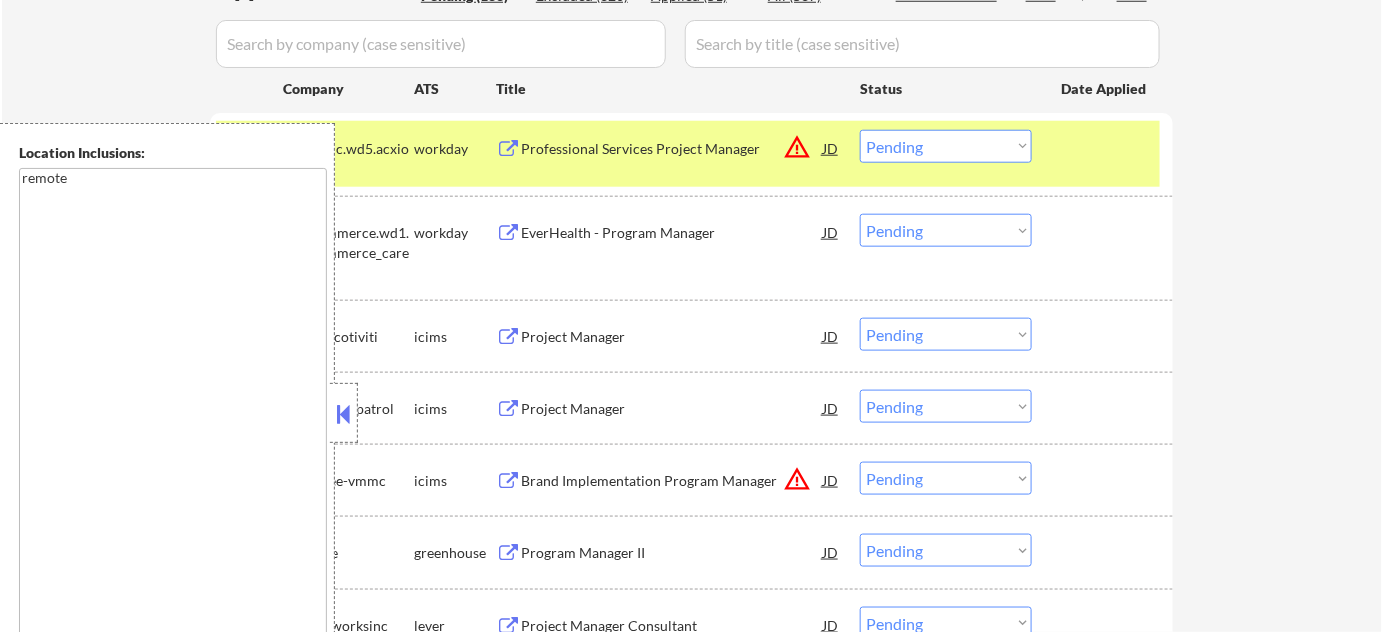 scroll, scrollTop: 636, scrollLeft: 0, axis: vertical 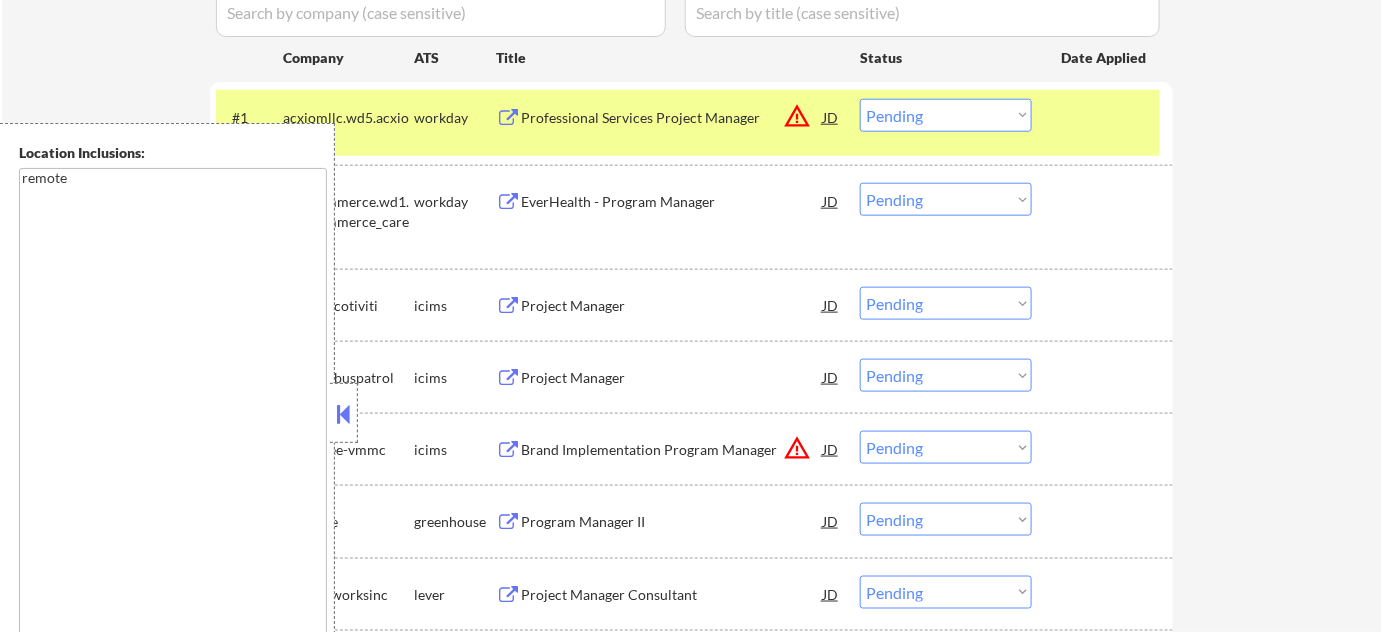 click at bounding box center (1105, 117) 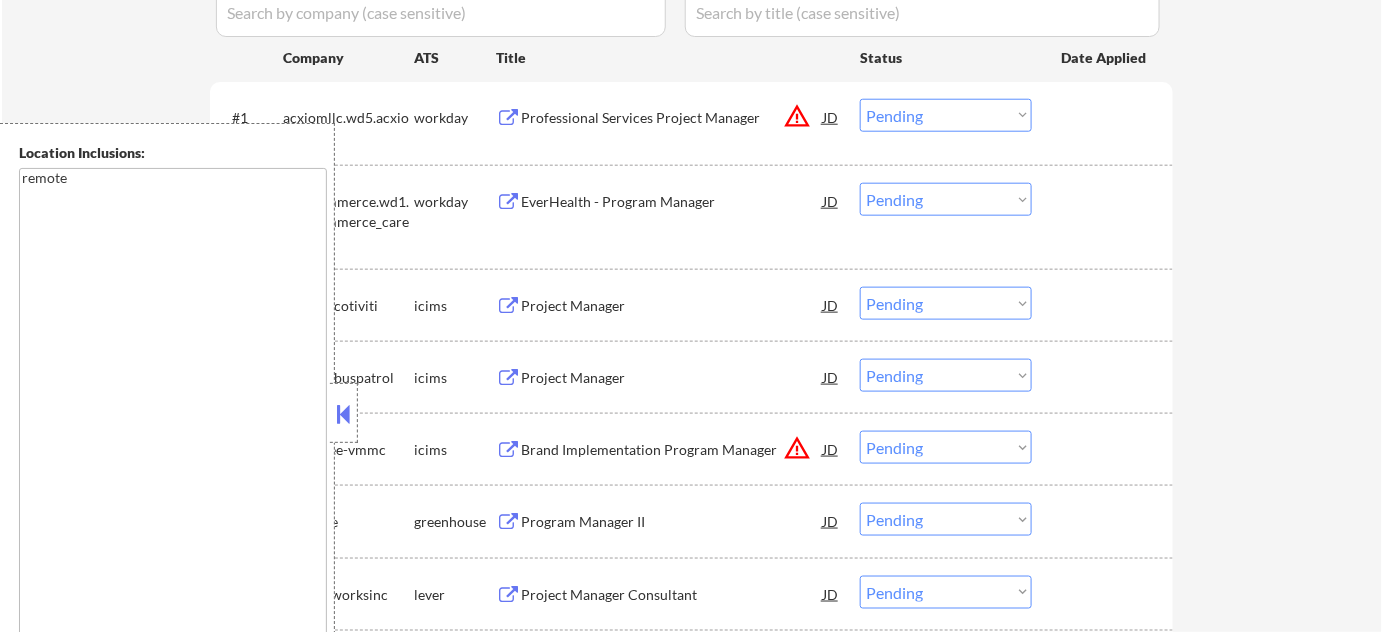 click on "← Return to /applysquad Mailslurp Inbox Job Search Builder Foyinsola Akinwumi User Email:  akinwunmifoyinsola@gmail.com Application Email:  akinwunmifoyinsola@gmail.com Mailslurp Email:  foyinsola.akinwumi@mailflux.com LinkedIn:   https://www.linkedin.com/in/foyinsola-maria-akinwumi-pmp-safe-popm-safe-sasm-psm1-416883106/details/experience/
Phone:  443-449-8549 Current Location:  Charlotte, NC, North Carolina Applies:  33 sent / 200 bought Internal Notes More junior level roles are OK *only* if they are in ecommerce/shopify/web development based on the job title (since that's her ideal target industry) Can work in country of residence?:  yes Squad Notes Minimum salary:  $110,000 Will need Visa to work in that country now/future?:   no Download Resume Add a Job Manually Lucky Jay Applications Pending (166) Excluded (320) Applied (51) All (537) View All Results Back 1 / 2
Next Company ATS Title Status Date Applied #1 acxiomllc.wd5.acxiomusa workday Professional Services Project Manager JD warning_amber #2" at bounding box center (692, 3686) 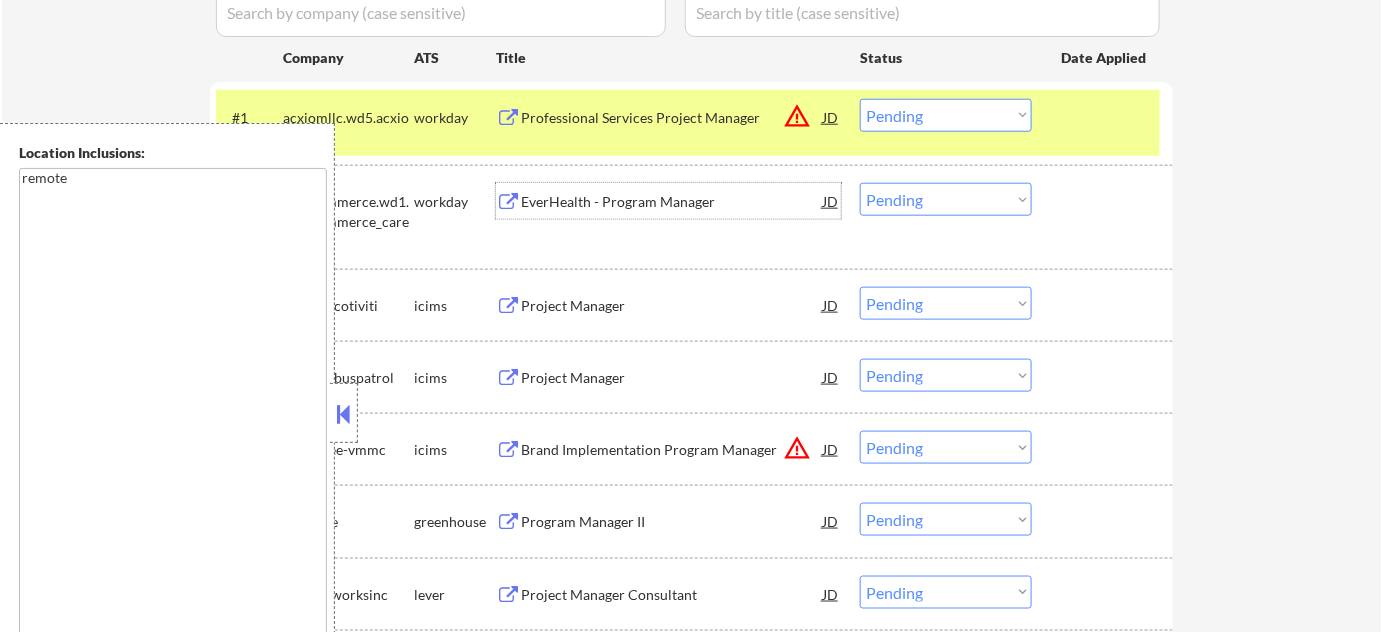 click on "EverHealth - Program Manager" at bounding box center [672, 202] 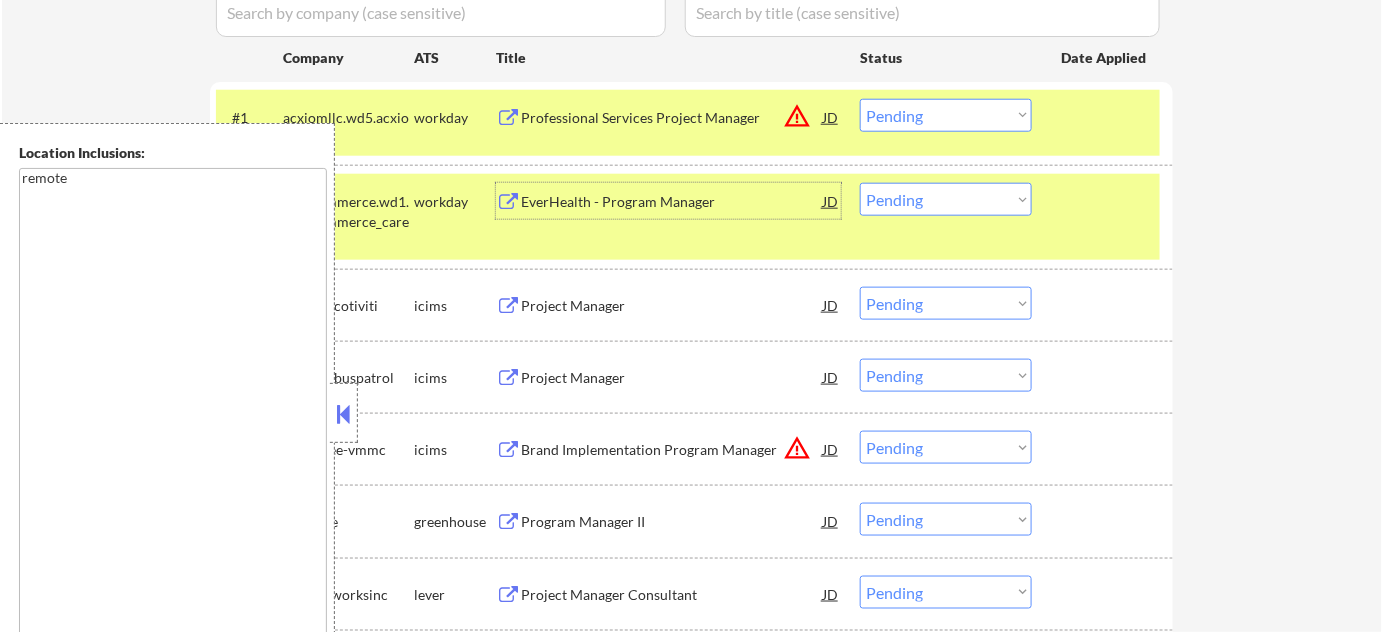 click at bounding box center [1105, 117] 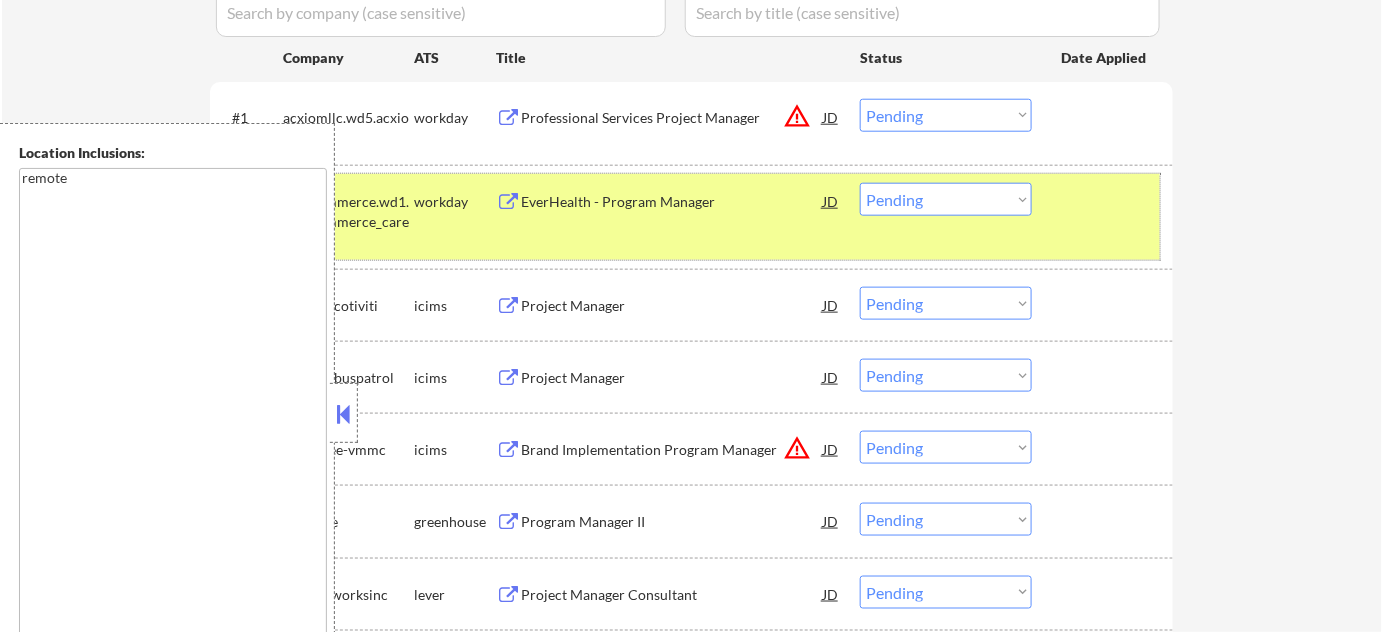 click at bounding box center [1105, 201] 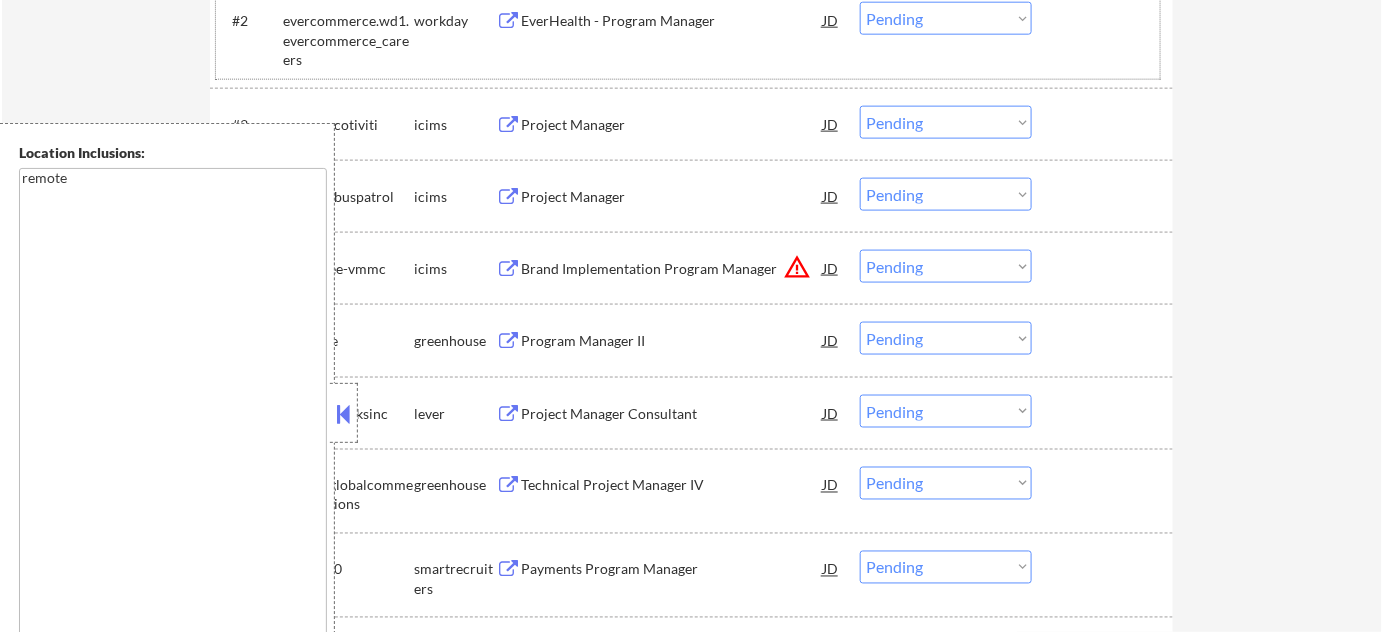 scroll, scrollTop: 818, scrollLeft: 0, axis: vertical 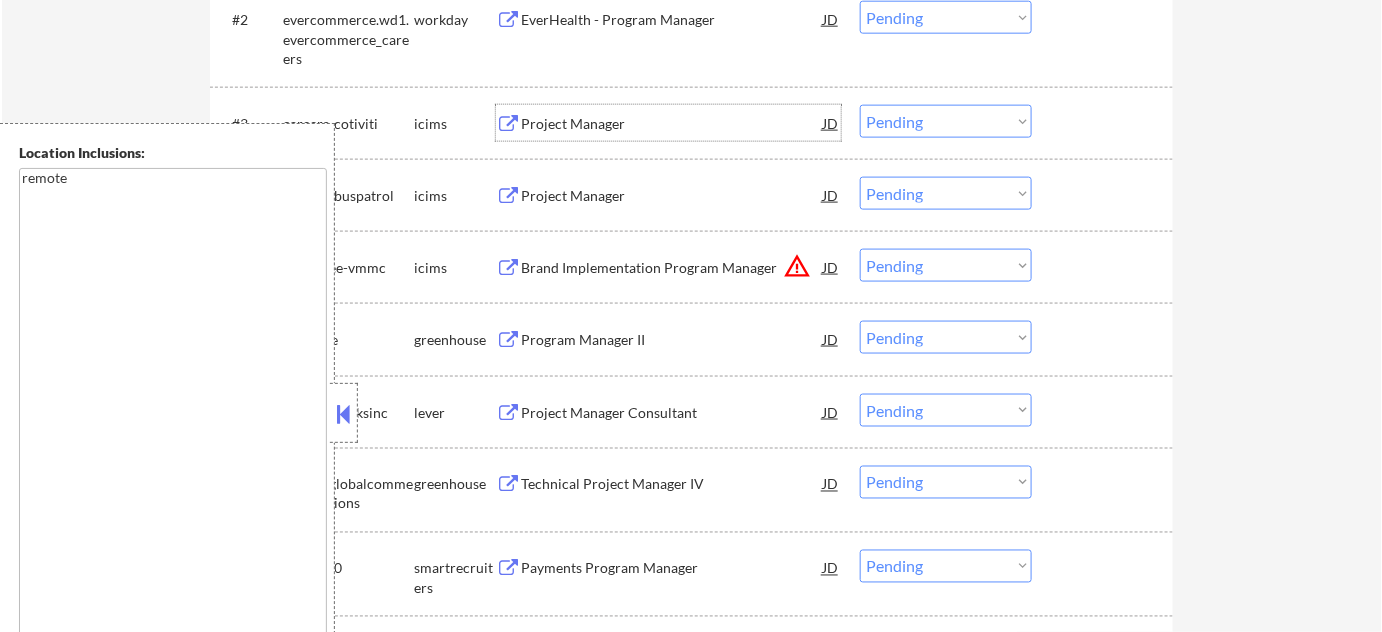 click on "Project Manager" at bounding box center [672, 124] 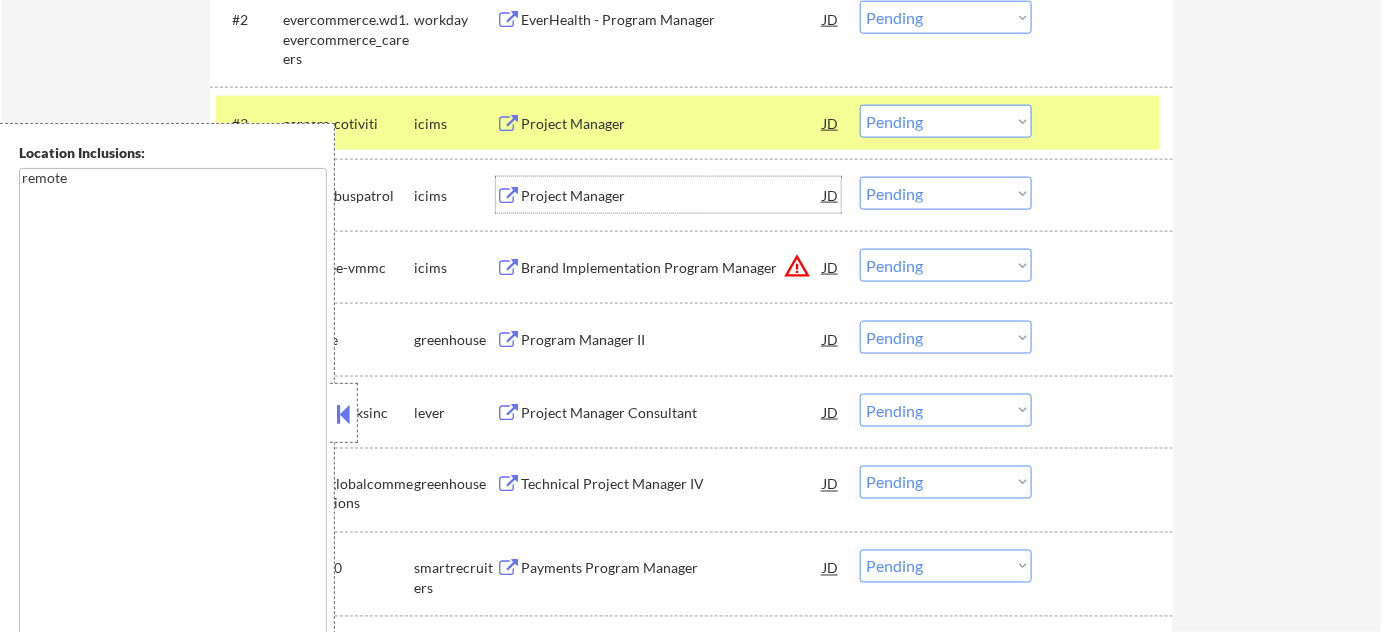 click on "Project Manager" at bounding box center (672, 196) 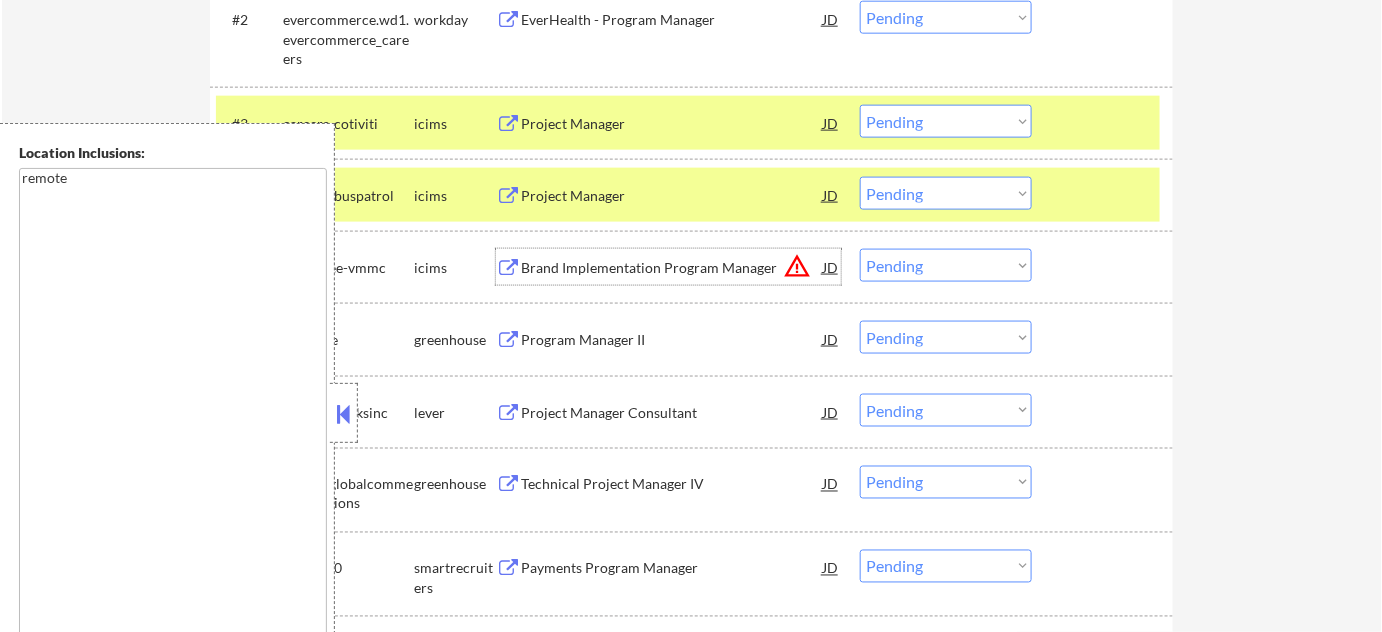 click on "Brand Implementation Program Manager" at bounding box center (672, 268) 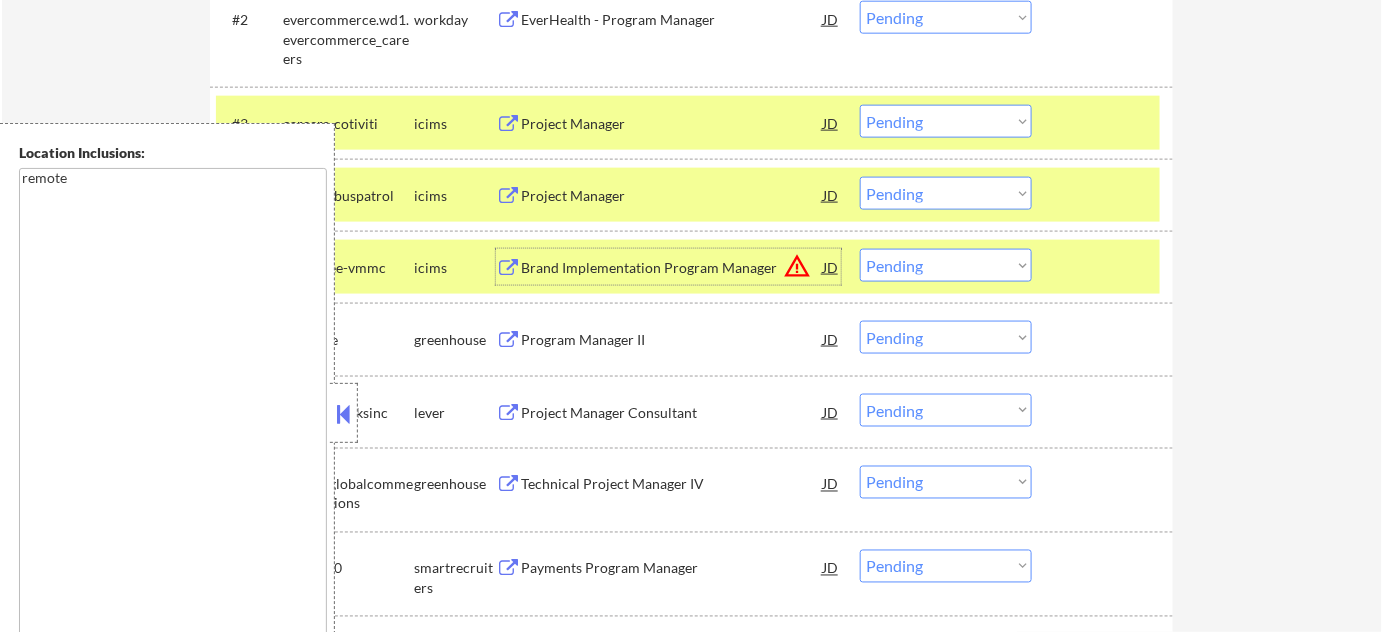 click at bounding box center [1105, 123] 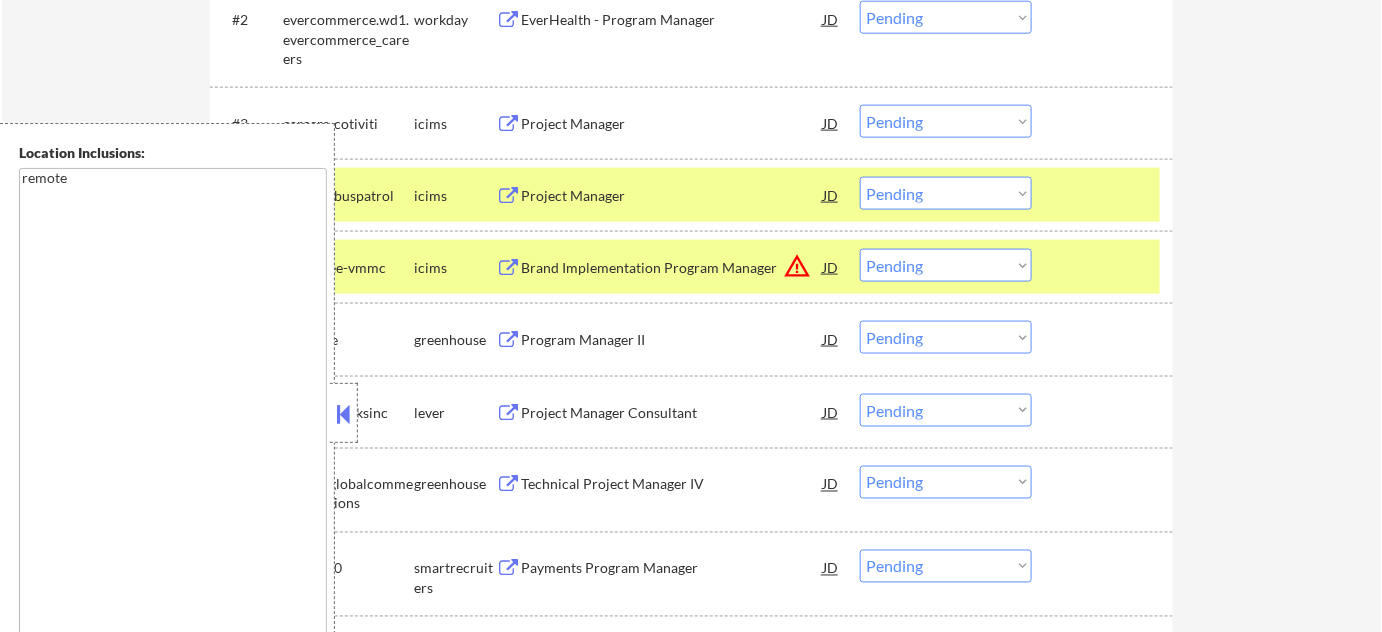 click at bounding box center (1105, 195) 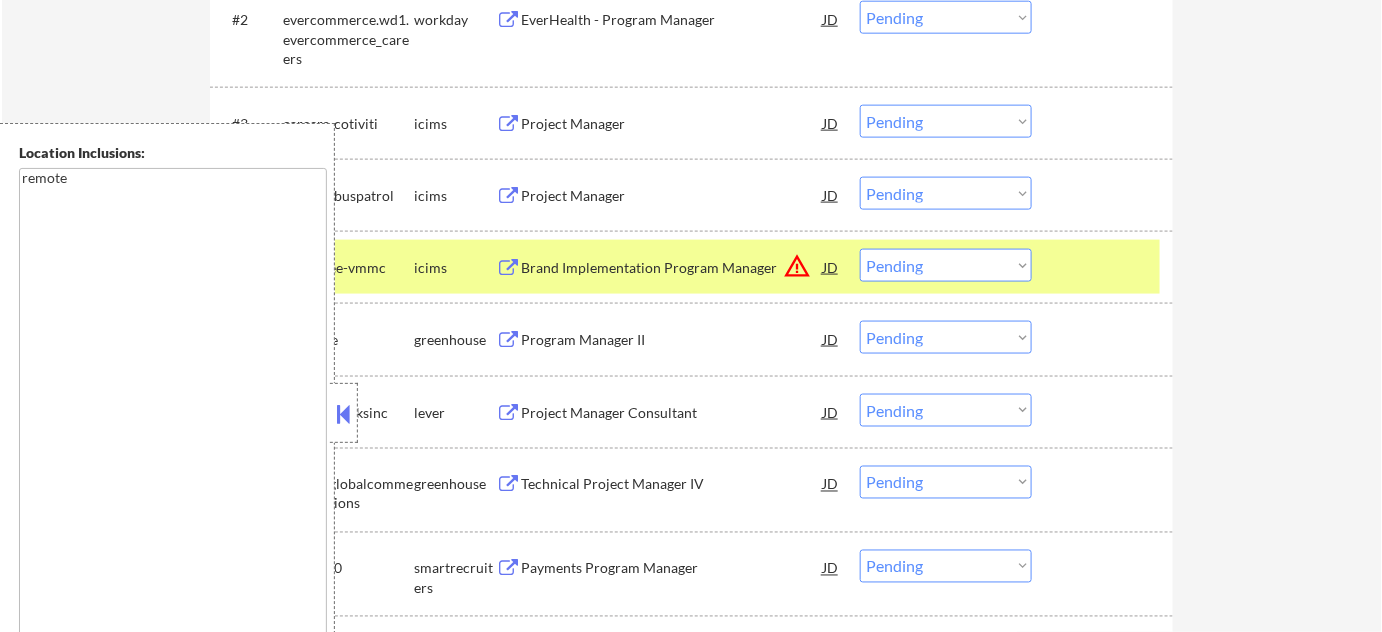 click at bounding box center (1105, 267) 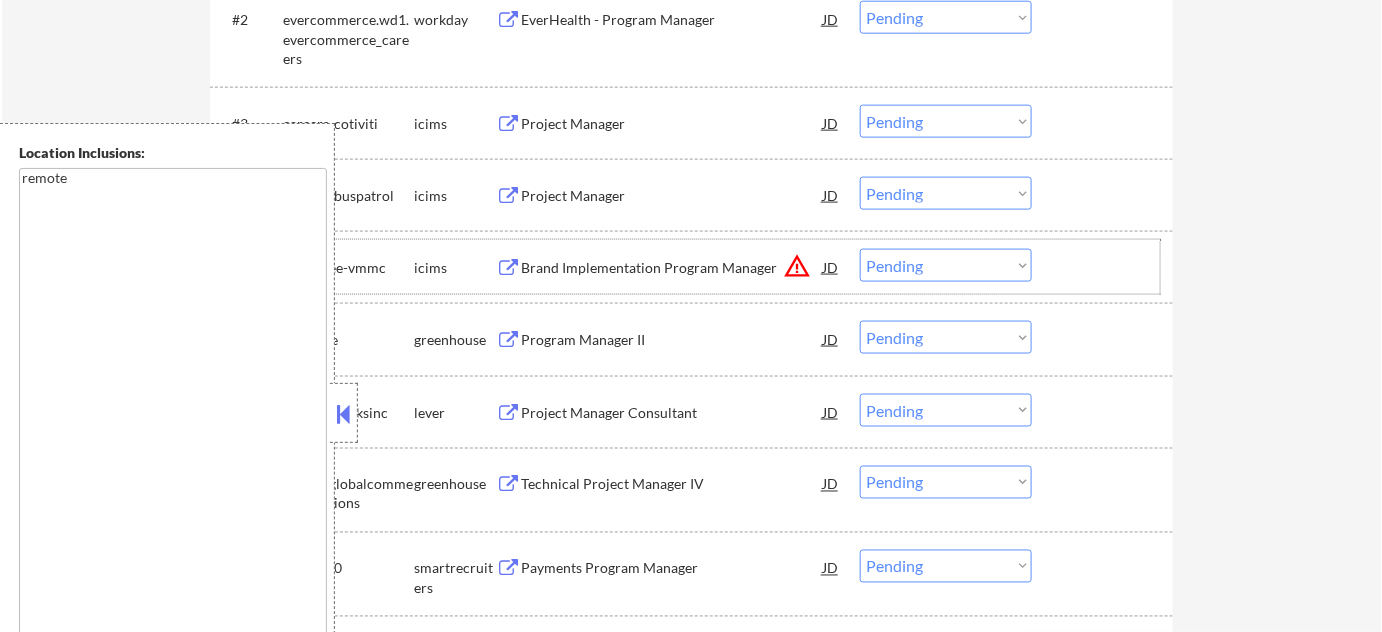 click on "Program Manager II" at bounding box center [672, 340] 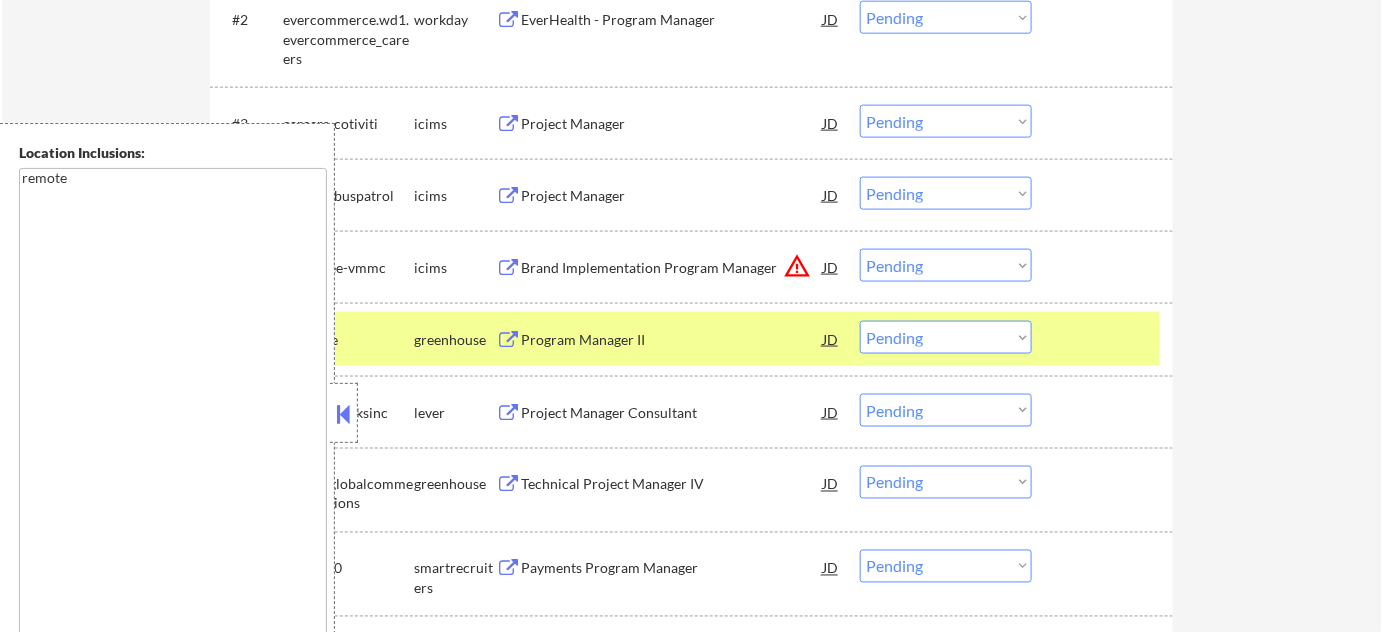 select on ""PLACEHOLDER_1427118222253"" 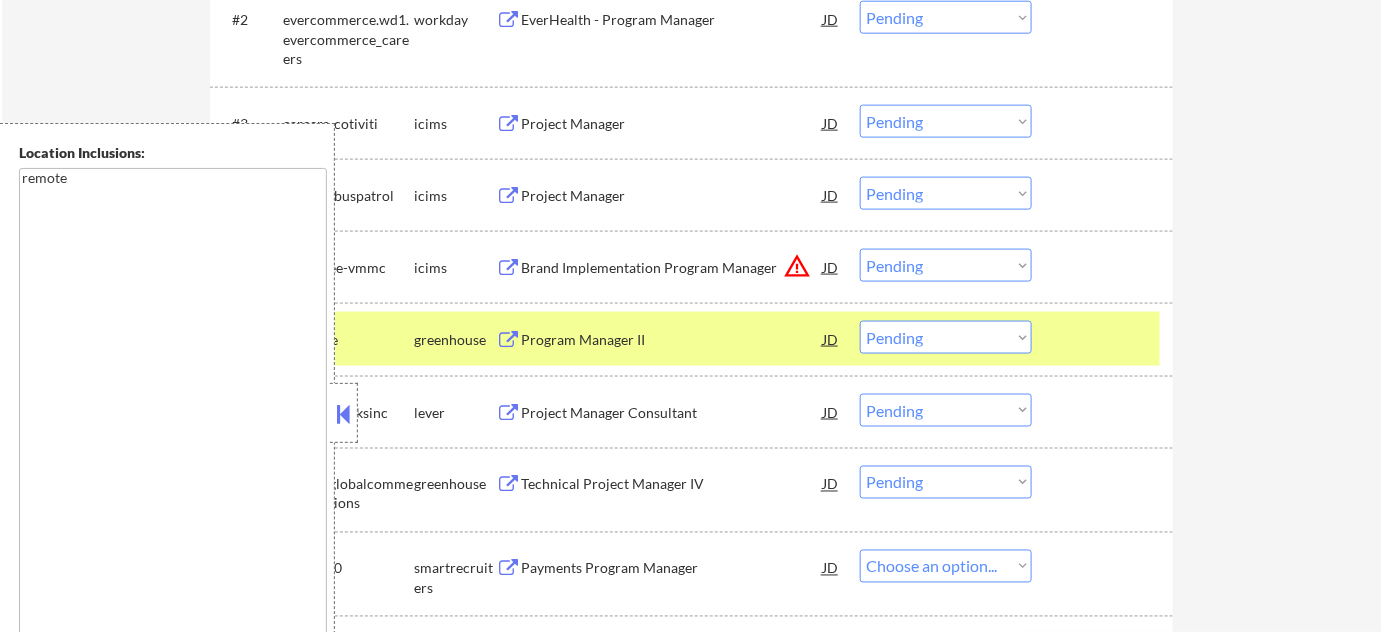 select on ""pending"" 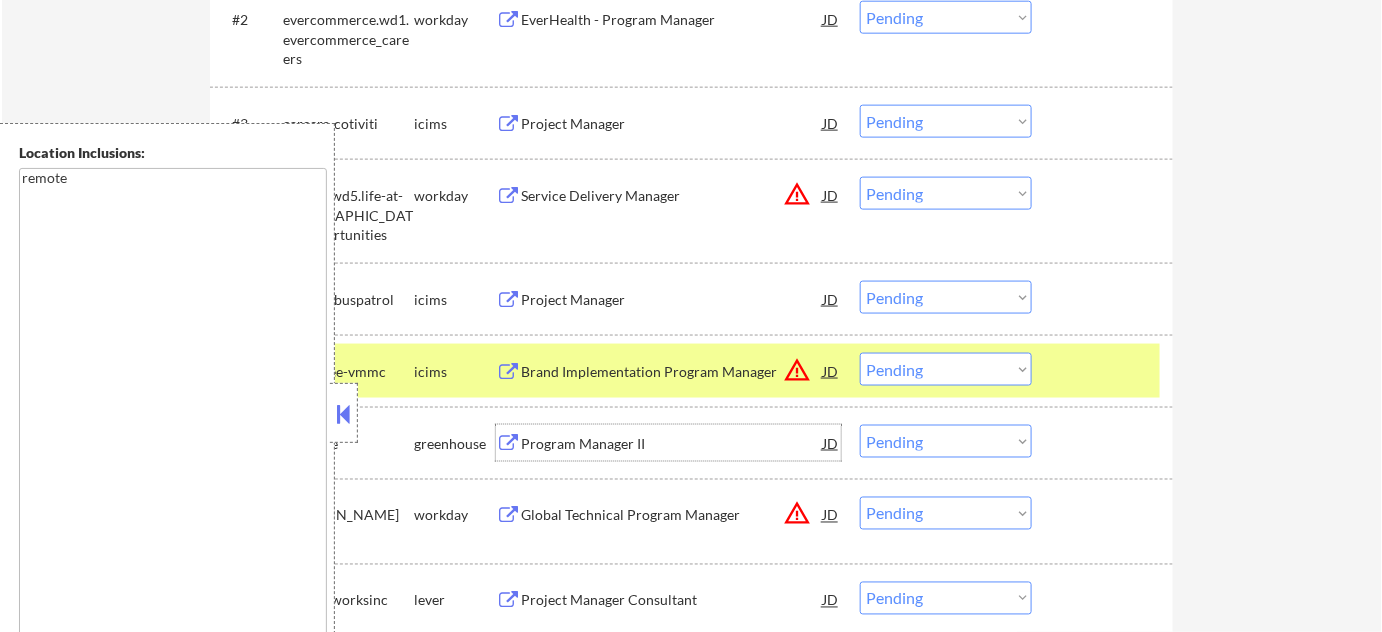 click on "Program Manager II" at bounding box center [672, 444] 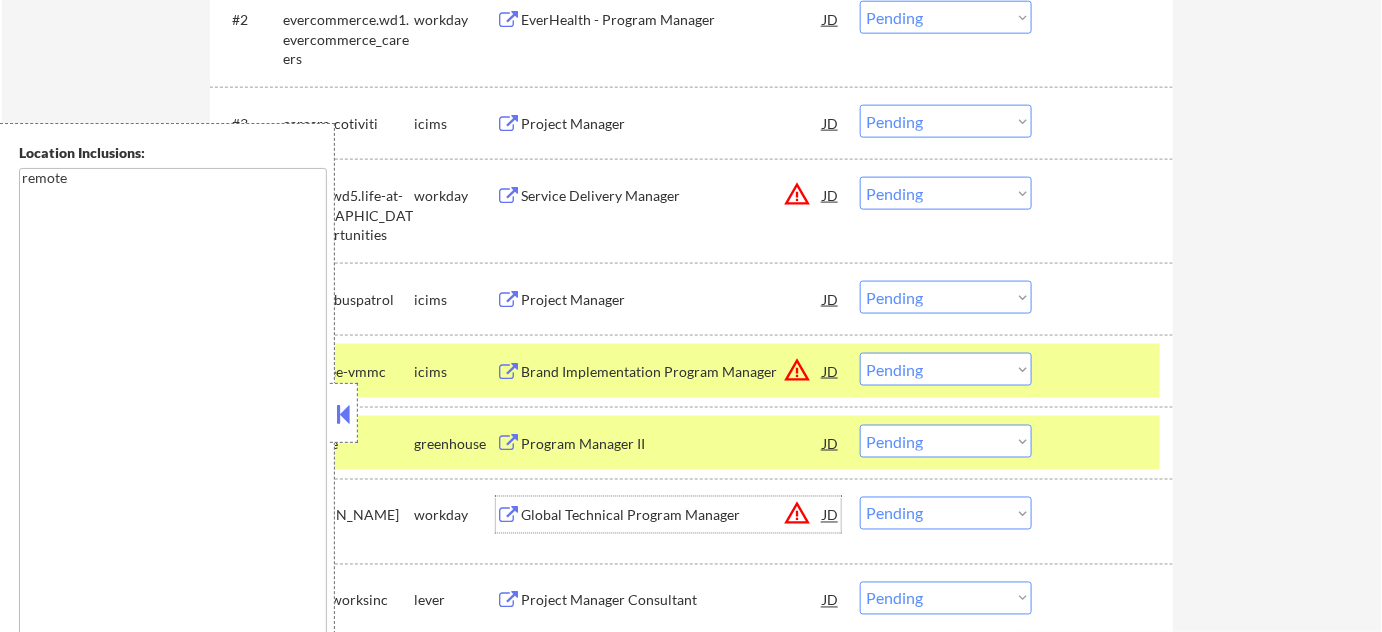 click on "Global Technical Program Manager" at bounding box center (672, 516) 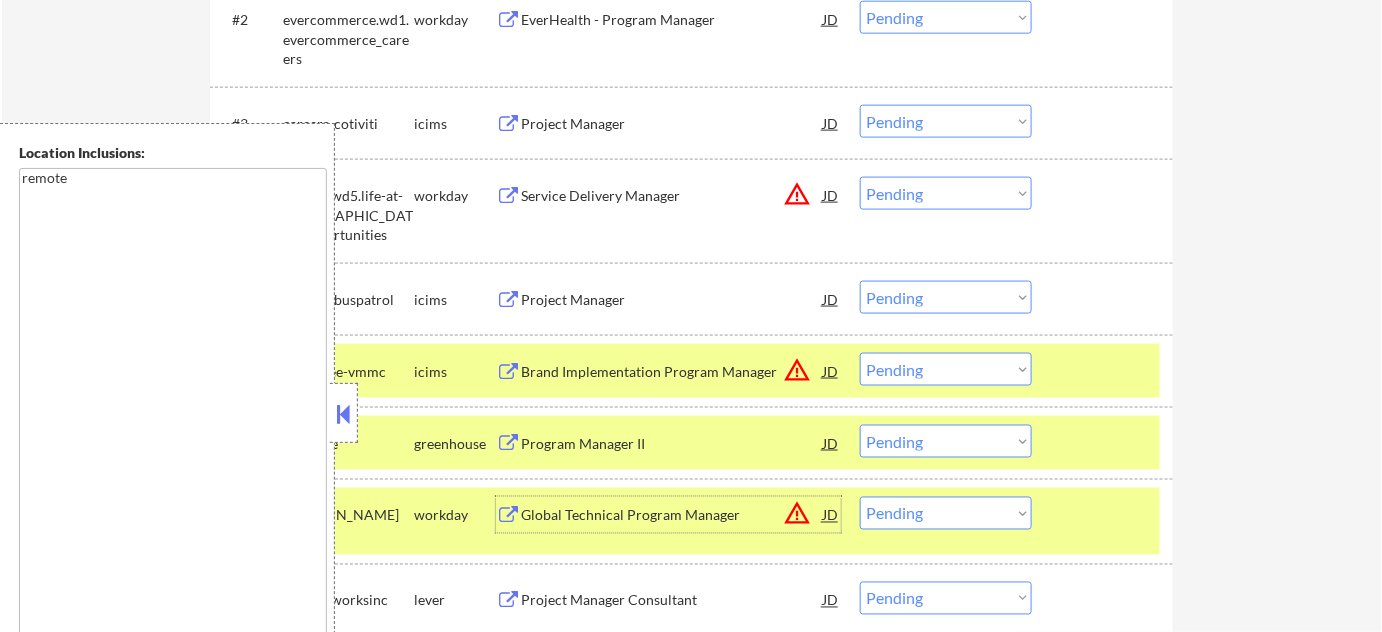 click on "#6 employee-vmmc icims Brand Implementation Program Manager JD warning_amber Choose an option... Pending Applied Excluded (Questions) Excluded (Expired) Excluded (Location) Excluded (Bad Match) Excluded (Blocklist) Excluded (Salary) Excluded (Other)" at bounding box center [688, 371] 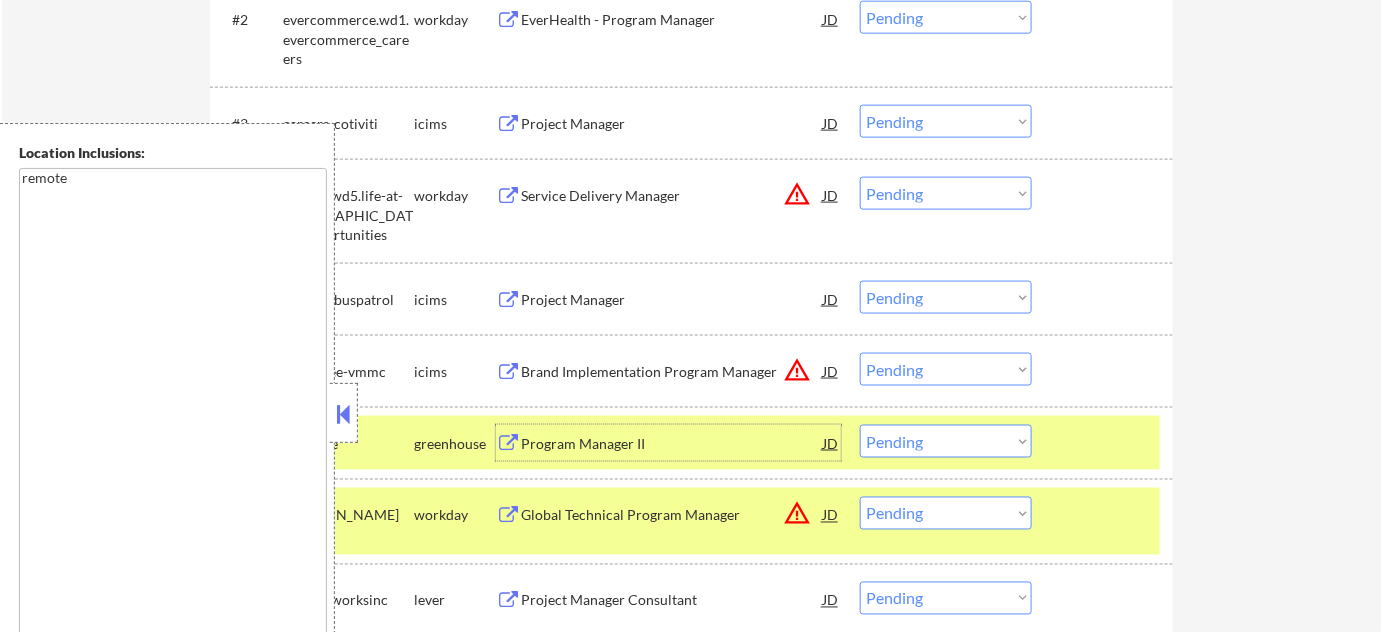 click on "Program Manager II" at bounding box center [672, 443] 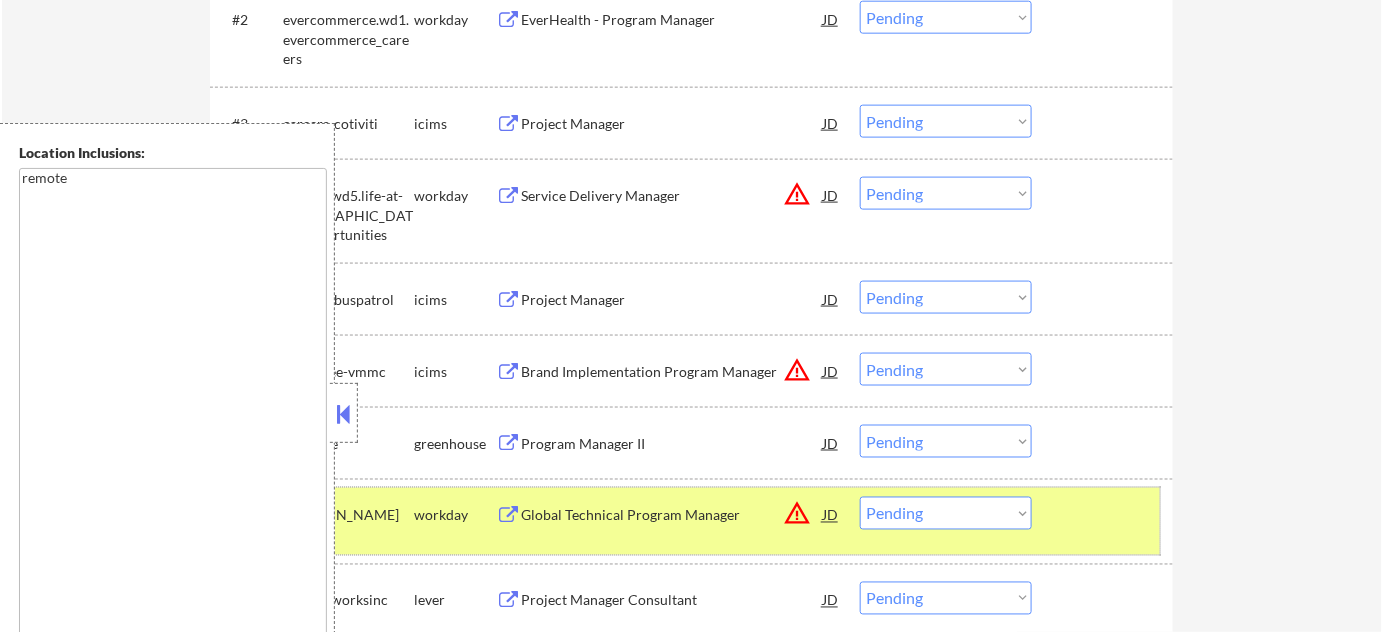 click on "#8 flextronics.wd1.careers workday Global Technical Program Manager JD warning_amber Choose an option... Pending Applied Excluded (Questions) Excluded (Expired) Excluded (Location) Excluded (Bad Match) Excluded (Blocklist) Excluded (Salary) Excluded (Other)" at bounding box center [688, 521] 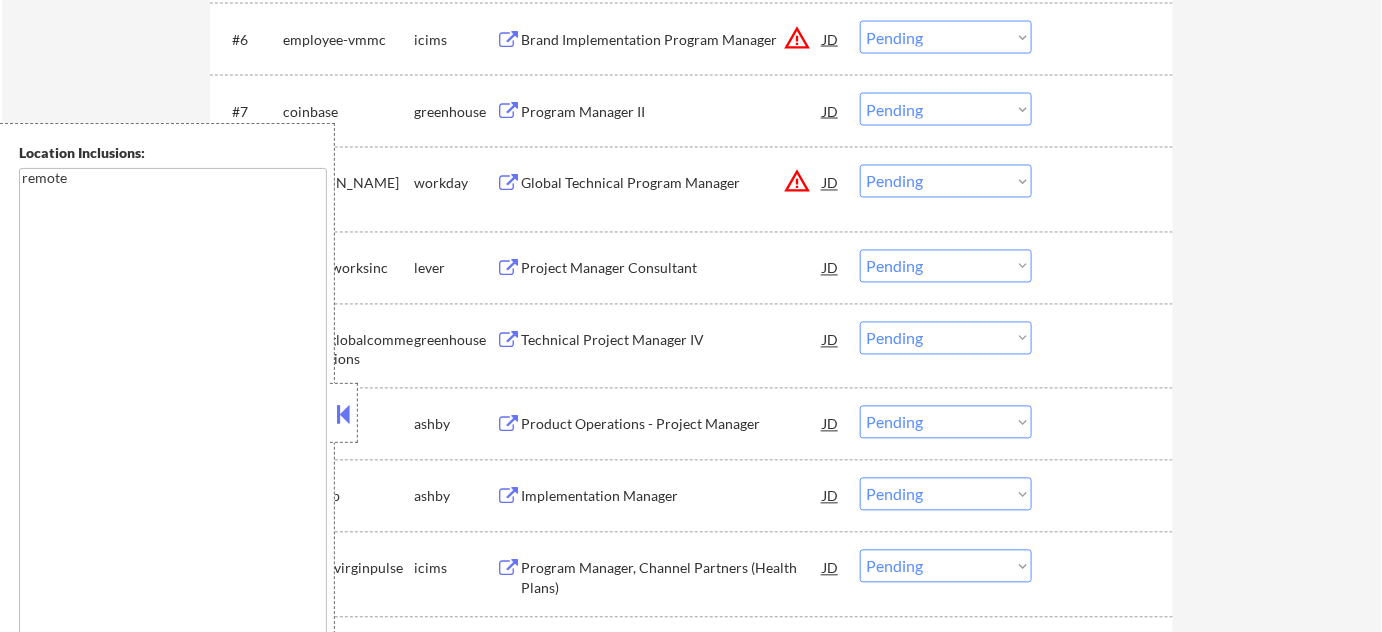 scroll, scrollTop: 1181, scrollLeft: 0, axis: vertical 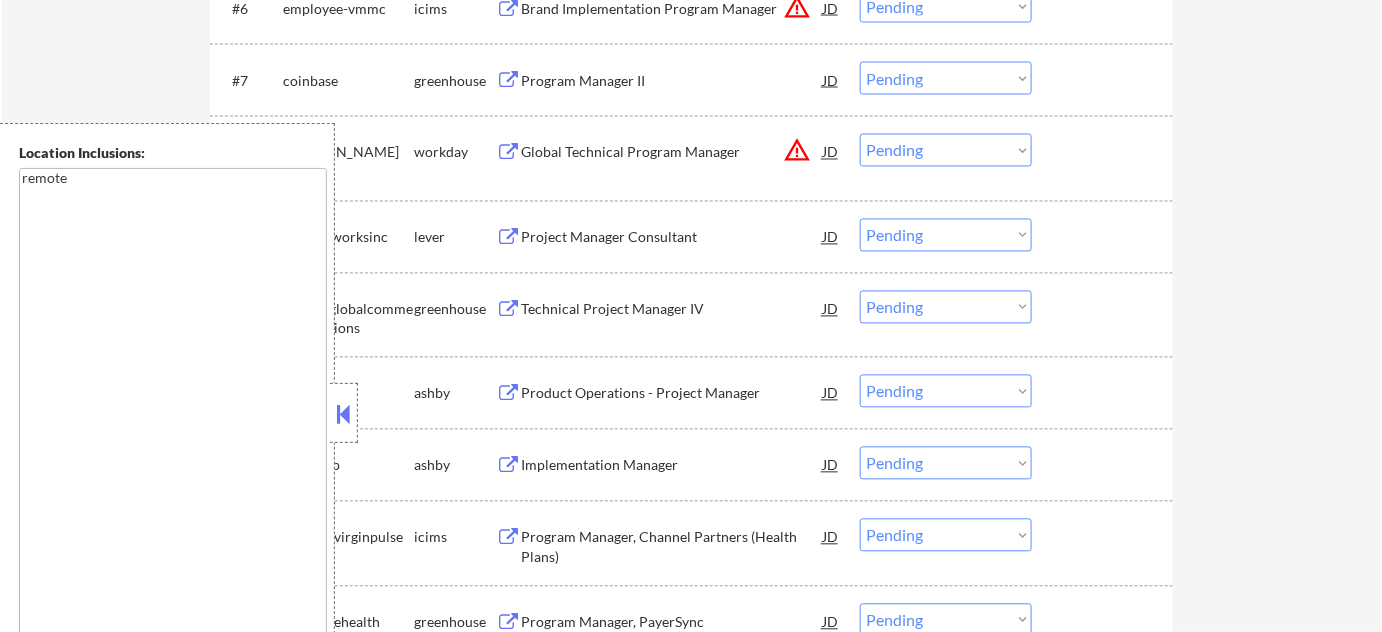 click on "Project Manager Consultant" at bounding box center (672, 237) 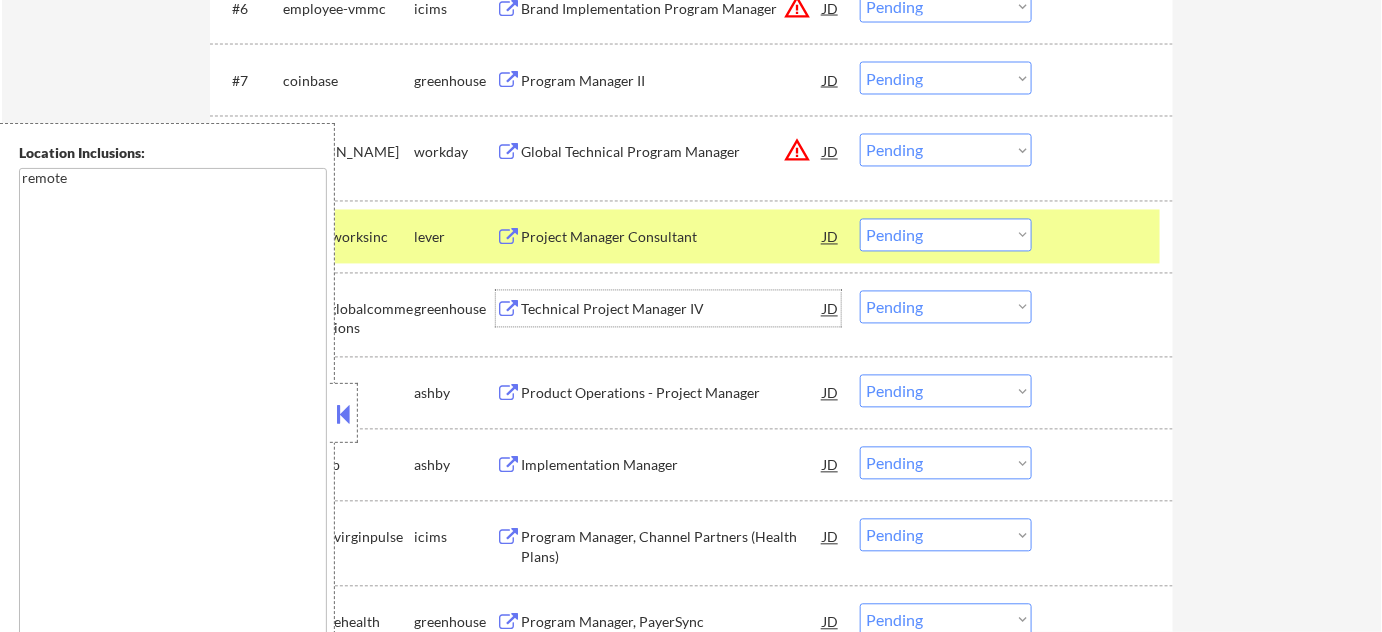 click on "Technical Project Manager IV" at bounding box center (672, 309) 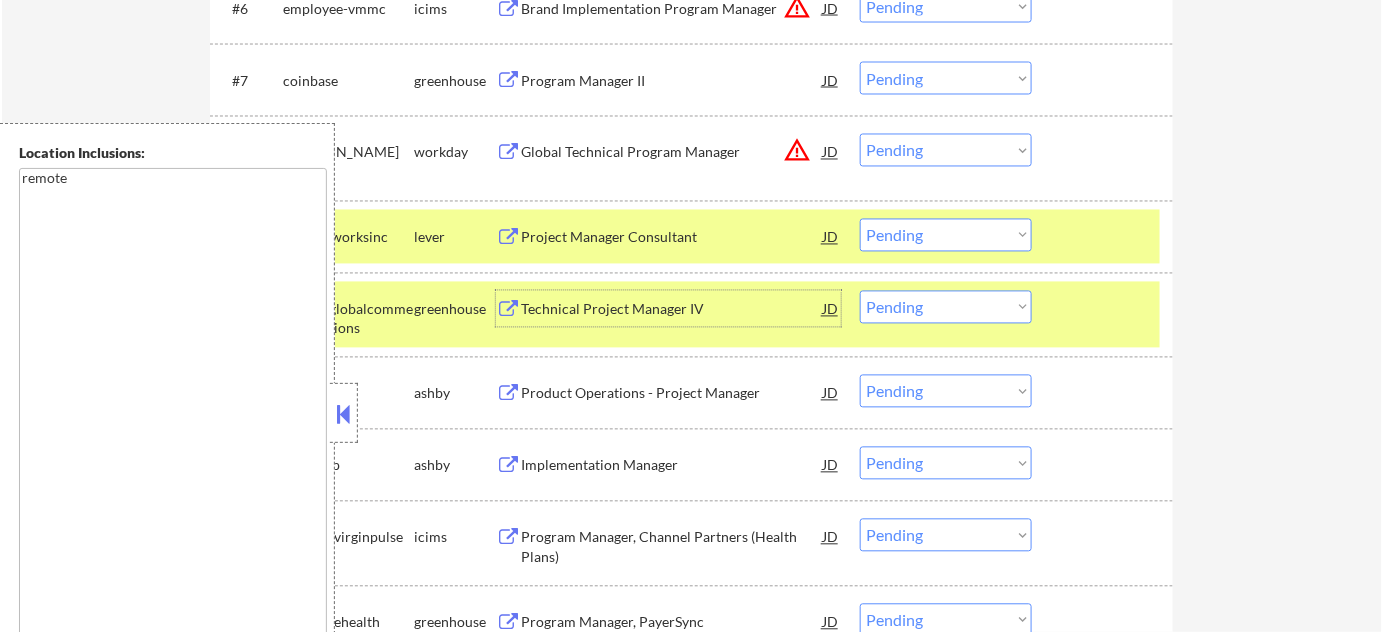 click on "Product Operations - Project Manager" at bounding box center [672, 394] 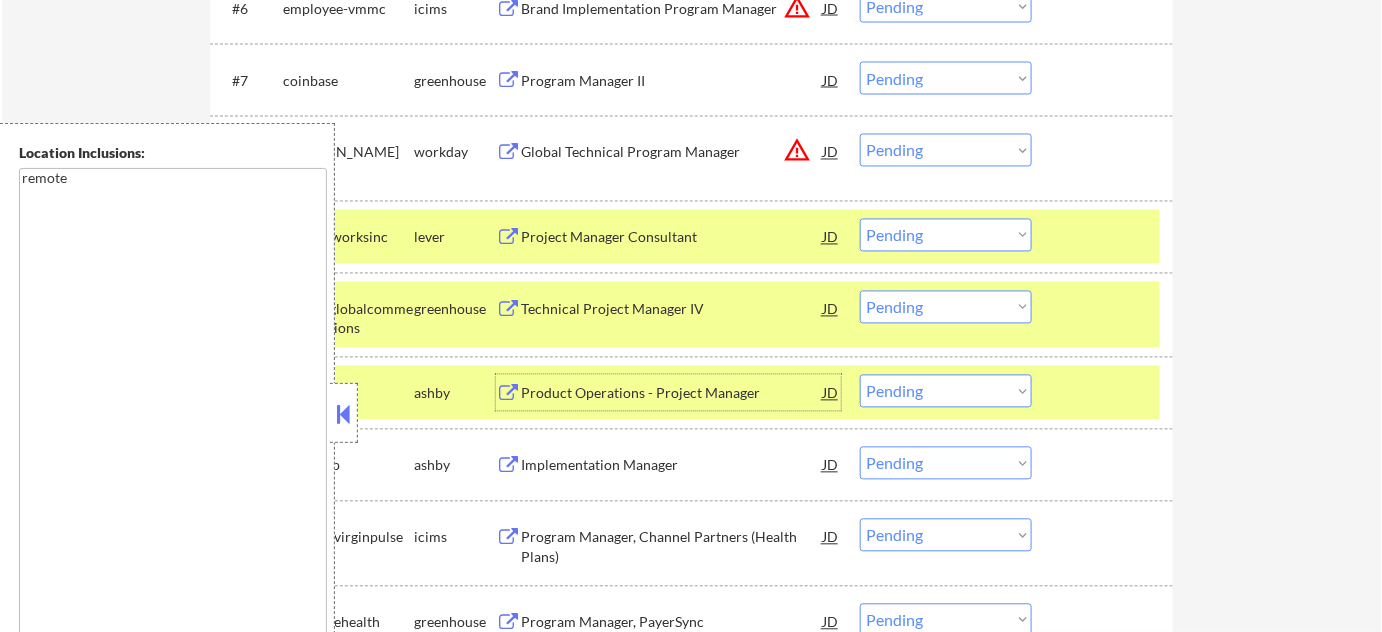 click on "Implementation Manager" at bounding box center (672, 466) 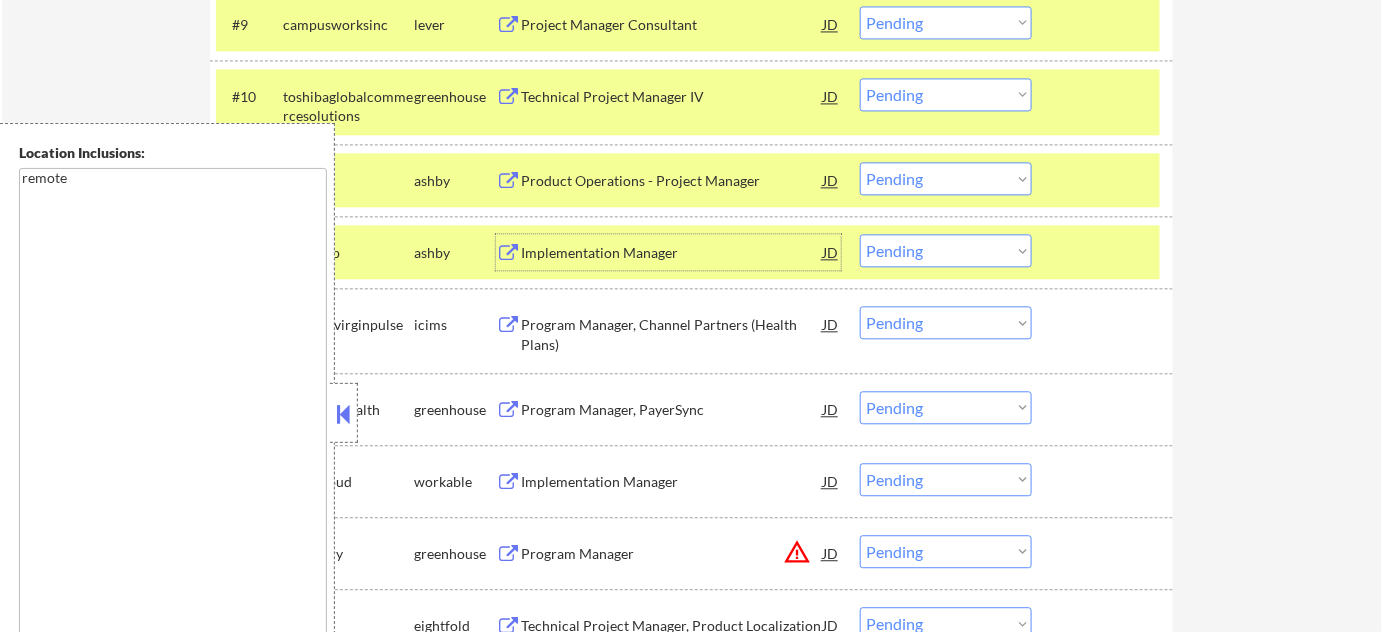 scroll, scrollTop: 1363, scrollLeft: 0, axis: vertical 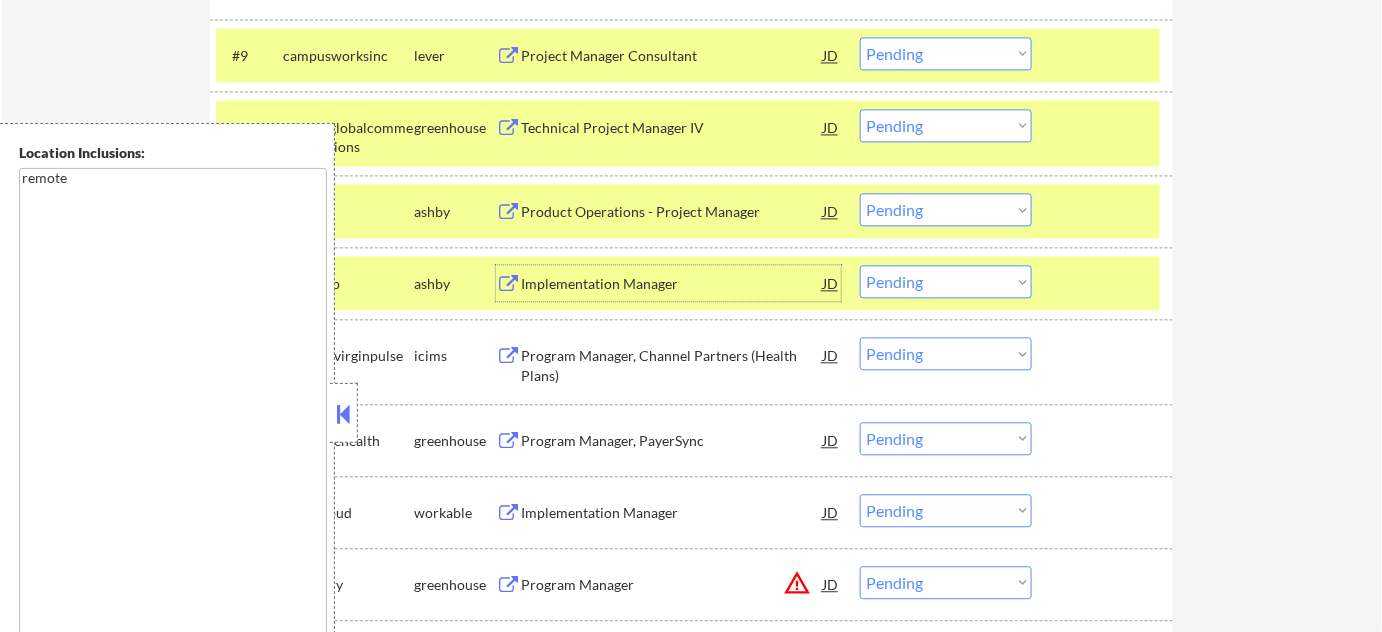 click at bounding box center [1105, 55] 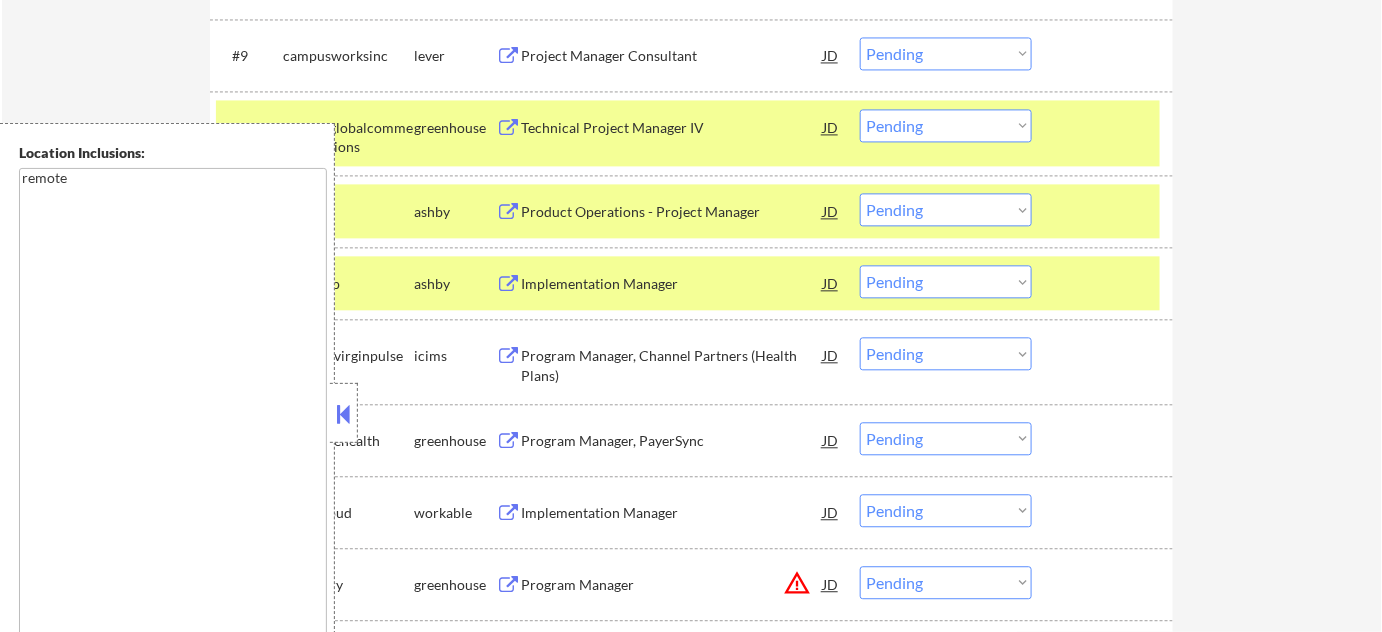 click on "#10 toshibaglobalcommercesolutions greenhouse Technical Project Manager IV JD Choose an option... Pending Applied Excluded (Questions) Excluded (Expired) Excluded (Location) Excluded (Bad Match) Excluded (Blocklist) Excluded (Salary) Excluded (Other)" at bounding box center [688, 133] 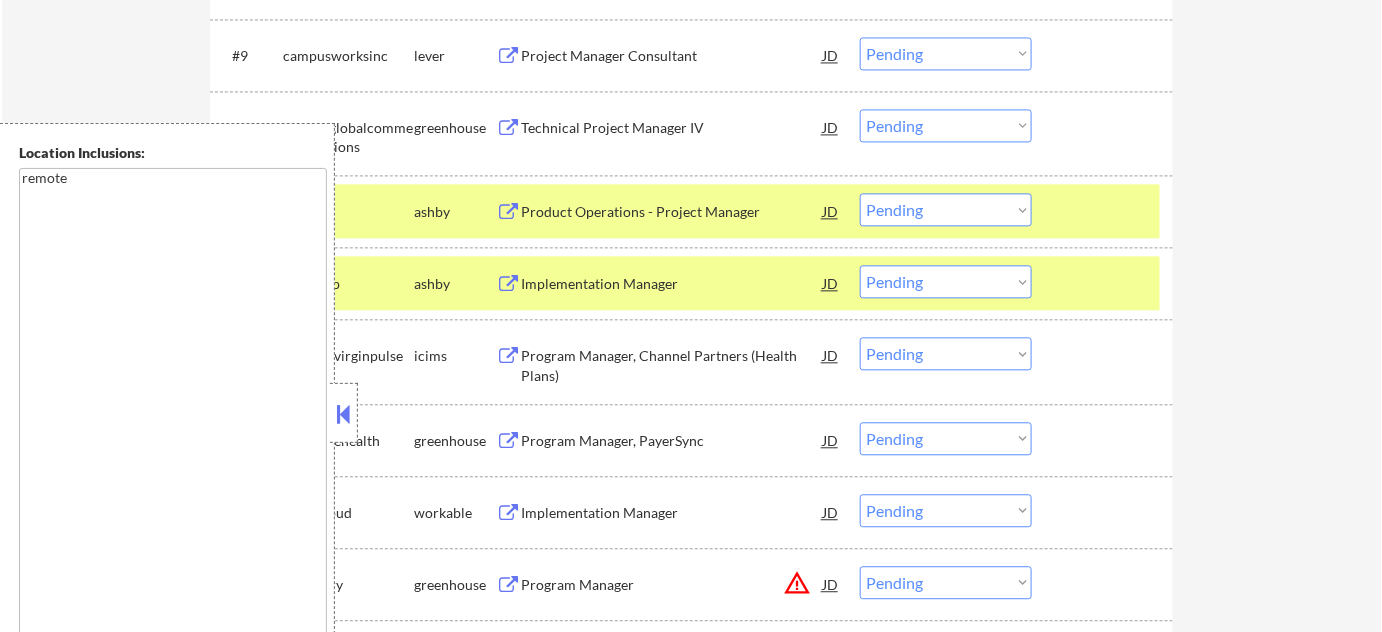click on "#11 oneapp ashby Product Operations - Project Manager JD Choose an option... Pending Applied Excluded (Questions) Excluded (Expired) Excluded (Location) Excluded (Bad Match) Excluded (Blocklist) Excluded (Salary) Excluded (Other)" at bounding box center (688, 211) 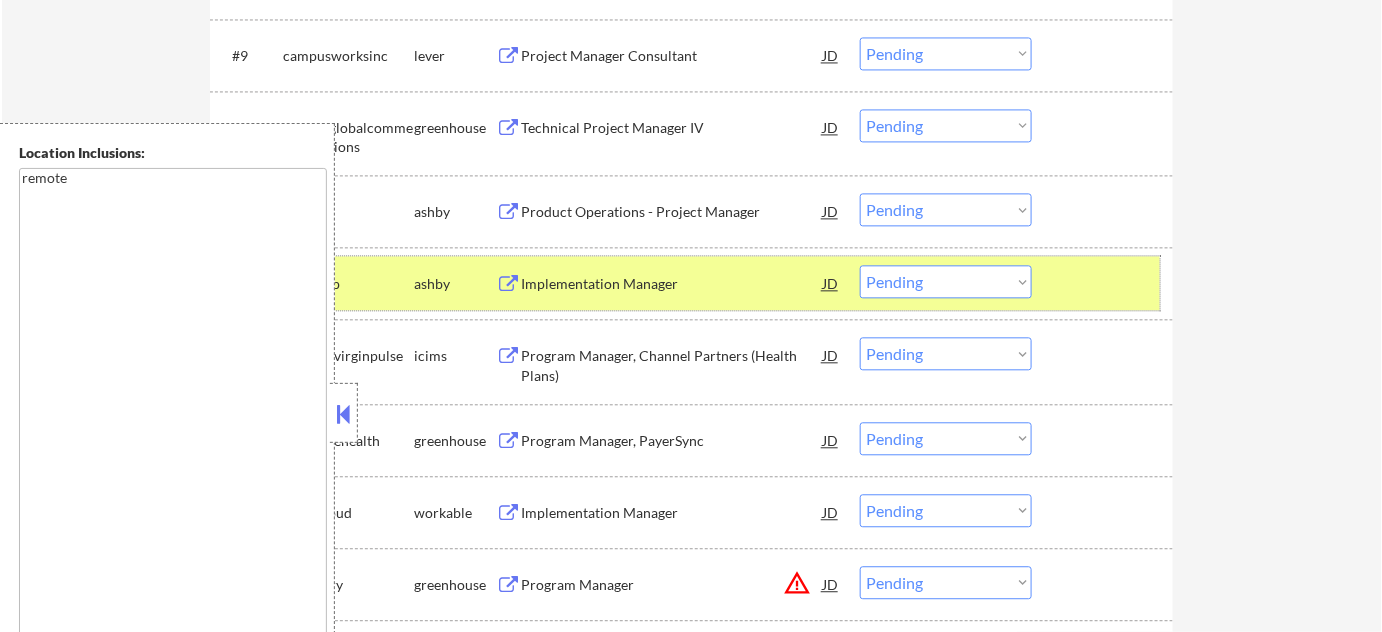 click at bounding box center [1105, 283] 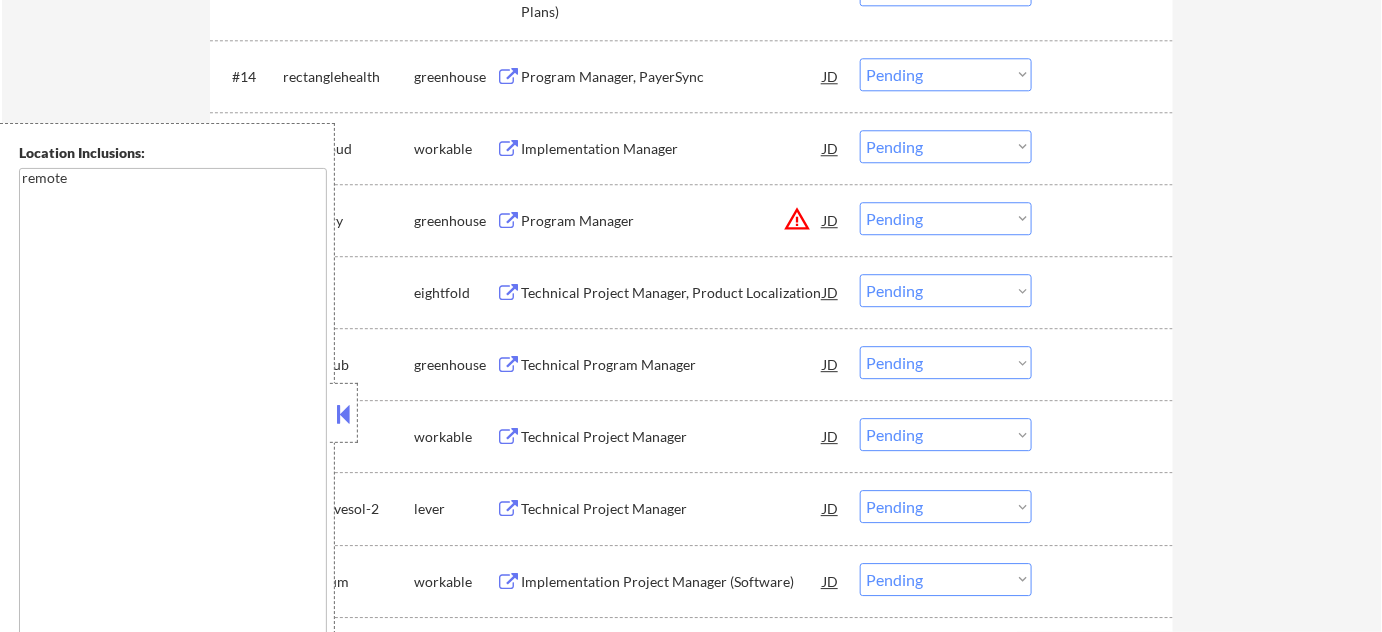 scroll, scrollTop: 1636, scrollLeft: 0, axis: vertical 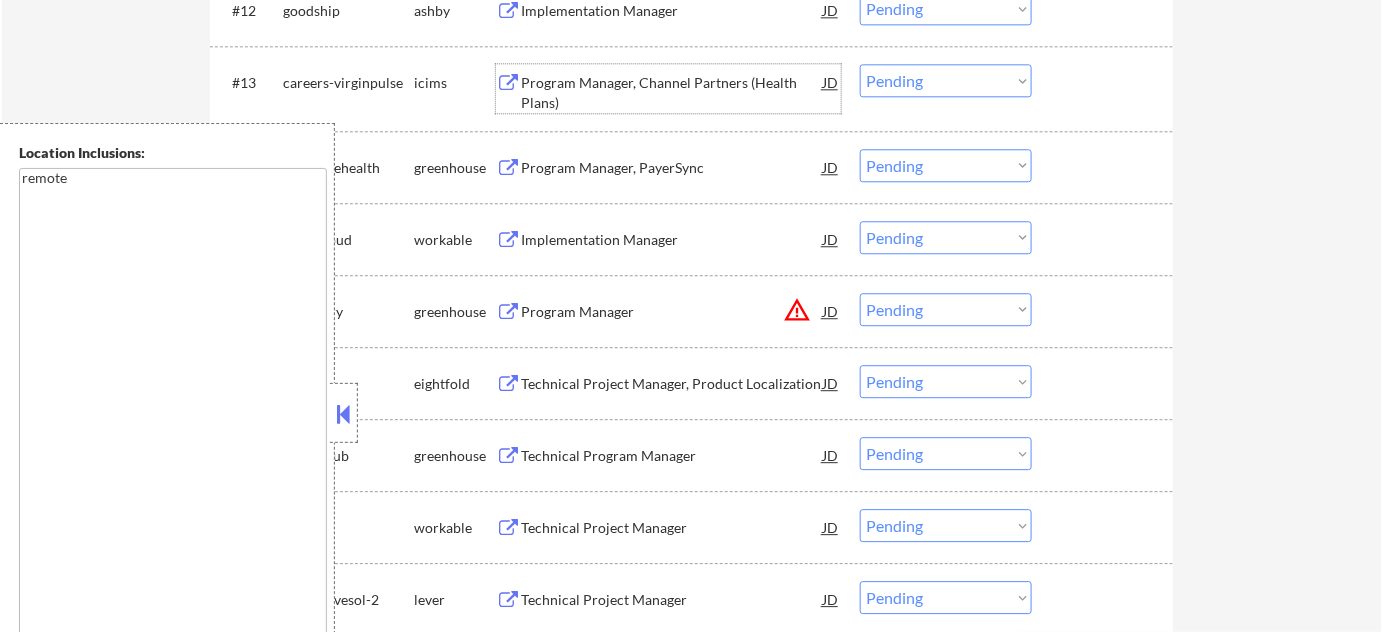 click on "Program Manager, Channel Partners (Health Plans)" at bounding box center (672, 92) 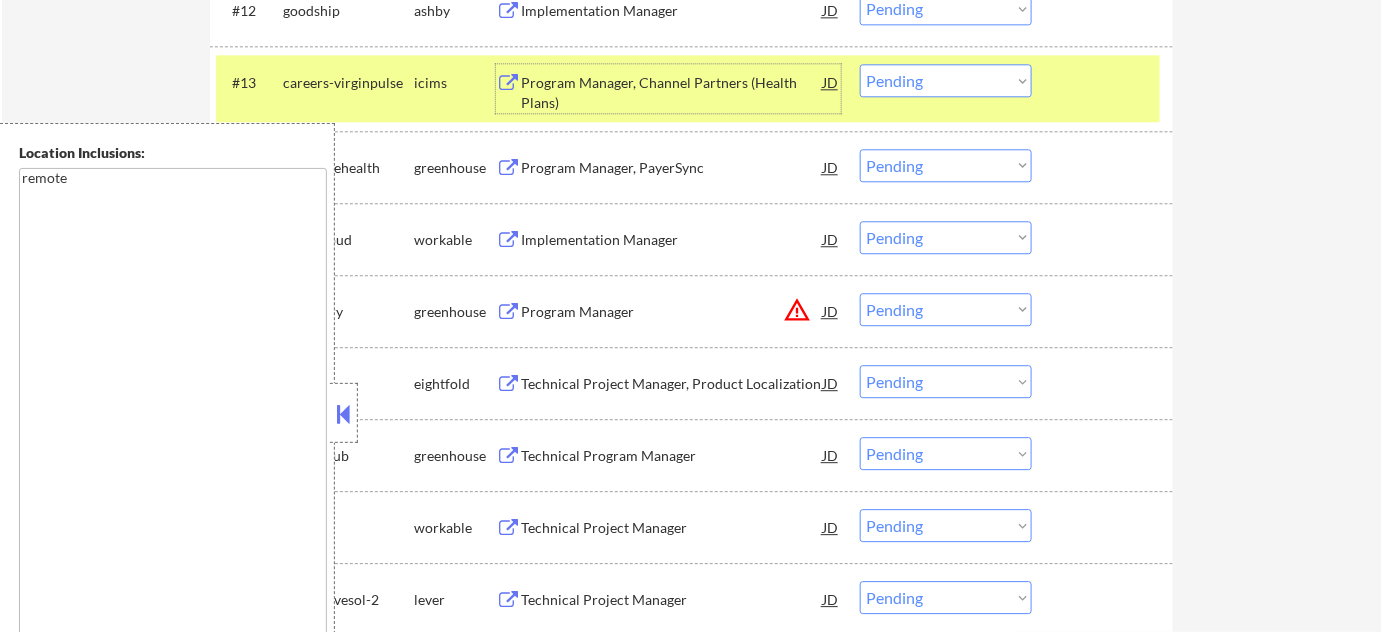 click on "Program Manager, PayerSync" at bounding box center (672, 168) 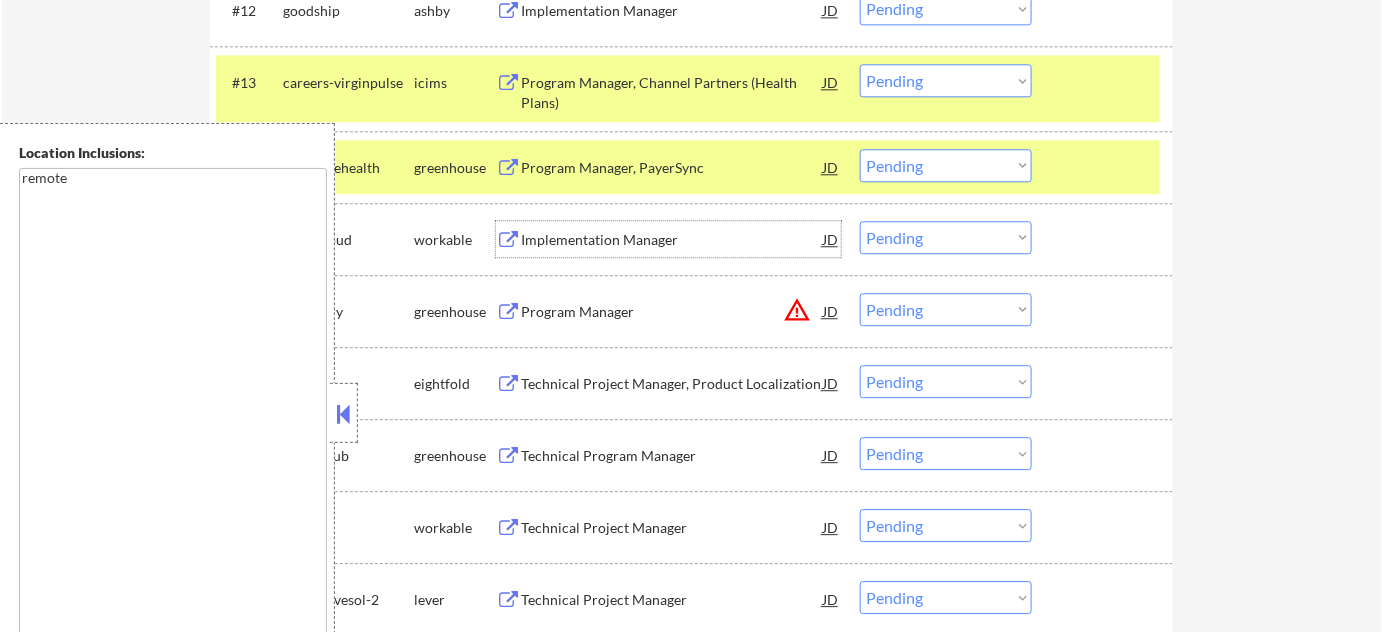 click on "Implementation Manager" at bounding box center (672, 240) 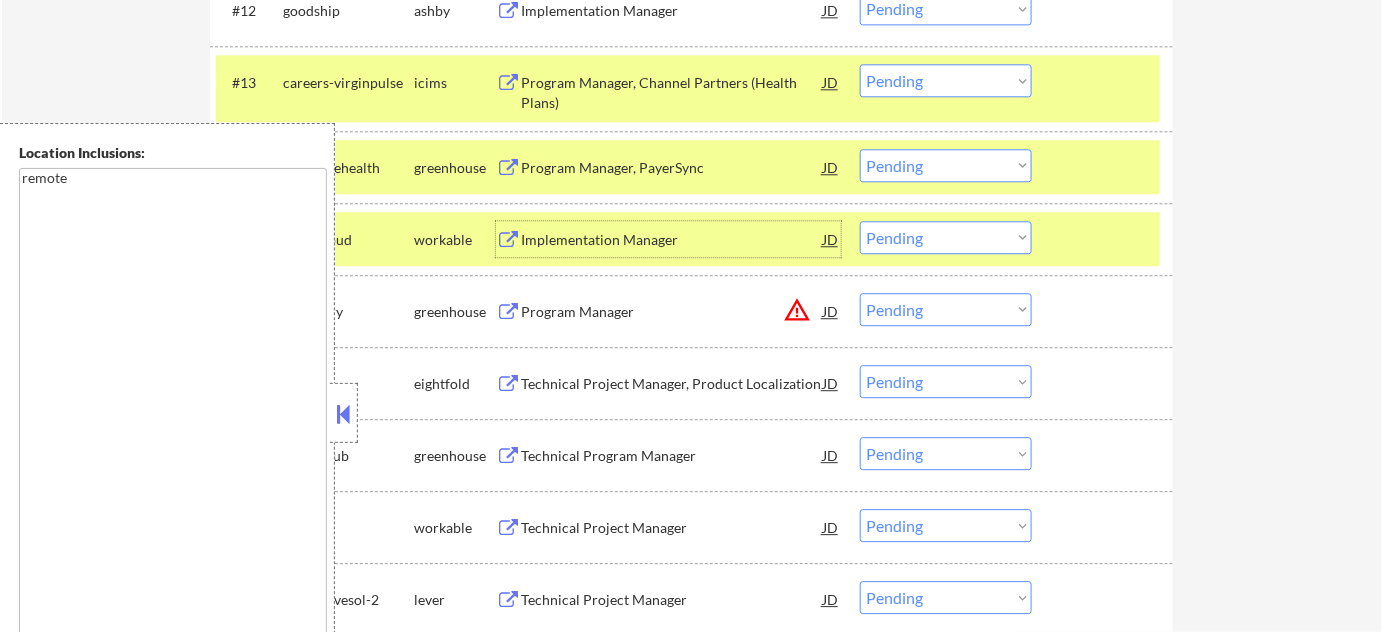 click on "Program Manager" at bounding box center [672, 311] 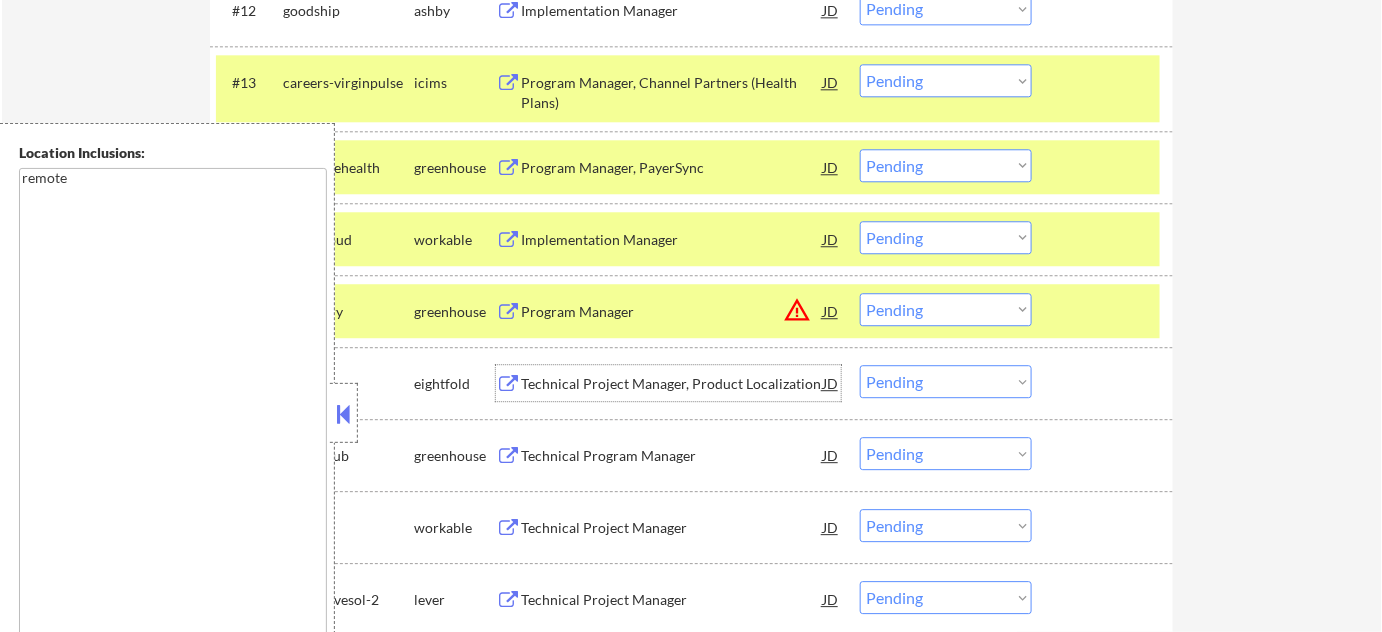 click on "Technical Project Manager, Product Localization" at bounding box center (672, 384) 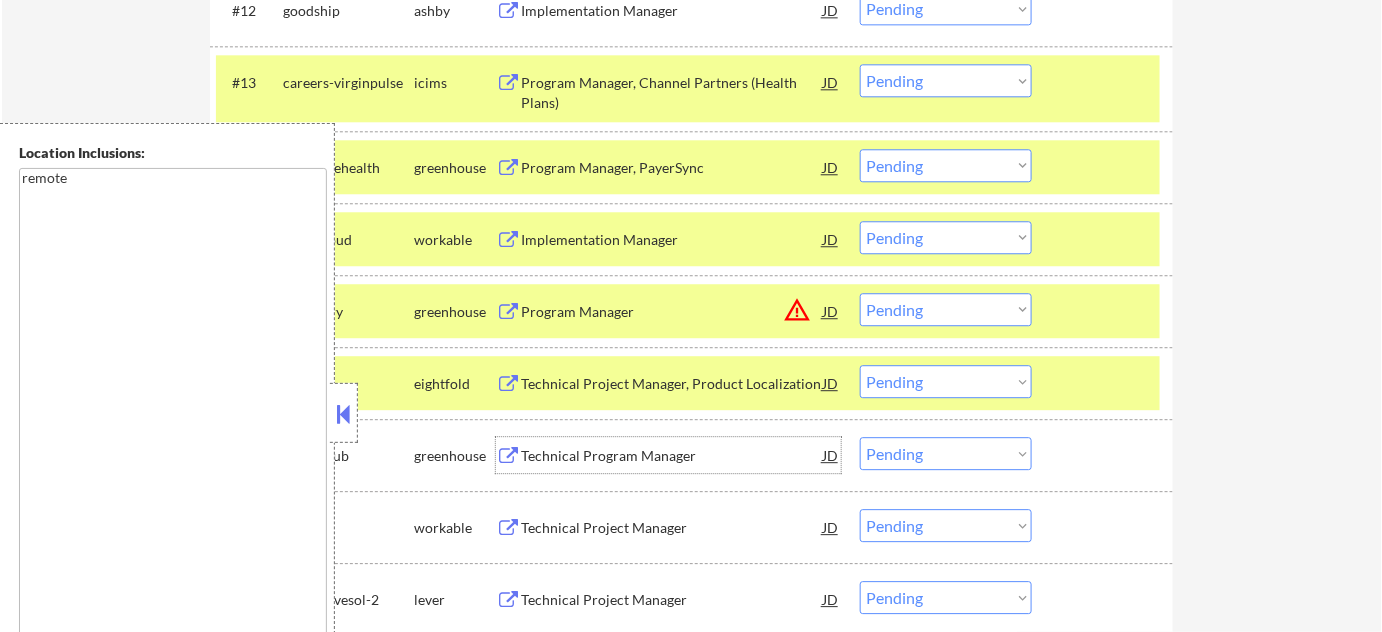 click on "Technical Program Manager" at bounding box center (672, 455) 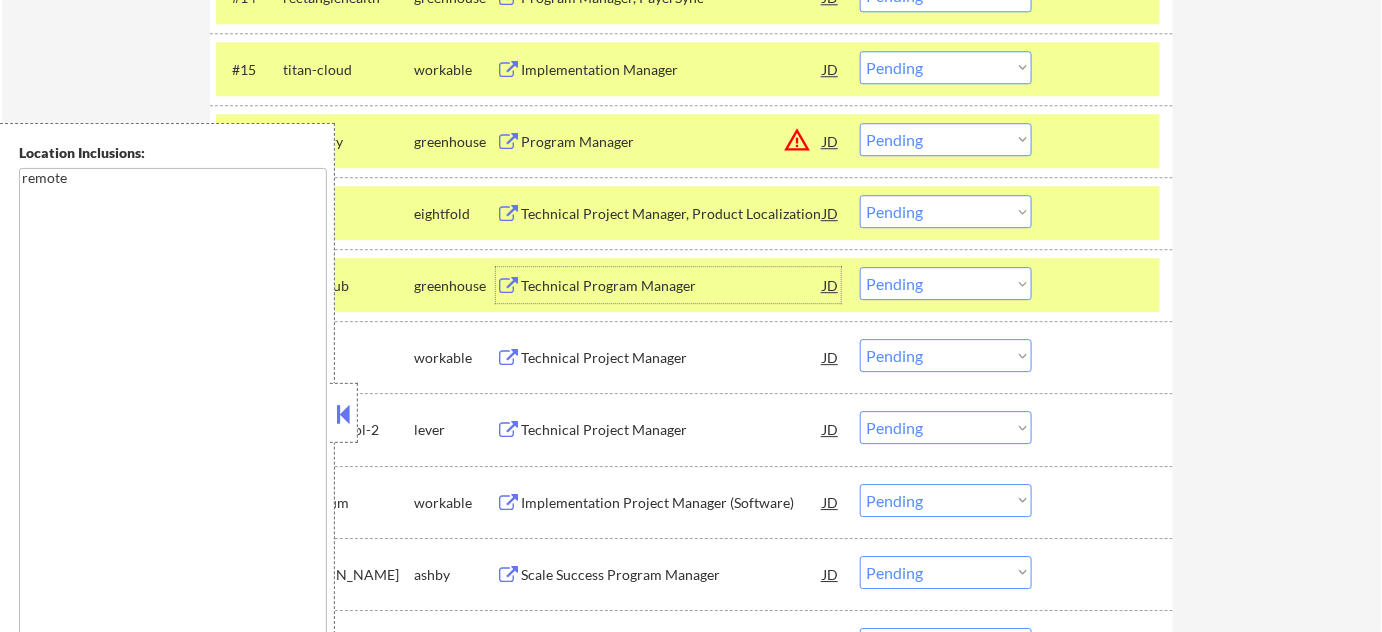 scroll, scrollTop: 1818, scrollLeft: 0, axis: vertical 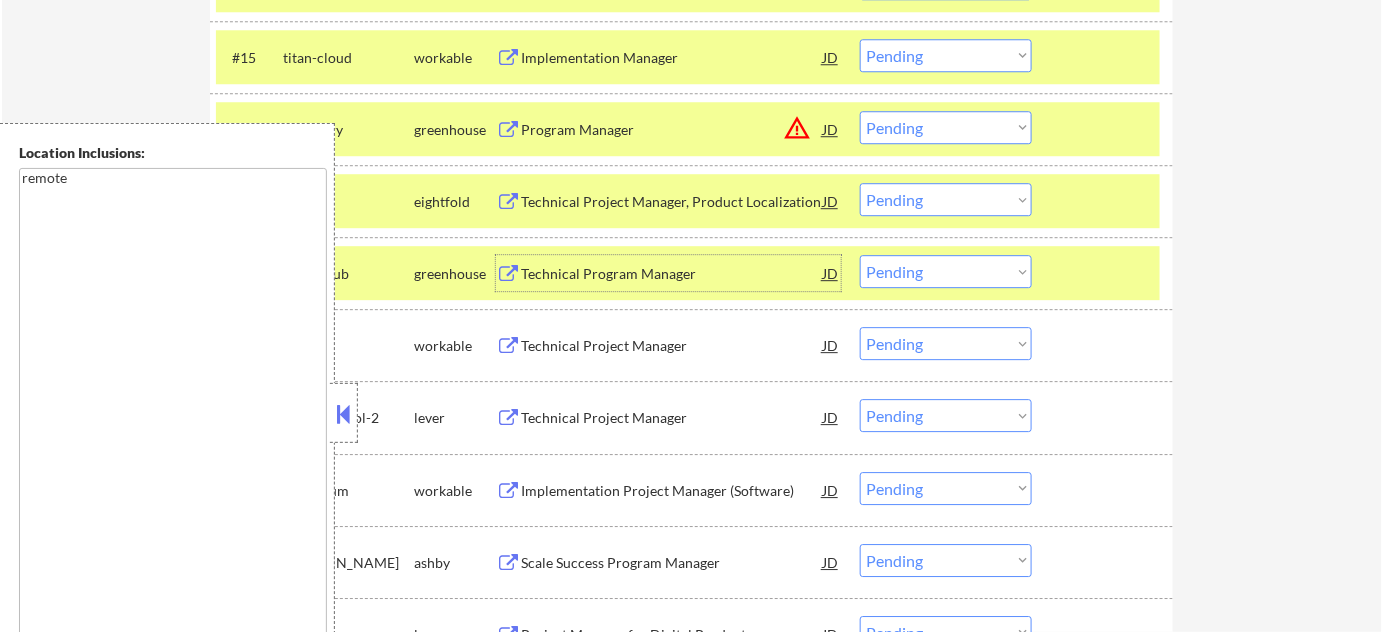 click on "Technical Project Manager" at bounding box center (672, 346) 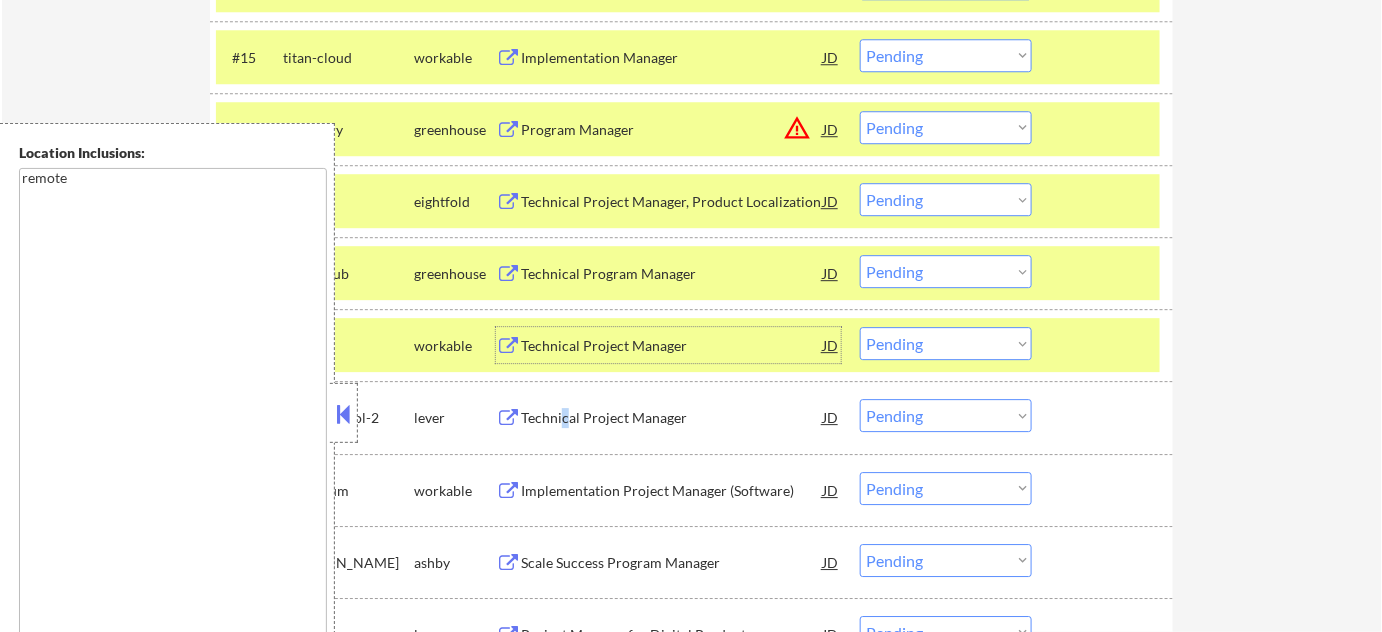 click on "Technical Project Manager" at bounding box center [672, 417] 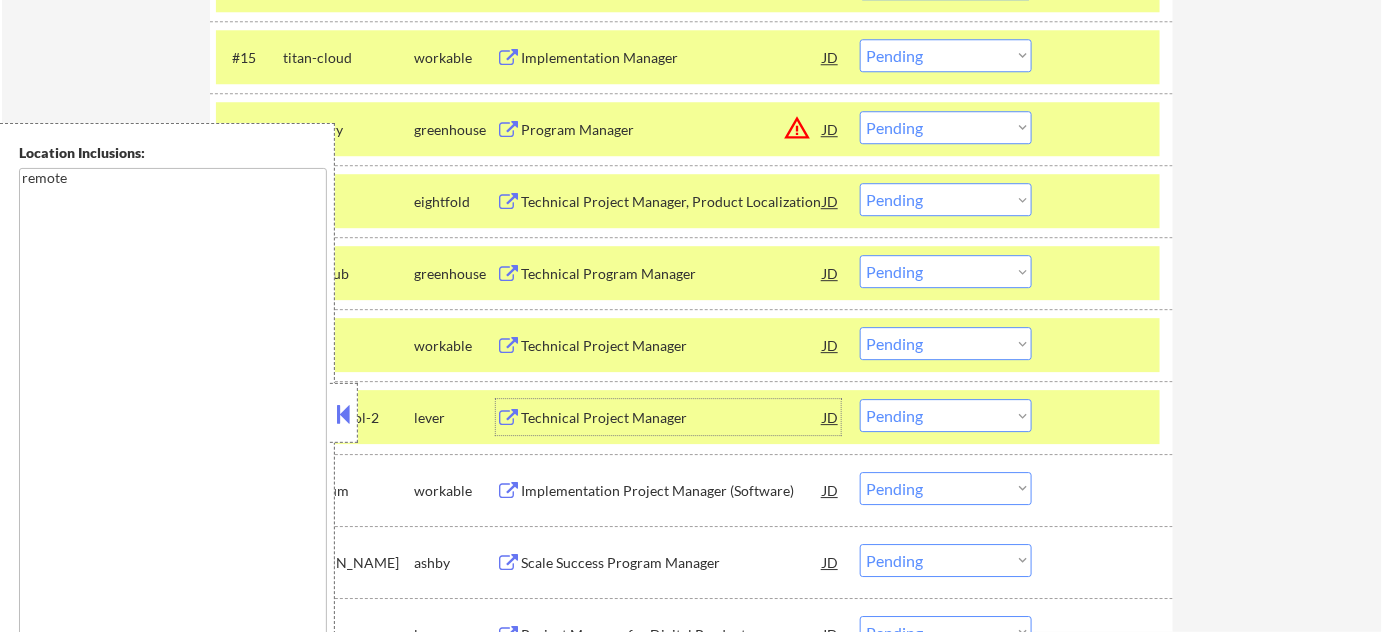 click on "Implementation Project Manager (Software)" at bounding box center [672, 490] 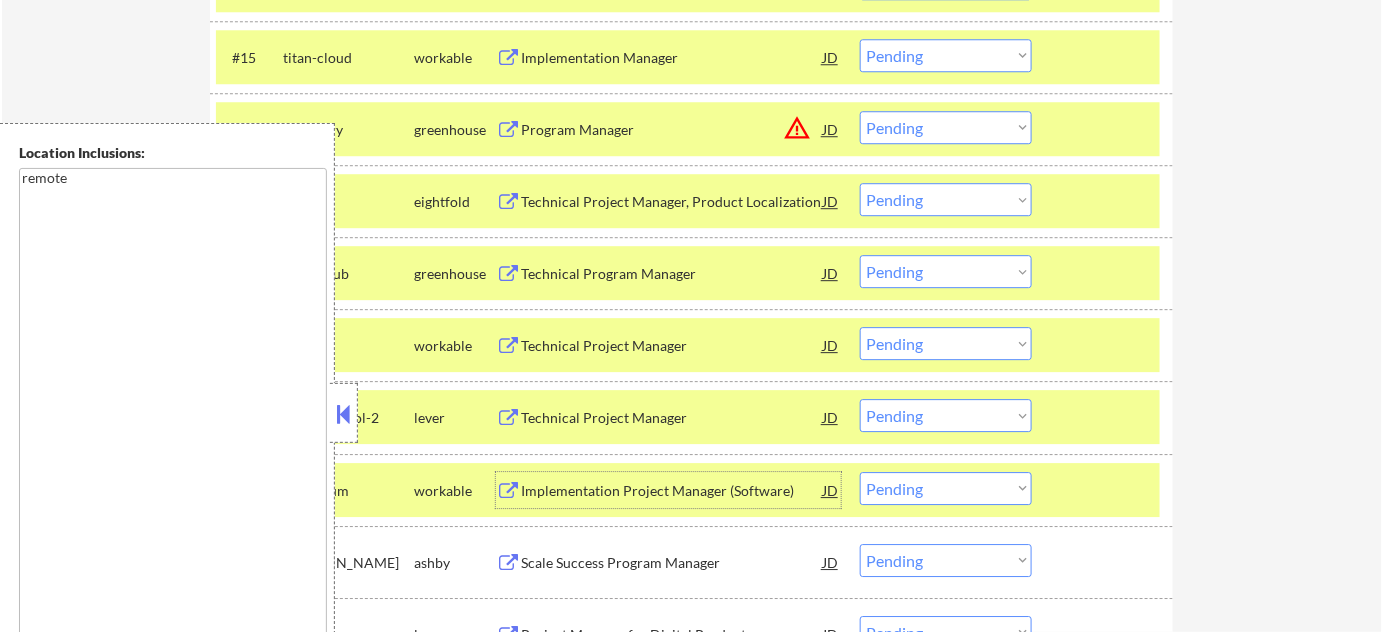 scroll, scrollTop: 1909, scrollLeft: 0, axis: vertical 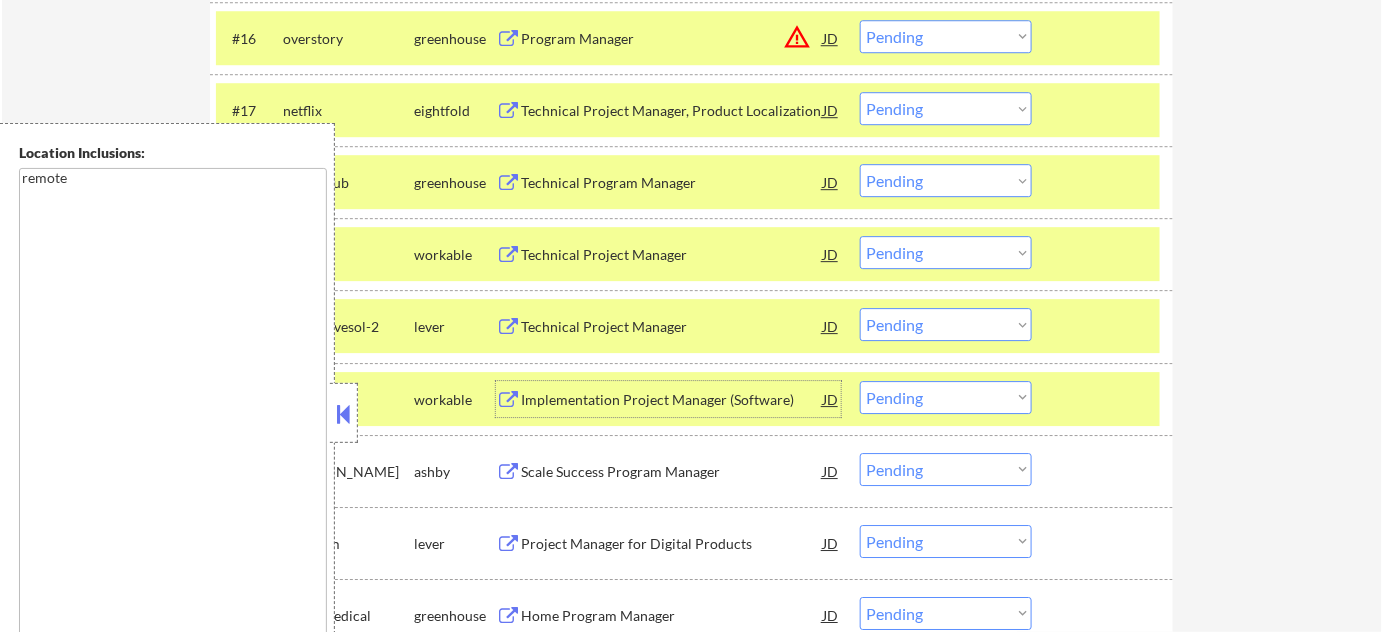 click on "Scale Success Program Manager" at bounding box center [672, 472] 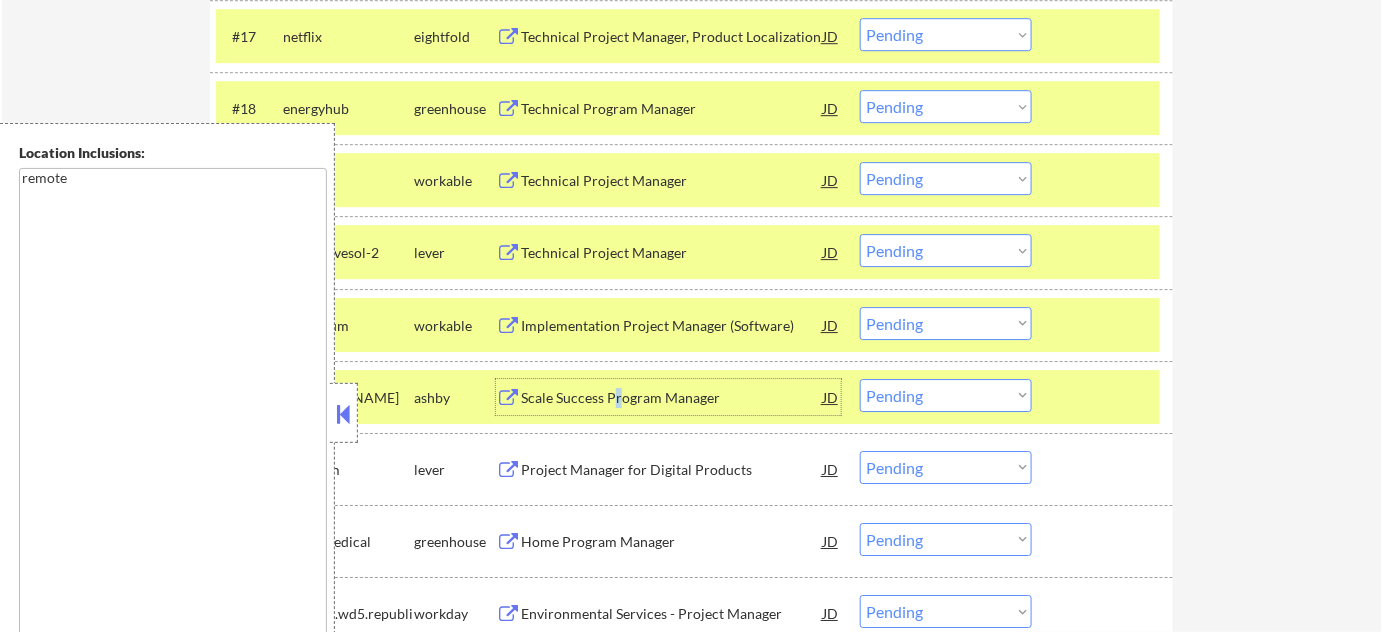 scroll, scrollTop: 2090, scrollLeft: 0, axis: vertical 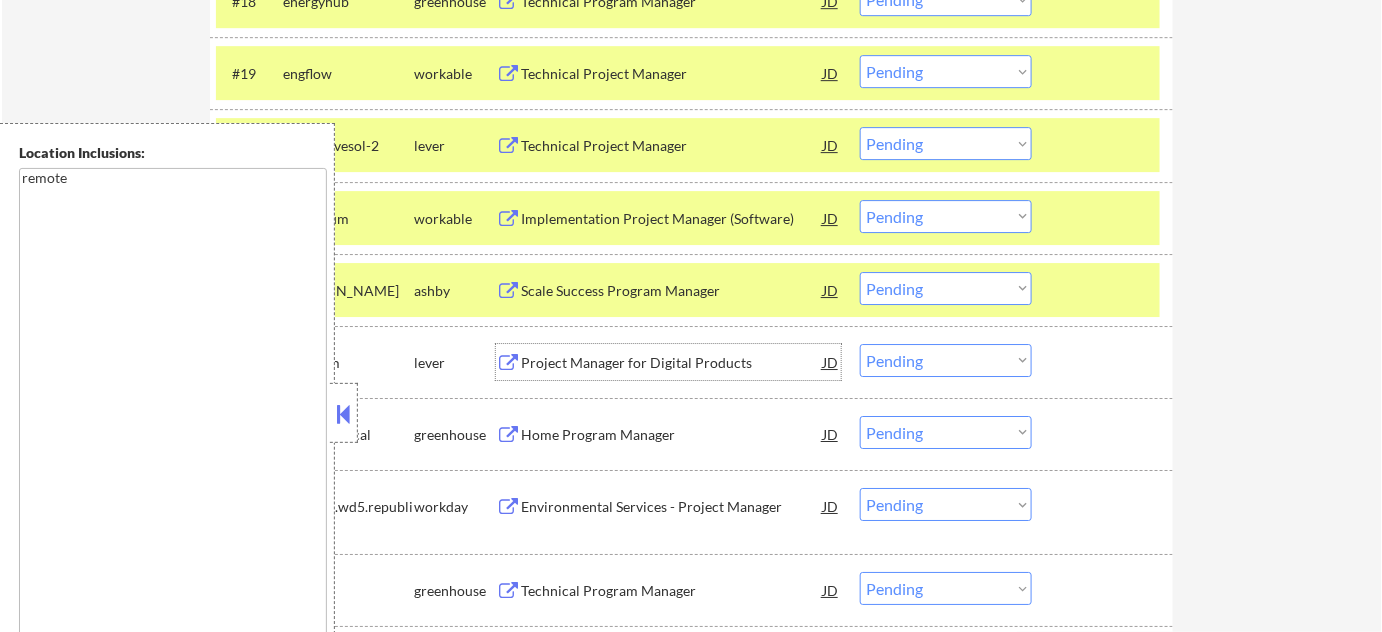 click on "Project Manager for Digital Products" at bounding box center [672, 362] 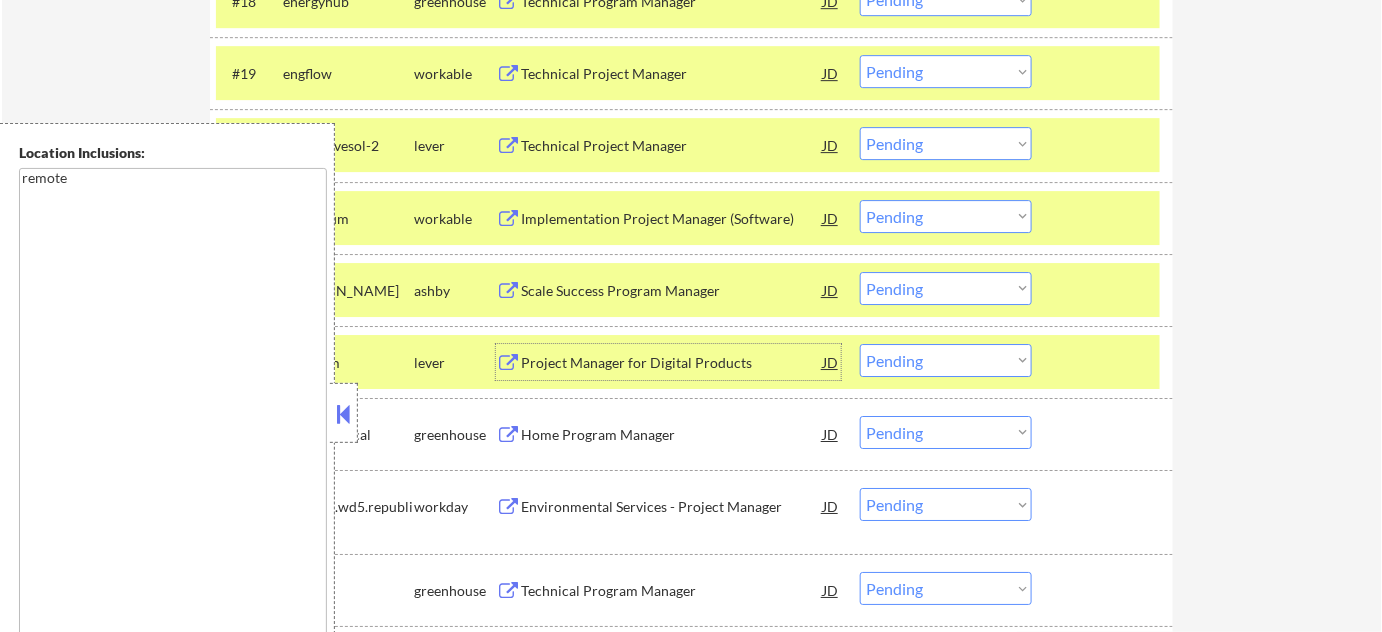 click on "Home Program Manager" at bounding box center [672, 435] 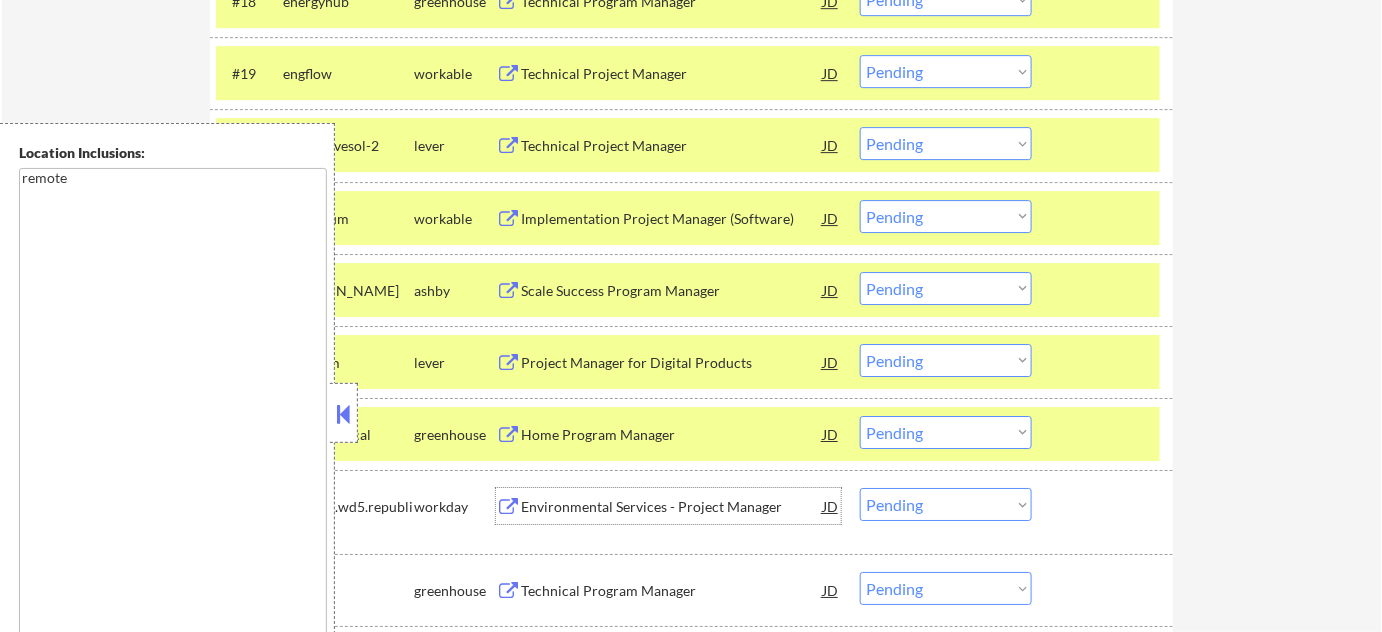 click on "Environmental Services - Project Manager" at bounding box center [672, 507] 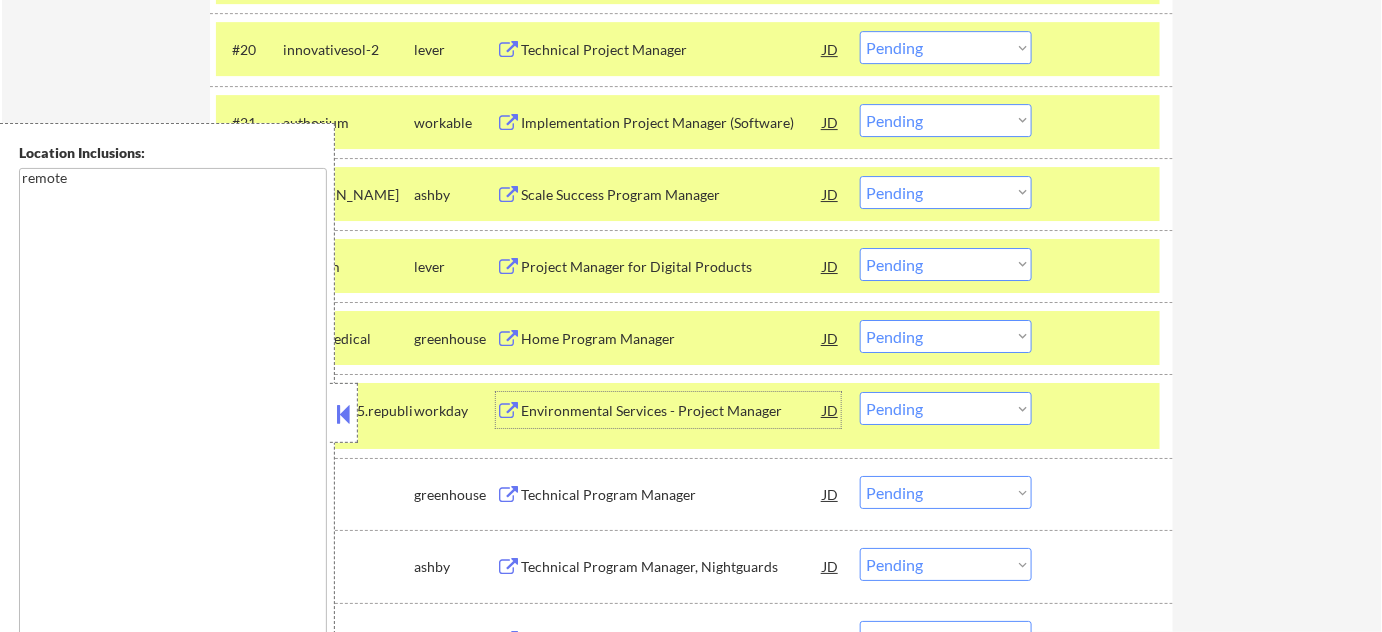 scroll, scrollTop: 2363, scrollLeft: 0, axis: vertical 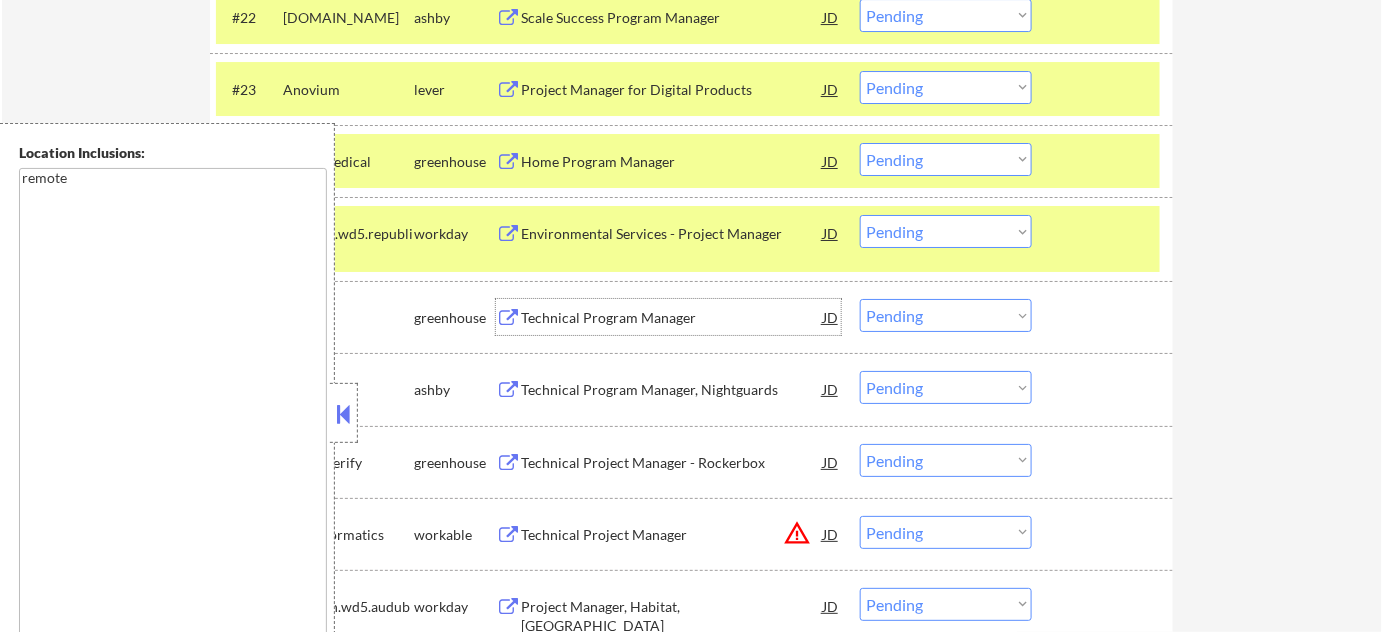 click on "Technical Program Manager" at bounding box center (672, 318) 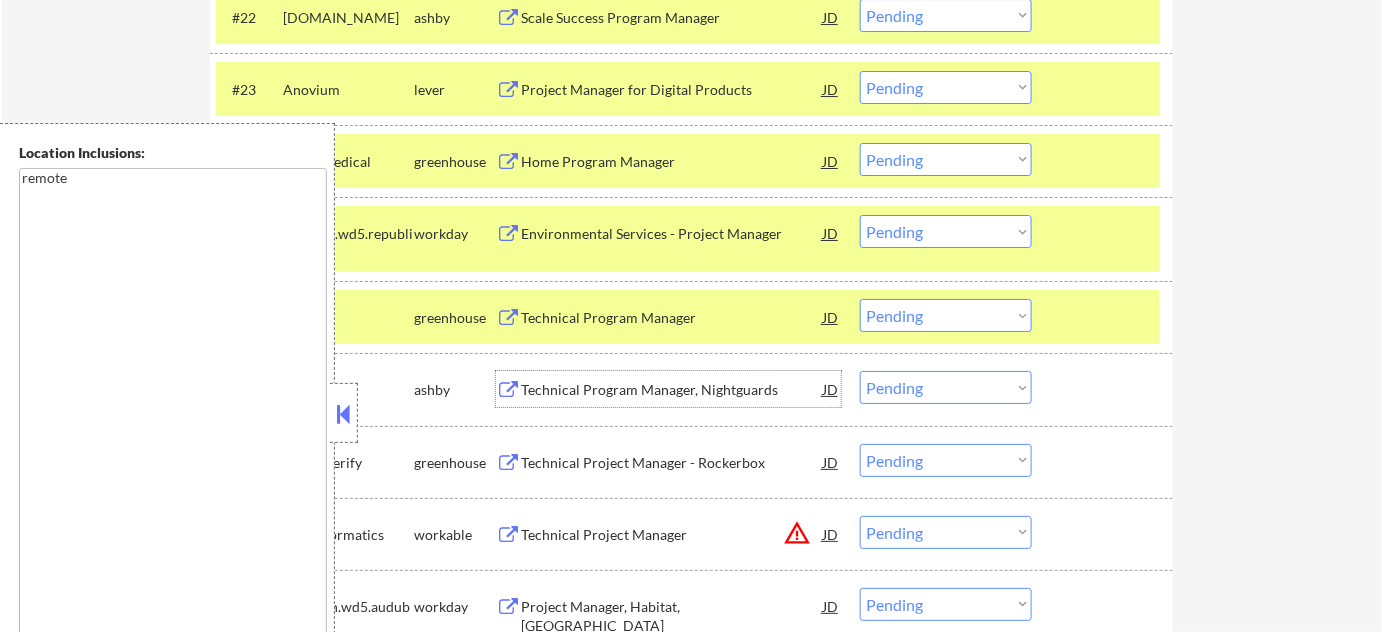 click on "Technical Program Manager, Nightguards" at bounding box center [672, 390] 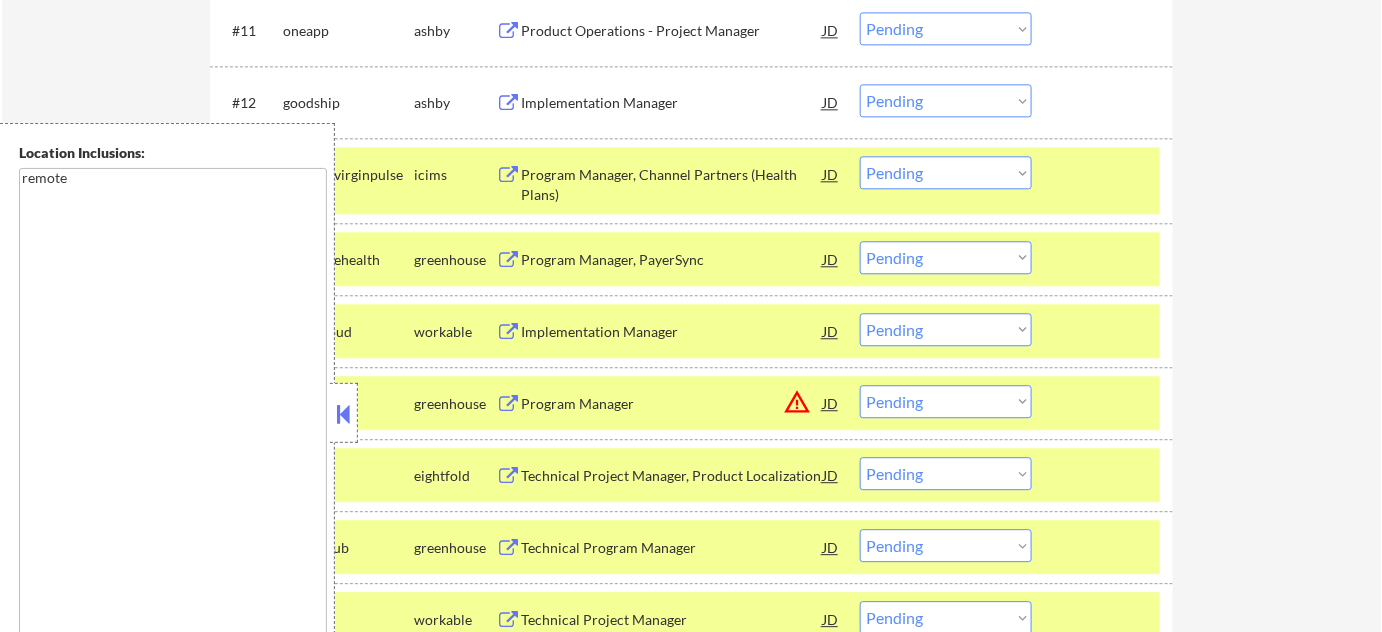 scroll, scrollTop: 1545, scrollLeft: 0, axis: vertical 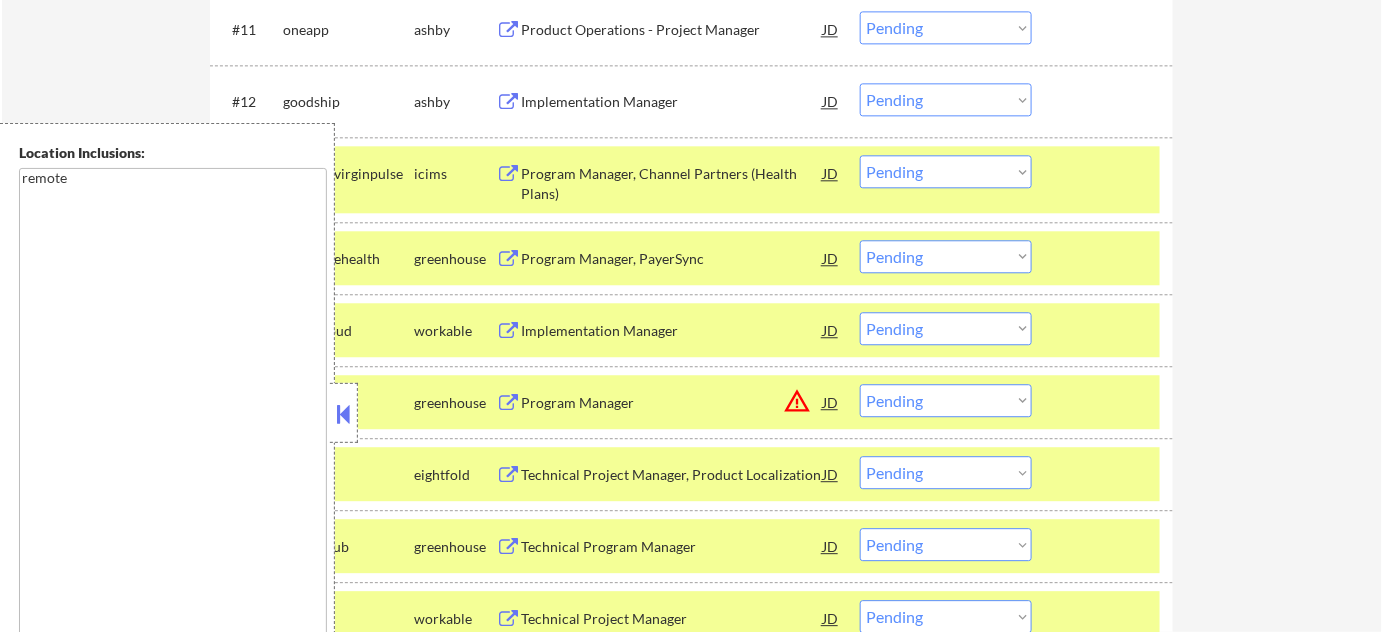 click on "Program Manager, Channel Partners (Health Plans)" at bounding box center [672, 183] 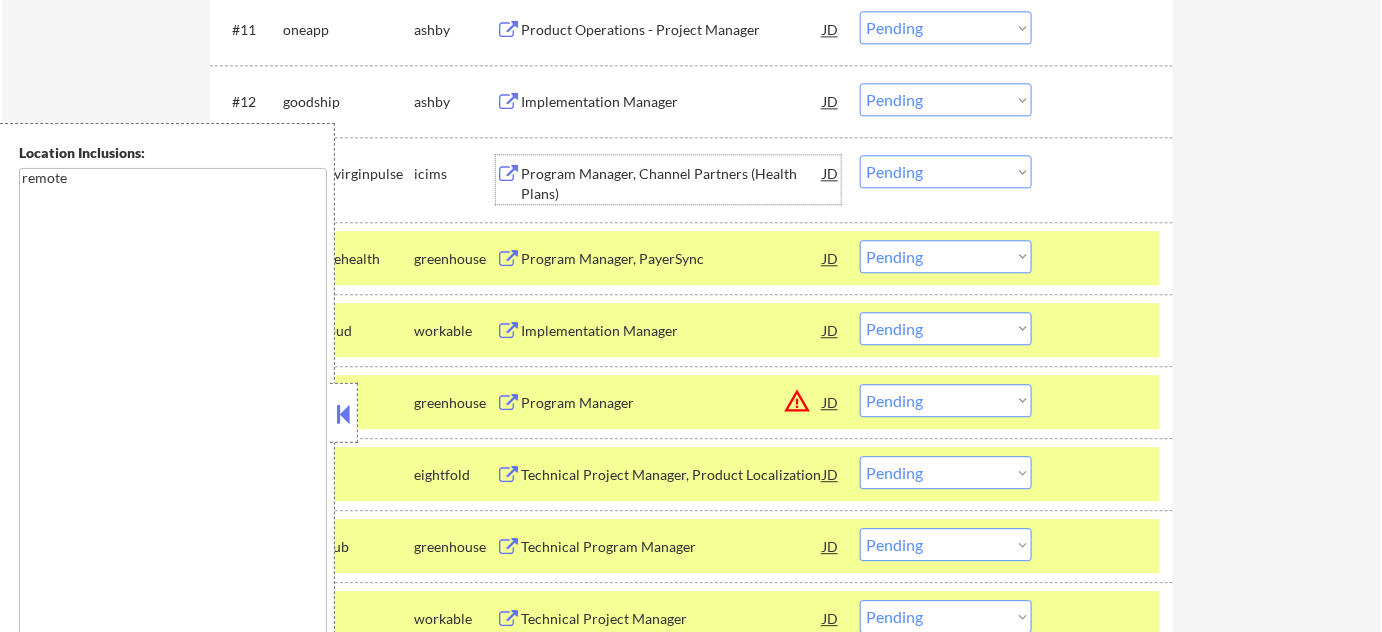 click on "#14 rectanglehealth greenhouse Program Manager, PayerSync JD Choose an option... Pending Applied Excluded (Questions) Excluded (Expired) Excluded (Location) Excluded (Bad Match) Excluded (Blocklist) Excluded (Salary) Excluded (Other)" at bounding box center (688, 258) 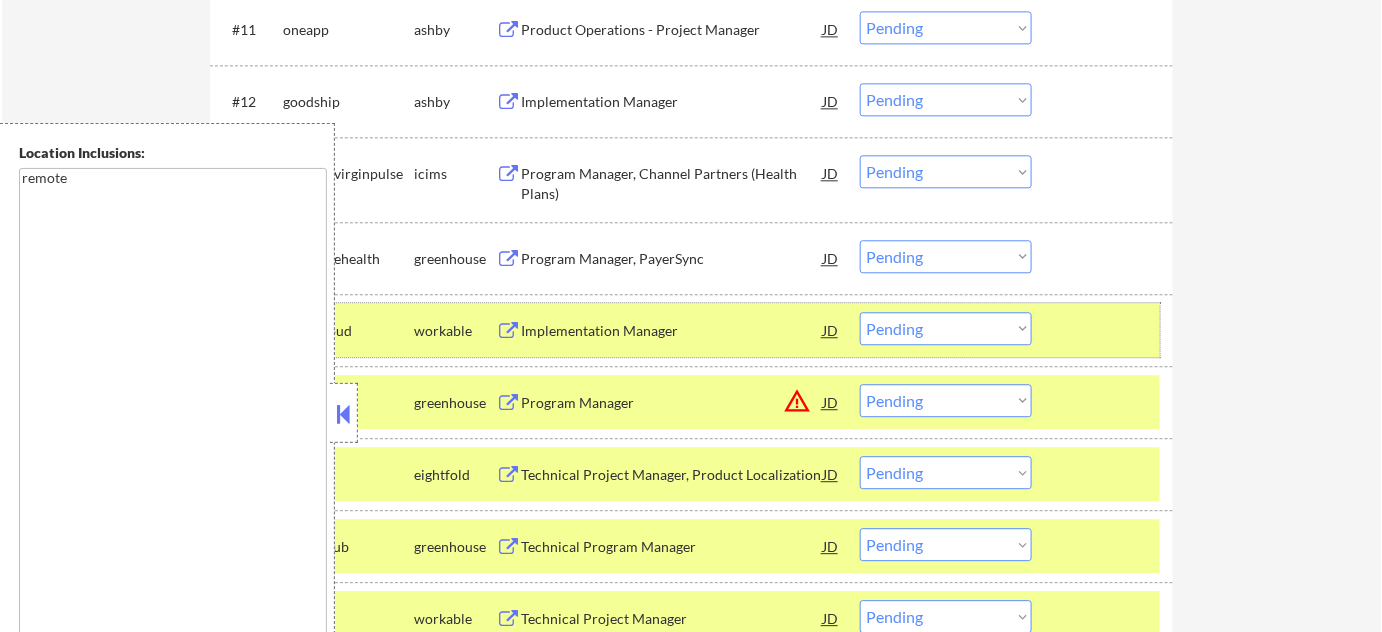 click at bounding box center [1105, 330] 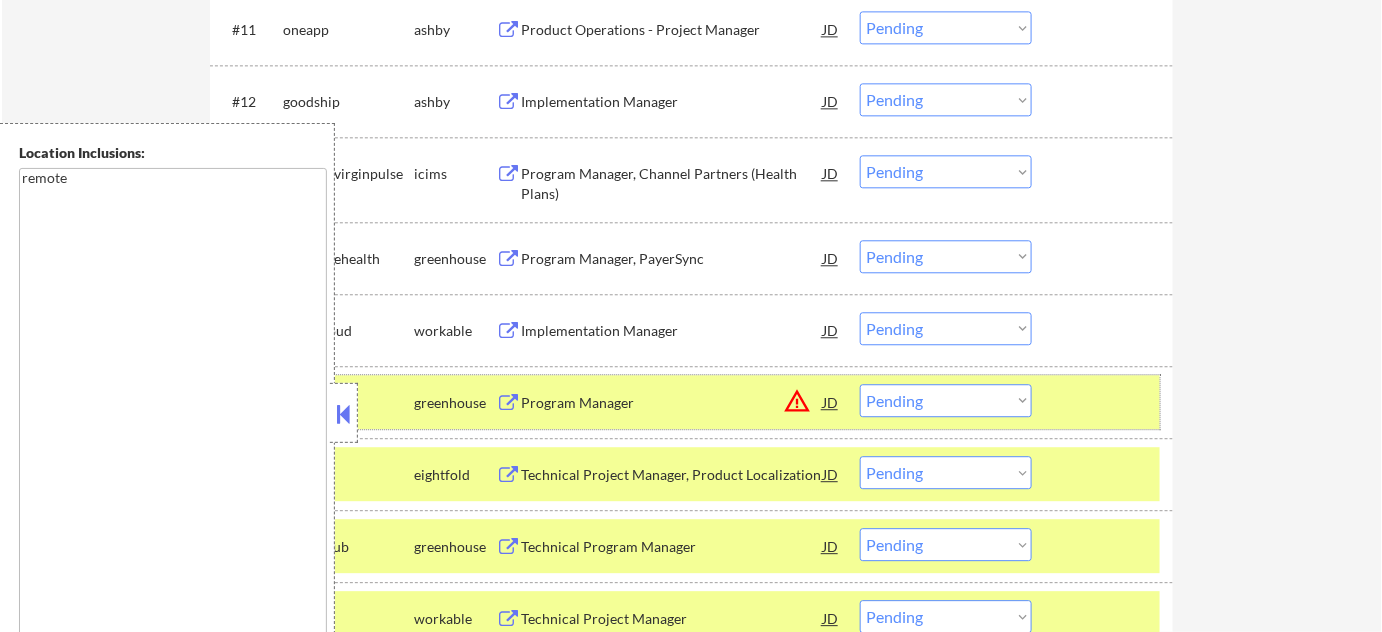 click at bounding box center (1105, 402) 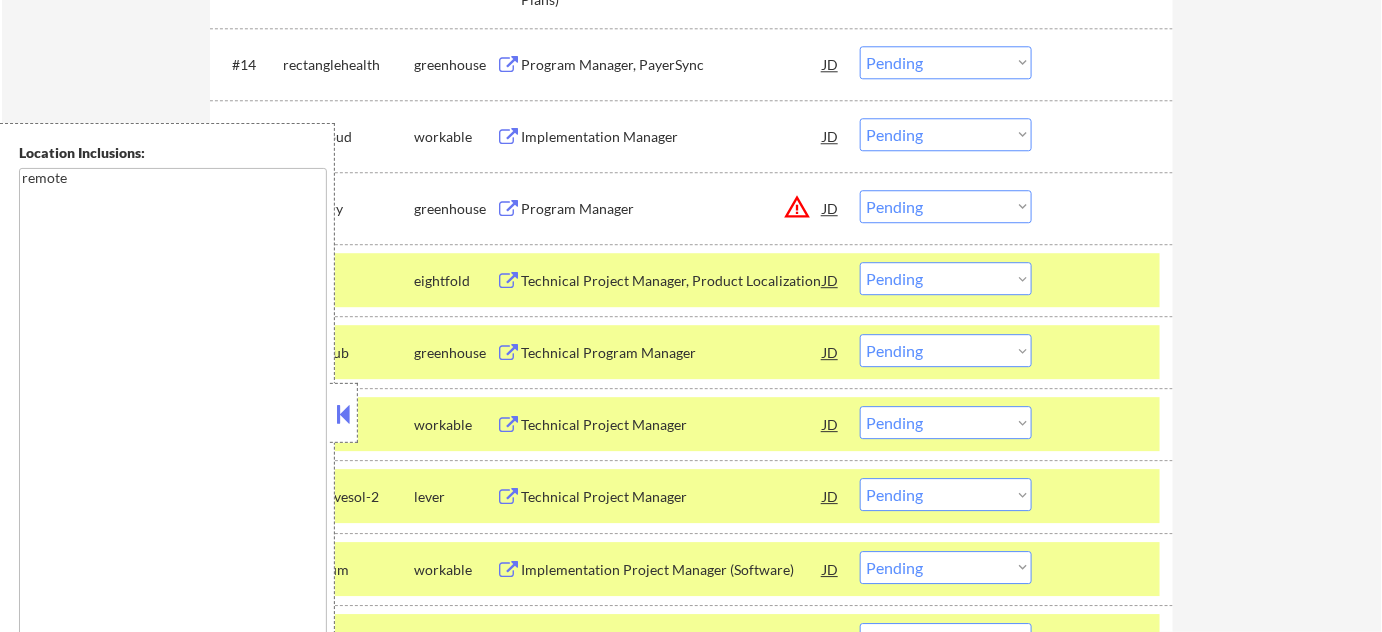 scroll, scrollTop: 1818, scrollLeft: 0, axis: vertical 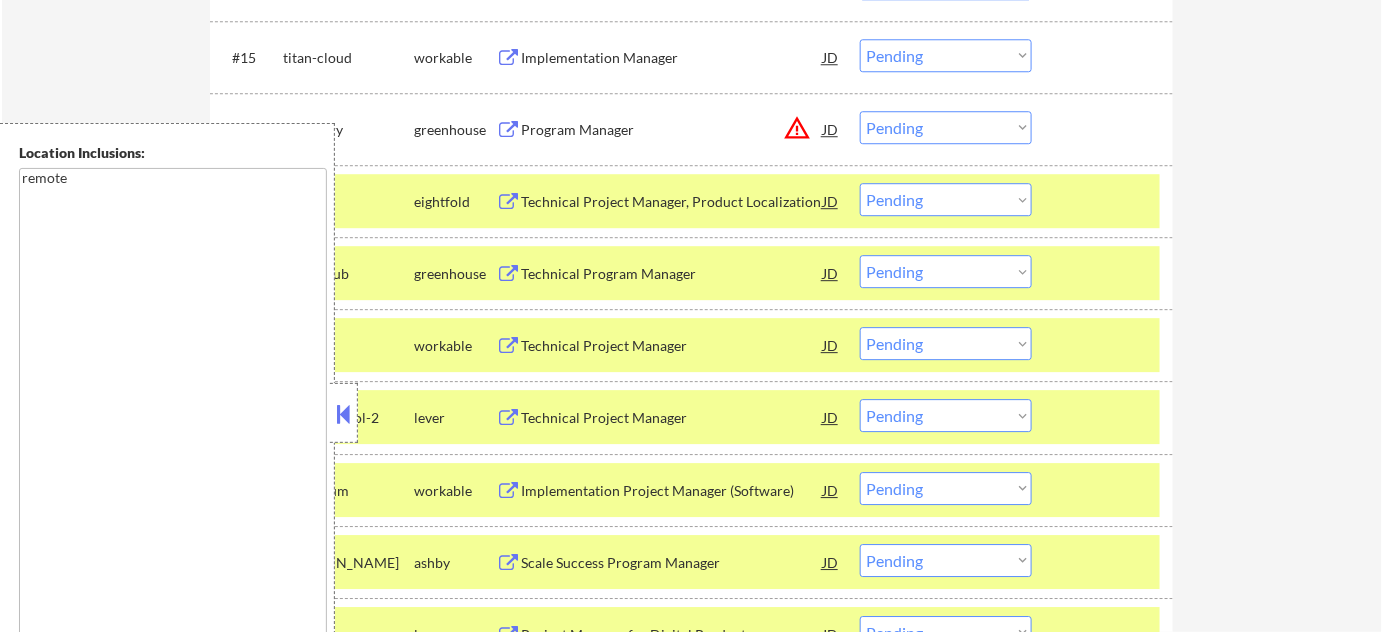 click at bounding box center (1105, 201) 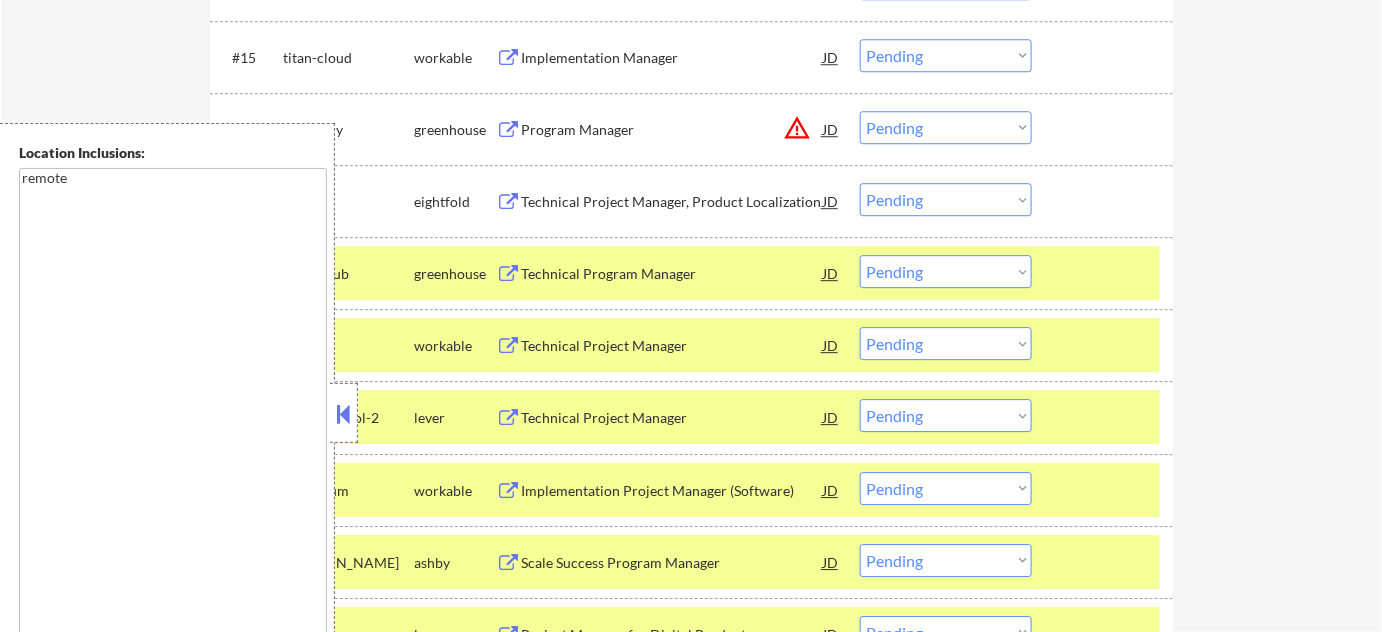 click at bounding box center (1105, 273) 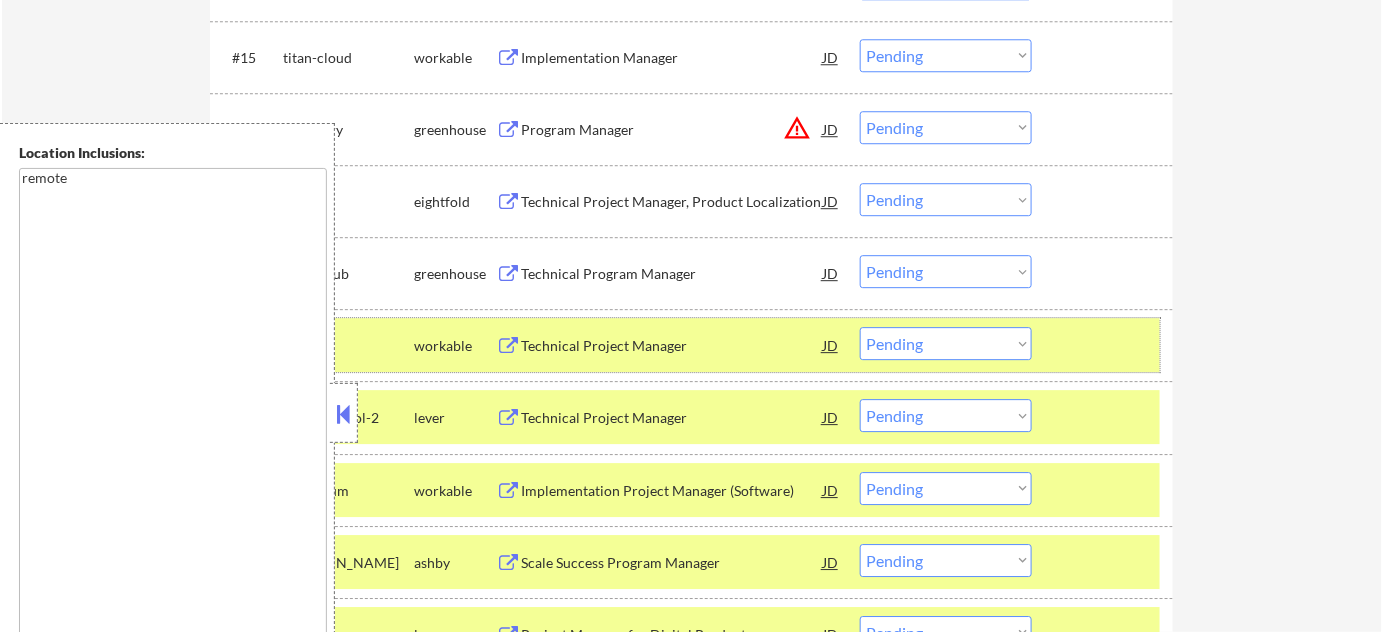 click on "#19 engflow workable Technical Project Manager JD Choose an option... Pending Applied Excluded (Questions) Excluded (Expired) Excluded (Location) Excluded (Bad Match) Excluded (Blocklist) Excluded (Salary) Excluded (Other)" at bounding box center (688, 345) 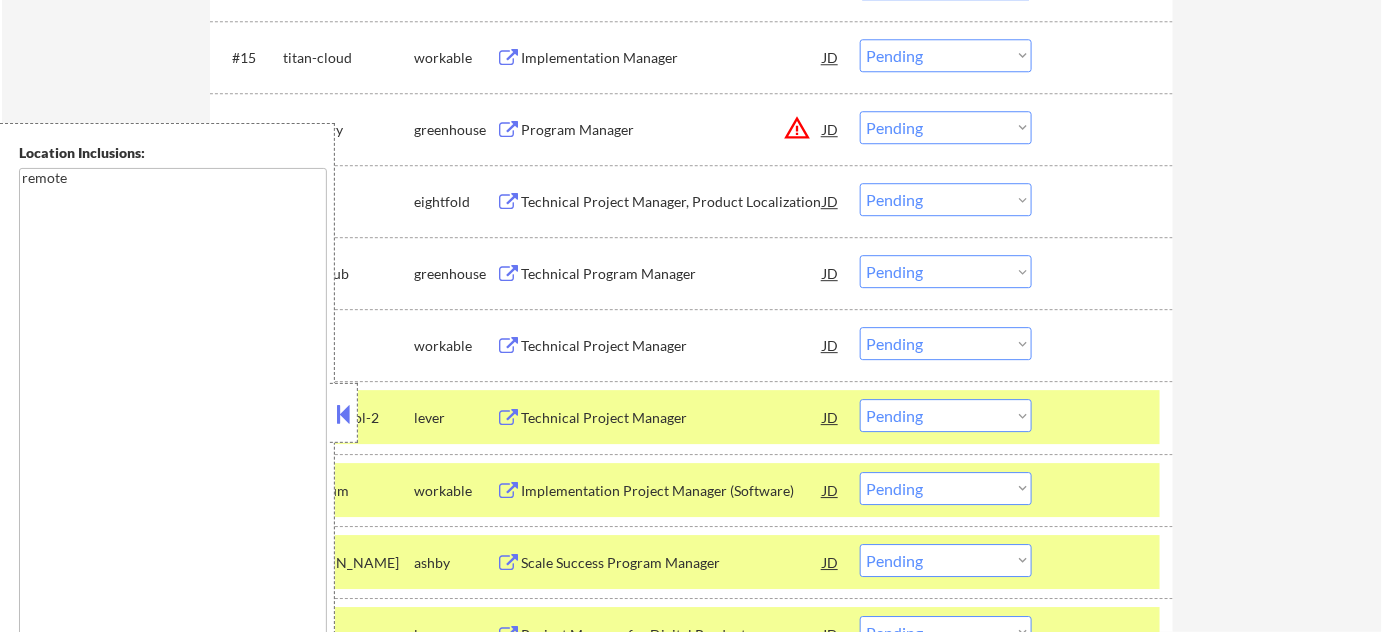 click at bounding box center [1105, 417] 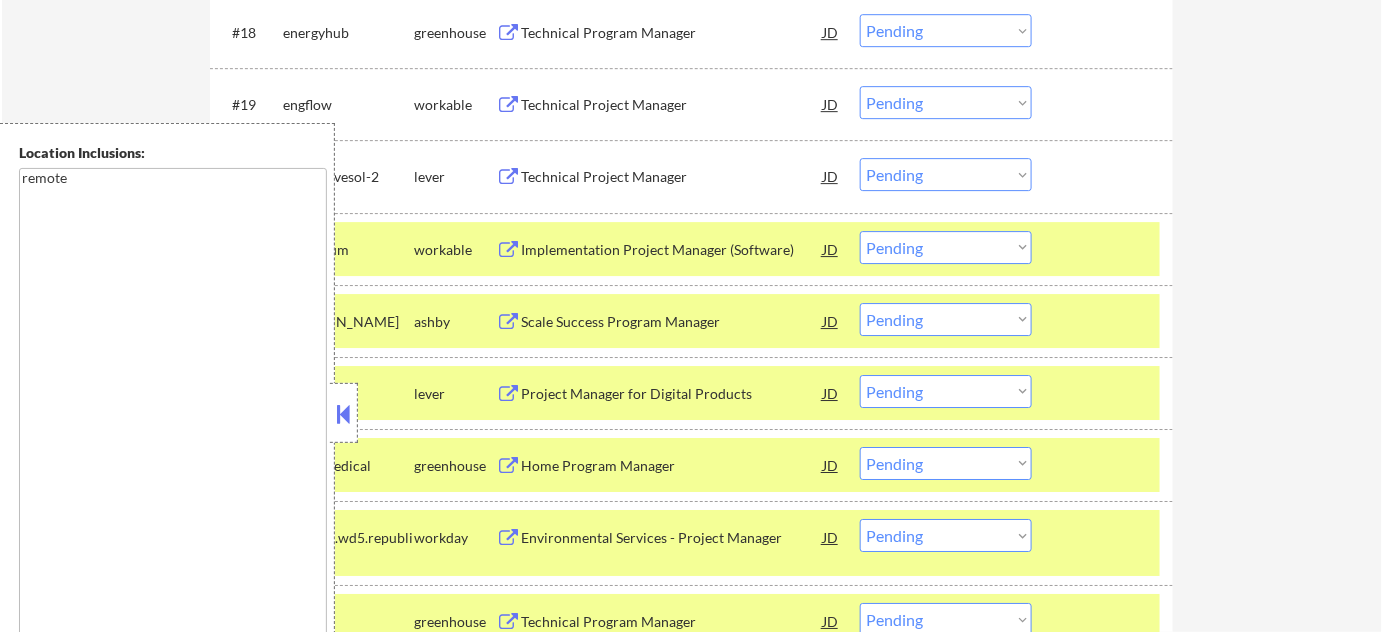 scroll, scrollTop: 2090, scrollLeft: 0, axis: vertical 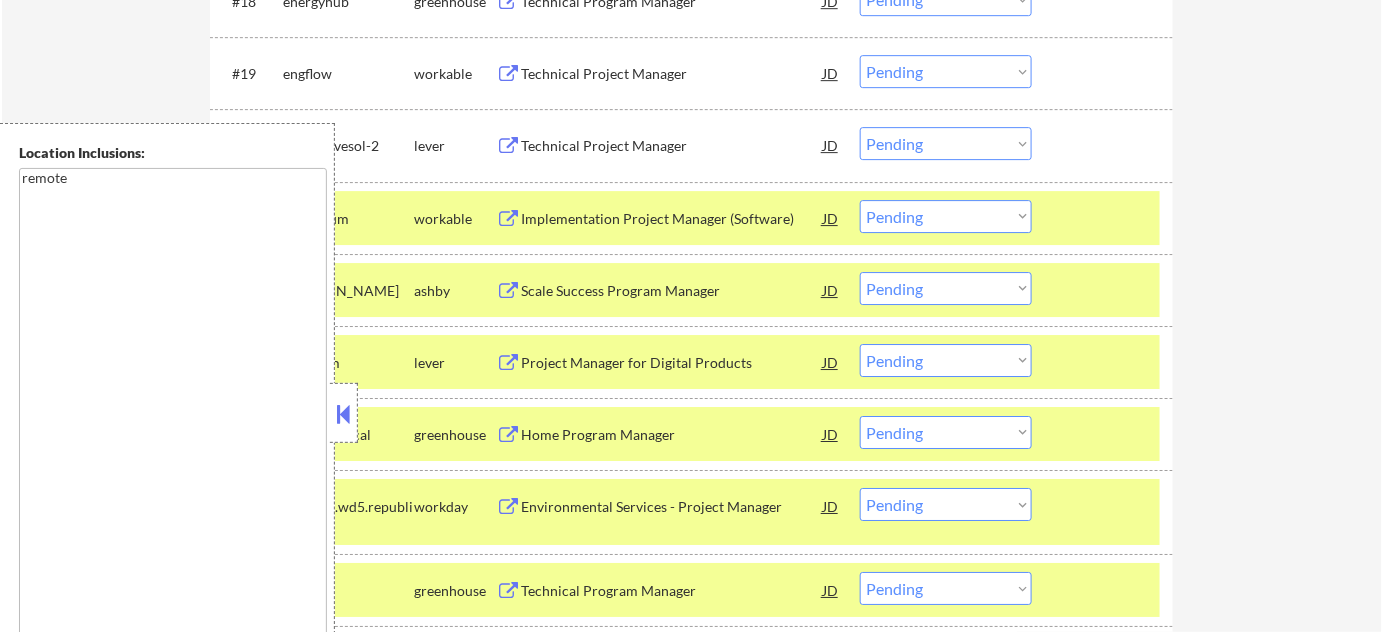 click at bounding box center [1105, 218] 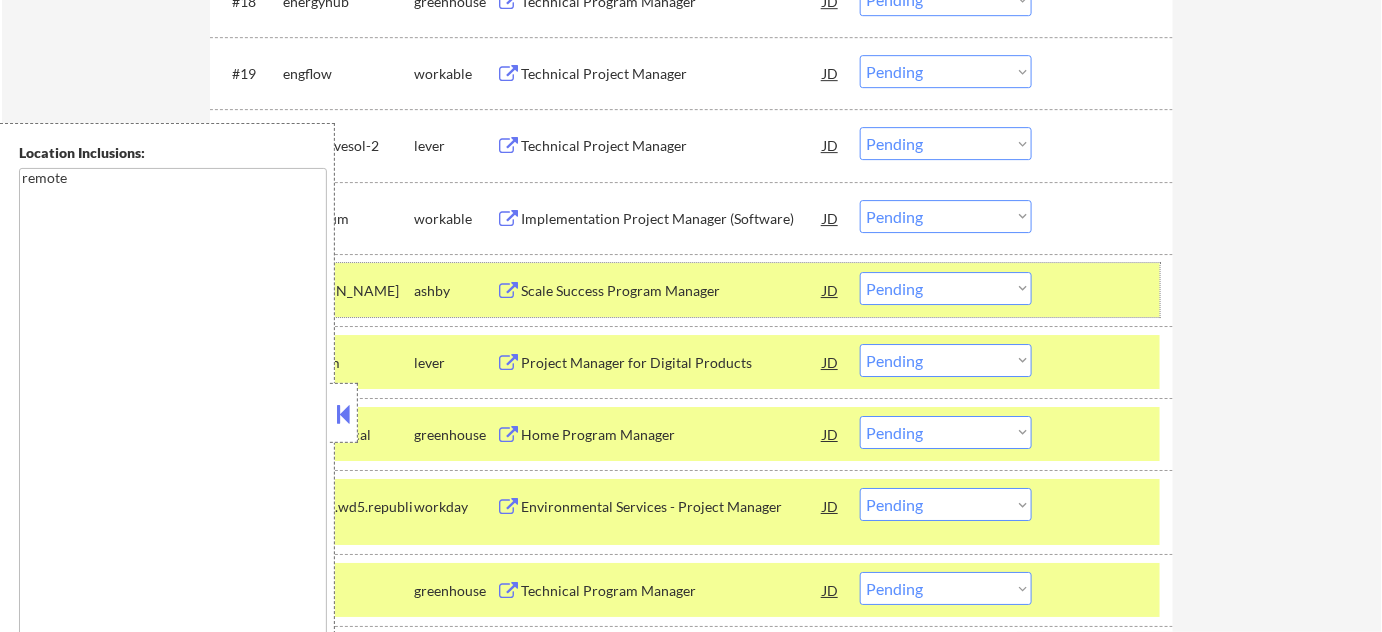 click on "#22 fathom.video ashby Scale Success Program Manager JD Choose an option... Pending Applied Excluded (Questions) Excluded (Expired) Excluded (Location) Excluded (Bad Match) Excluded (Blocklist) Excluded (Salary) Excluded (Other)" at bounding box center [688, 290] 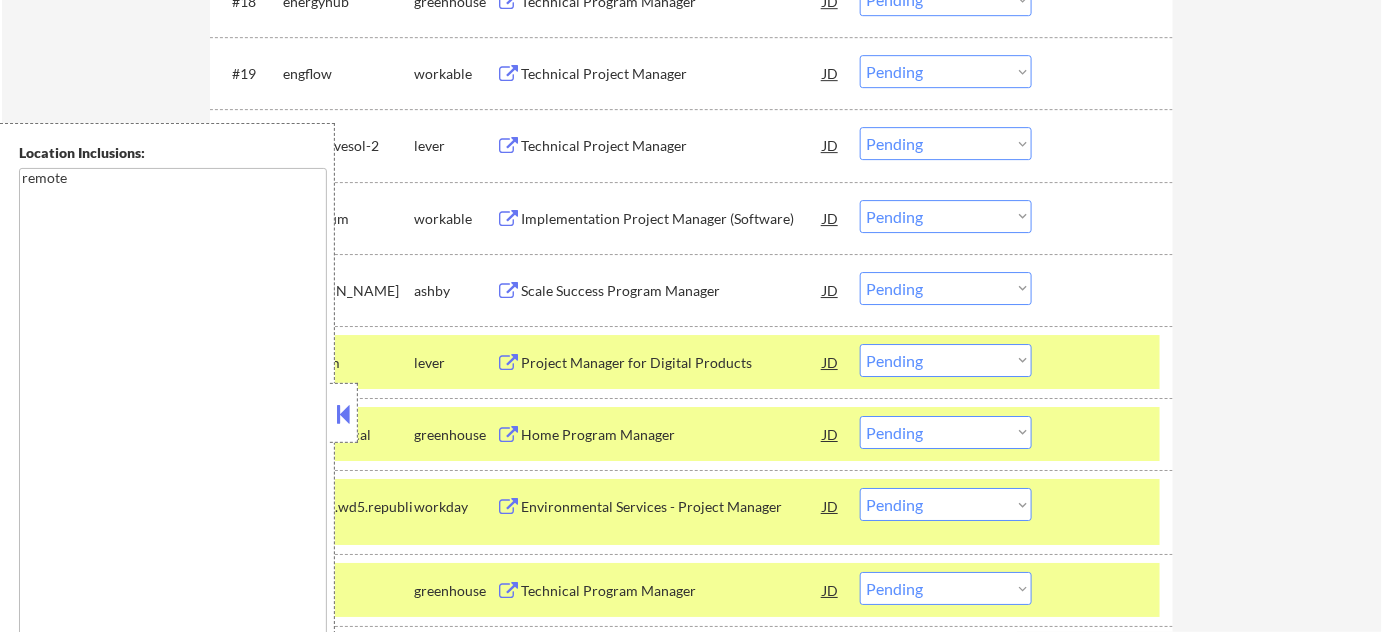 click at bounding box center [1105, 362] 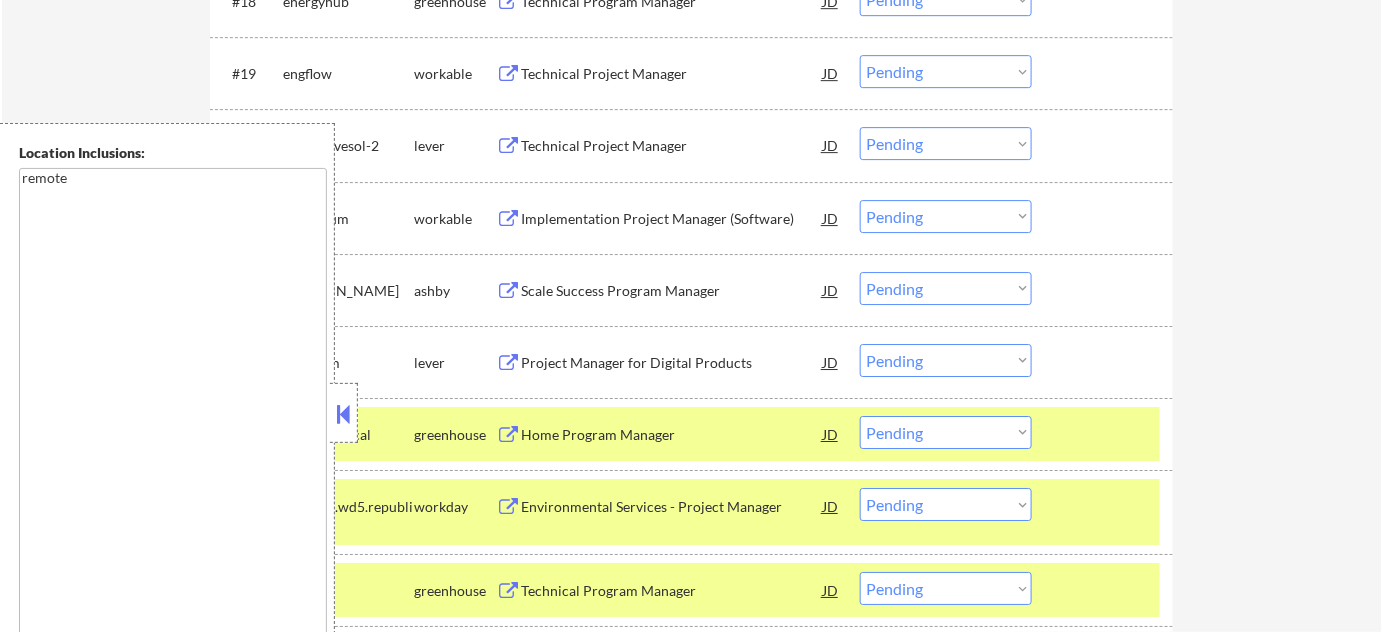 click at bounding box center (1105, 434) 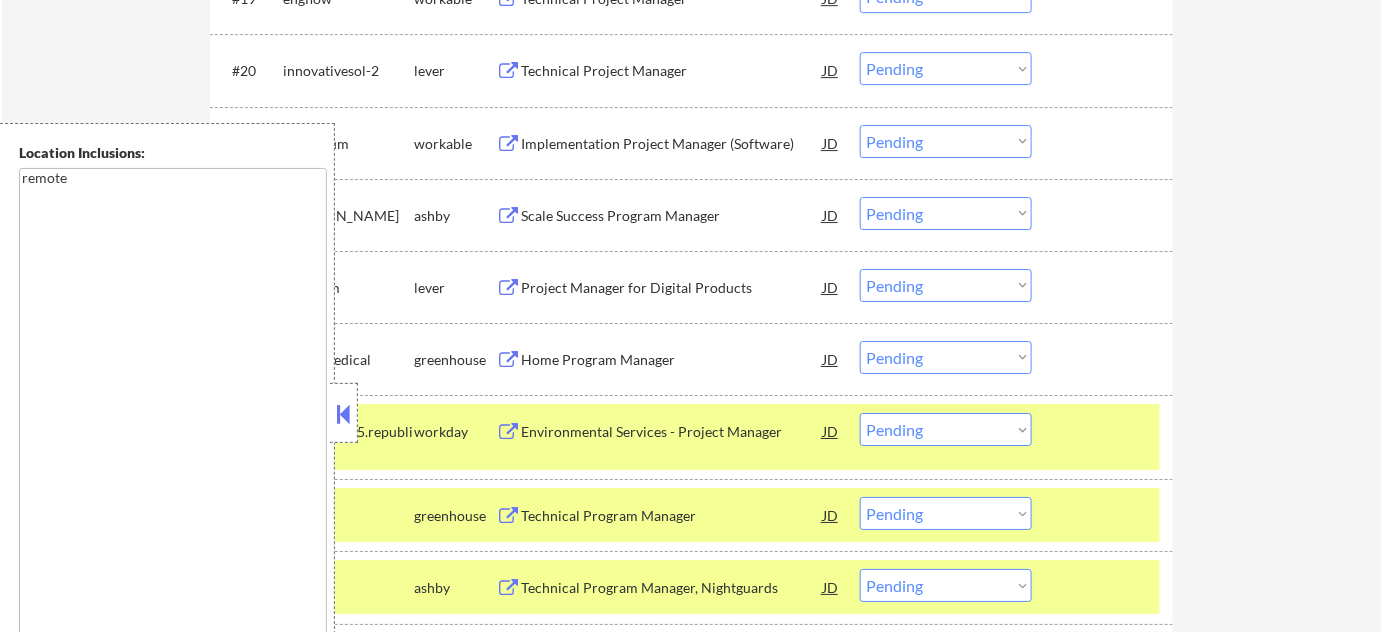scroll, scrollTop: 2272, scrollLeft: 0, axis: vertical 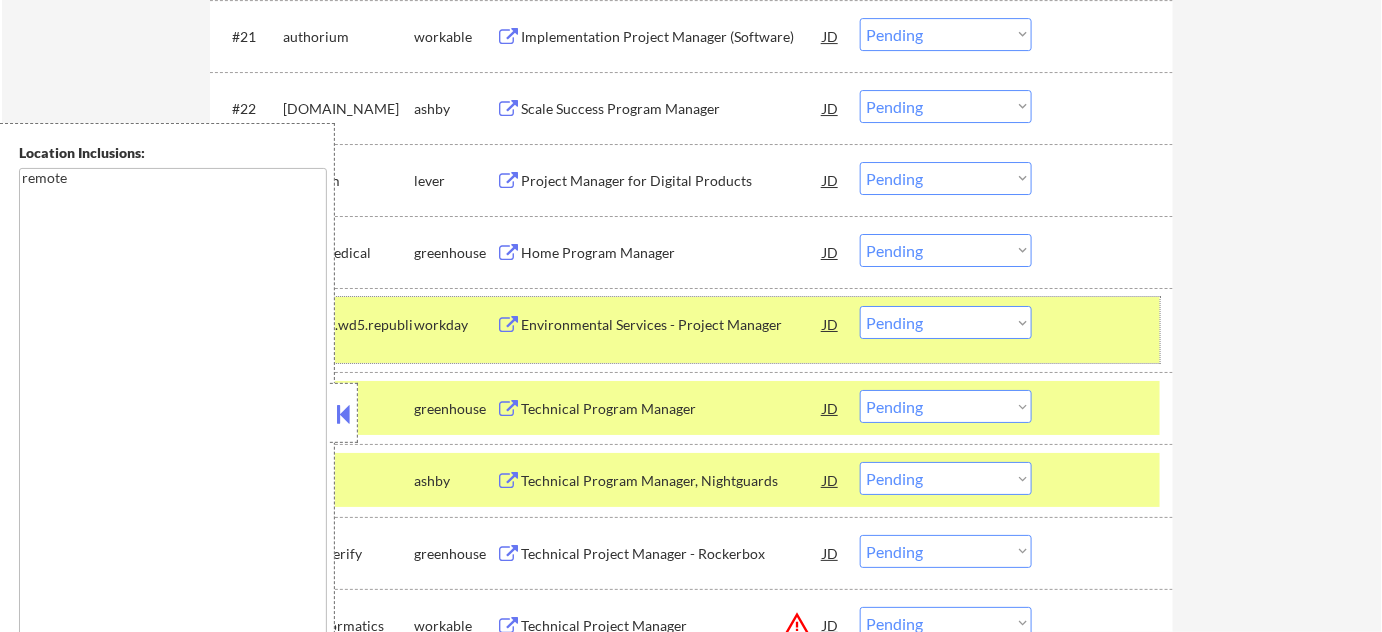 click on "#25 republic.wd5.republic workday Environmental Services - Project Manager JD Choose an option... Pending Applied Excluded (Questions) Excluded (Expired) Excluded (Location) Excluded (Bad Match) Excluded (Blocklist) Excluded (Salary) Excluded (Other)" at bounding box center [688, 330] 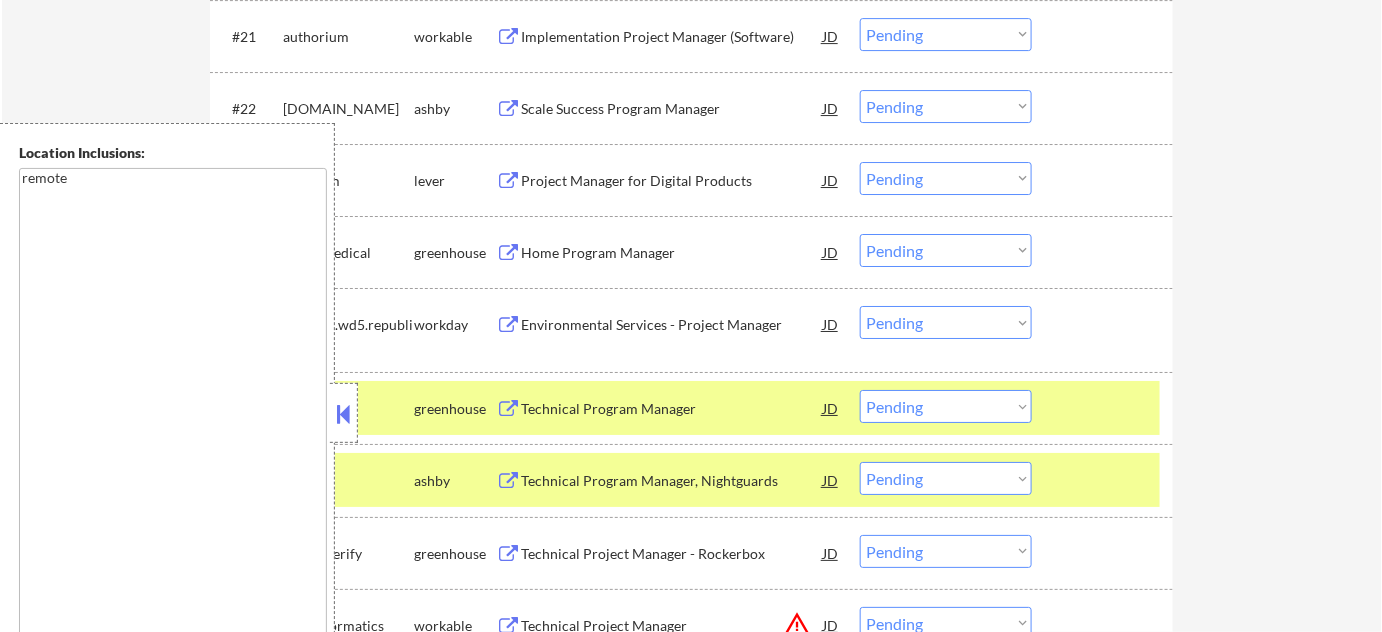 click on "#26 suki greenhouse Technical Program Manager JD Choose an option... Pending Applied Excluded (Questions) Excluded (Expired) Excluded (Location) Excluded (Bad Match) Excluded (Blocklist) Excluded (Salary) Excluded (Other)" at bounding box center [688, 408] 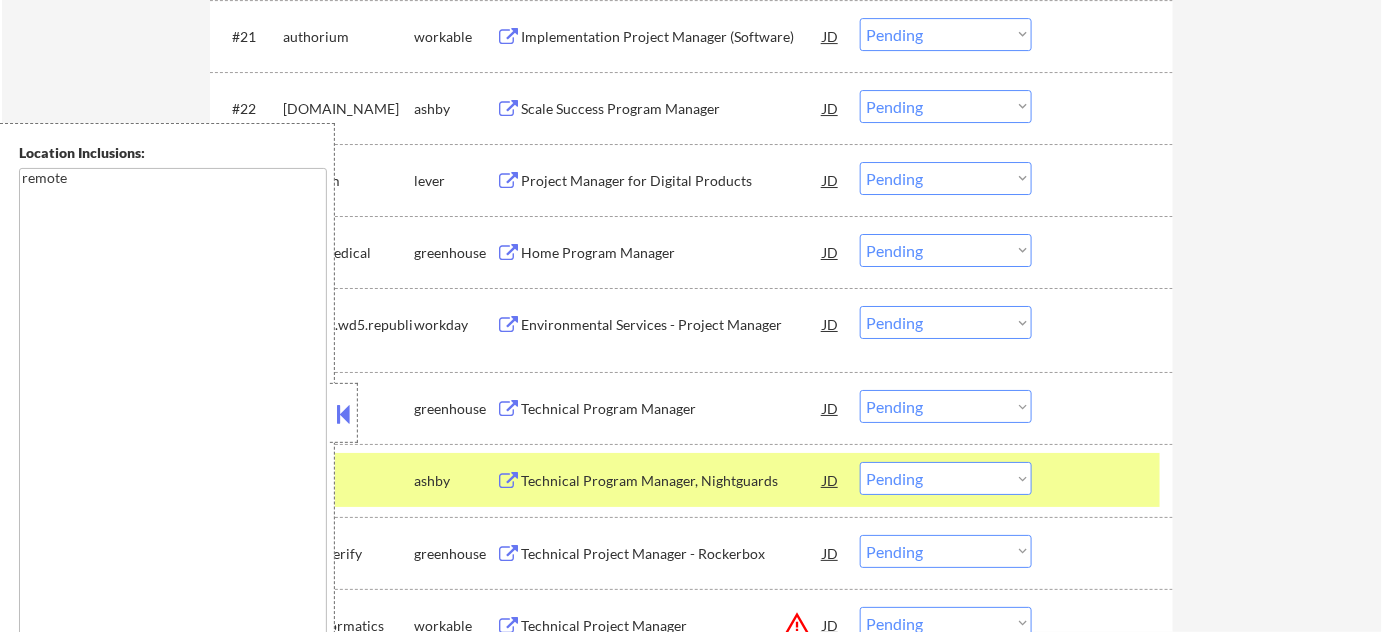 click on "#27 dandy ashby Technical Program Manager, Nightguards JD Choose an option... Pending Applied Excluded (Questions) Excluded (Expired) Excluded (Location) Excluded (Bad Match) Excluded (Blocklist) Excluded (Salary) Excluded (Other)" at bounding box center [691, 480] 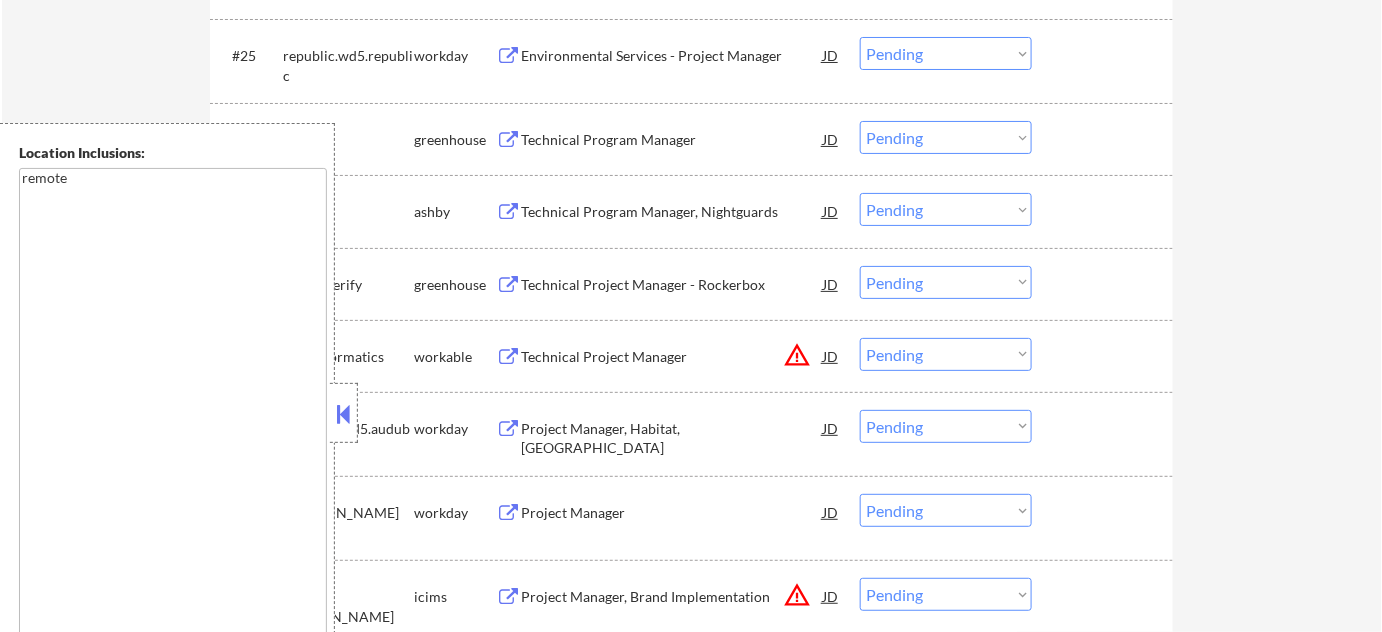 scroll, scrollTop: 2545, scrollLeft: 0, axis: vertical 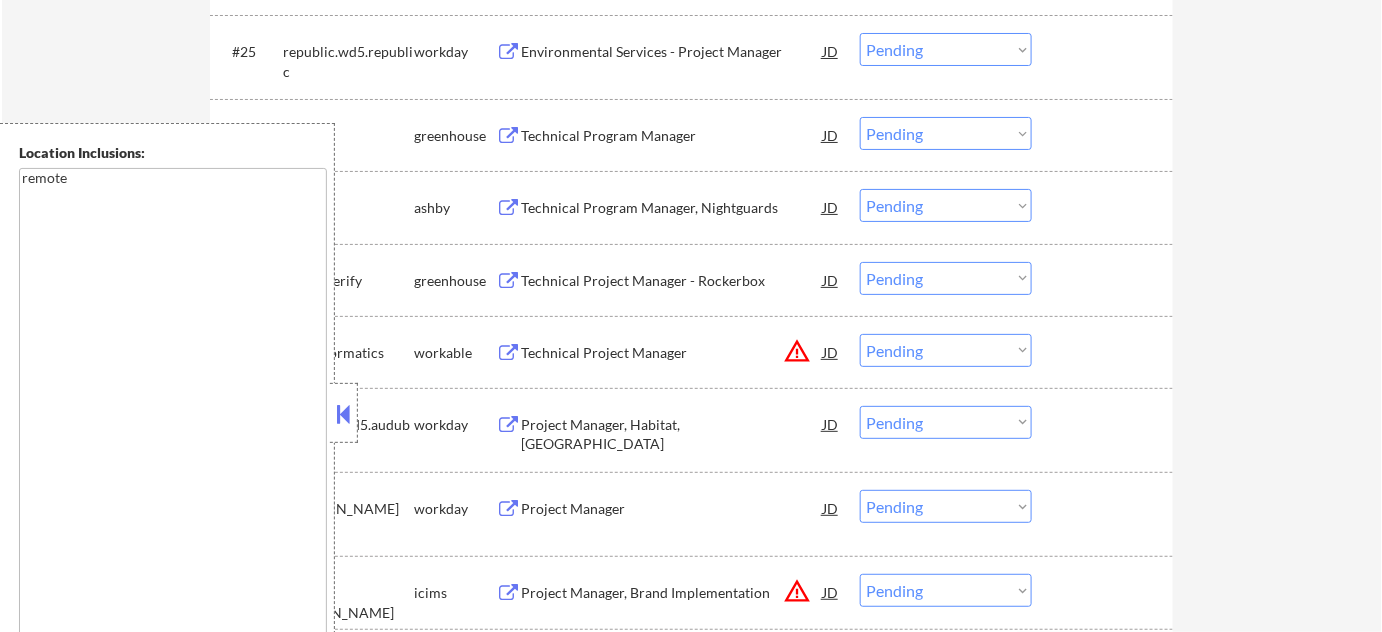 click on "Technical Project Manager - Rockerbox" at bounding box center [672, 281] 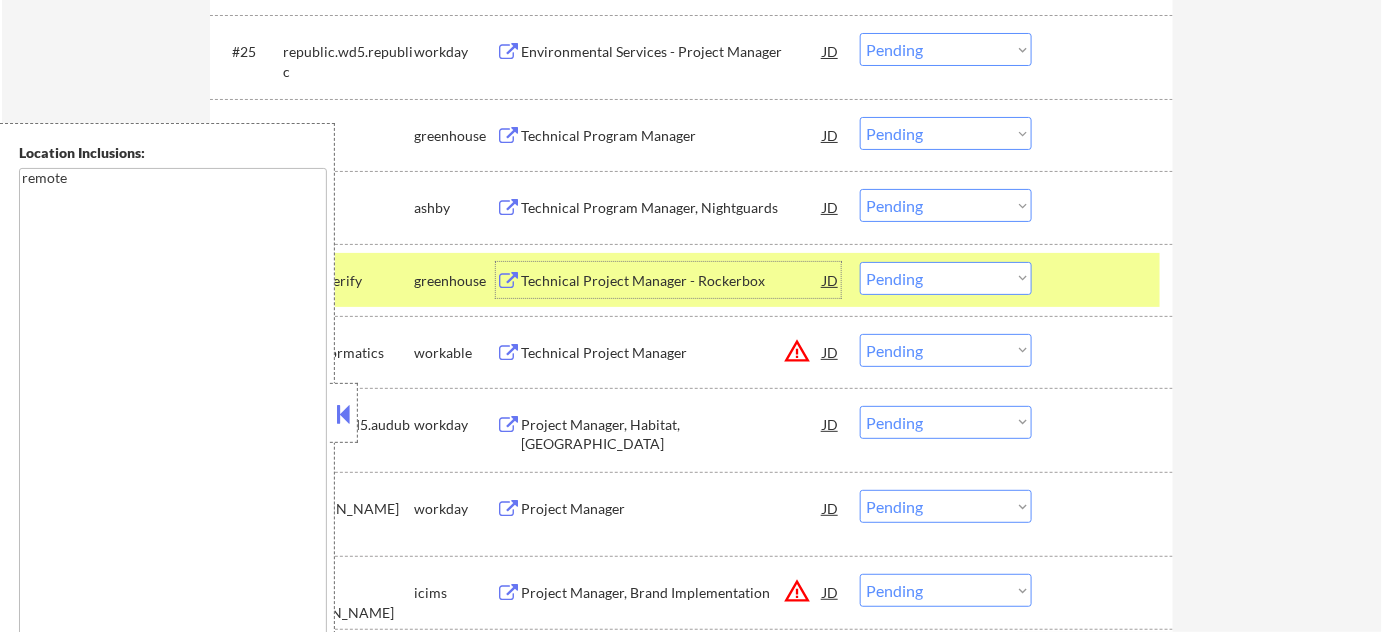 click on "Technical Project Manager" at bounding box center (672, 353) 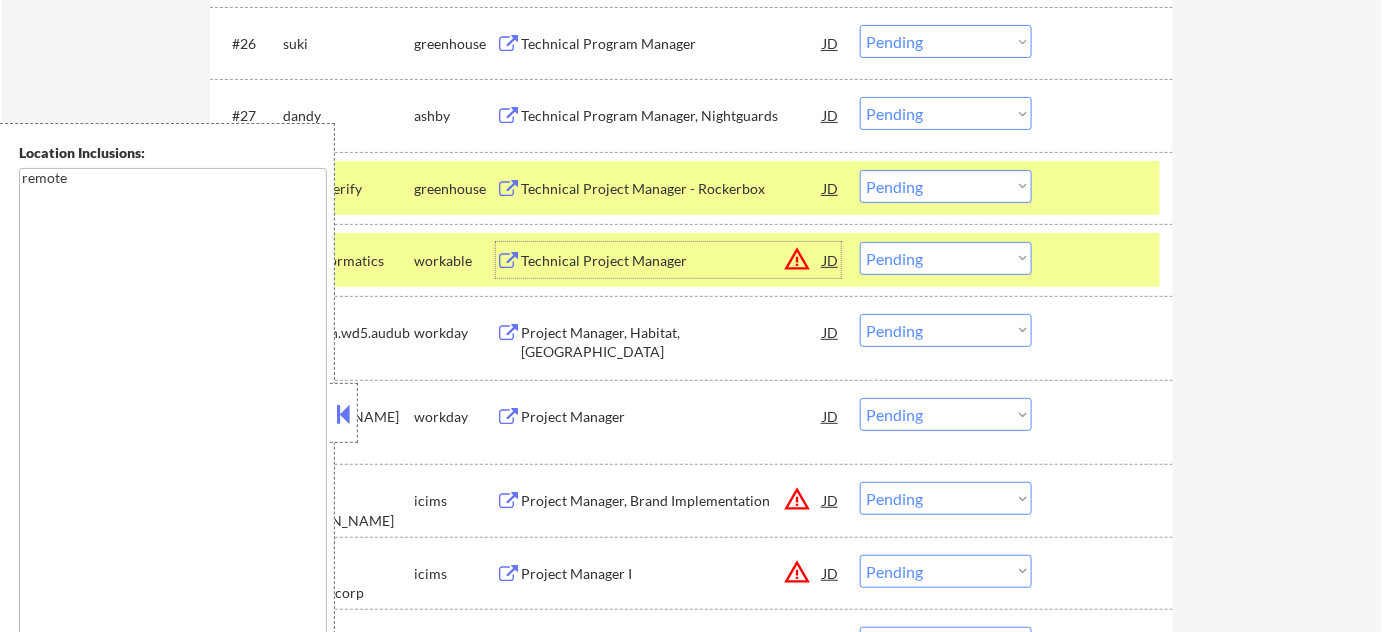scroll, scrollTop: 2727, scrollLeft: 0, axis: vertical 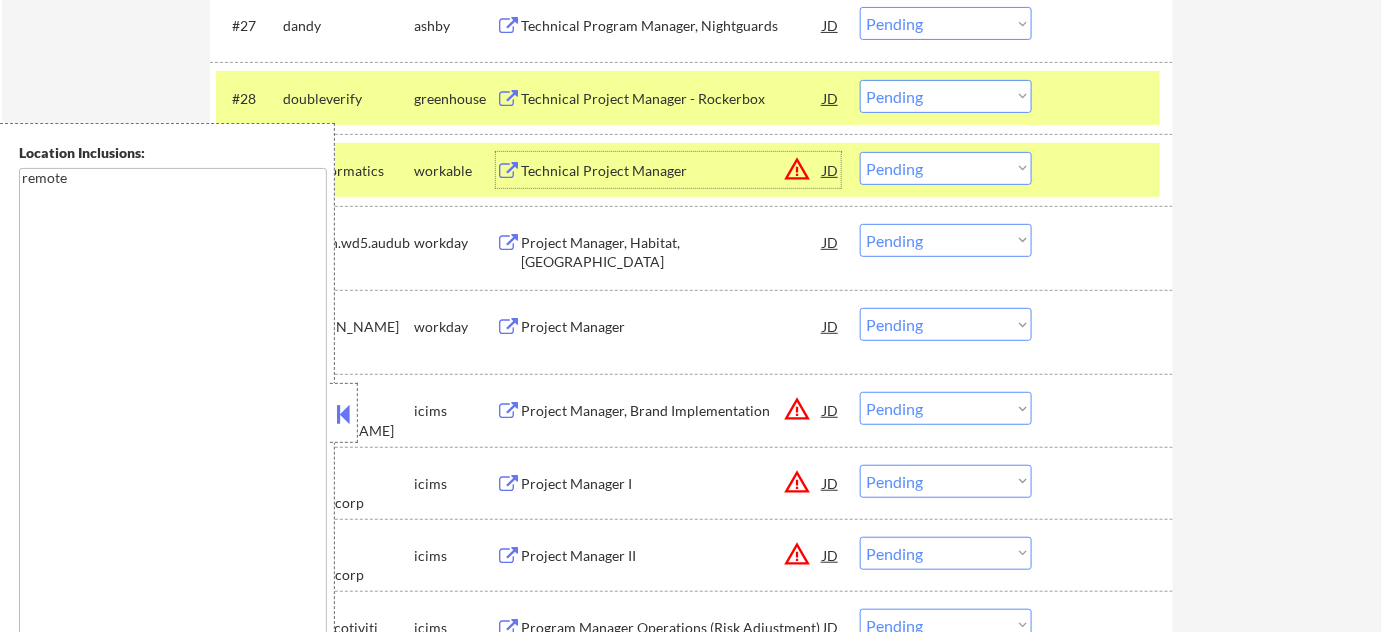 click on "Project Manager, Habitat, North America" at bounding box center (672, 252) 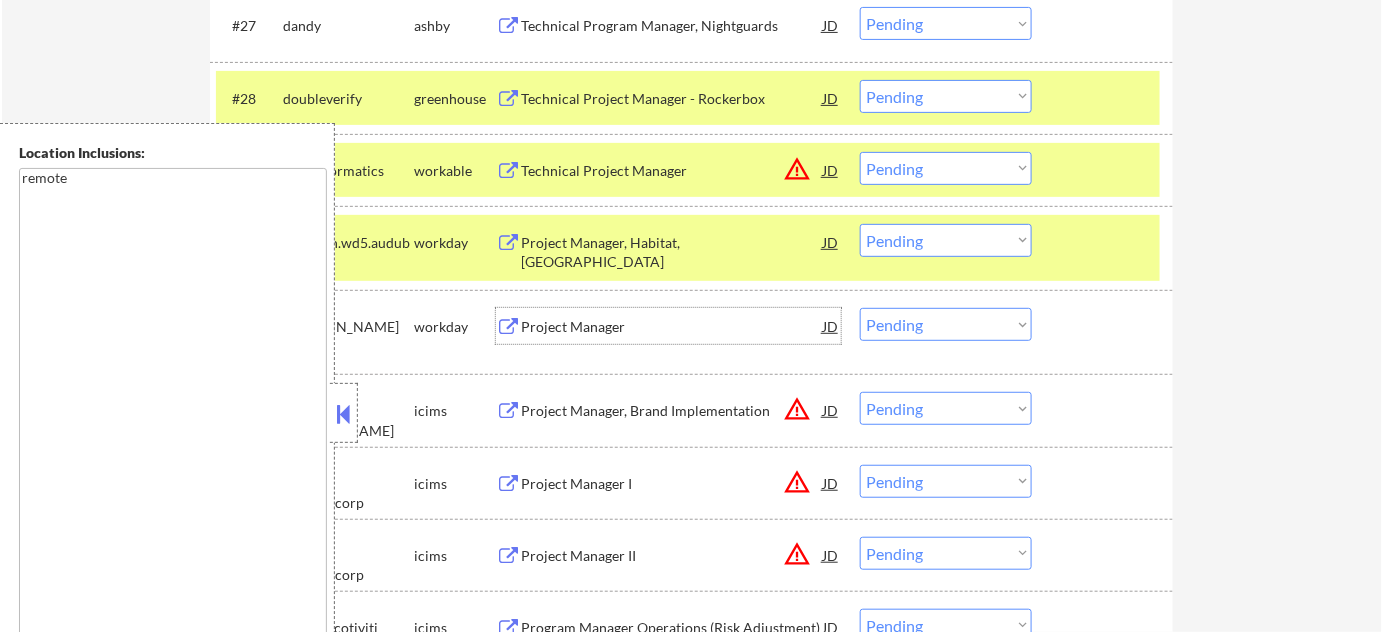 click on "Project Manager" at bounding box center [672, 327] 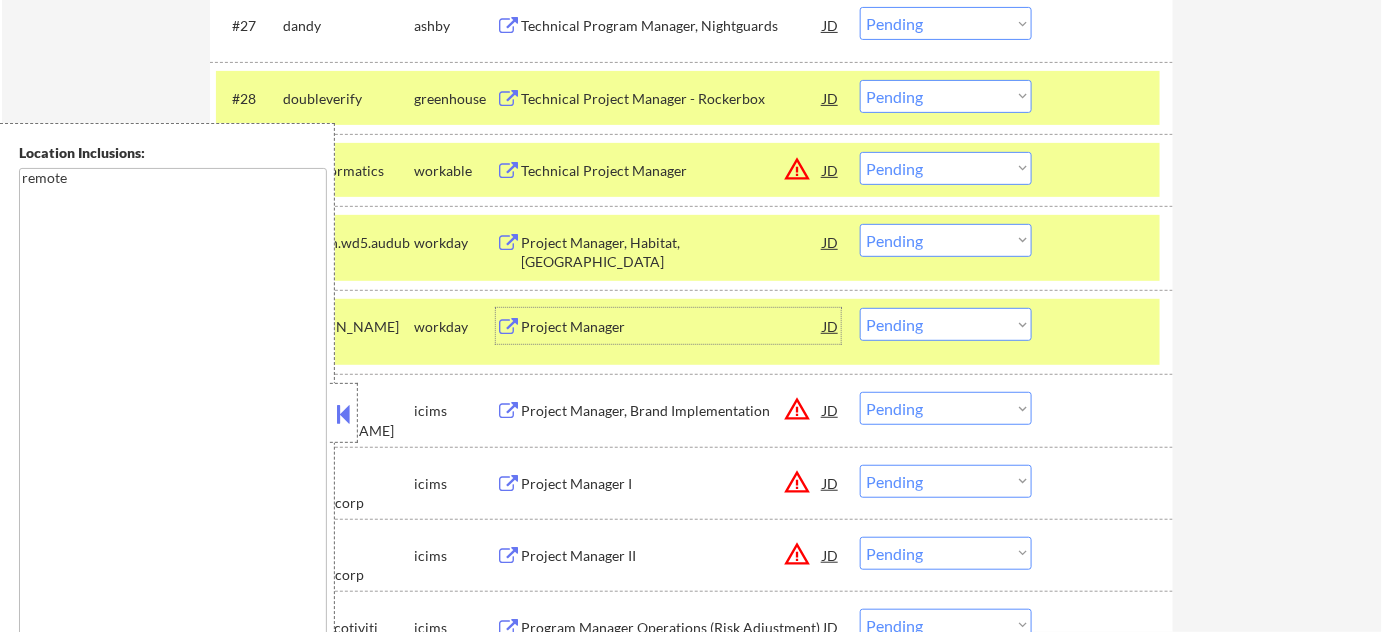 click on "Project Manager, Brand Implementation" at bounding box center (672, 411) 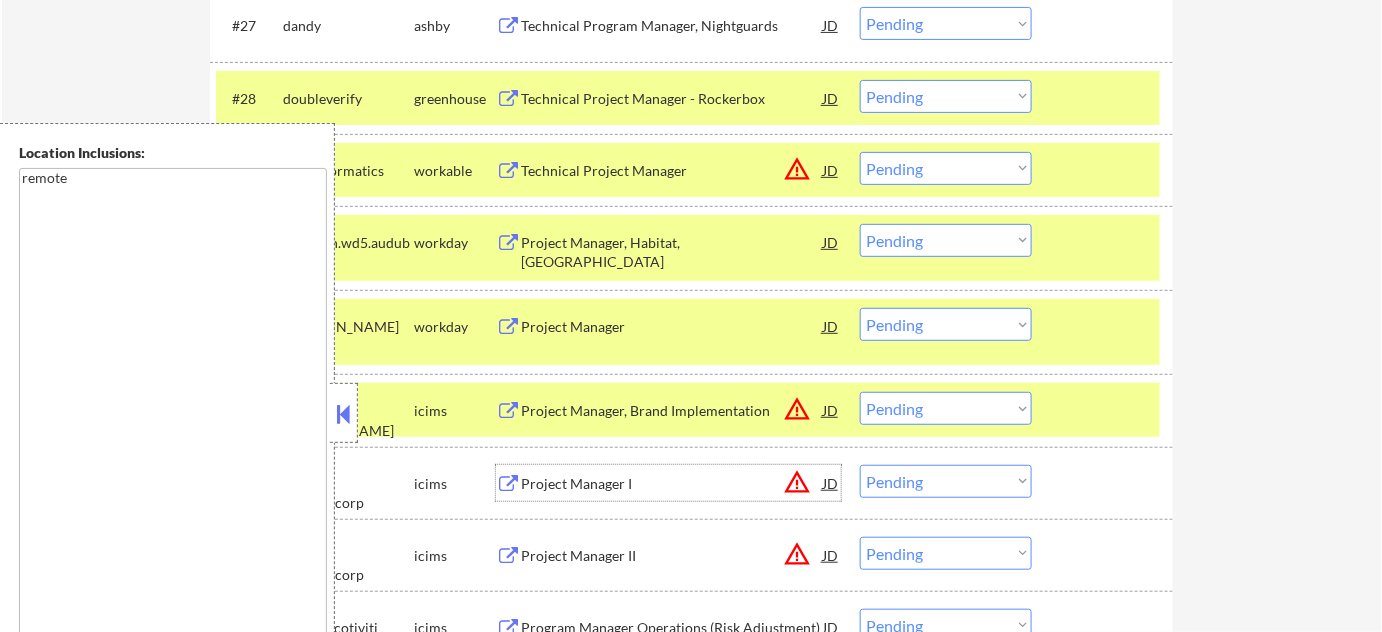 click on "Project Manager I" at bounding box center (672, 484) 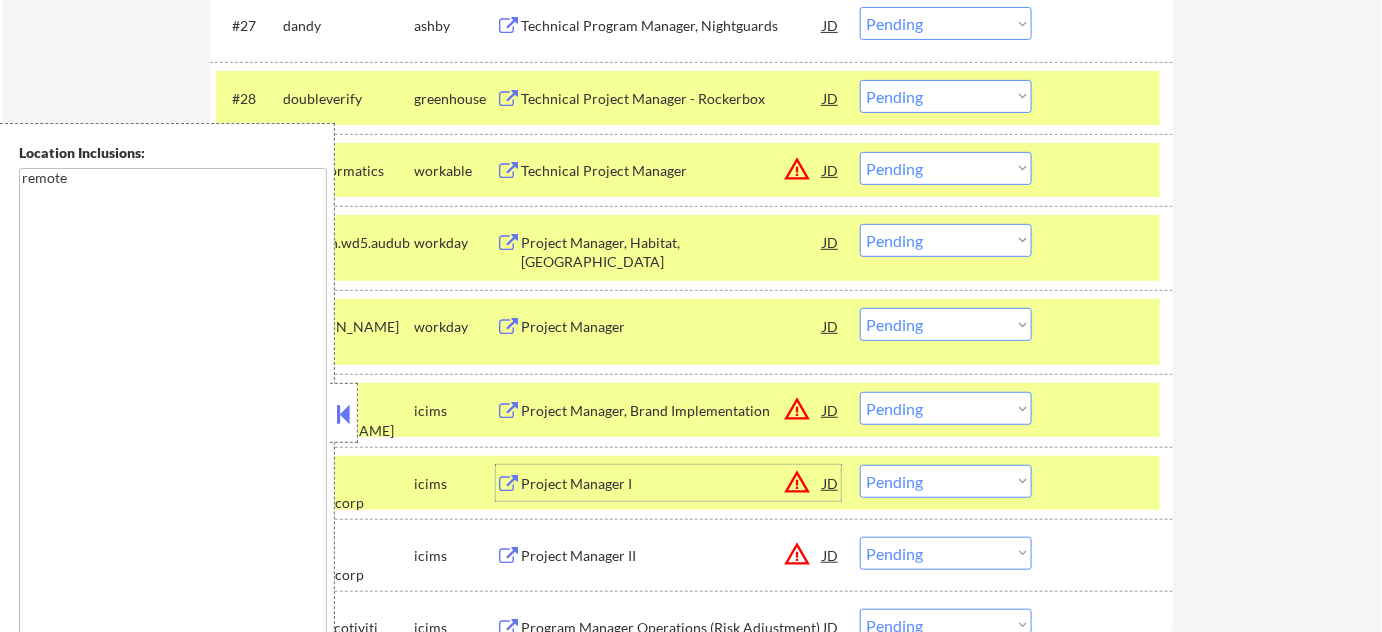 click on "Project Manager II" at bounding box center (672, 556) 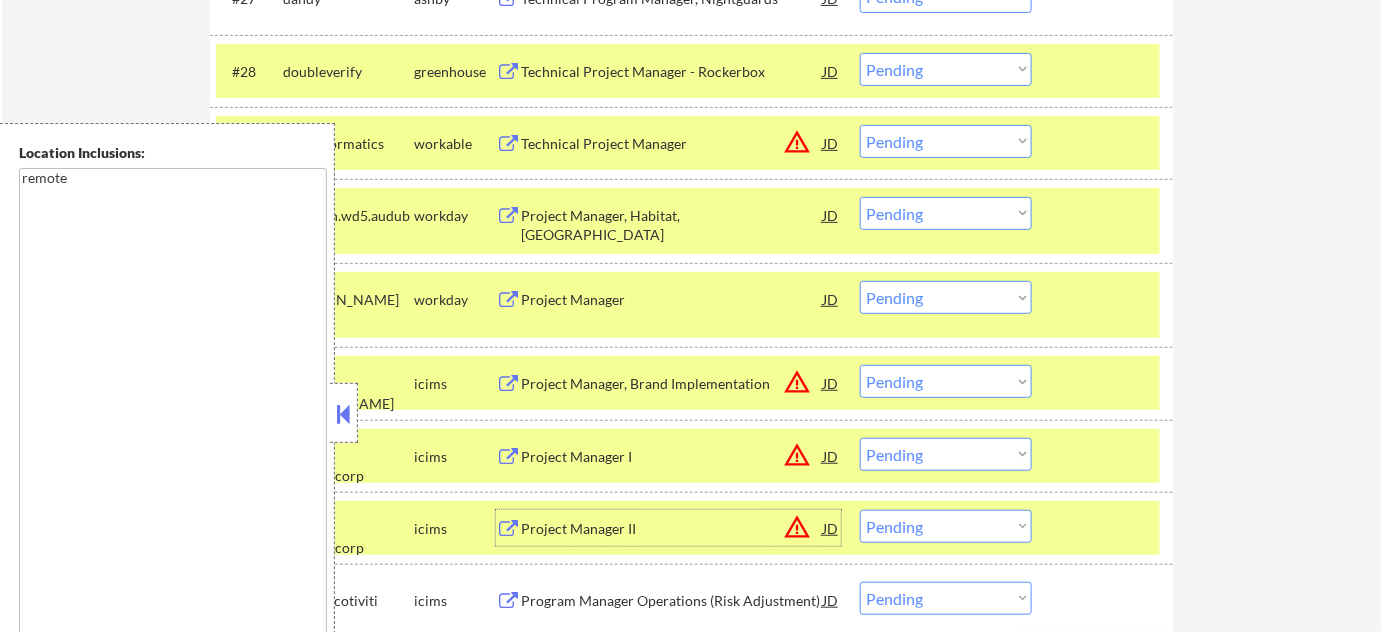 scroll, scrollTop: 2727, scrollLeft: 0, axis: vertical 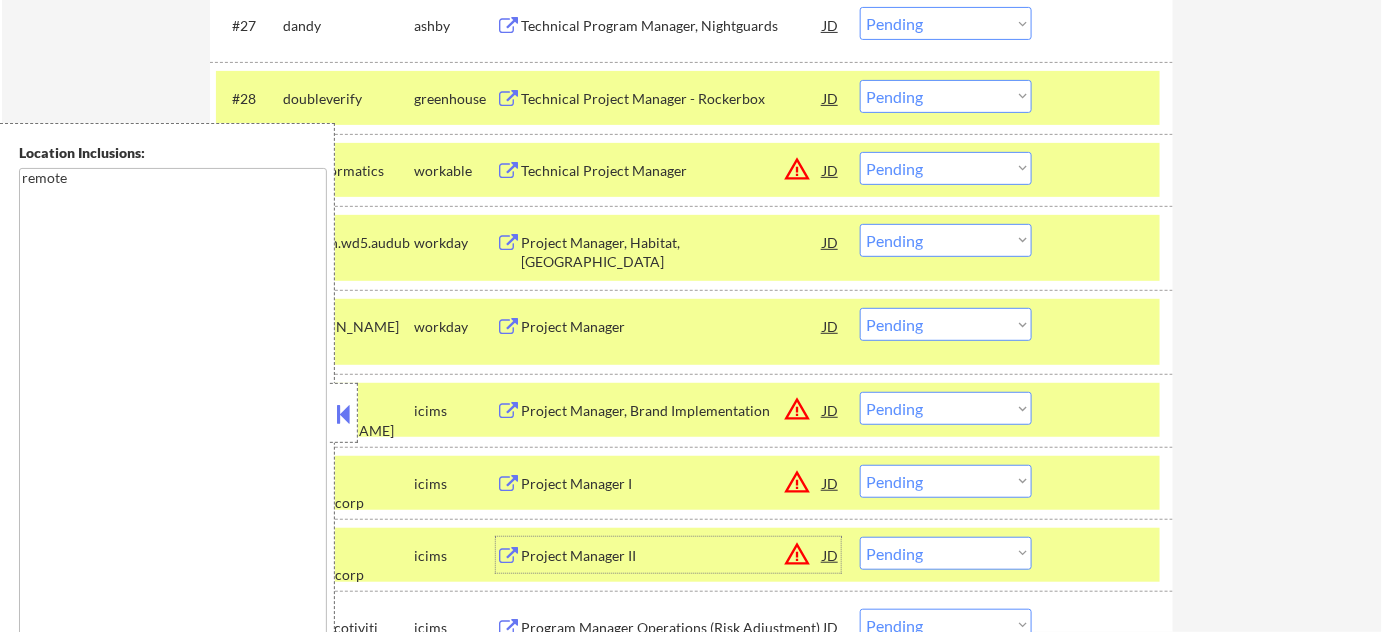 click at bounding box center (1105, 98) 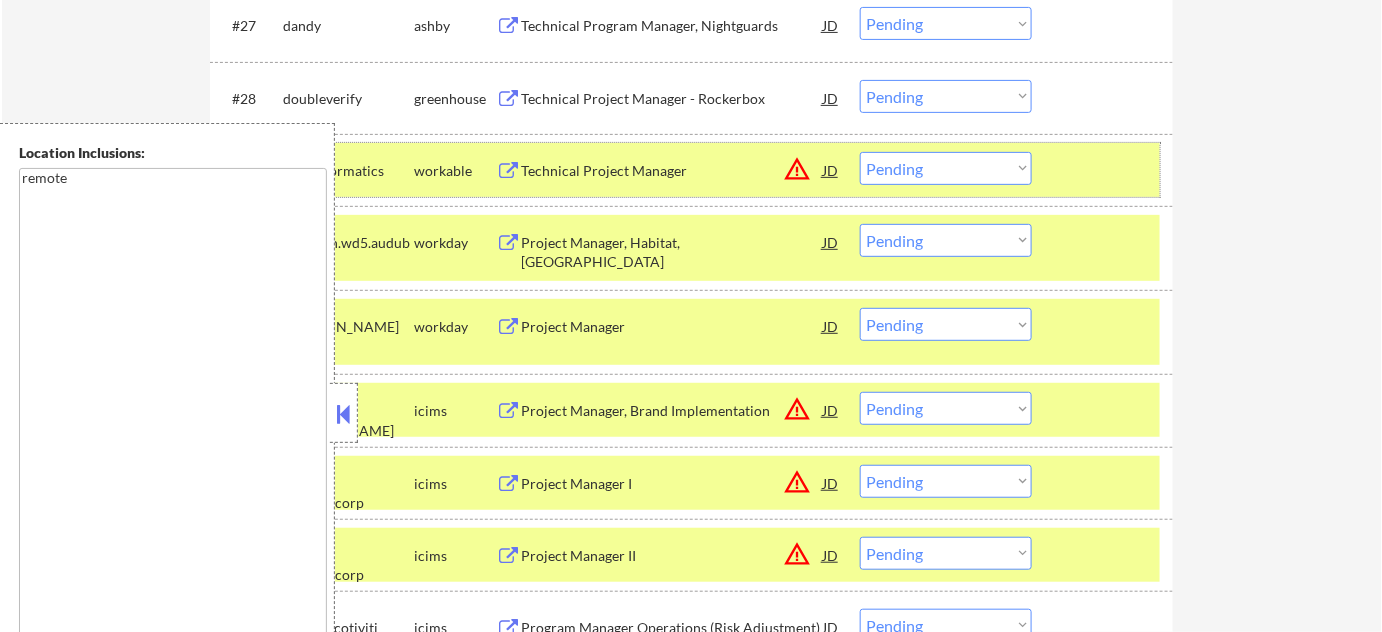 click at bounding box center [1105, 170] 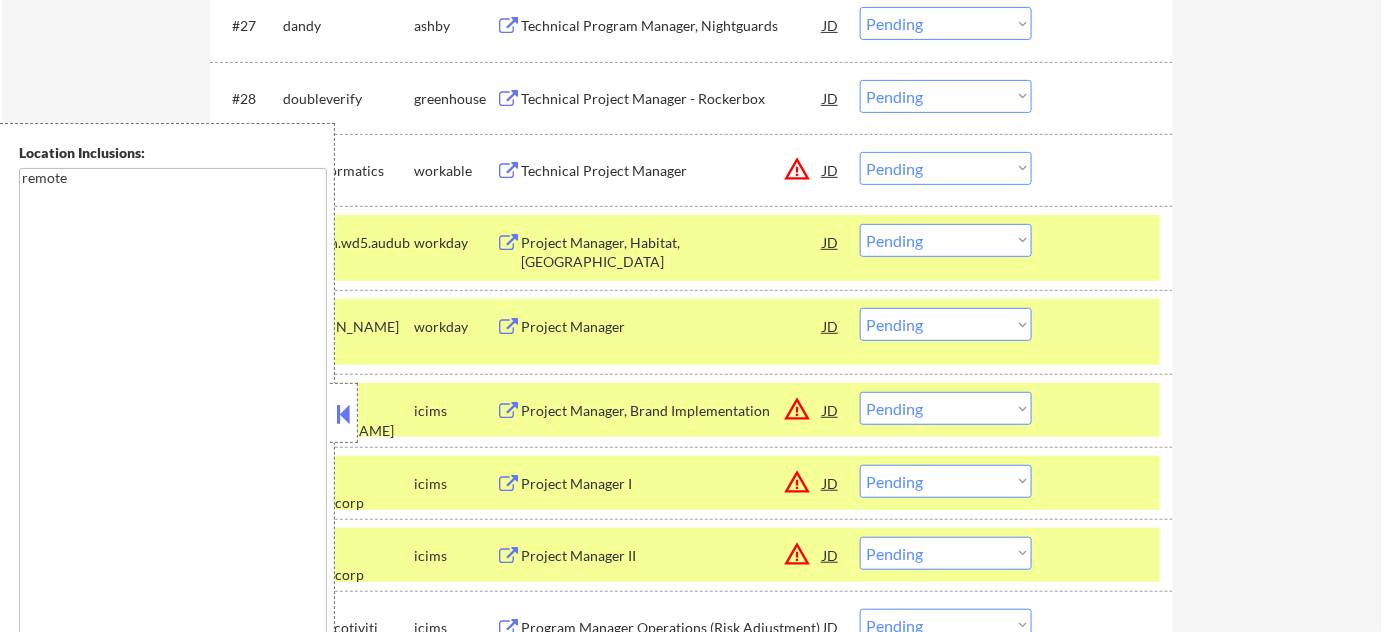 click at bounding box center (1105, 242) 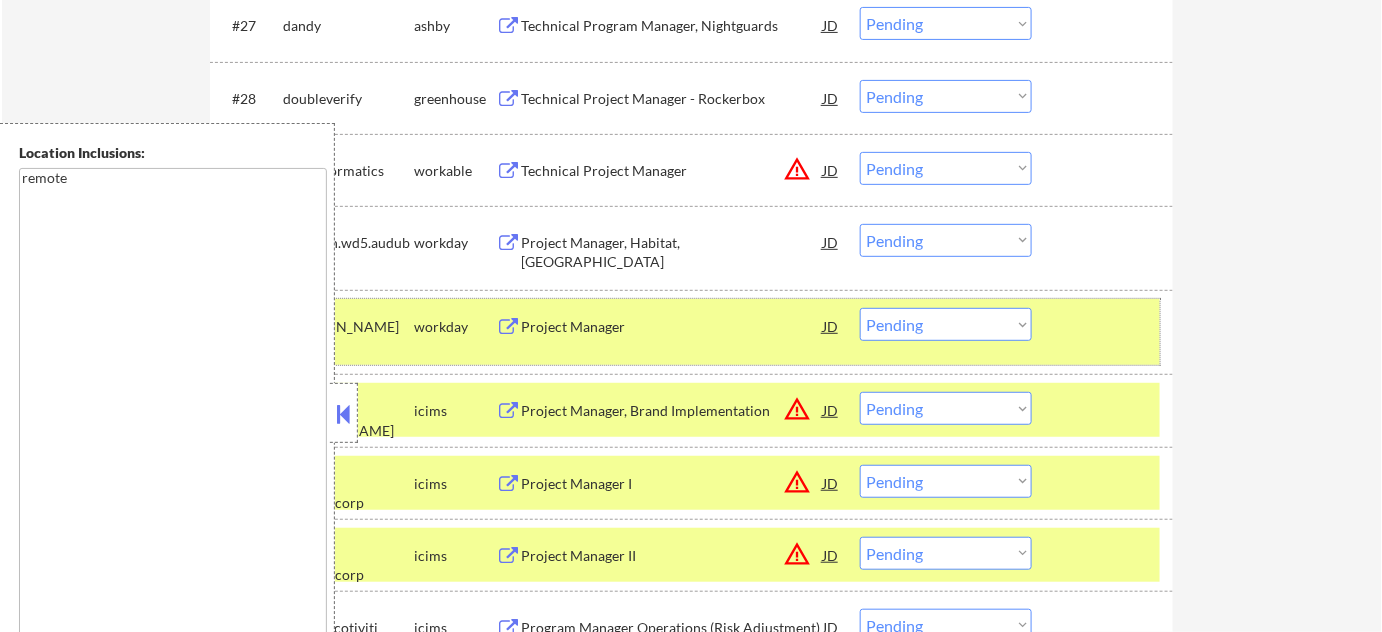 click at bounding box center (1105, 326) 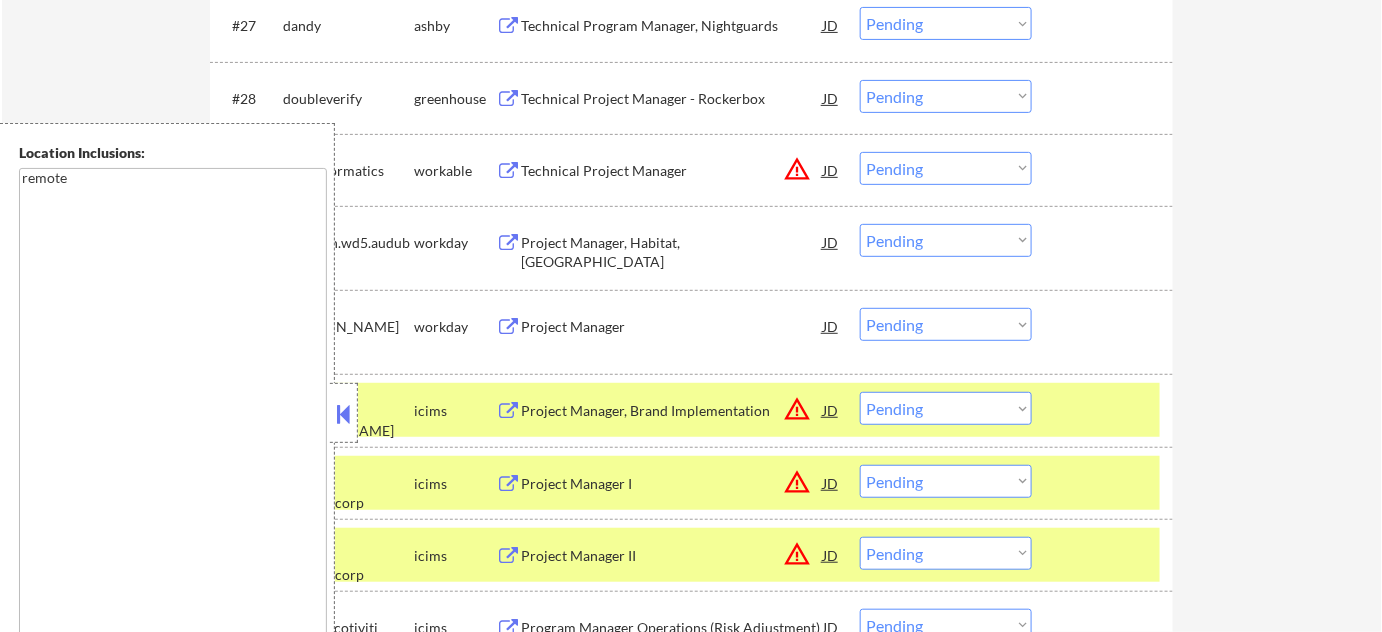 click at bounding box center (1105, 410) 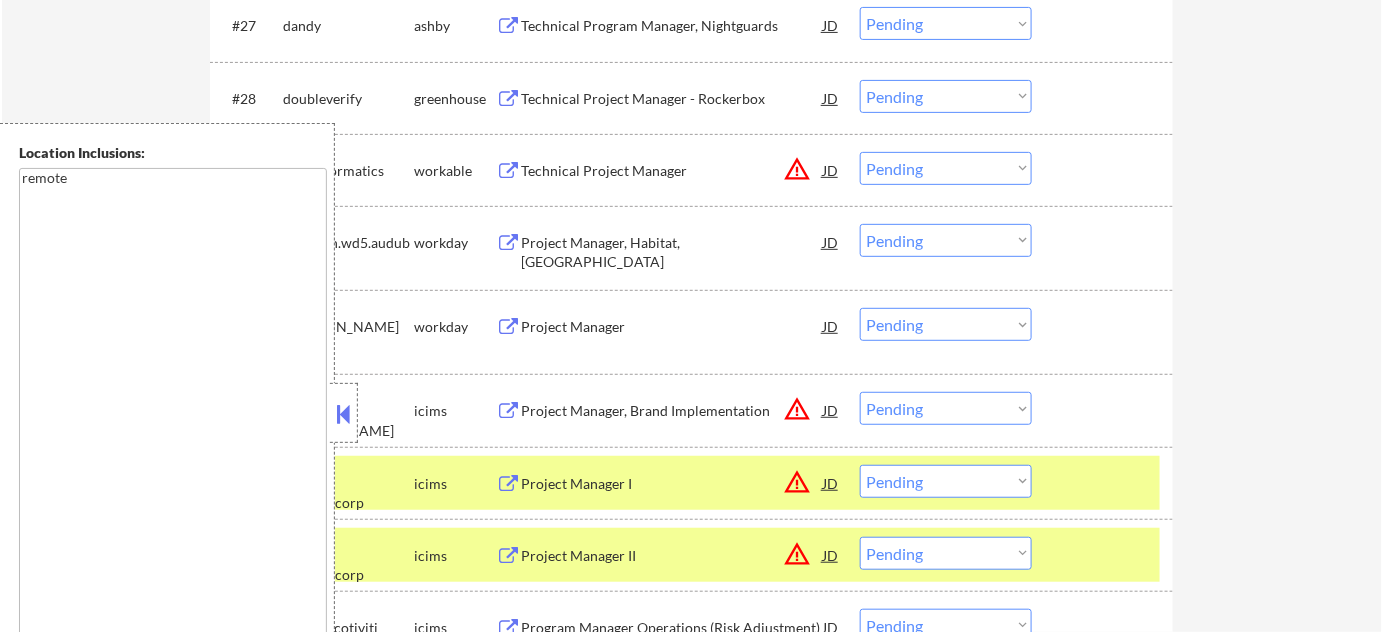 click at bounding box center (1105, 483) 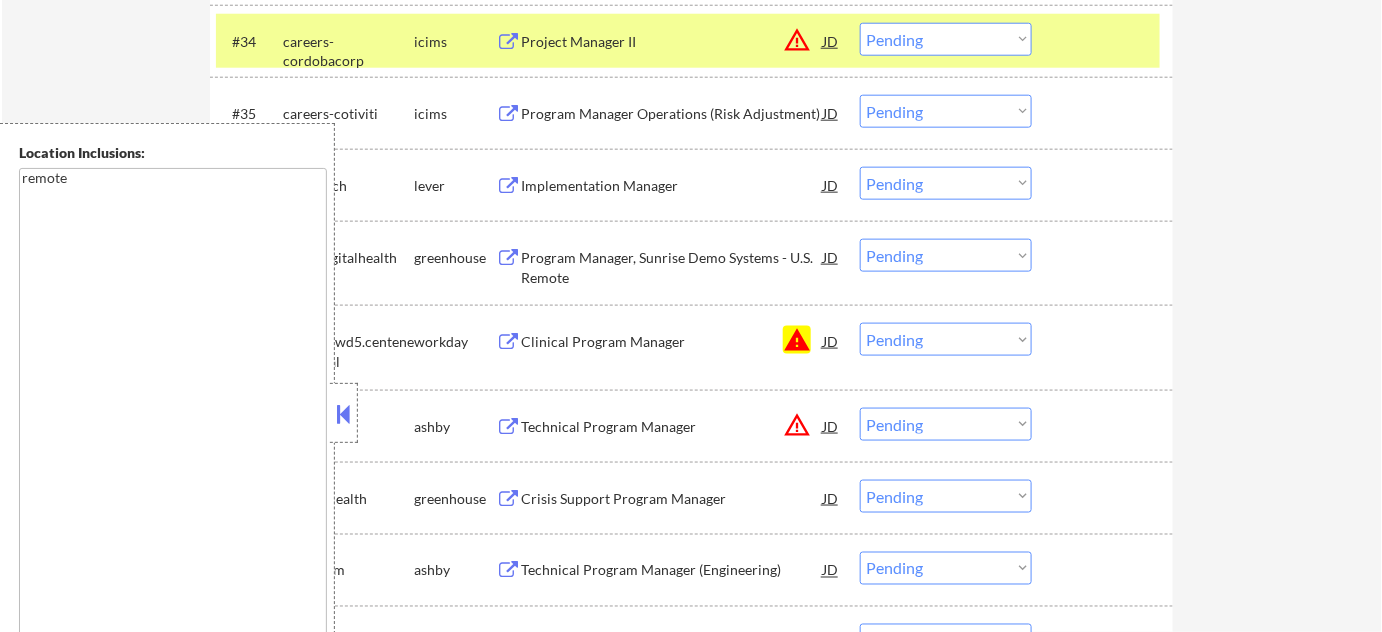 scroll, scrollTop: 3272, scrollLeft: 0, axis: vertical 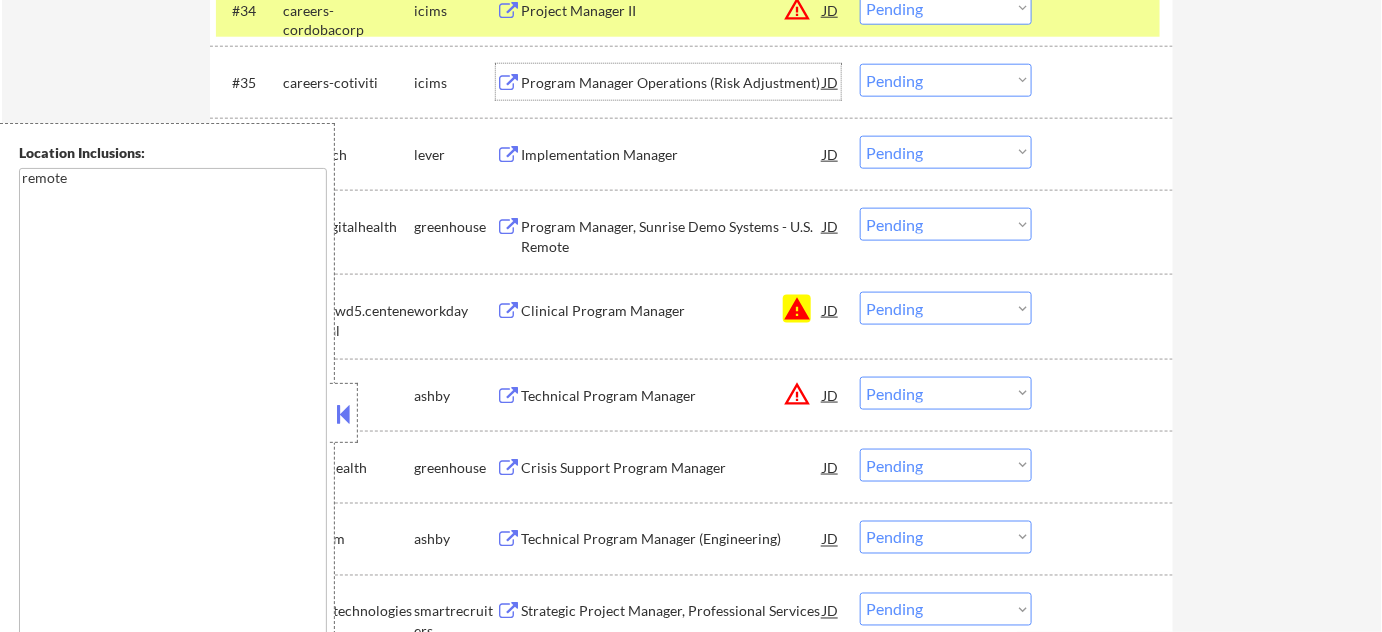 click on "Program Manager Operations (Risk Adjustment)" at bounding box center (672, 83) 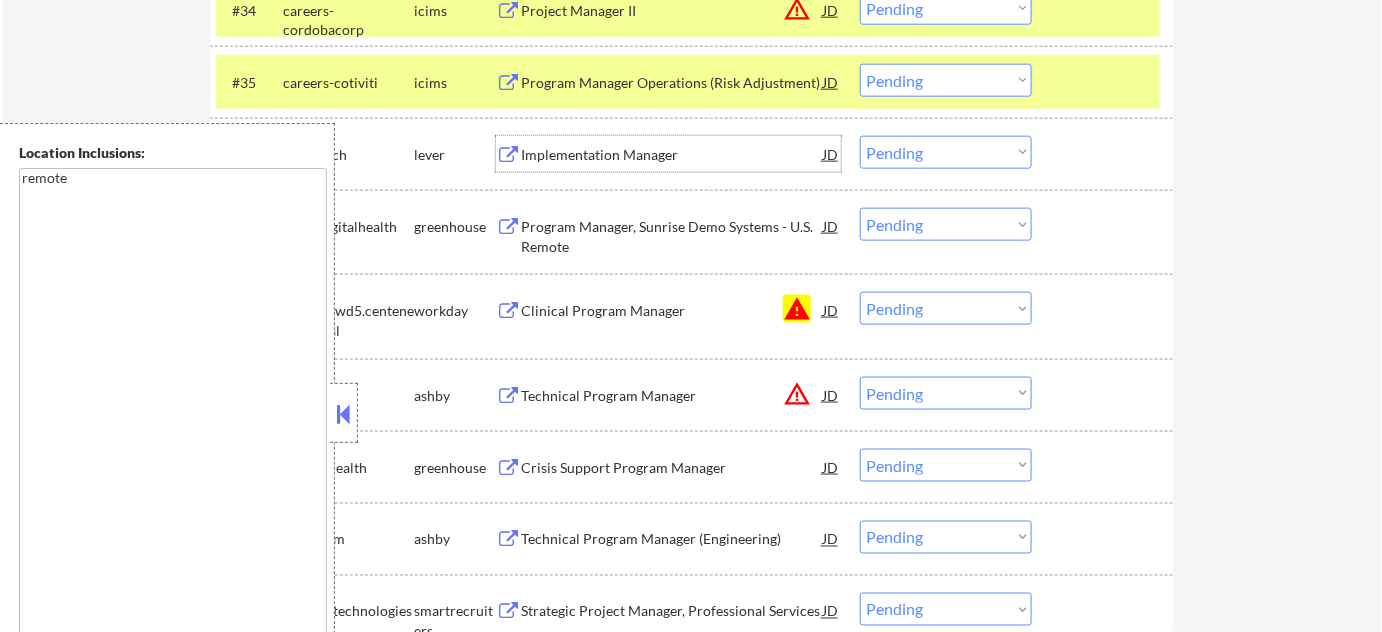 click on "Implementation Manager" at bounding box center [672, 154] 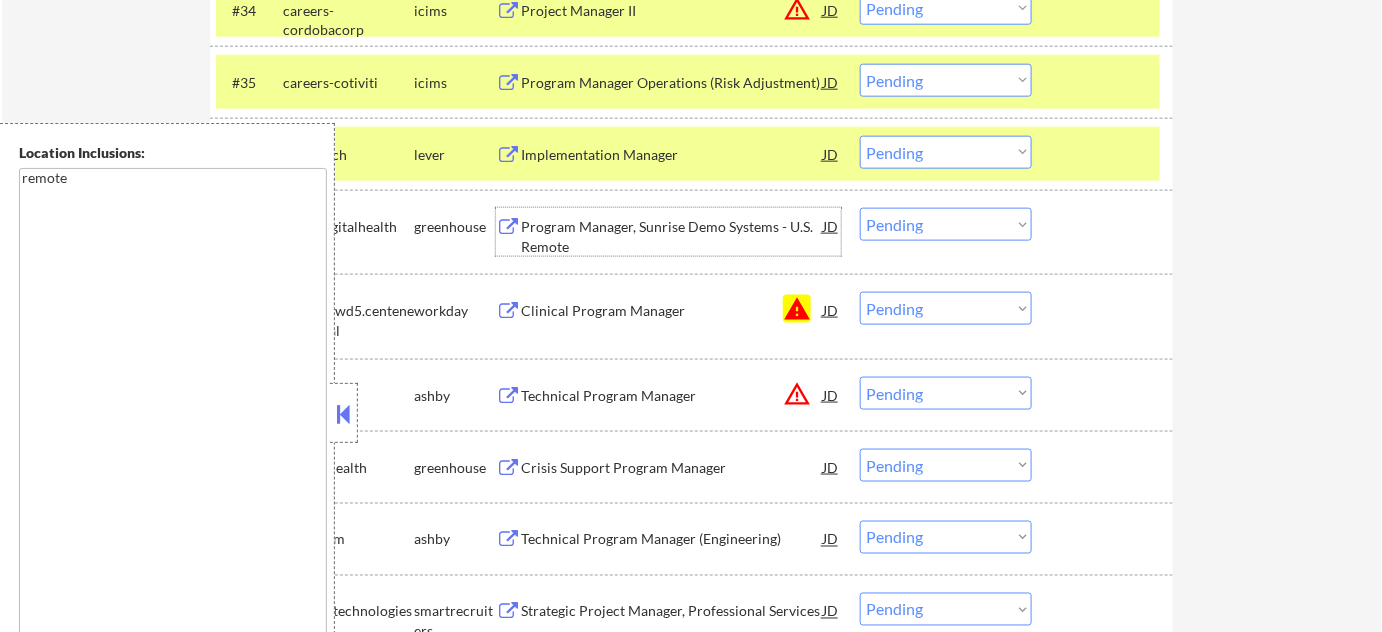 click on "Program Manager, Sunrise Demo Systems - U.S. Remote" at bounding box center (672, 236) 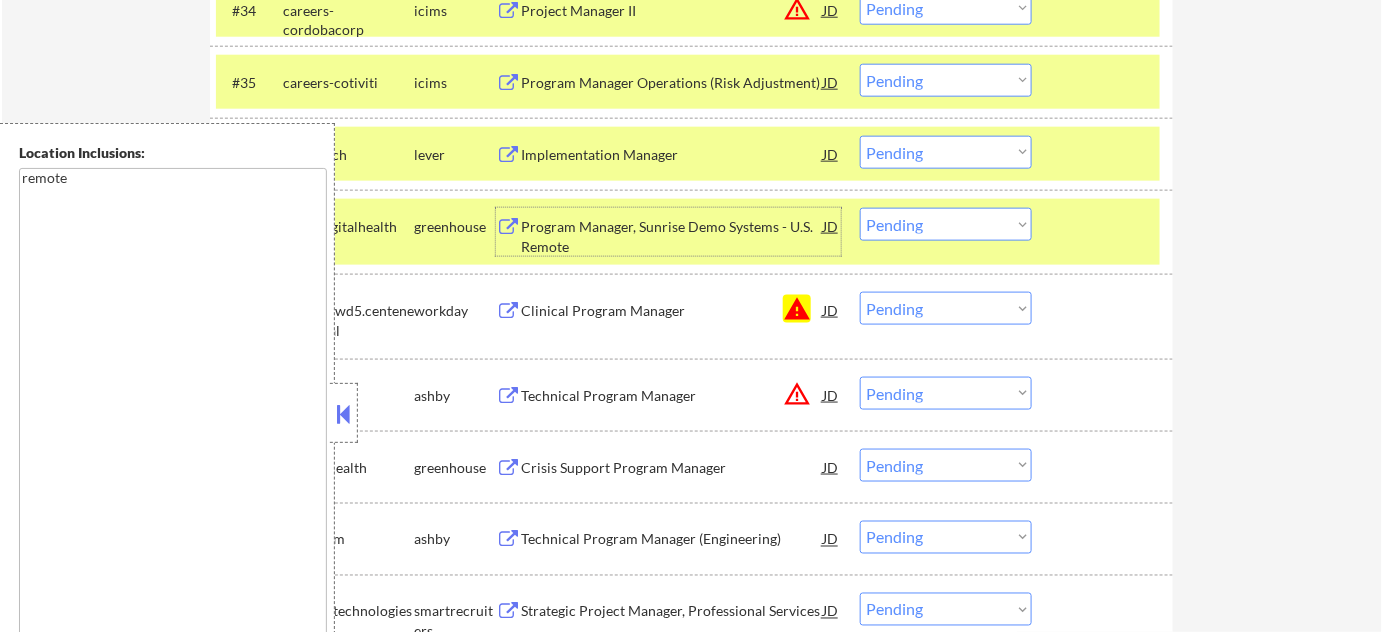 click on "Choose an option... Pending Applied Excluded (Questions) Excluded (Expired) Excluded (Location) Excluded (Bad Match) Excluded (Blocklist) Excluded (Salary) Excluded (Other)" at bounding box center (946, 308) 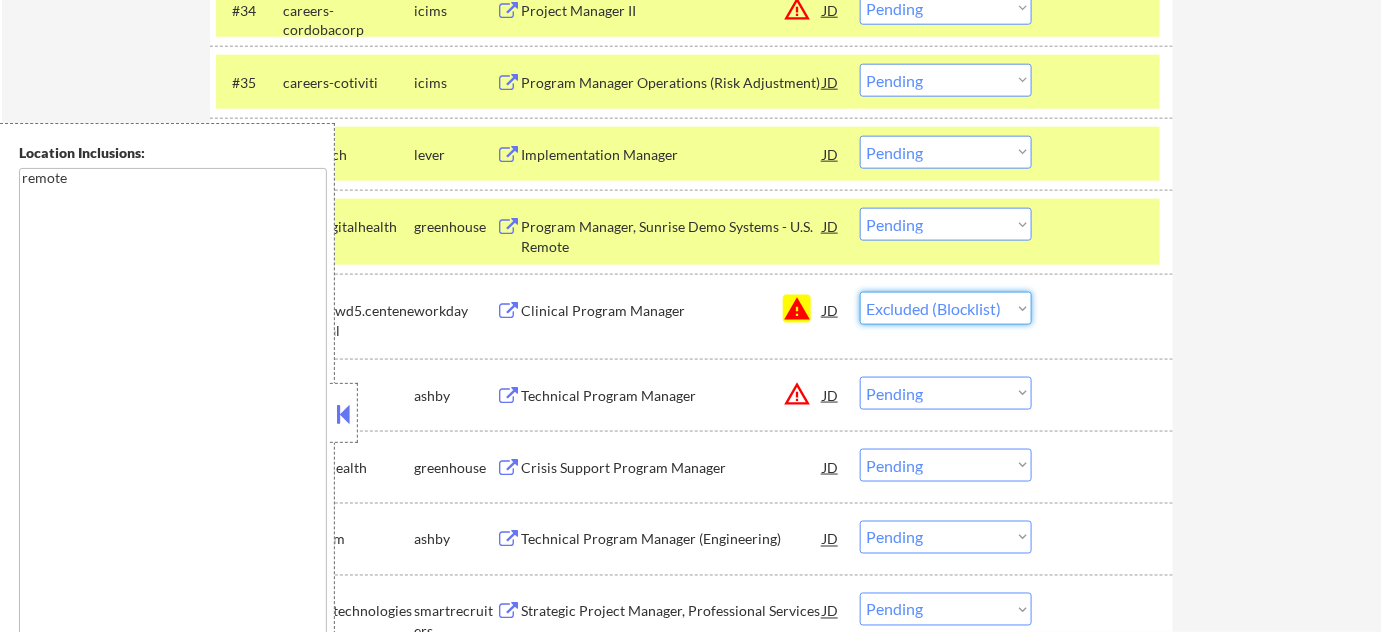 click on "Choose an option... Pending Applied Excluded (Questions) Excluded (Expired) Excluded (Location) Excluded (Bad Match) Excluded (Blocklist) Excluded (Salary) Excluded (Other)" at bounding box center [946, 308] 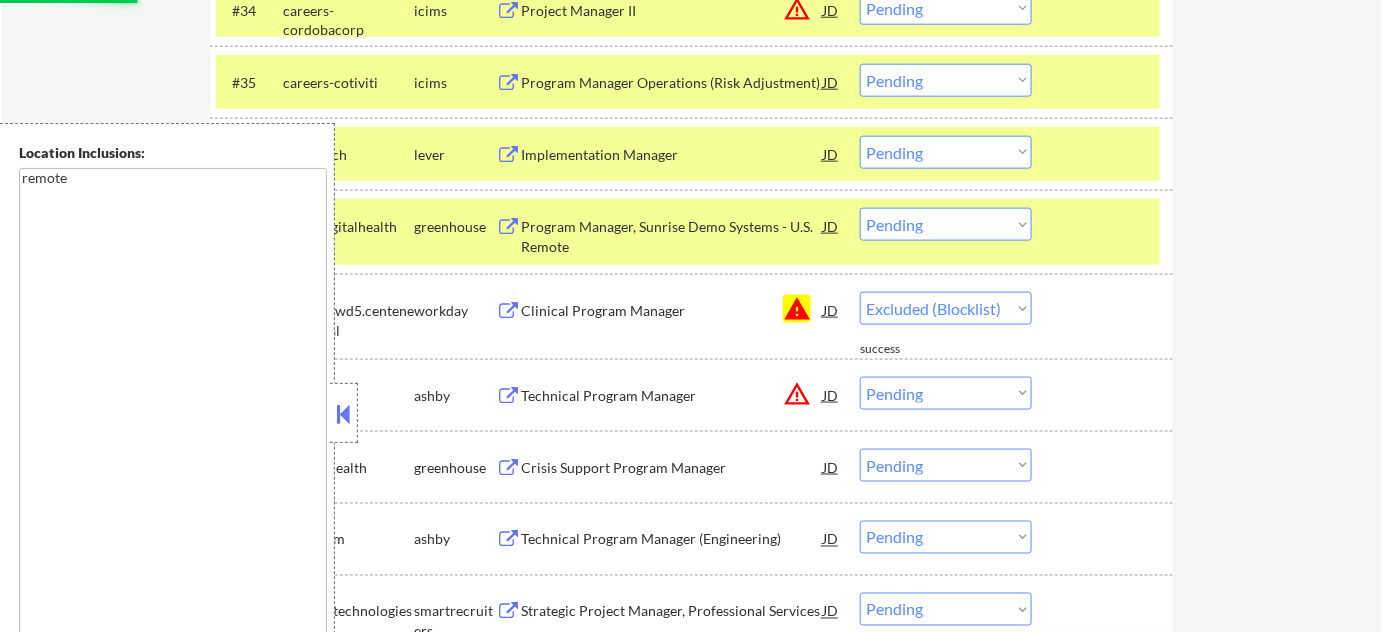 select on ""pending"" 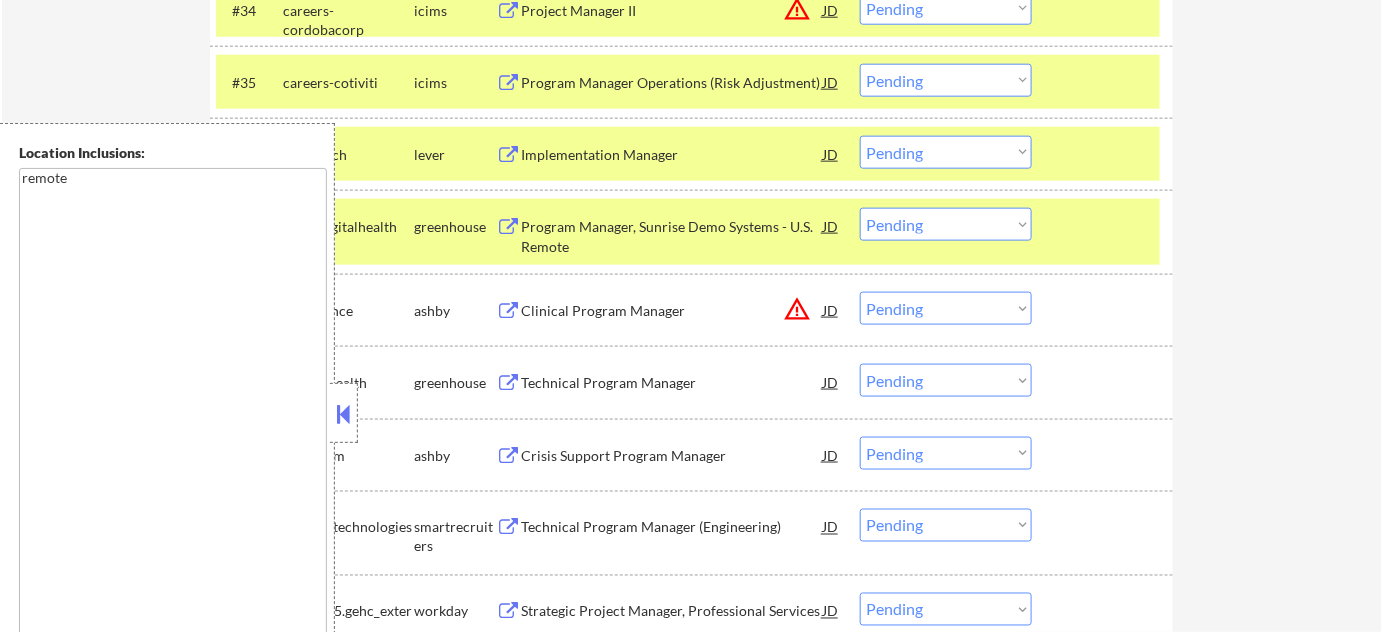 click on "Clinical Program Manager" at bounding box center [672, 311] 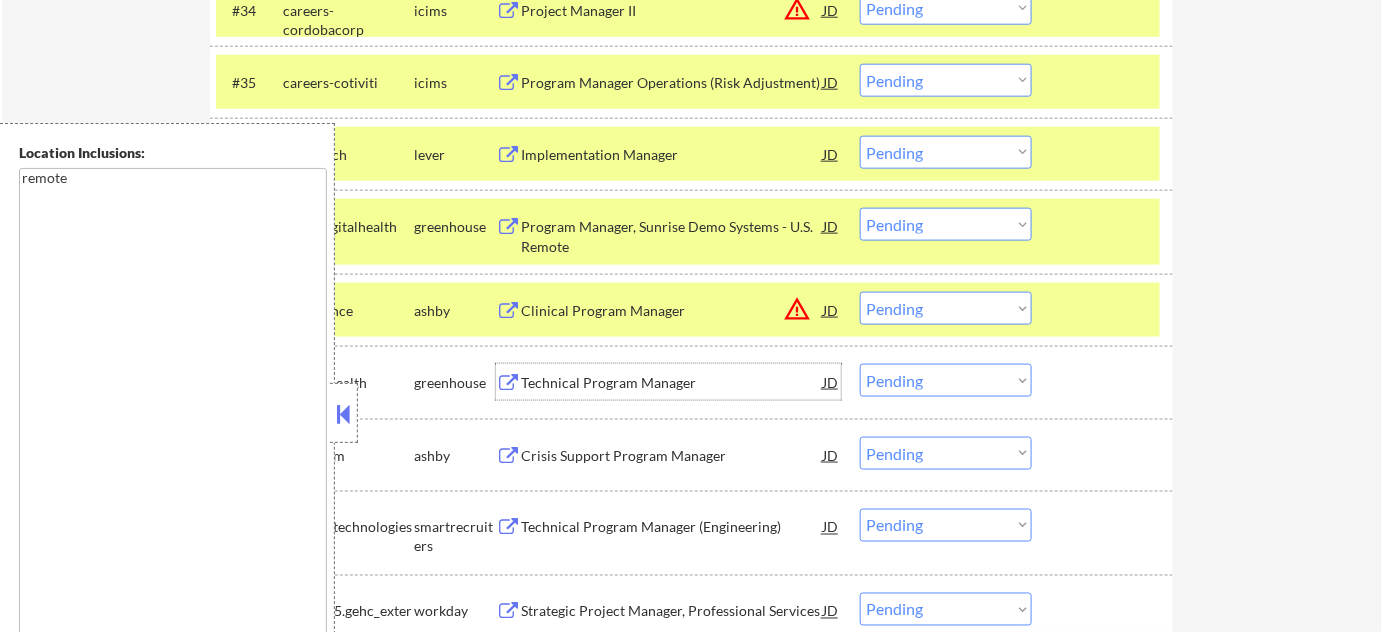 click on "Technical Program Manager" at bounding box center [672, 383] 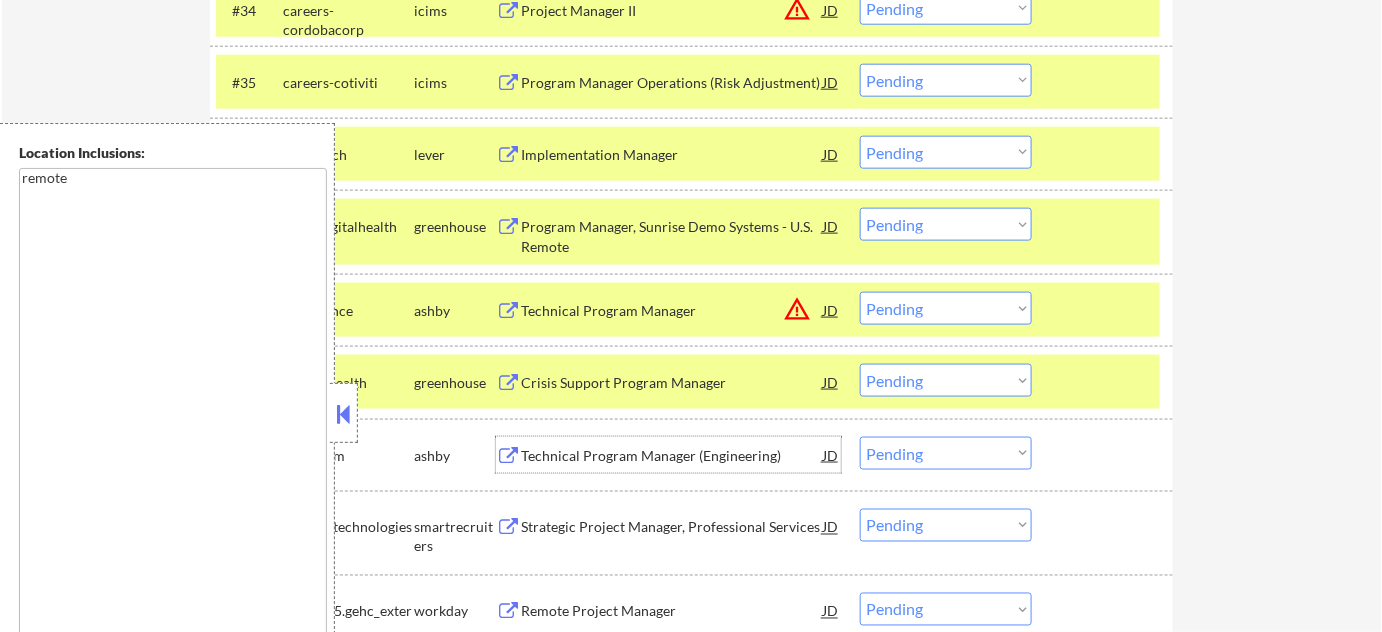 click on "Technical Program Manager (Engineering)" at bounding box center [672, 456] 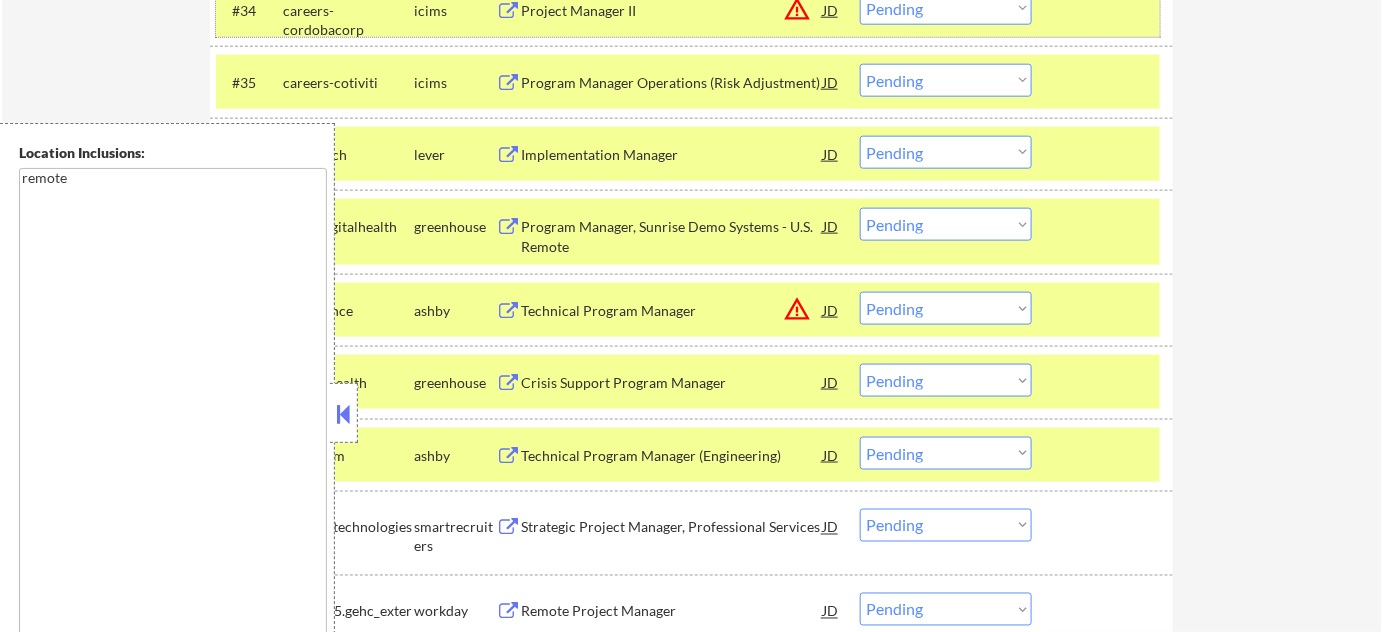 click on "#34 careers-cordobacorp icims Project Manager II JD warning_amber Choose an option... Pending Applied Excluded (Questions) Excluded (Expired) Excluded (Location) Excluded (Bad Match) Excluded (Blocklist) Excluded (Salary) Excluded (Other)" at bounding box center [688, 10] 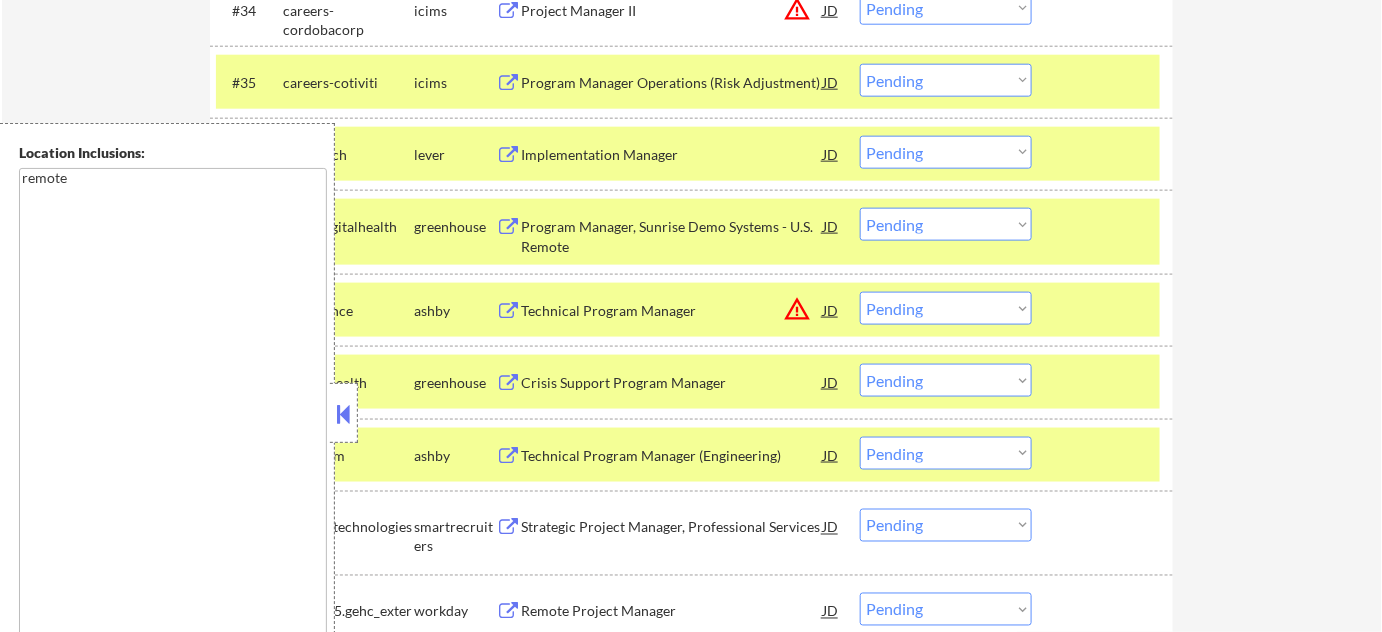 click at bounding box center (1105, 82) 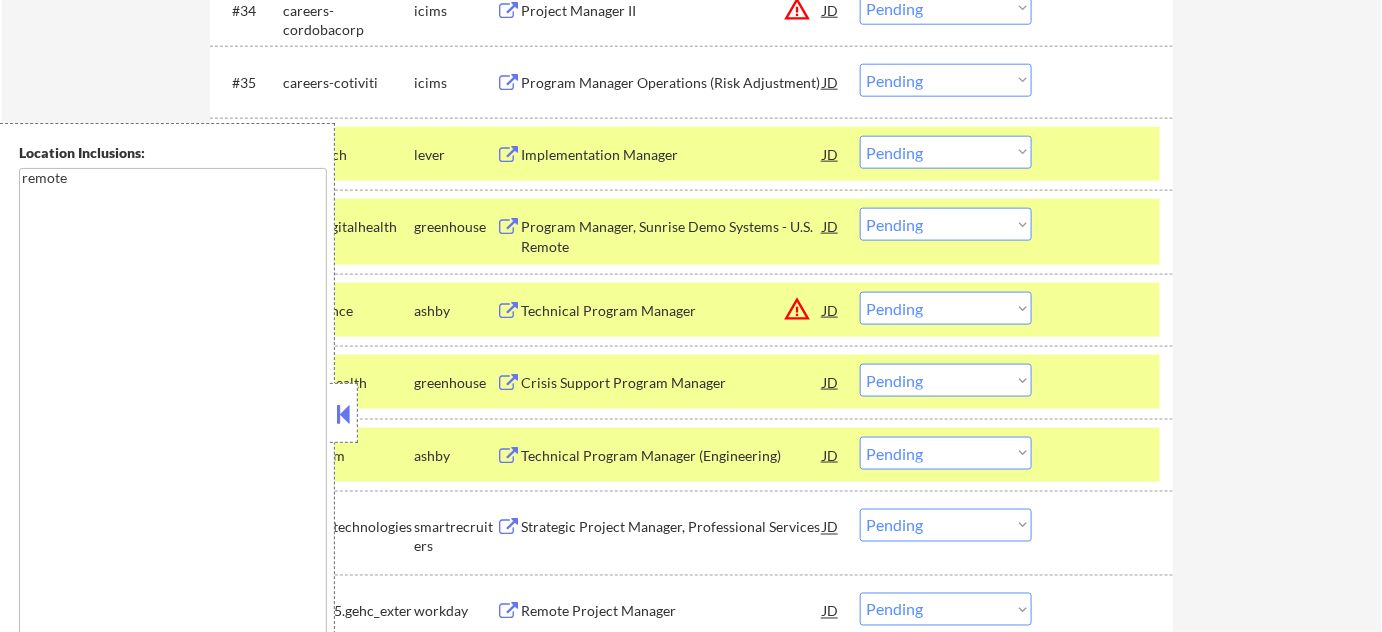 click at bounding box center [1105, 154] 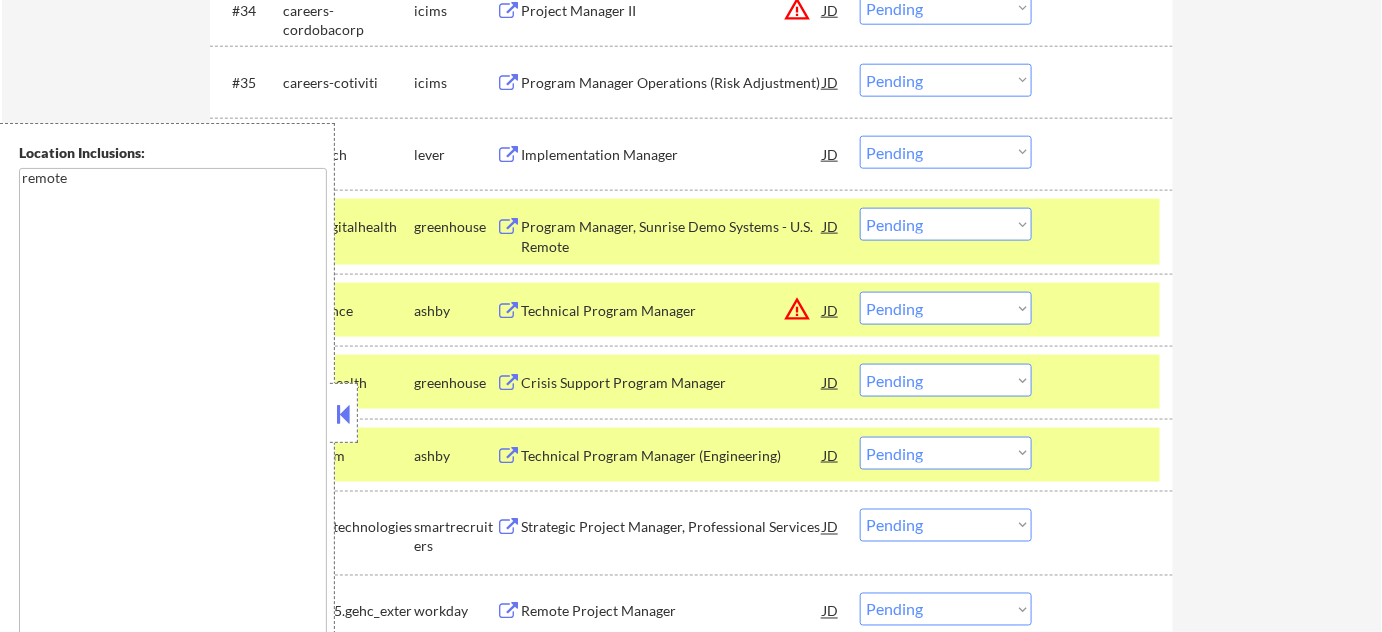 click on "#37 alteradigitalhealth greenhouse Program Manager, Sunrise Demo Systems - U.S. Remote  JD Choose an option... Pending Applied Excluded (Questions) Excluded (Expired) Excluded (Location) Excluded (Bad Match) Excluded (Blocklist) Excluded (Salary) Excluded (Other)" at bounding box center [688, 232] 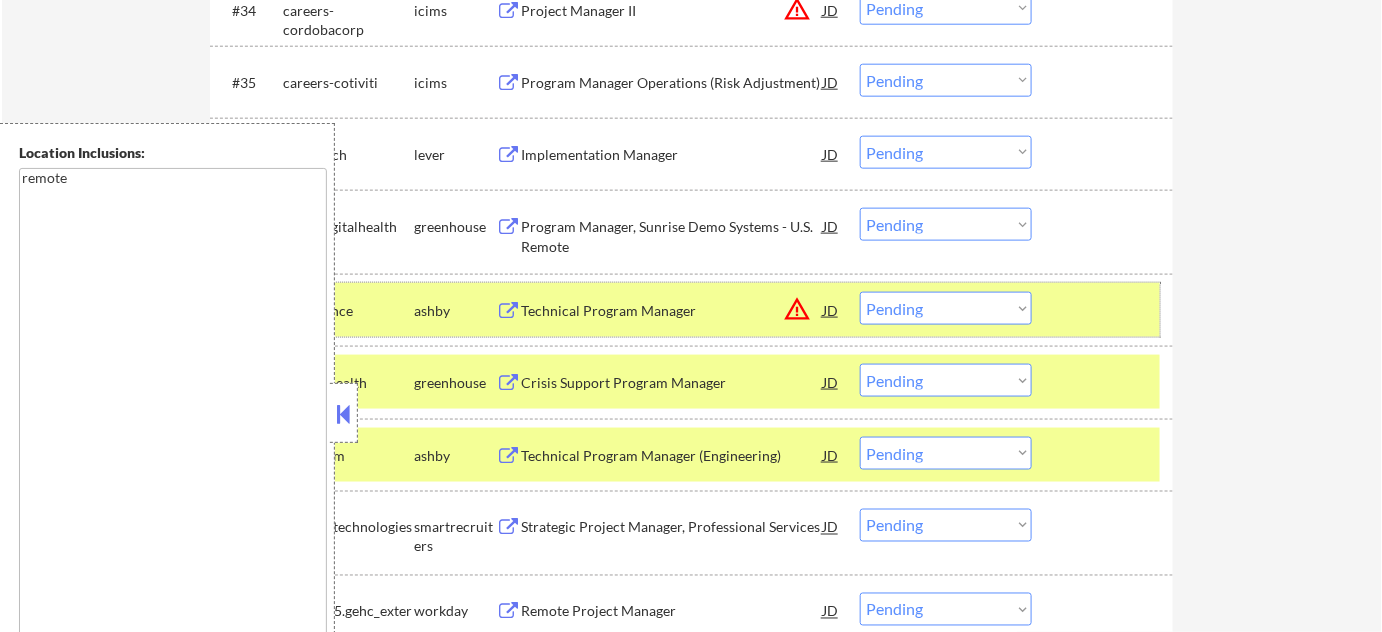 click at bounding box center (1105, 310) 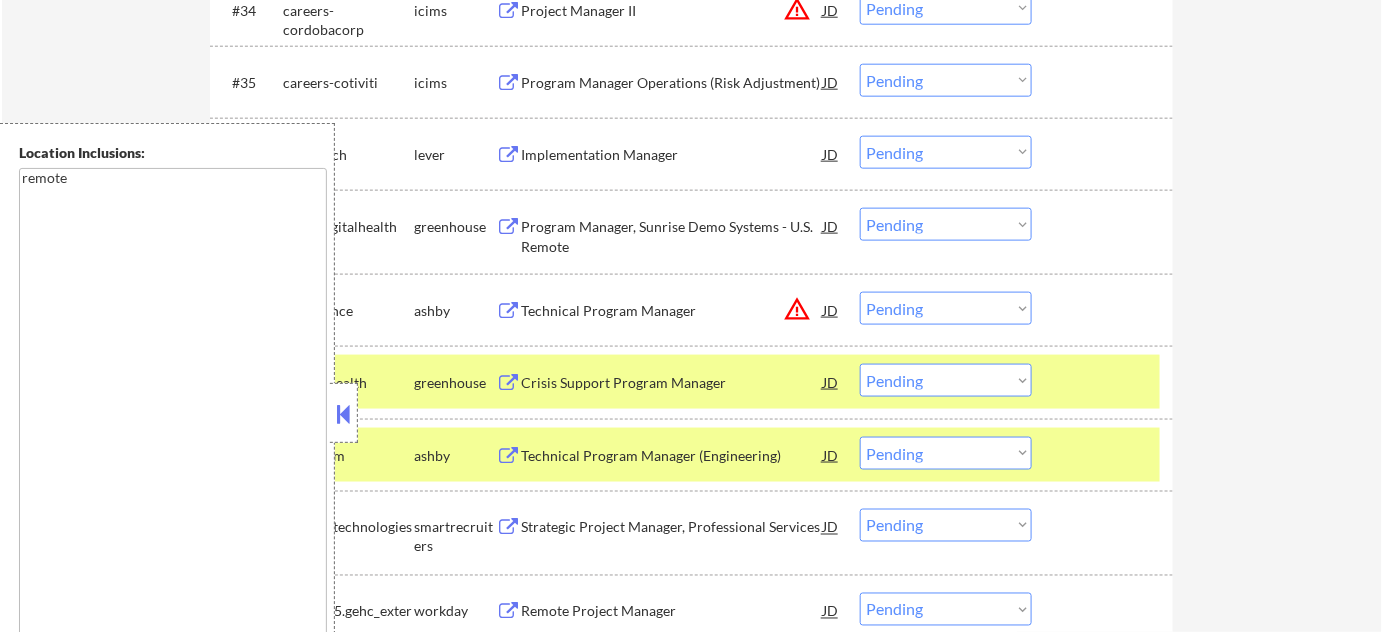 click at bounding box center [1105, 455] 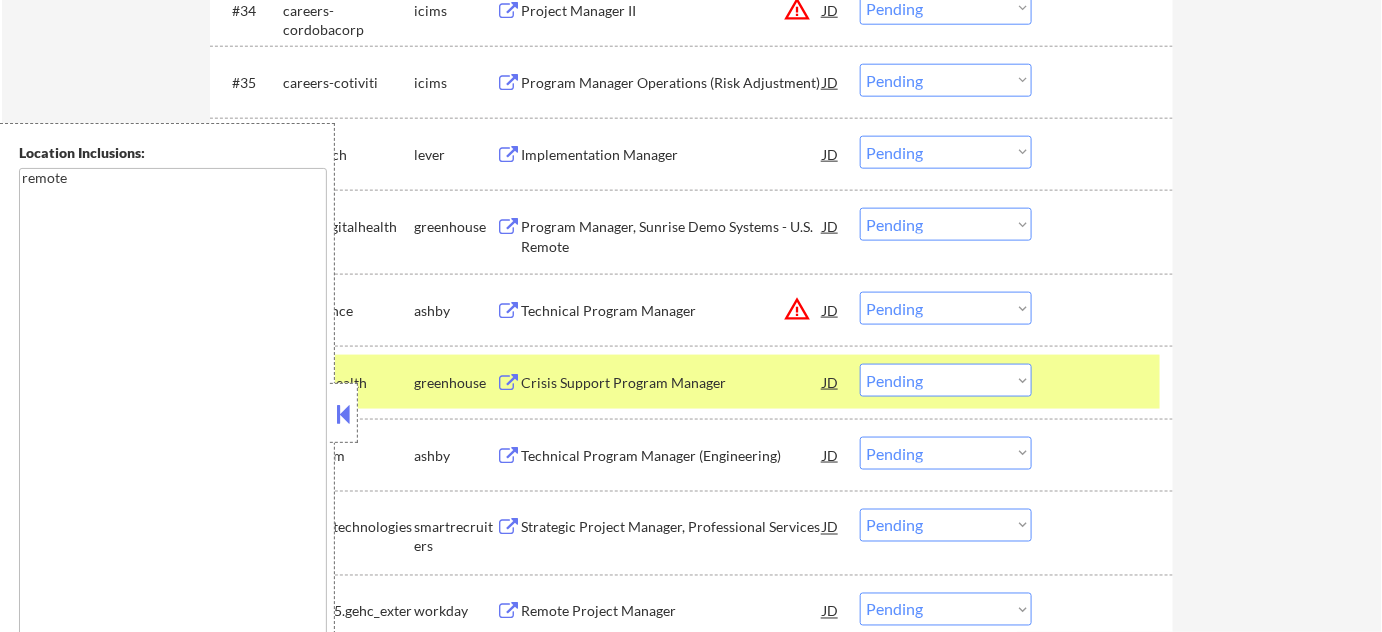 click at bounding box center [1105, 382] 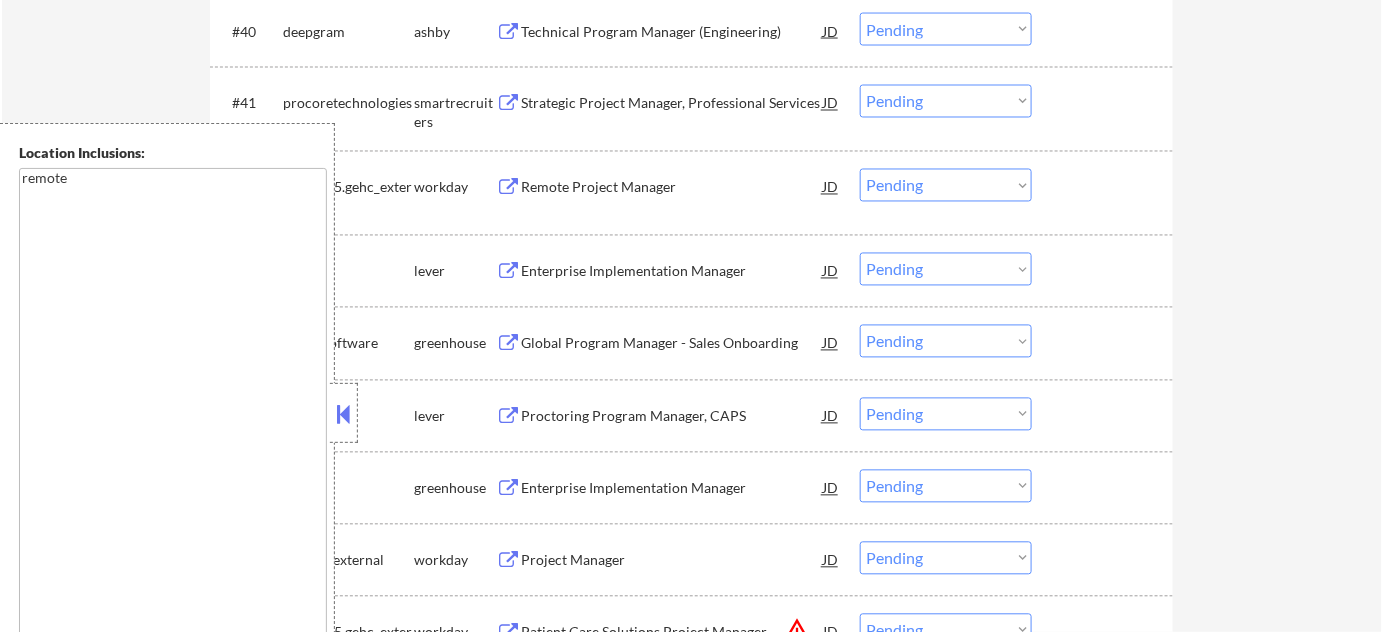 scroll, scrollTop: 3727, scrollLeft: 0, axis: vertical 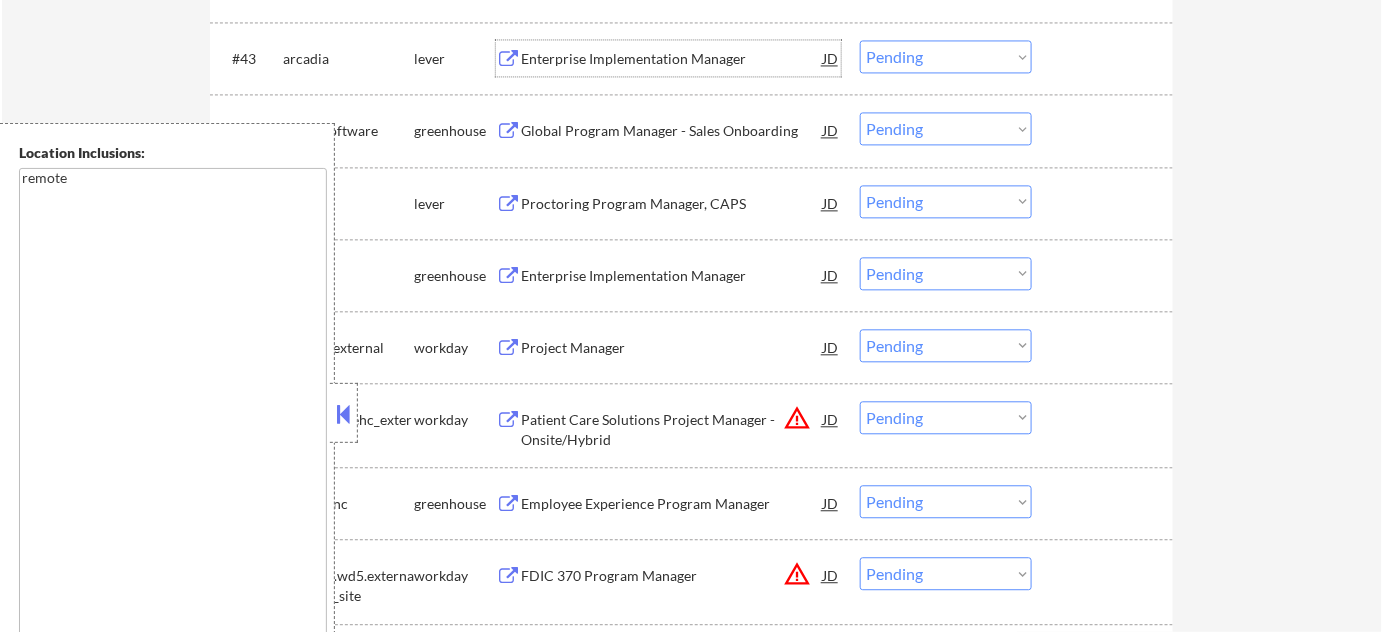 click on "Enterprise Implementation Manager" at bounding box center [672, 59] 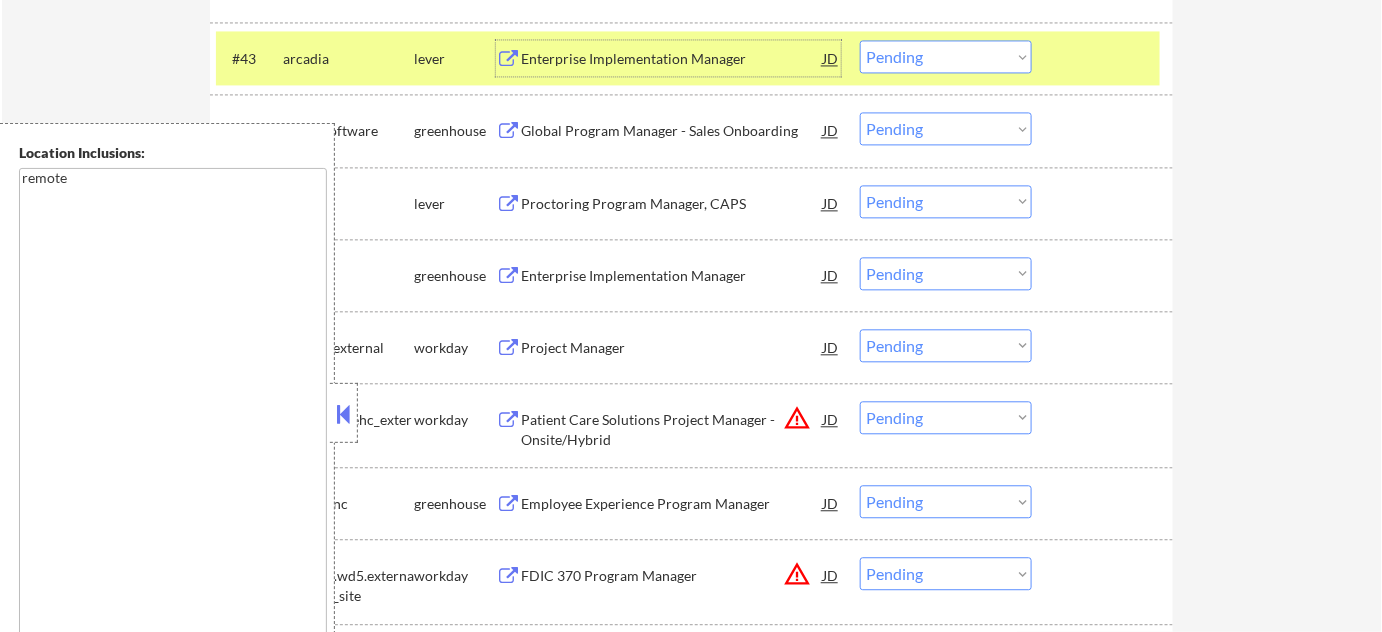 click on "Global Program Manager - Sales Onboarding" at bounding box center [672, 131] 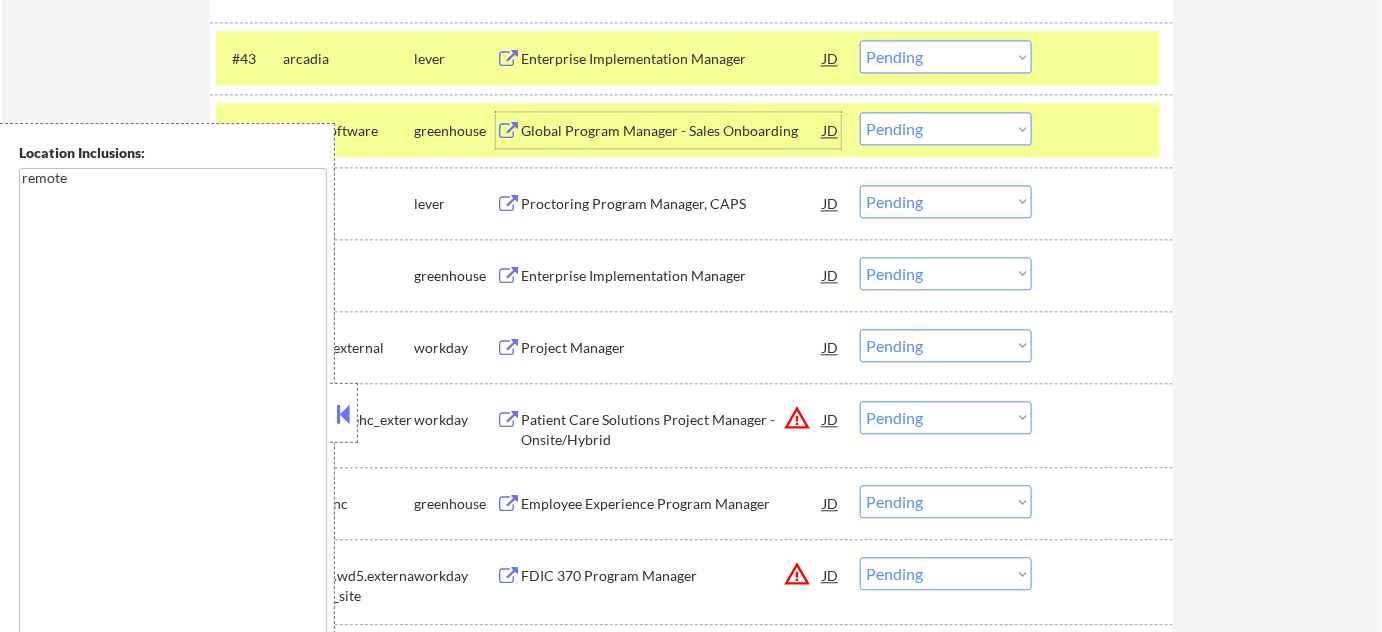 click at bounding box center (1105, 130) 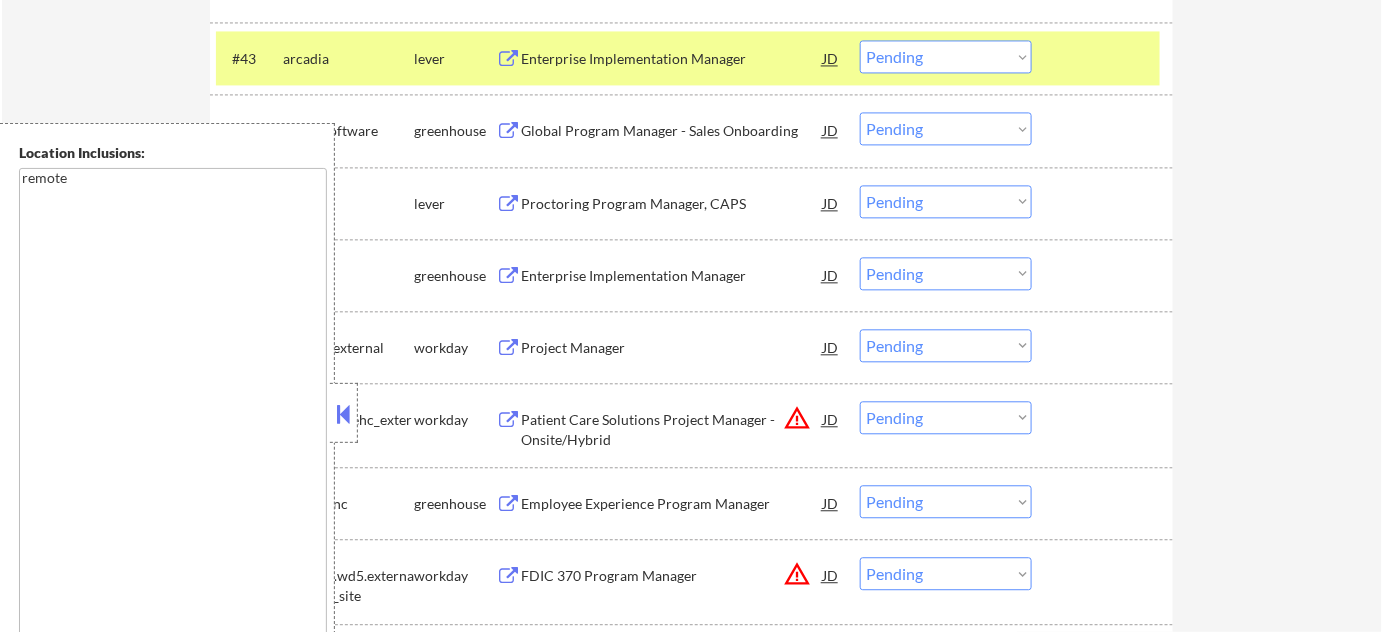 click at bounding box center [1105, 58] 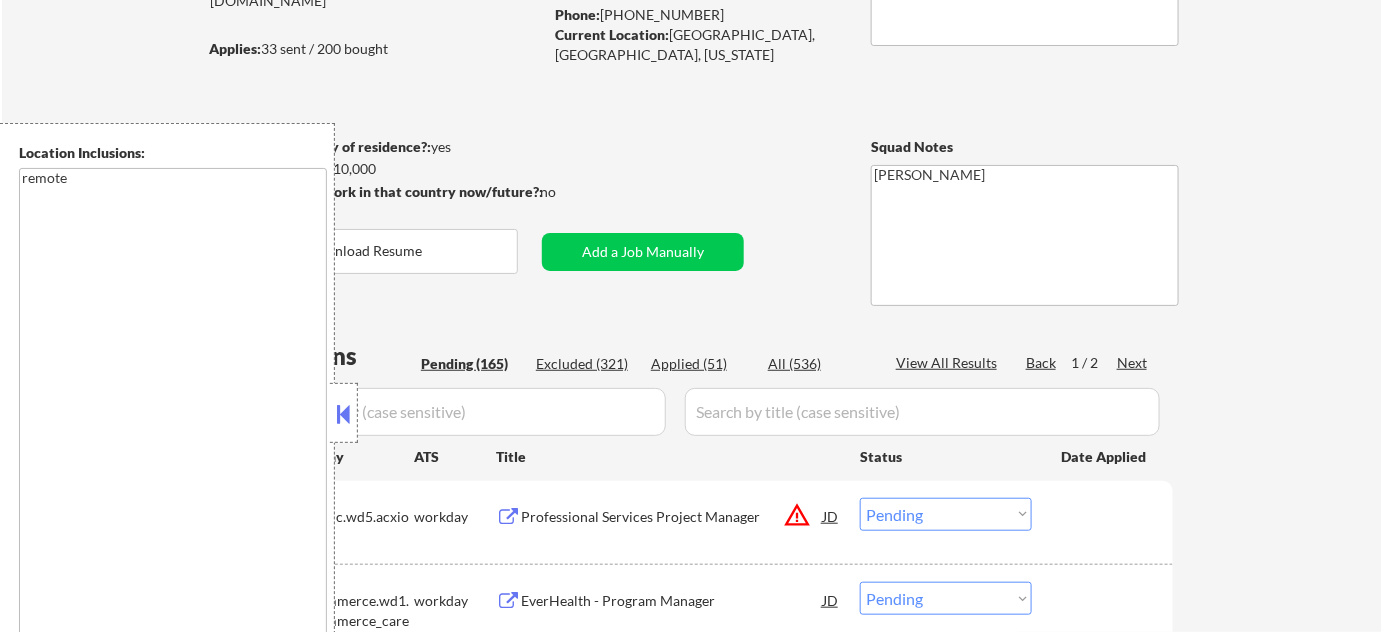 scroll, scrollTop: 0, scrollLeft: 0, axis: both 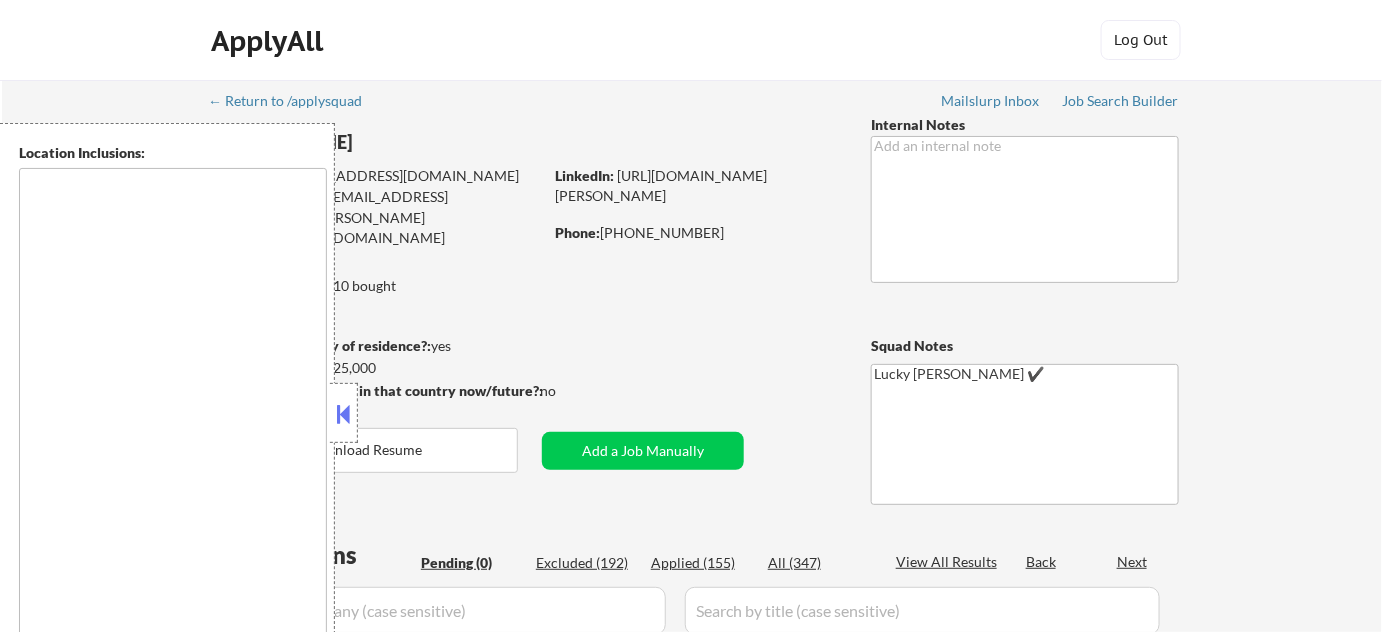 type on "[GEOGRAPHIC_DATA], SC   Mauldin, SC   [GEOGRAPHIC_DATA], [GEOGRAPHIC_DATA]   [PERSON_NAME], [GEOGRAPHIC_DATA]   Greer, [GEOGRAPHIC_DATA]   Travelers Rest, [GEOGRAPHIC_DATA], [GEOGRAPHIC_DATA]   Easley, [GEOGRAPHIC_DATA]   [GEOGRAPHIC_DATA], [GEOGRAPHIC_DATA]   [GEOGRAPHIC_DATA], [GEOGRAPHIC_DATA]   [PERSON_NAME], [GEOGRAPHIC_DATA], [GEOGRAPHIC_DATA]   [PERSON_NAME], [GEOGRAPHIC_DATA]   [GEOGRAPHIC_DATA], [GEOGRAPHIC_DATA], [GEOGRAPHIC_DATA]   [PERSON_NAME], [GEOGRAPHIC_DATA], [GEOGRAPHIC_DATA]   Welcome, [GEOGRAPHIC_DATA]   [GEOGRAPHIC_DATA], [GEOGRAPHIC_DATA]   [GEOGRAPHIC_DATA], [GEOGRAPHIC_DATA]   [GEOGRAPHIC_DATA], [GEOGRAPHIC_DATA]   [GEOGRAPHIC_DATA], [GEOGRAPHIC_DATA]   [GEOGRAPHIC_DATA], [GEOGRAPHIC_DATA], [GEOGRAPHIC_DATA]   [GEOGRAPHIC_DATA], SC   [GEOGRAPHIC_DATA], SC   [PERSON_NAME], SC   [PERSON_NAME], [GEOGRAPHIC_DATA]   [PERSON_NAME], SC   [PERSON_NAME] Path, SC Spartanburg, SC   [PERSON_NAME], SC   [PERSON_NAME], SC   Gaffney, SC   [PERSON_NAME], SC   Cowpens, SC   Pacolet, SC   Chesnee, SC" 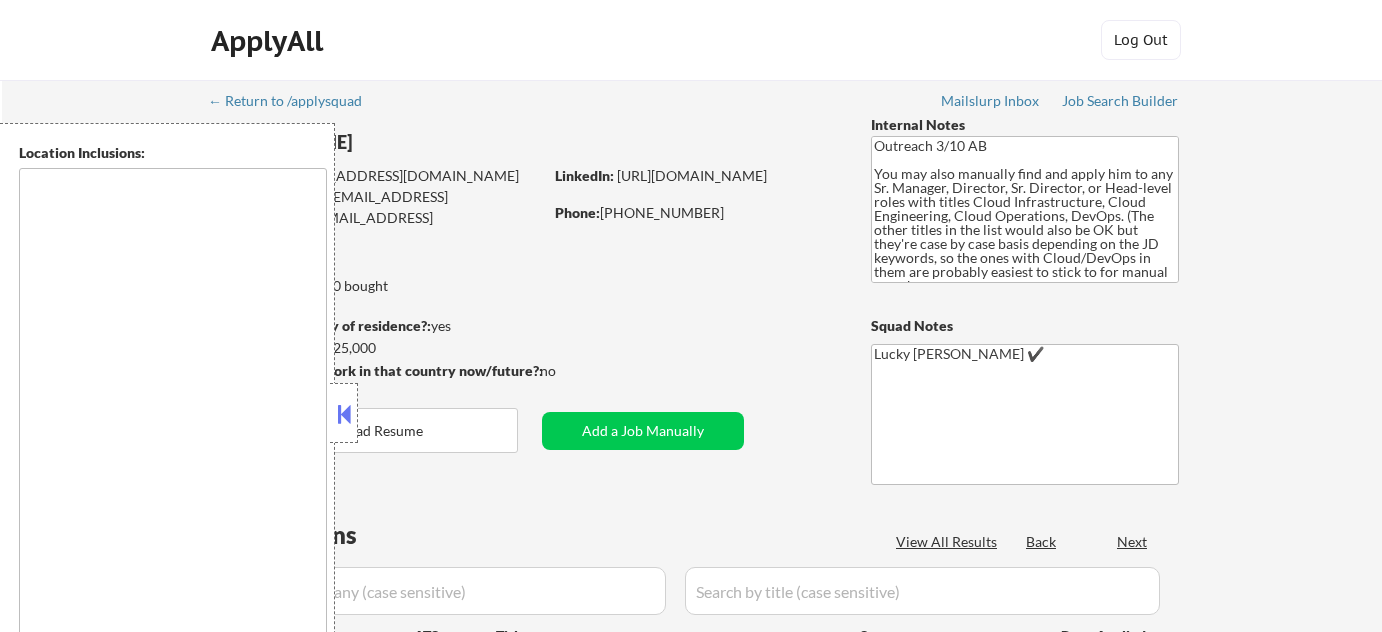 scroll, scrollTop: 0, scrollLeft: 0, axis: both 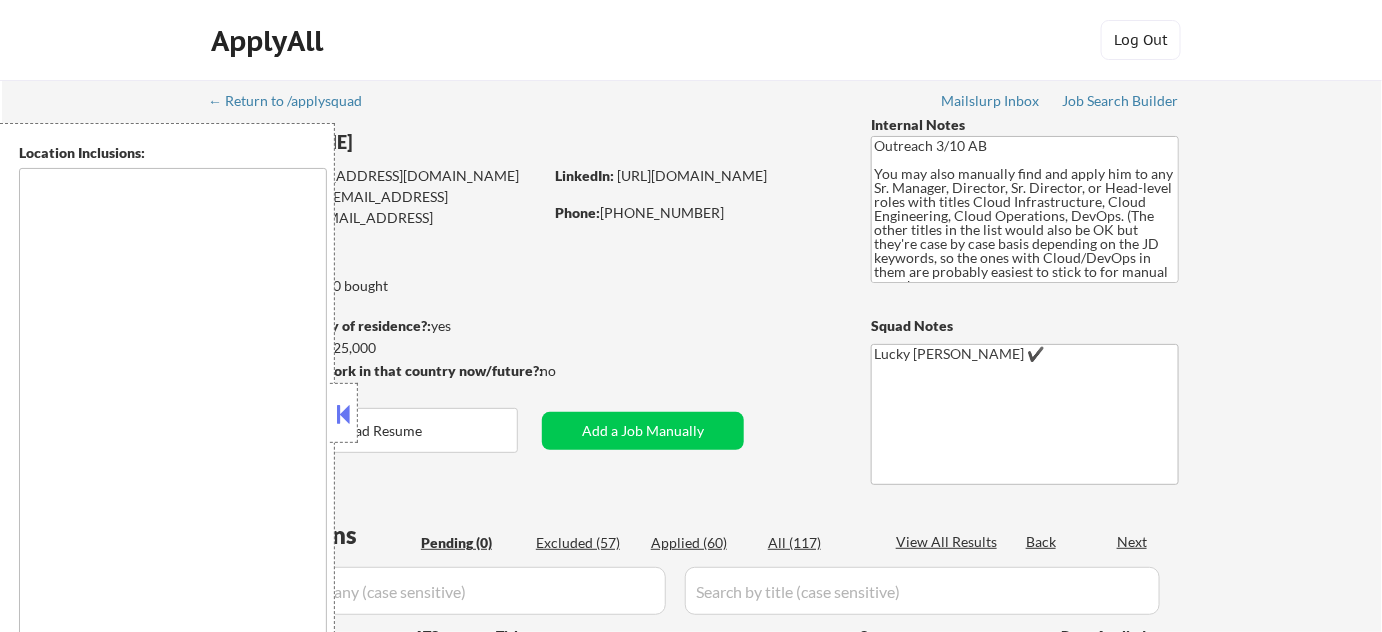 type on "[GEOGRAPHIC_DATA], [GEOGRAPHIC_DATA]   [GEOGRAPHIC_DATA], [GEOGRAPHIC_DATA]   [GEOGRAPHIC_DATA], [GEOGRAPHIC_DATA]   [GEOGRAPHIC_DATA], [GEOGRAPHIC_DATA]   [GEOGRAPHIC_DATA], [GEOGRAPHIC_DATA]   [GEOGRAPHIC_DATA], [GEOGRAPHIC_DATA]   [GEOGRAPHIC_DATA], [GEOGRAPHIC_DATA]   [GEOGRAPHIC_DATA], [GEOGRAPHIC_DATA]   [GEOGRAPHIC_DATA], [GEOGRAPHIC_DATA]   [GEOGRAPHIC_DATA], [GEOGRAPHIC_DATA]   [GEOGRAPHIC_DATA], [GEOGRAPHIC_DATA]   [GEOGRAPHIC_DATA], [GEOGRAPHIC_DATA]   [GEOGRAPHIC_DATA], [GEOGRAPHIC_DATA]   [GEOGRAPHIC_DATA], [GEOGRAPHIC_DATA]   [GEOGRAPHIC_DATA], [GEOGRAPHIC_DATA]   [GEOGRAPHIC_DATA], [GEOGRAPHIC_DATA]   [GEOGRAPHIC_DATA], [GEOGRAPHIC_DATA]   [GEOGRAPHIC_DATA], [GEOGRAPHIC_DATA]   [GEOGRAPHIC_DATA], [GEOGRAPHIC_DATA]   [GEOGRAPHIC_DATA], [GEOGRAPHIC_DATA]   [GEOGRAPHIC_DATA], [GEOGRAPHIC_DATA]   [GEOGRAPHIC_DATA], [GEOGRAPHIC_DATA]   [GEOGRAPHIC_DATA], [GEOGRAPHIC_DATA]   [GEOGRAPHIC_DATA], [GEOGRAPHIC_DATA]   [GEOGRAPHIC_DATA], [GEOGRAPHIC_DATA]   [GEOGRAPHIC_DATA], [GEOGRAPHIC_DATA]   [PERSON_NAME][GEOGRAPHIC_DATA], [GEOGRAPHIC_DATA]   [GEOGRAPHIC_DATA], [GEOGRAPHIC_DATA], [GEOGRAPHIC_DATA]" 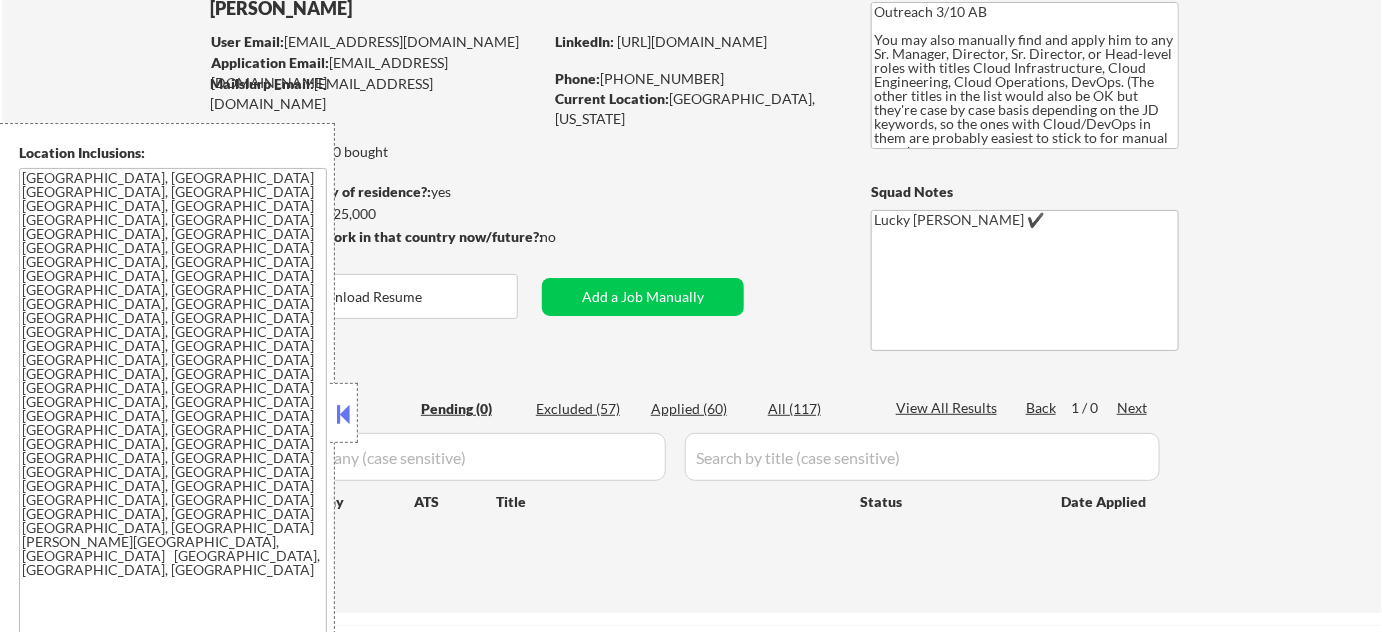 scroll, scrollTop: 272, scrollLeft: 0, axis: vertical 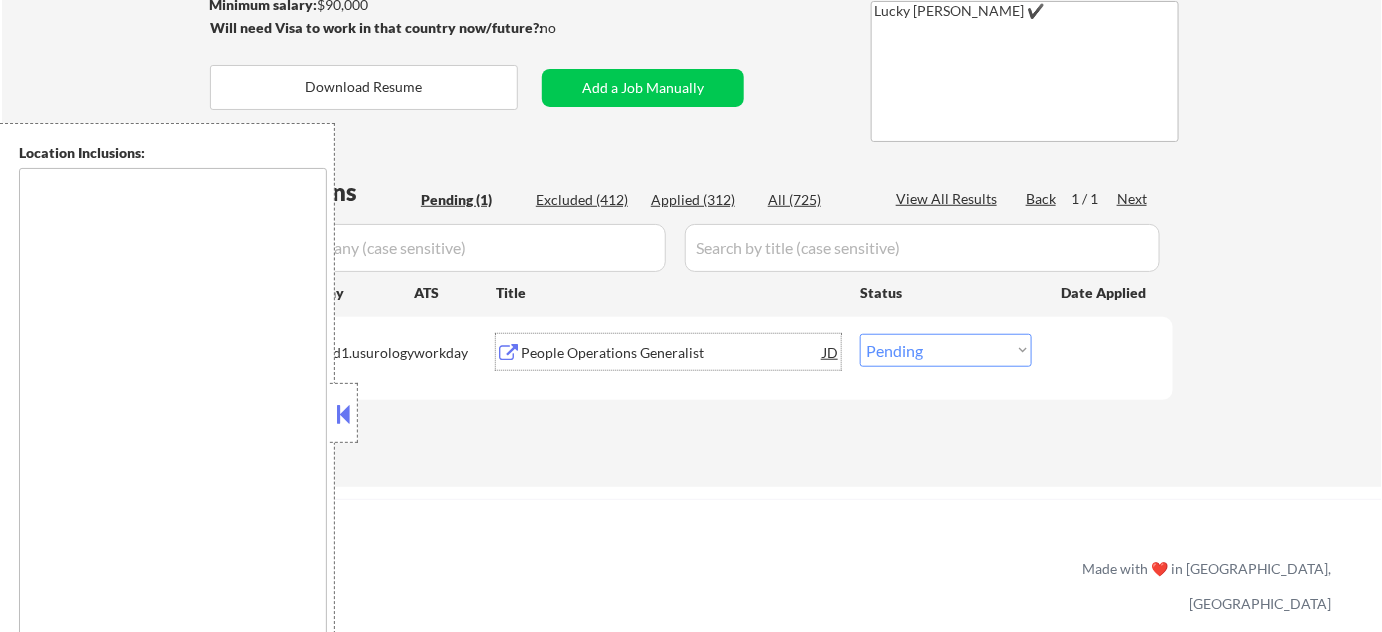 click on "People Operations Generalist" at bounding box center [672, 353] 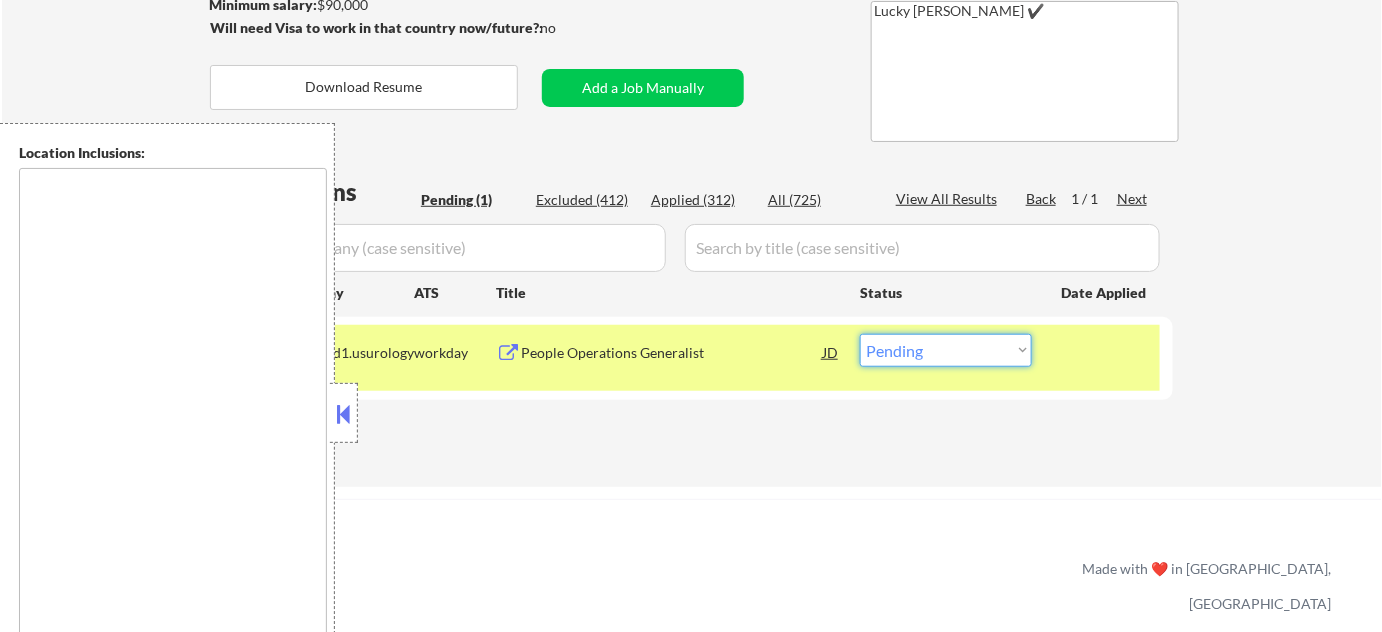 click on "Choose an option... Pending Applied Excluded (Questions) Excluded (Expired) Excluded (Location) Excluded (Bad Match) Excluded (Blocklist) Excluded (Salary) Excluded (Other)" at bounding box center [946, 350] 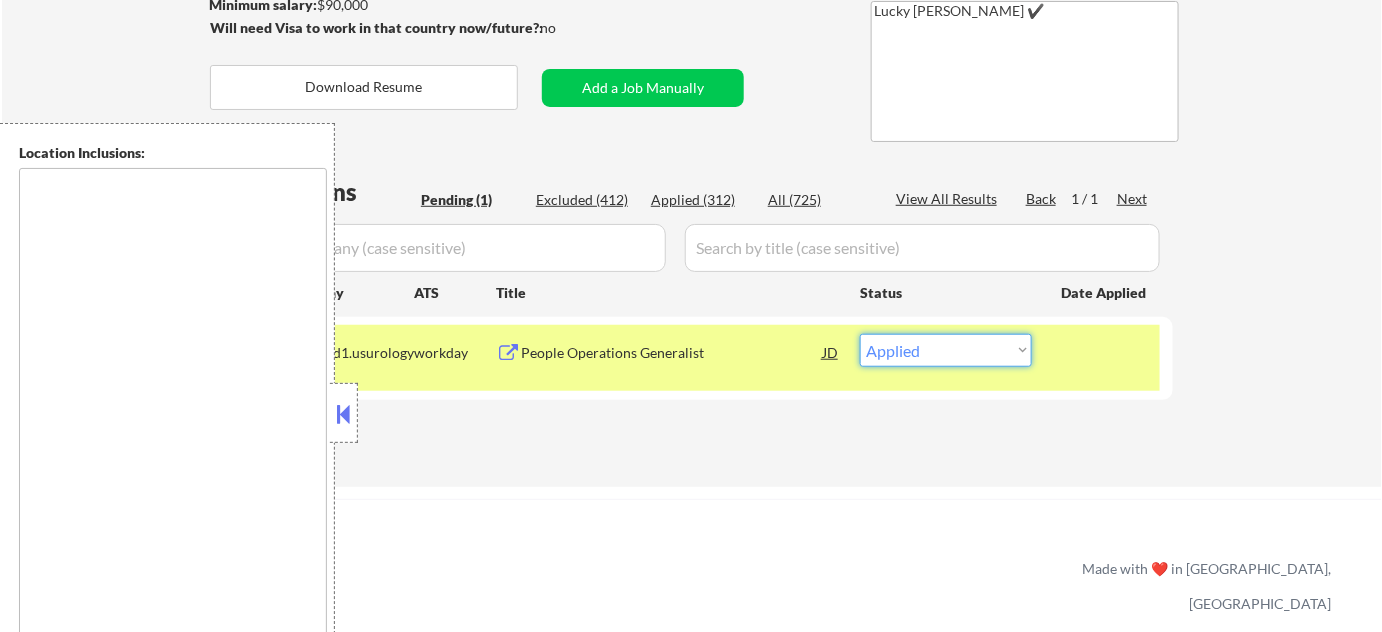 click on "Choose an option... Pending Applied Excluded (Questions) Excluded (Expired) Excluded (Location) Excluded (Bad Match) Excluded (Blocklist) Excluded (Salary) Excluded (Other)" at bounding box center [946, 350] 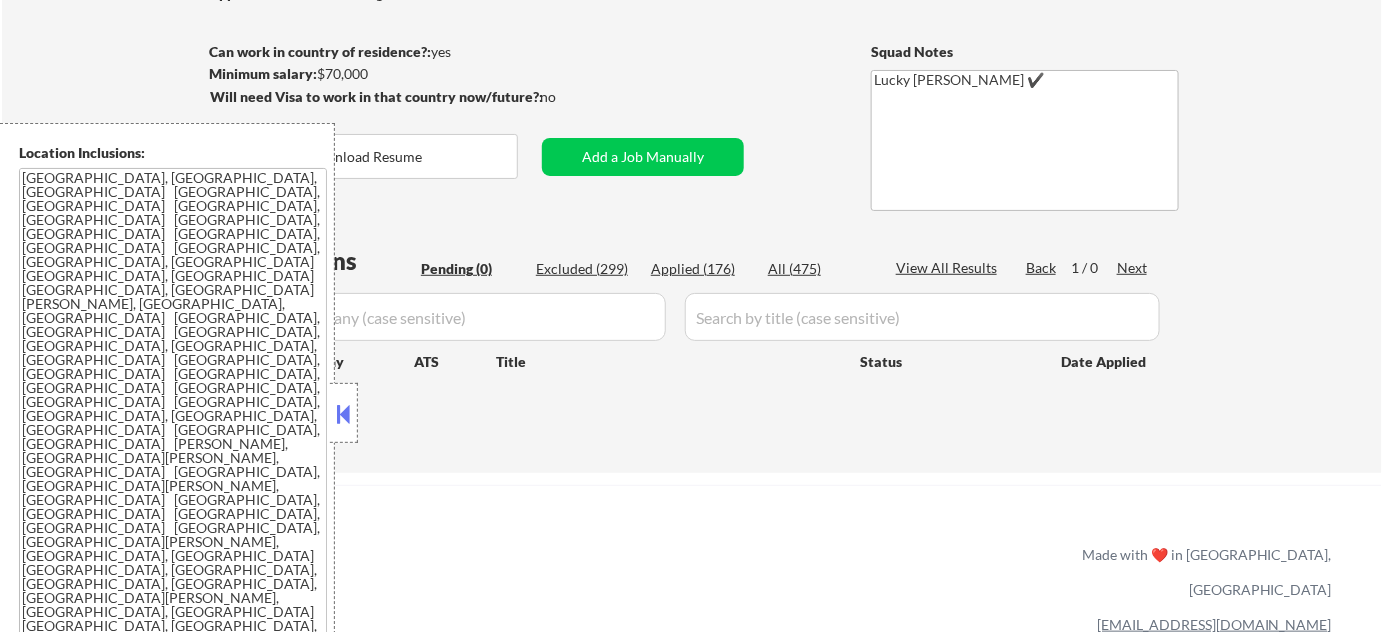 scroll, scrollTop: 363, scrollLeft: 0, axis: vertical 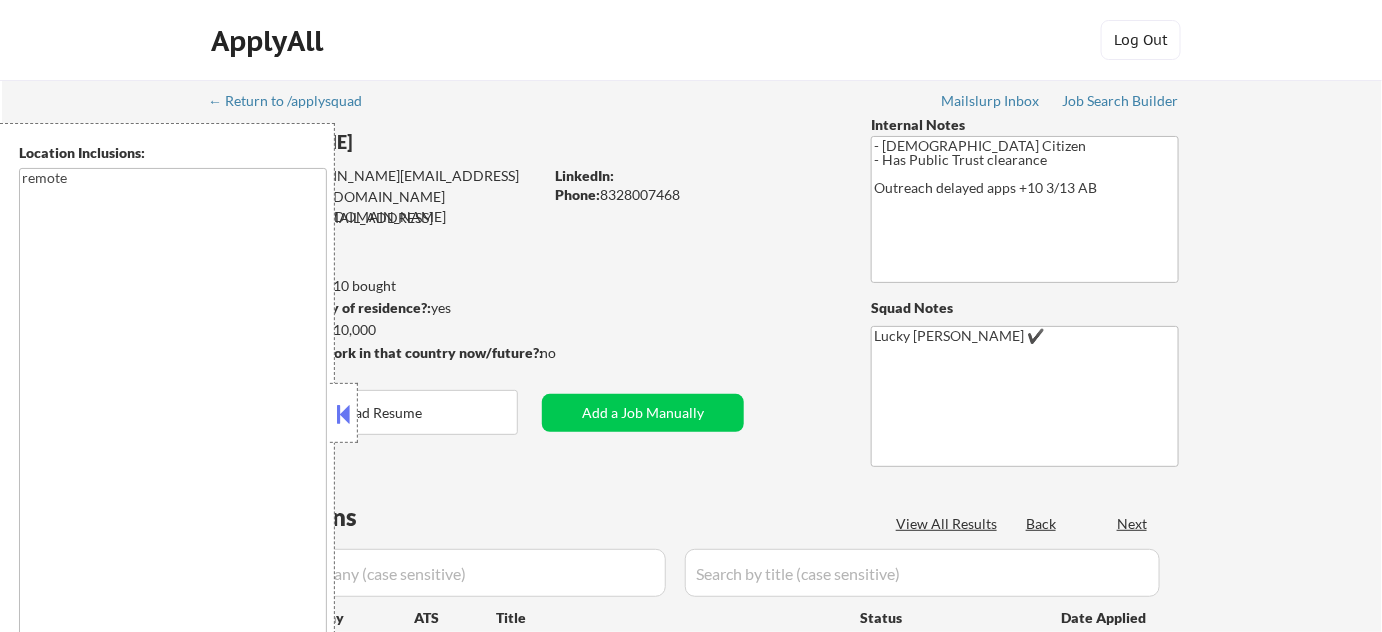 type on "remote" 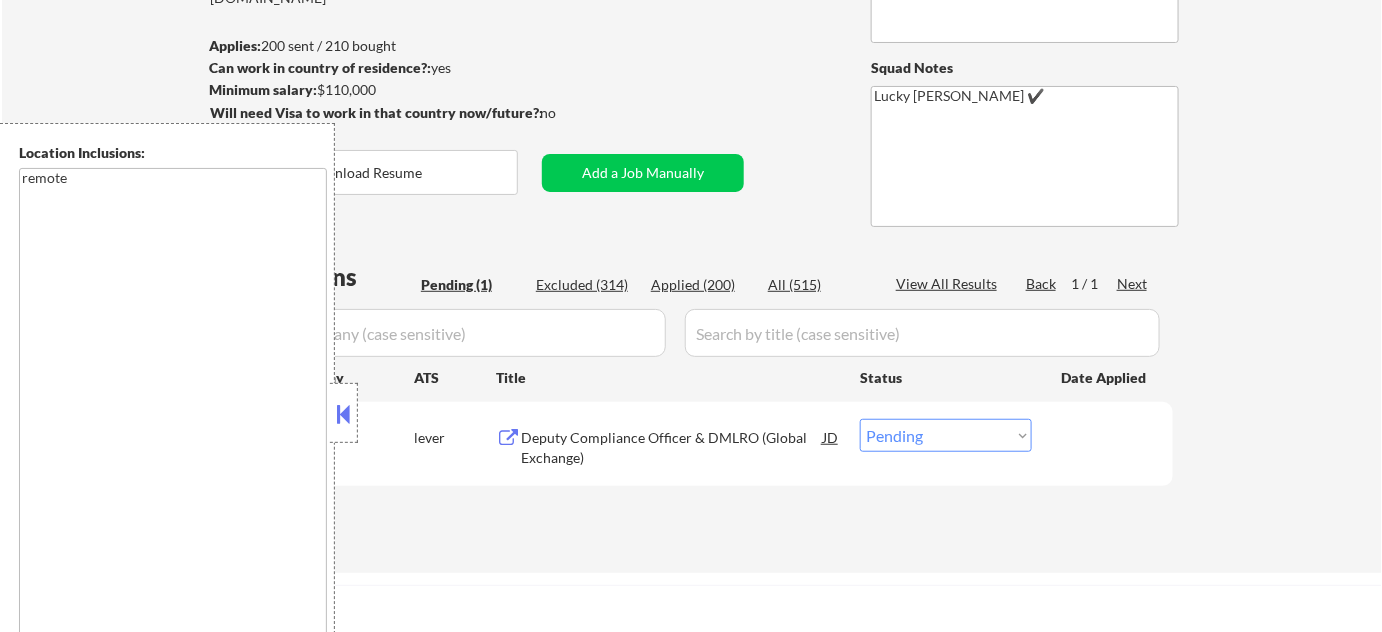scroll, scrollTop: 272, scrollLeft: 0, axis: vertical 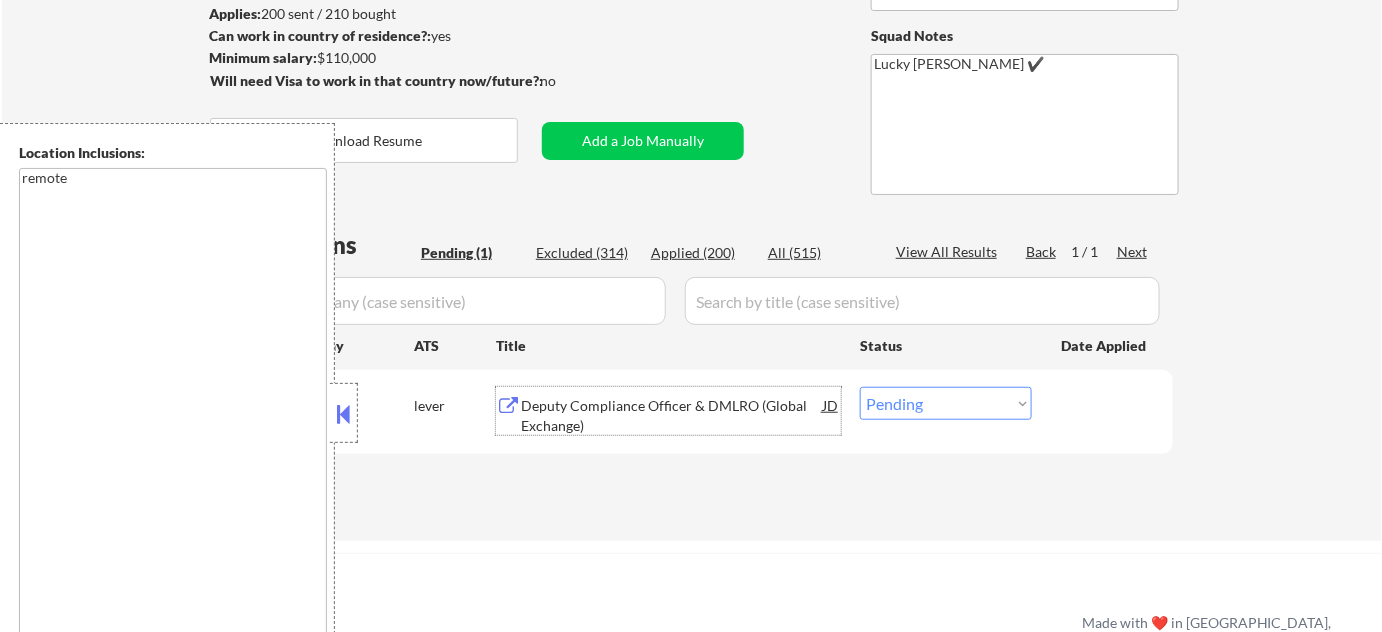 click on "Deputy Compliance Officer & DMLRO (Global Exchange)" at bounding box center [672, 415] 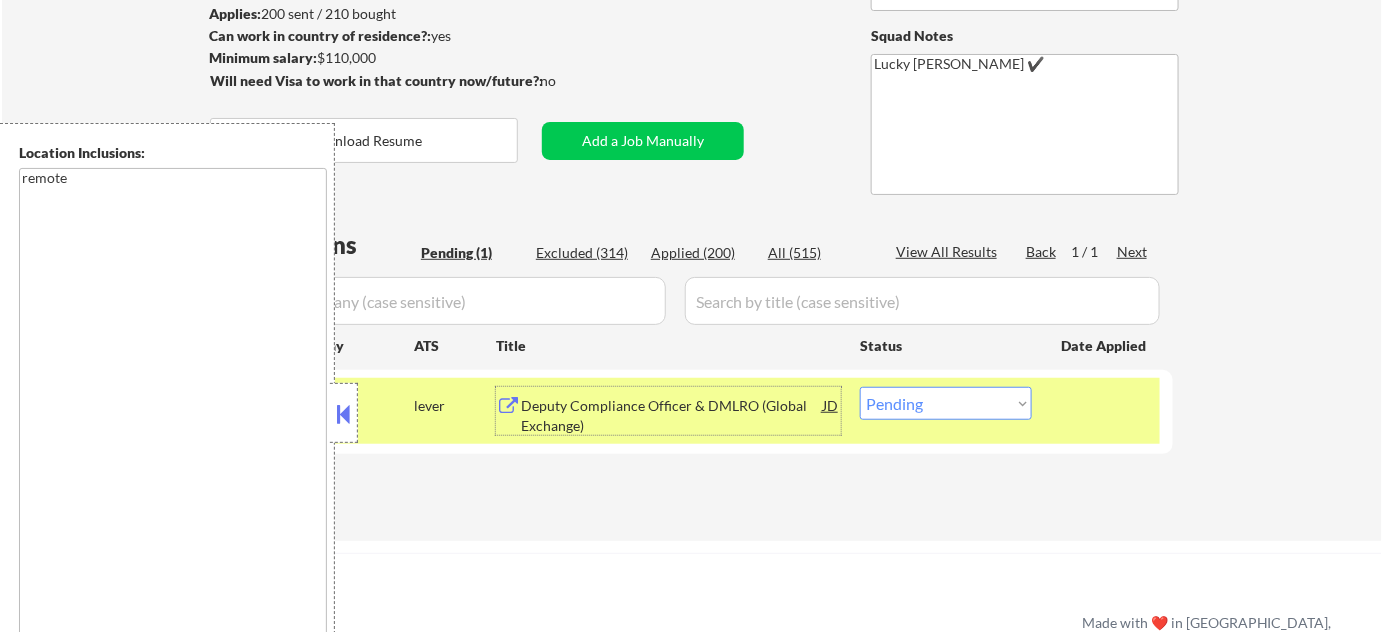 click on "Choose an option... Pending Applied Excluded (Questions) Excluded (Expired) Excluded (Location) Excluded (Bad Match) Excluded (Blocklist) Excluded (Salary) Excluded (Other)" at bounding box center (946, 403) 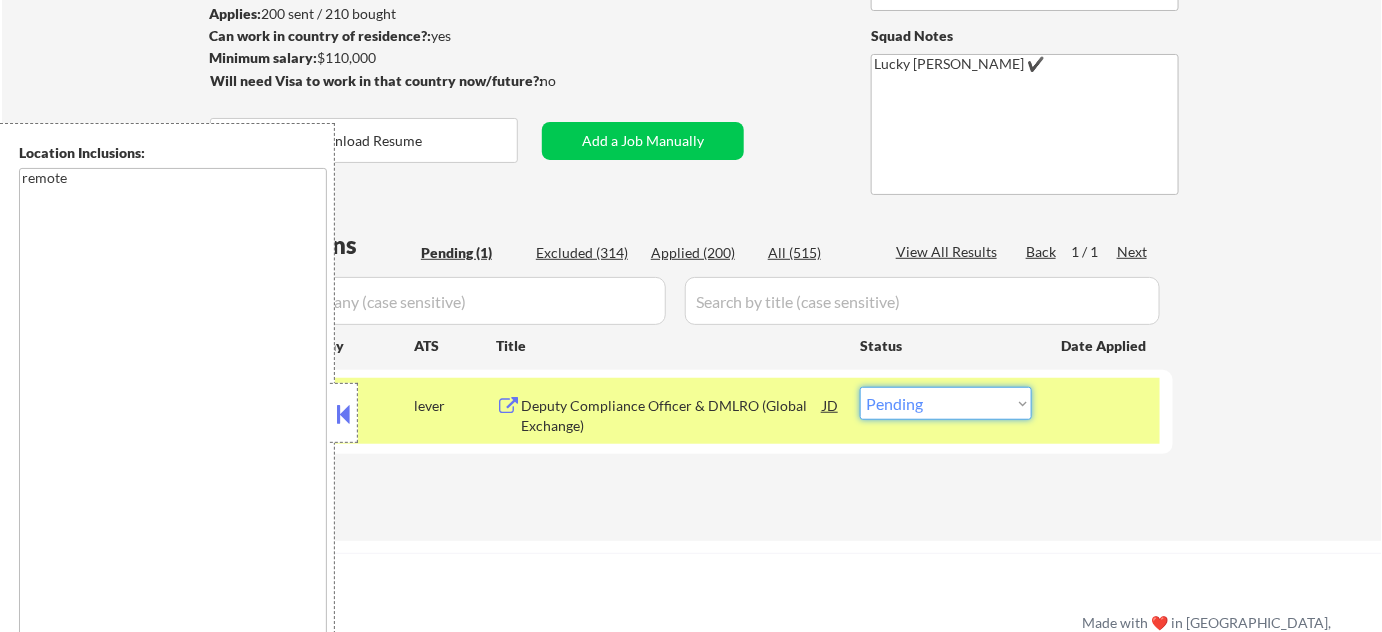 select on ""applied"" 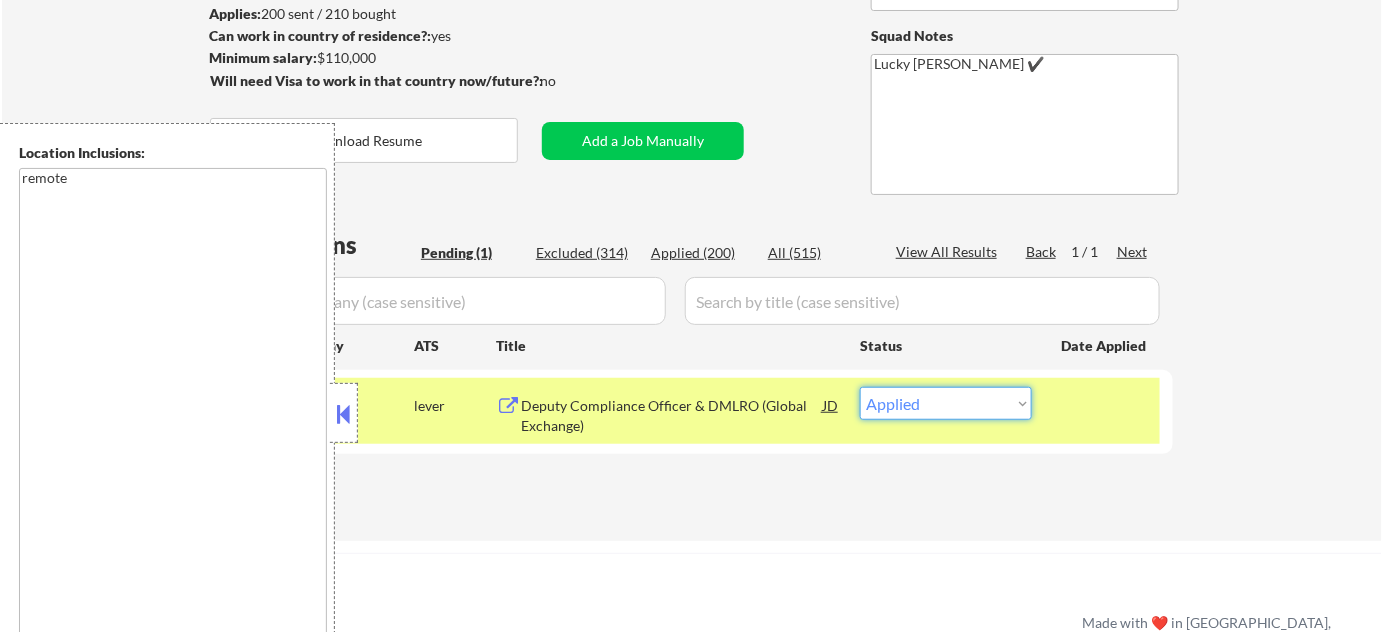 click on "Choose an option... Pending Applied Excluded (Questions) Excluded (Expired) Excluded (Location) Excluded (Bad Match) Excluded (Blocklist) Excluded (Salary) Excluded (Other)" at bounding box center [946, 403] 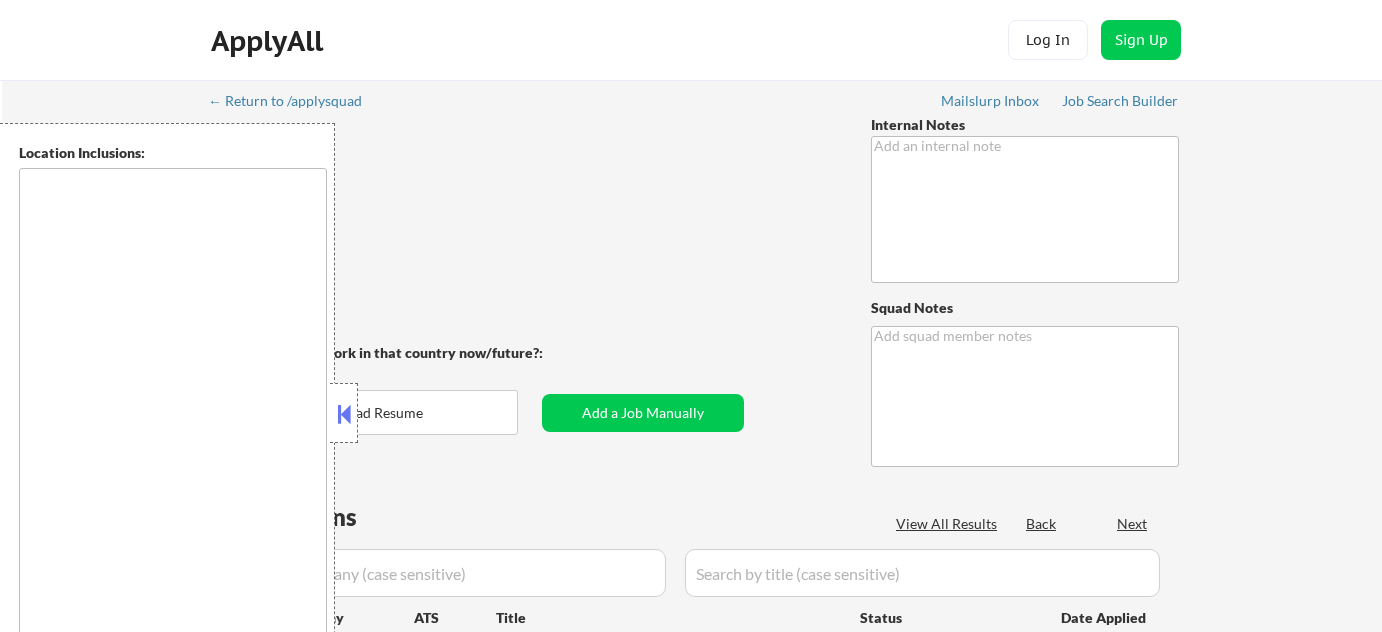 type on "outreach about keeping it in [GEOGRAPHIC_DATA] - 3/14 AB" 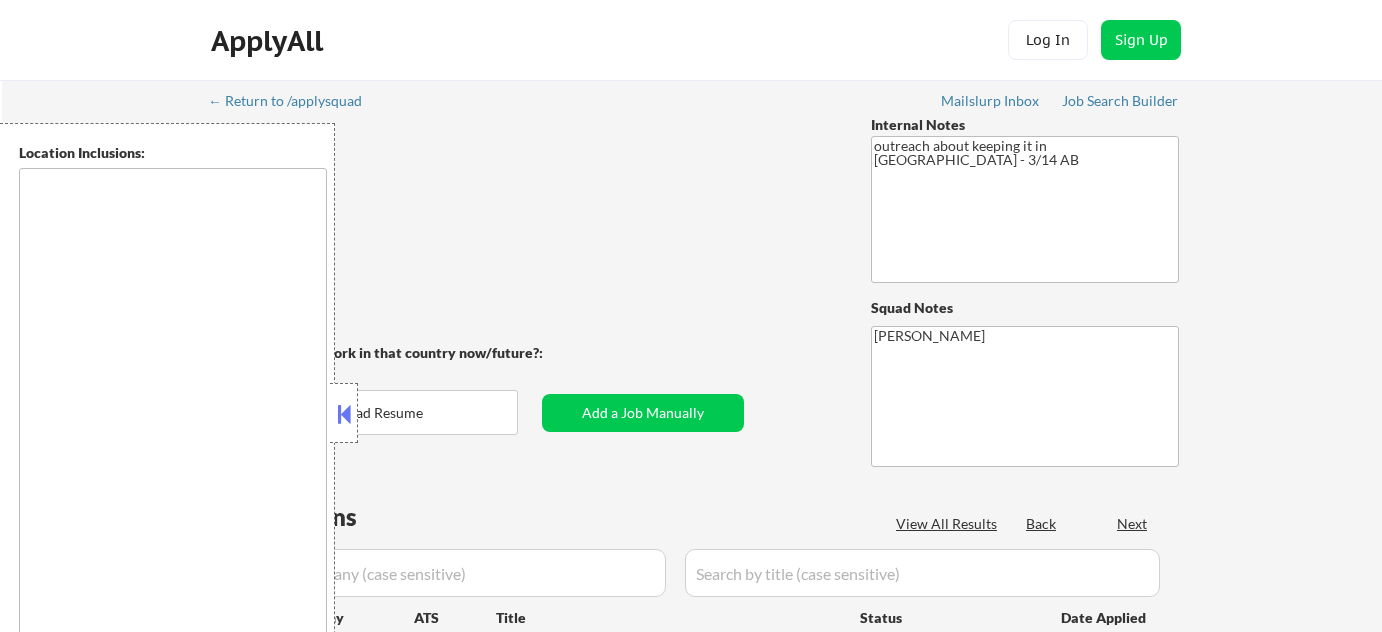 scroll, scrollTop: 0, scrollLeft: 0, axis: both 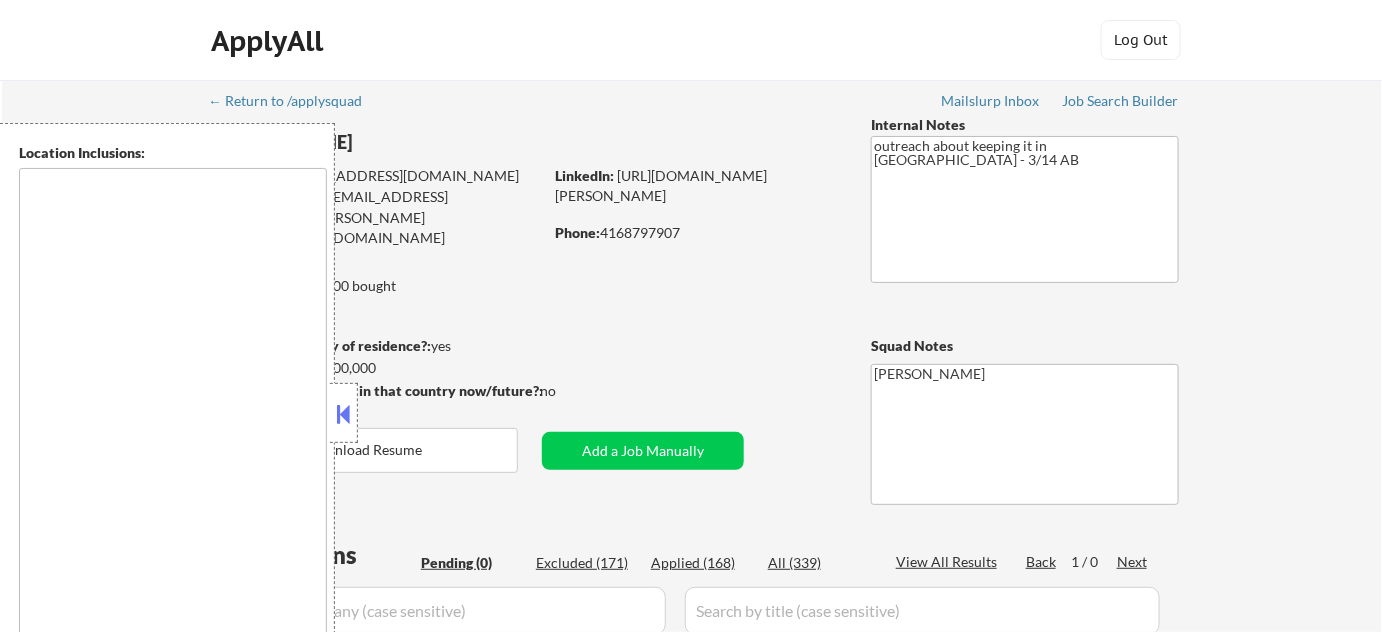 type on "[GEOGRAPHIC_DATA], [GEOGRAPHIC_DATA]   [GEOGRAPHIC_DATA], [GEOGRAPHIC_DATA]   [GEOGRAPHIC_DATA], [GEOGRAPHIC_DATA]   [GEOGRAPHIC_DATA], [GEOGRAPHIC_DATA]   [GEOGRAPHIC_DATA], [GEOGRAPHIC_DATA]   [GEOGRAPHIC_DATA], [GEOGRAPHIC_DATA]   [GEOGRAPHIC_DATA], [GEOGRAPHIC_DATA]   [GEOGRAPHIC_DATA], [GEOGRAPHIC_DATA]   [GEOGRAPHIC_DATA], [GEOGRAPHIC_DATA]   [GEOGRAPHIC_DATA], [GEOGRAPHIC_DATA]   [GEOGRAPHIC_DATA], [GEOGRAPHIC_DATA]   [GEOGRAPHIC_DATA], [GEOGRAPHIC_DATA]   [GEOGRAPHIC_DATA], [GEOGRAPHIC_DATA]   [GEOGRAPHIC_DATA], [GEOGRAPHIC_DATA]   [GEOGRAPHIC_DATA], [GEOGRAPHIC_DATA]   [GEOGRAPHIC_DATA], [GEOGRAPHIC_DATA]   [GEOGRAPHIC_DATA], [GEOGRAPHIC_DATA]   [GEOGRAPHIC_DATA], [GEOGRAPHIC_DATA]   [GEOGRAPHIC_DATA], [GEOGRAPHIC_DATA]   [GEOGRAPHIC_DATA], [GEOGRAPHIC_DATA]   [GEOGRAPHIC_DATA], [GEOGRAPHIC_DATA]   [GEOGRAPHIC_DATA], [GEOGRAPHIC_DATA]   [GEOGRAPHIC_DATA], [GEOGRAPHIC_DATA]   [GEOGRAPHIC_DATA], [GEOGRAPHIC_DATA]   [GEOGRAPHIC_DATA], [GEOGRAPHIC_DATA]   [GEOGRAPHIC_DATA], [GEOGRAPHIC_DATA]   [GEOGRAPHIC_DATA], [GEOGRAPHIC_DATA]   [GEOGRAPHIC_DATA], [GEOGRAPHIC_DATA]   [GEOGRAPHIC_DATA], [GEOGRAPHIC_DATA]   [GEOGRAPHIC_DATA], [GEOGRAPHIC_DATA]   [GEOGRAPHIC_DATA], [GEOGRAPHIC_DATA]   [GEOGRAPHIC_DATA], [GEOGRAPHIC_DATA]   [GEOGRAPHIC_DATA], [GEOGRAPHIC_DATA]   [GEOGRAPHIC_DATA], [GEOGRAPHIC_DATA], [GEOGRAPHIC_DATA]   [GEOGRAPHIC_DATA], [GEOGRAPHIC_DATA]   [GEOGRAPHIC_DATA], [GEOGRAPHIC_DATA]   [GEOGRAPHIC_DATA], [GEOGRAPHIC_DATA]   [GEOGRAPHIC_DATA], [GEOGRAPHIC_DATA]   [GEOGRAPHIC_DATA], [GEOGRAPHIC_DATA]   [GEOGRAPHIC_DATA], [GEOGRAPHIC_DATA]   [GEOGRAPHIC_DATA], [GEOGRAPHIC_DATA]   [GEOGRAPHIC_DATA], [GEOGRAPHIC_DATA]   [GEOGRAPHIC_DATA], [GEOGRAPHIC_DATA]   [GEOGRAPHIC_DATA], [GEOGRAPHIC_DATA]   [GEOGRAPHIC_DATA], [GEOGRAPHIC_DATA]   [GEOGRAPHIC_DATA], [GEOGRAPHIC_DATA]   [GEOGRAPHIC_DATA], [GEOGRAPHIC_DATA]   [GEOGRAPHIC_DATA], [GEOGRAPHIC_DATA], [GEOGRAPHIC_DATA]   [GEOGRAPHIC_DATA], ON   [GEOGRAPHIC_DATA], ON   [GEOGRAPHIC_DATA], [GEOGRAPHIC_DATA]   [GEOGRAPHIC_DATA], [GEOGRAPHIC_DATA]   [GEOGRAPHIC_DATA], ON   [GEOGRAPHIC_DATA], ON   [GEOGRAPHIC_DATA], ON   [GEOGRAPHIC_DATA], ON   [GEOGRAPHIC_DATA], ON   [GEOGRAPHIC_DATA], ON   [GEOGRAPHIC_DATA], ON   [GEOGRAPHIC_DATA], ON   [GEOGRAPHIC_DATA], ON   [GEOGRAPHIC_DATA], [GEOGRAPHIC_DATA]   [GEOGRAPHIC_DATA], [GEOGRAPHIC_DATA]..." 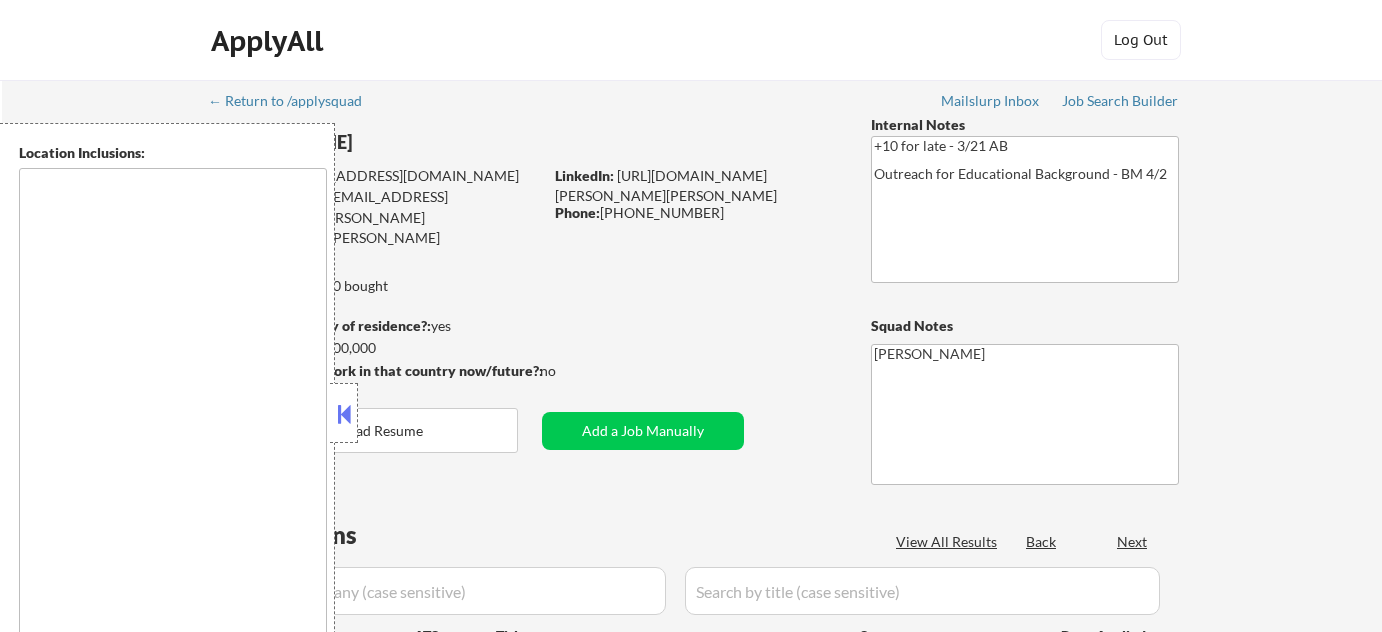 scroll, scrollTop: 0, scrollLeft: 0, axis: both 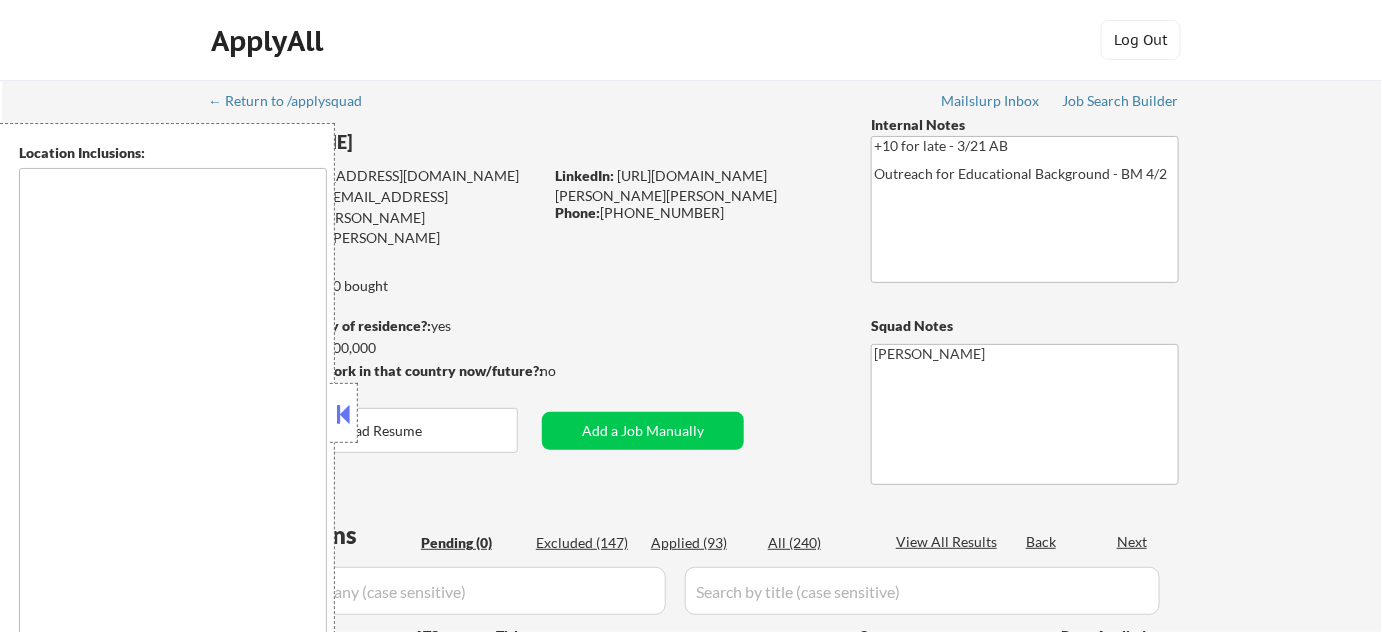 type on "[GEOGRAPHIC_DATA], [GEOGRAPHIC_DATA]   [GEOGRAPHIC_DATA][PERSON_NAME], [GEOGRAPHIC_DATA]   [GEOGRAPHIC_DATA], [GEOGRAPHIC_DATA], [GEOGRAPHIC_DATA]   [GEOGRAPHIC_DATA], [GEOGRAPHIC_DATA]   [GEOGRAPHIC_DATA], [GEOGRAPHIC_DATA]   [PERSON_NAME][GEOGRAPHIC_DATA][PERSON_NAME], [GEOGRAPHIC_DATA]   [GEOGRAPHIC_DATA], [GEOGRAPHIC_DATA]   [GEOGRAPHIC_DATA], [GEOGRAPHIC_DATA]   [GEOGRAPHIC_DATA], [GEOGRAPHIC_DATA]   [US_STATE][GEOGRAPHIC_DATA], [GEOGRAPHIC_DATA]   [GEOGRAPHIC_DATA], [GEOGRAPHIC_DATA]   [GEOGRAPHIC_DATA], [GEOGRAPHIC_DATA]   [GEOGRAPHIC_DATA], [GEOGRAPHIC_DATA]   [GEOGRAPHIC_DATA], [GEOGRAPHIC_DATA]   [GEOGRAPHIC_DATA], [GEOGRAPHIC_DATA]   [PERSON_NAME], [GEOGRAPHIC_DATA]   [GEOGRAPHIC_DATA], [GEOGRAPHIC_DATA]   [GEOGRAPHIC_DATA], [GEOGRAPHIC_DATA]   [GEOGRAPHIC_DATA], [GEOGRAPHIC_DATA]   [GEOGRAPHIC_DATA], [GEOGRAPHIC_DATA][PERSON_NAME][GEOGRAPHIC_DATA], [GEOGRAPHIC_DATA]   [GEOGRAPHIC_DATA], [GEOGRAPHIC_DATA]   [GEOGRAPHIC_DATA], [GEOGRAPHIC_DATA]   [GEOGRAPHIC_DATA], [GEOGRAPHIC_DATA]   [GEOGRAPHIC_DATA][PERSON_NAME], [GEOGRAPHIC_DATA]   [GEOGRAPHIC_DATA][PERSON_NAME], [GEOGRAPHIC_DATA]   [GEOGRAPHIC_DATA], [GEOGRAPHIC_DATA][PERSON_NAME], [GEOGRAPHIC_DATA], [GEOGRAPHIC_DATA] remote" 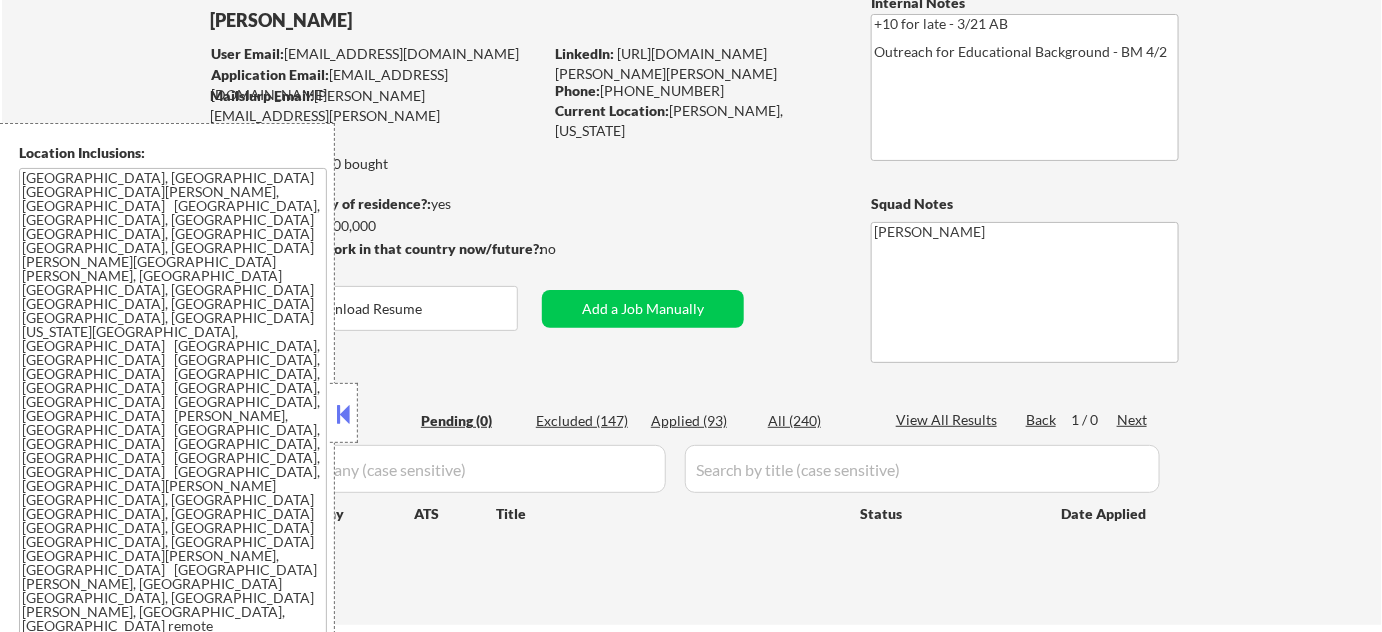 scroll, scrollTop: 90, scrollLeft: 0, axis: vertical 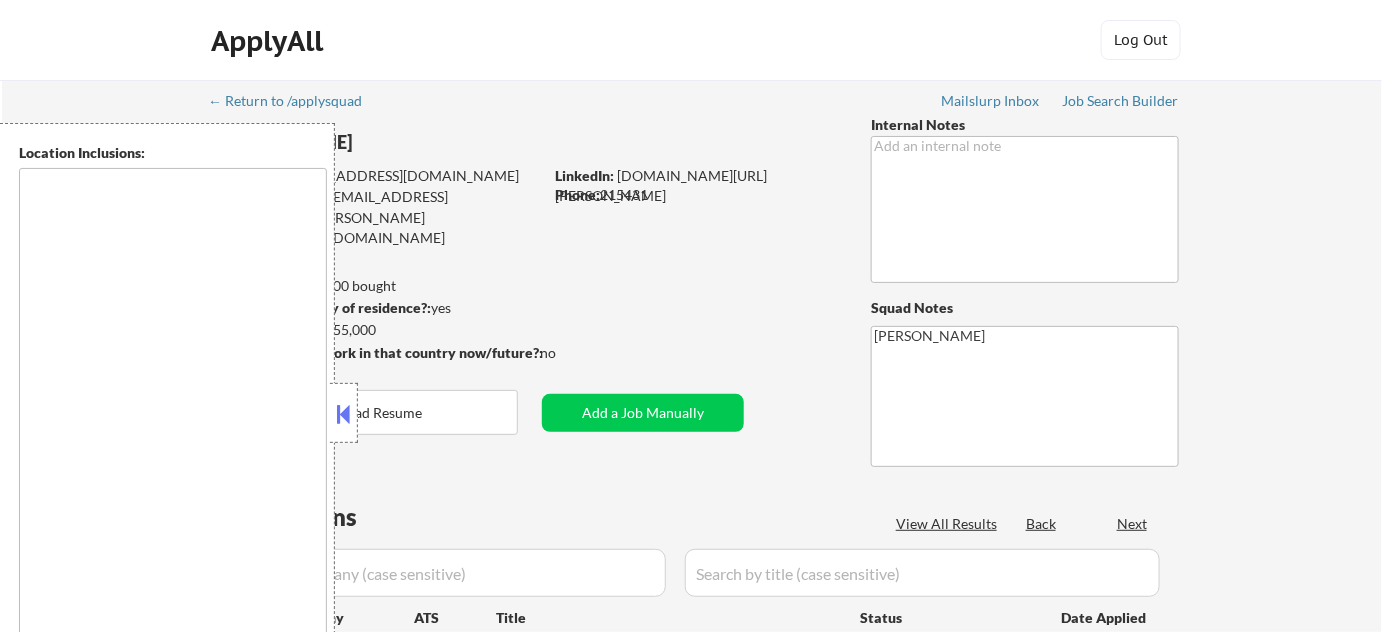 select on ""pending"" 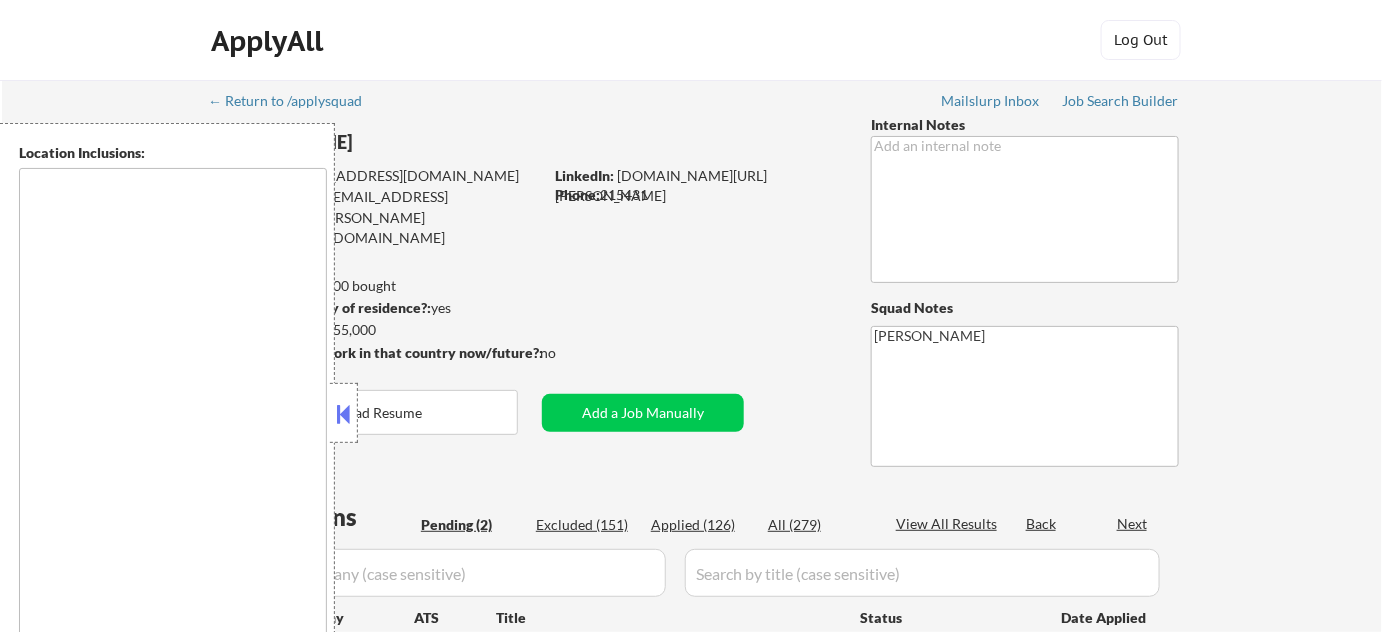 type on "remote" 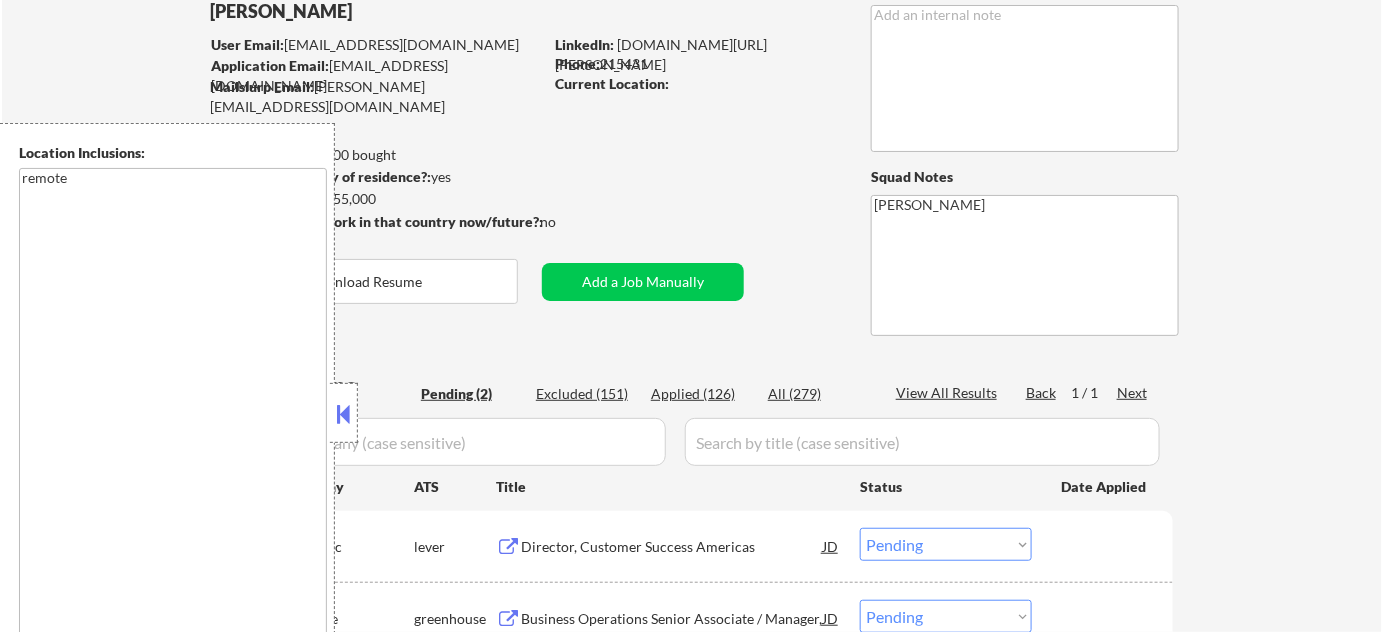 scroll, scrollTop: 272, scrollLeft: 0, axis: vertical 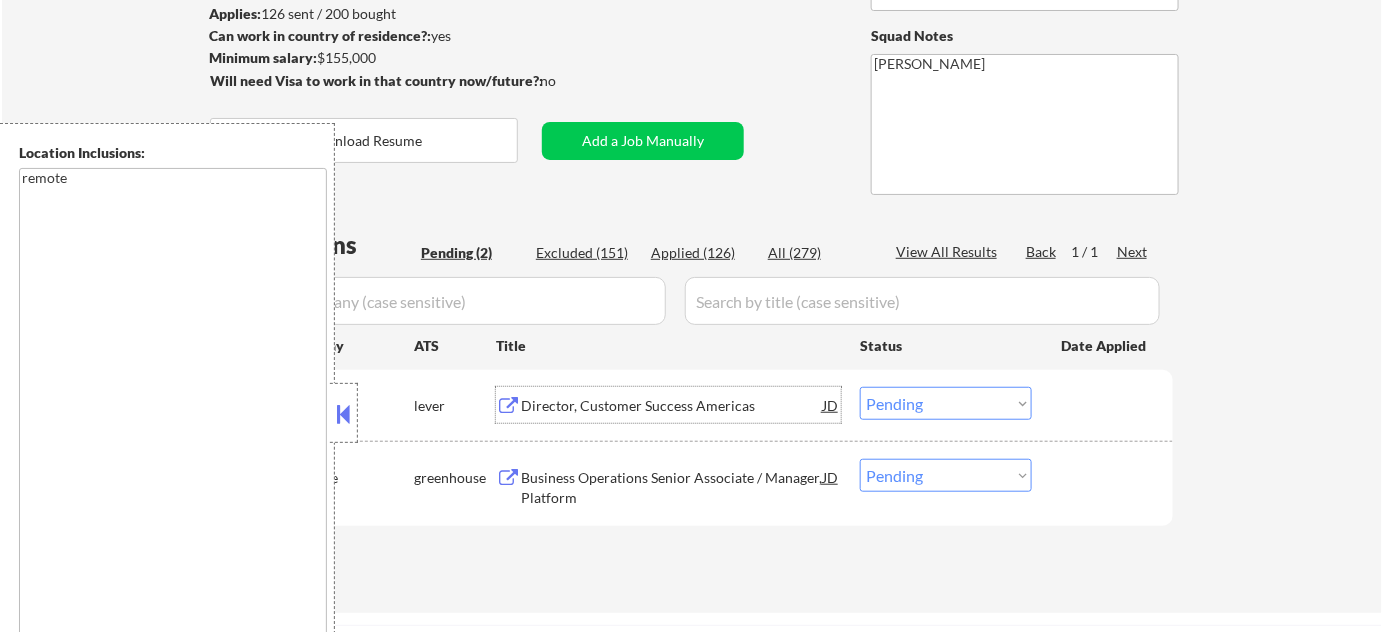 click on "Director, Customer Success Americas" at bounding box center (672, 406) 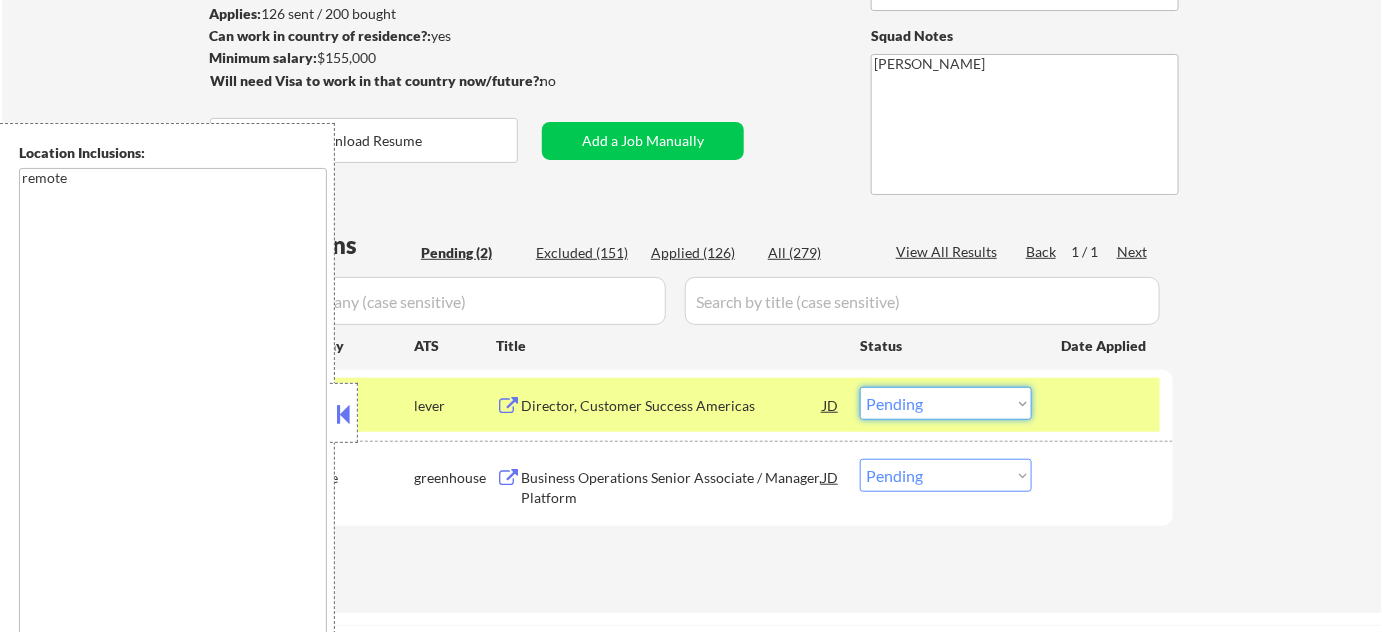 click on "Choose an option... Pending Applied Excluded (Questions) Excluded (Expired) Excluded (Location) Excluded (Bad Match) Excluded (Blocklist) Excluded (Salary) Excluded (Other)" at bounding box center [946, 403] 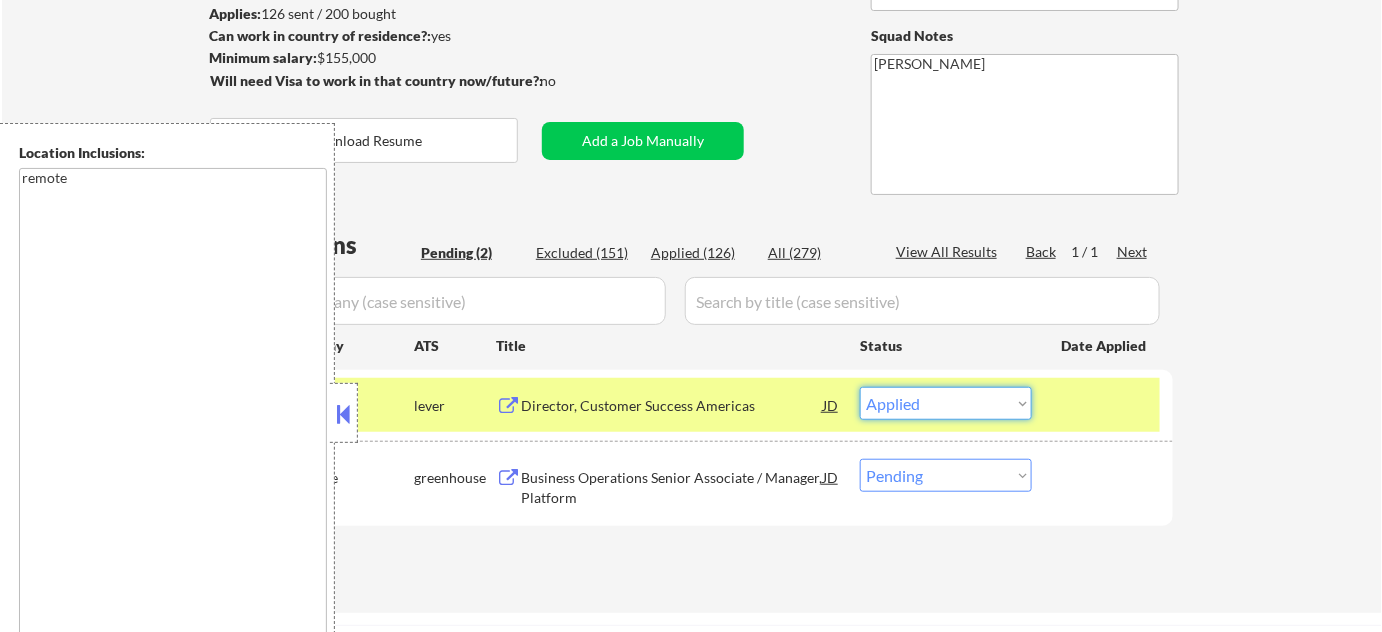 click on "Choose an option... Pending Applied Excluded (Questions) Excluded (Expired) Excluded (Location) Excluded (Bad Match) Excluded (Blocklist) Excluded (Salary) Excluded (Other)" at bounding box center [946, 403] 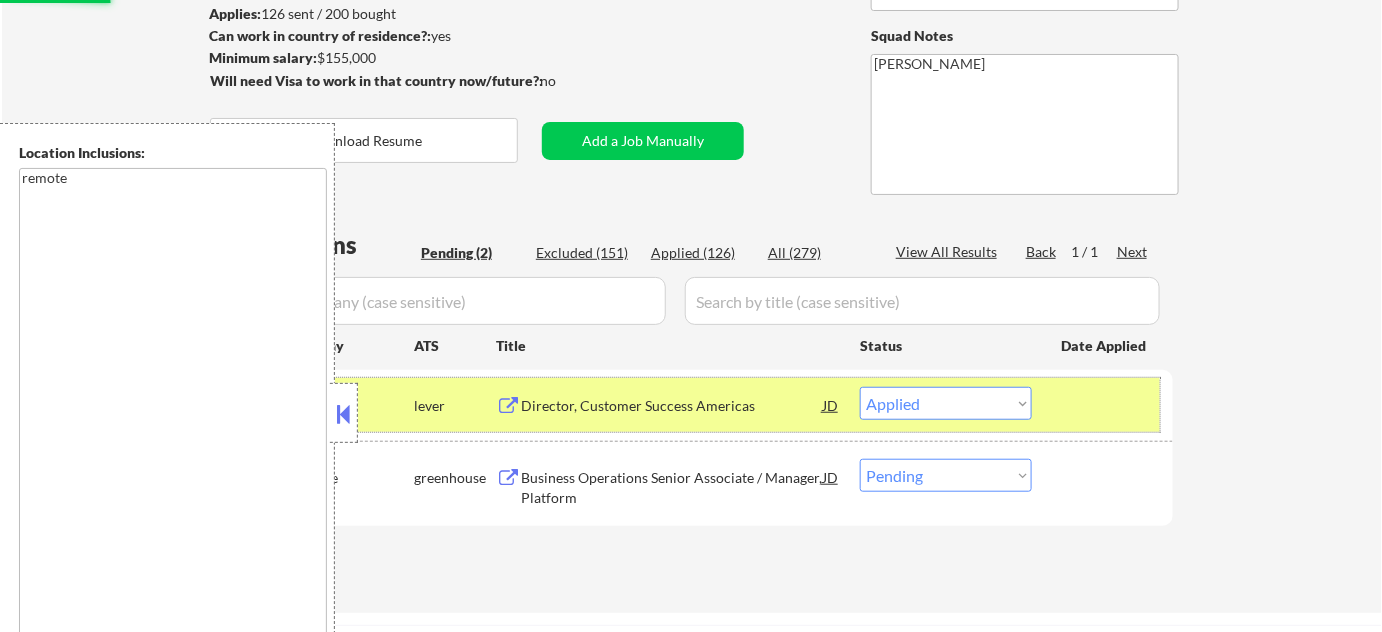 click at bounding box center [1105, 405] 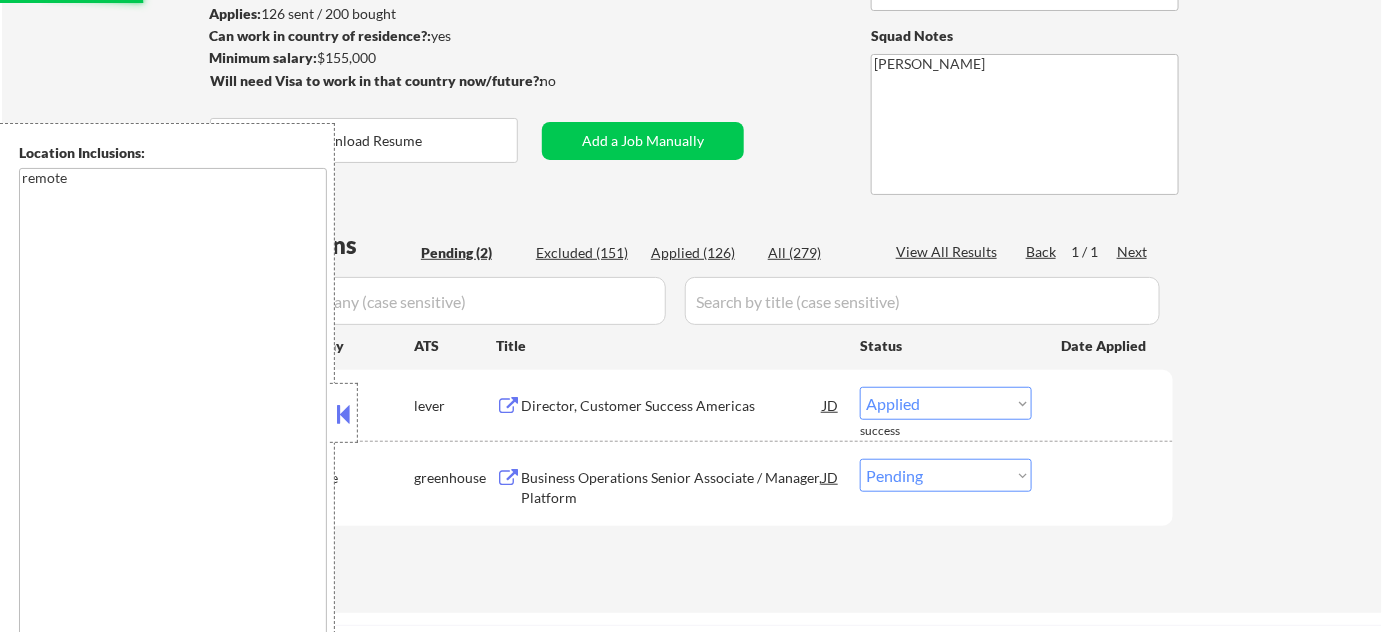 select on ""pending"" 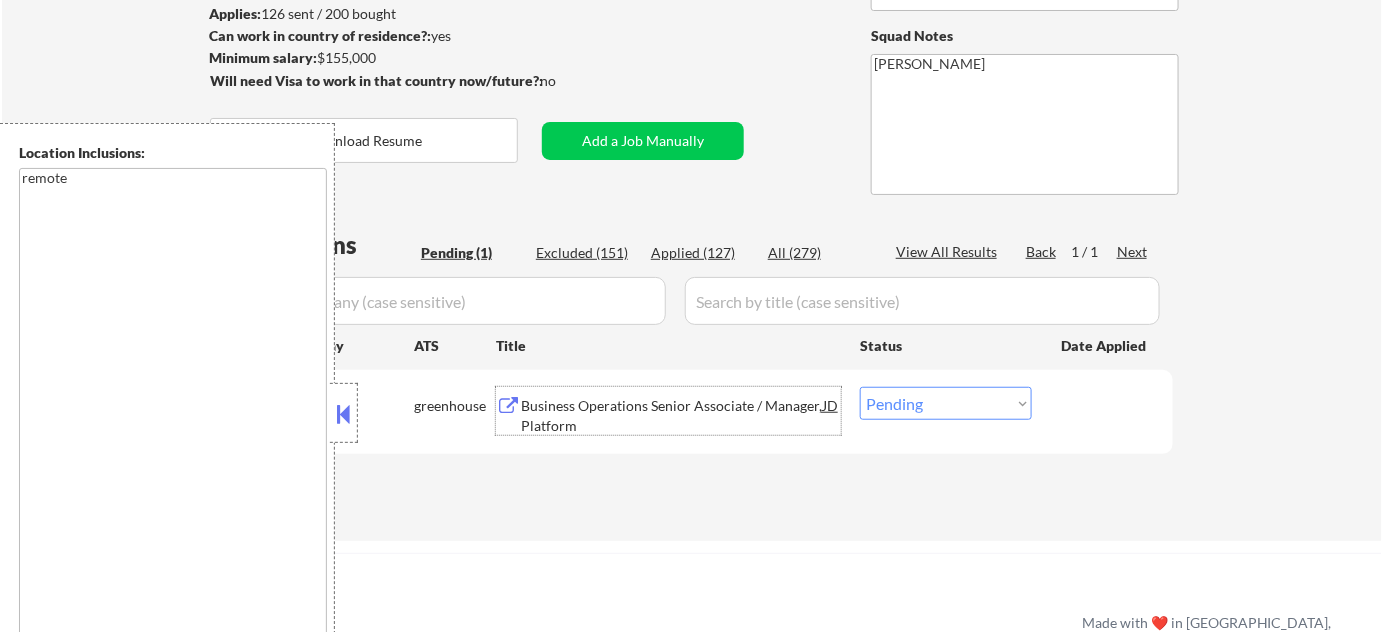 click on "Business Operations Senior Associate / Manager, Platform" at bounding box center [672, 415] 